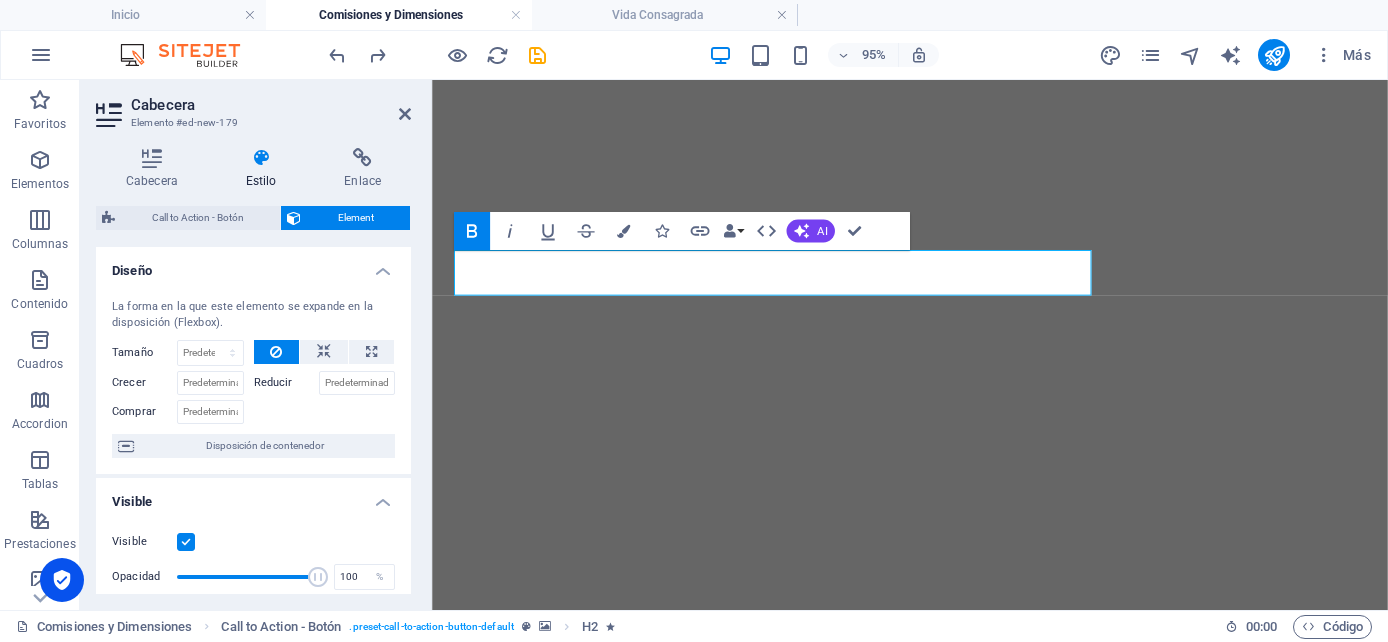 select on "px" 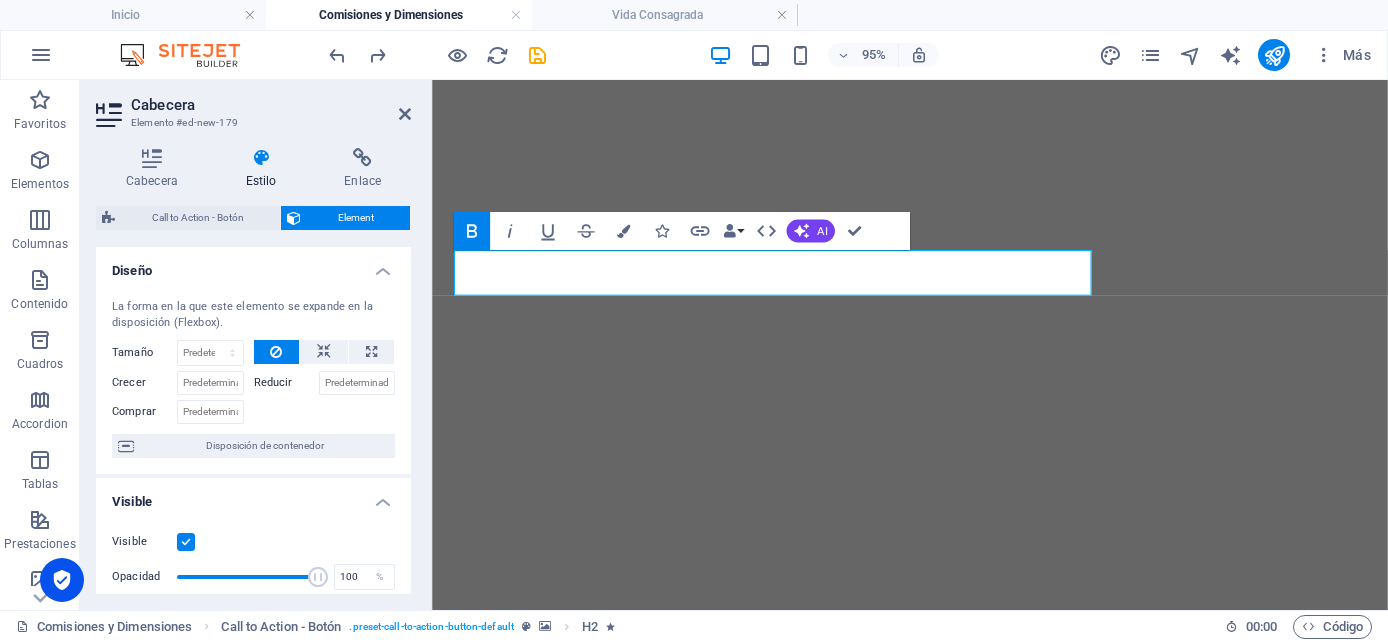 select on "px" 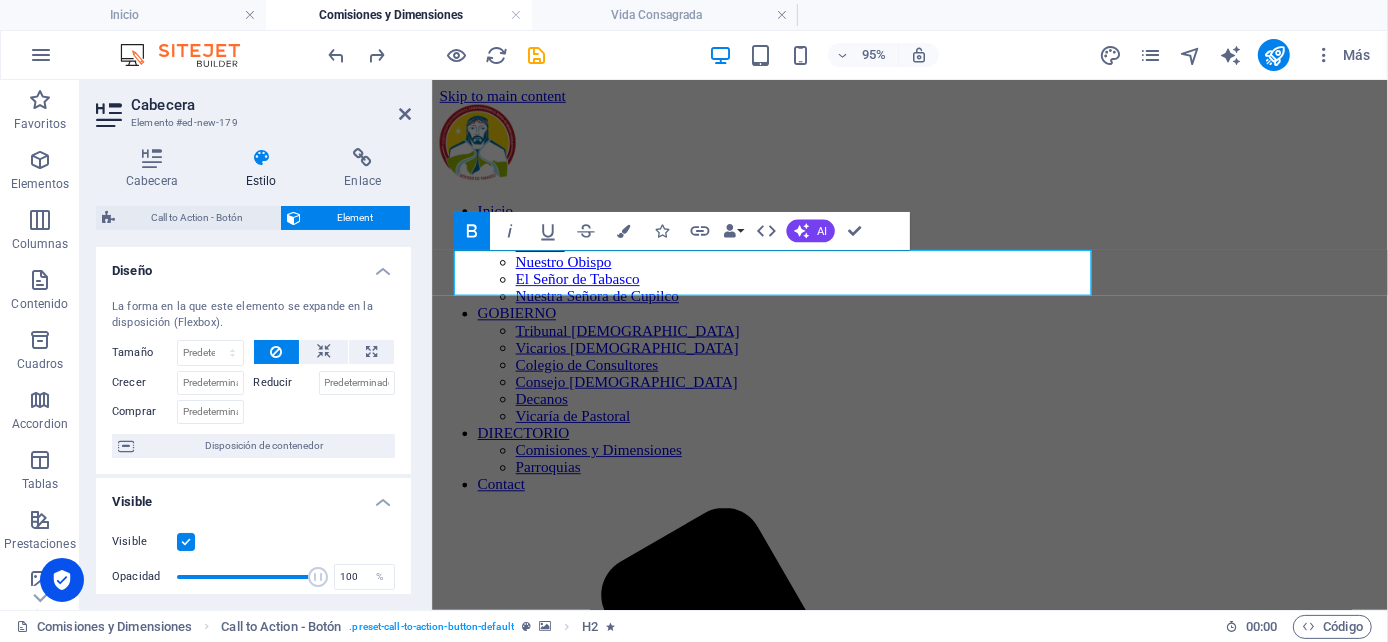 scroll, scrollTop: 0, scrollLeft: 0, axis: both 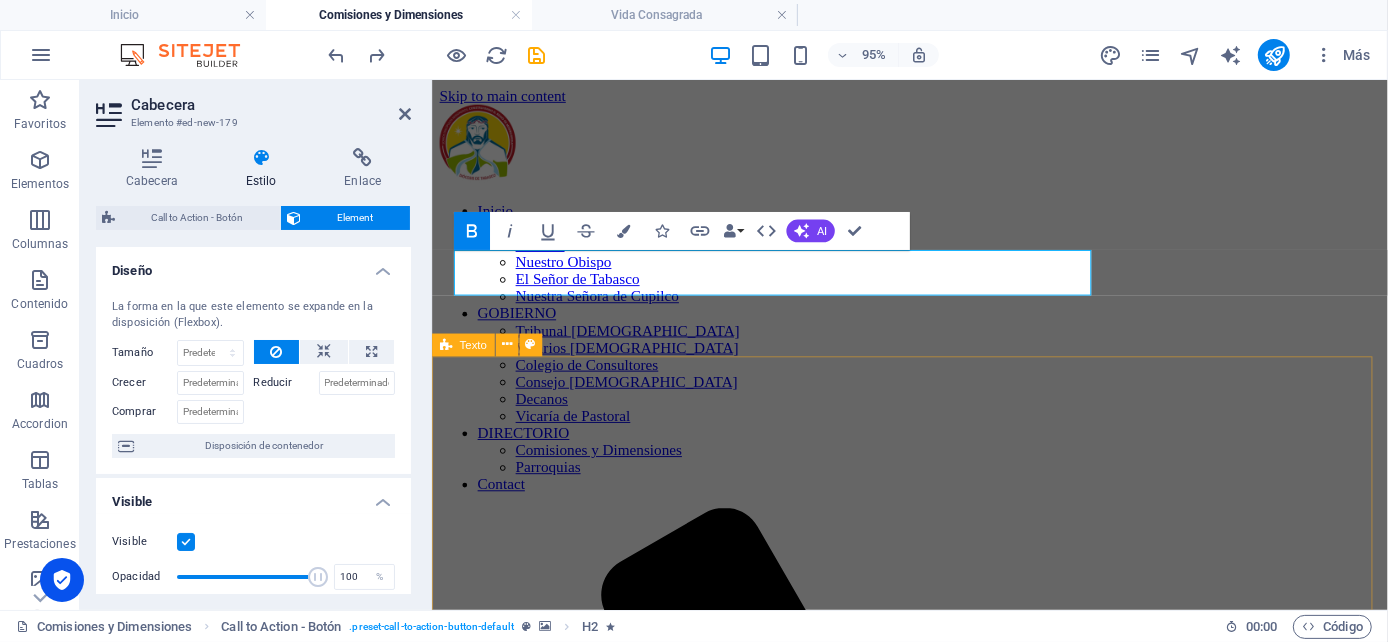click on "comisiONES Una  comisión  es un organismo diocesano, creado para la  animación, promoción y desarrollo pastoral  al servicio del [DEMOGRAPHIC_DATA] Diocesano. Estas comisiones atienden temas importantes de la [DEMOGRAPHIC_DATA], como la [DEMOGRAPHIC_DATA], la misión, la liturgia y la caridad, y están formadas por dimensiones que ayudan a cumplir su objetivo." at bounding box center (934, 2172) 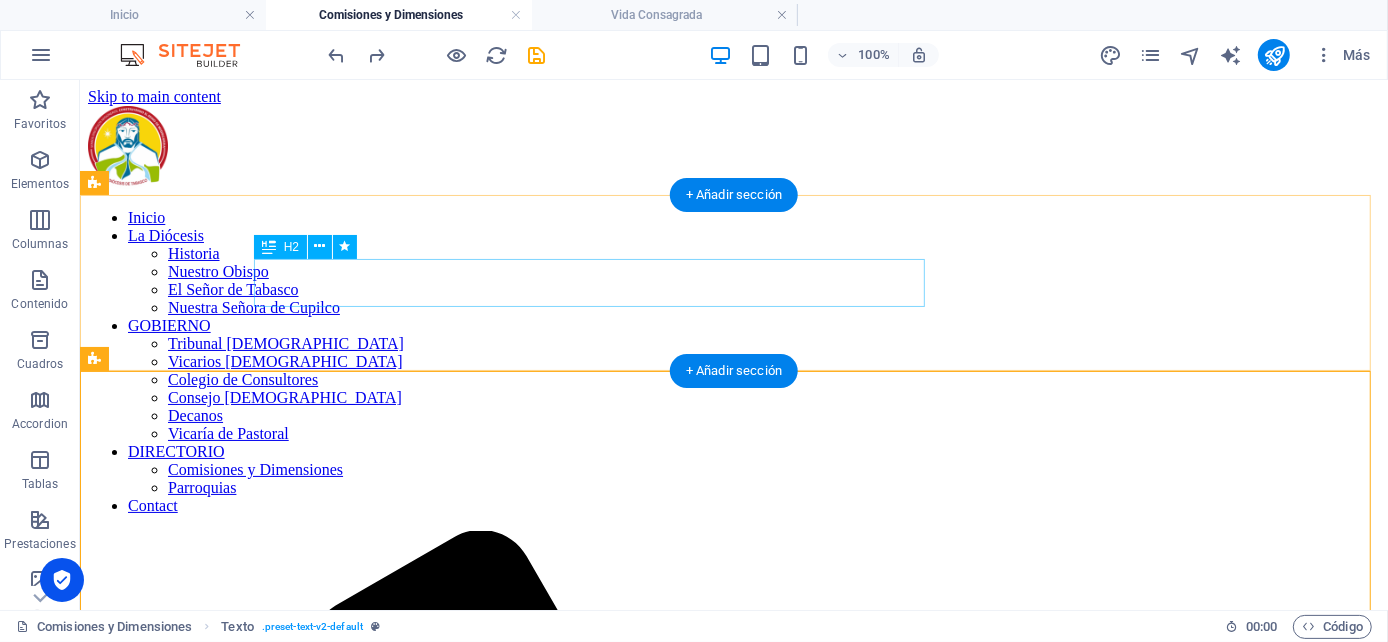 click on "COMISIONES Y DIMENSIONES DE PASTORAL" at bounding box center [733, 2437] 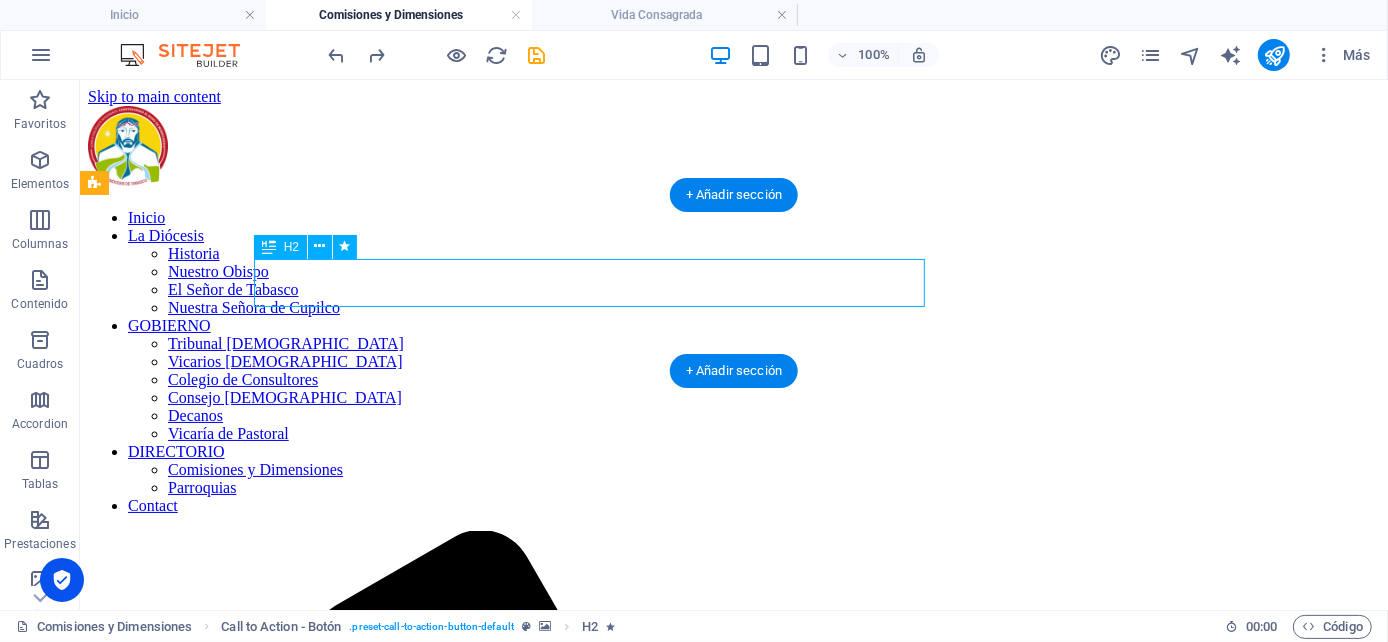 click on "COMISIONES Y DIMENSIONES DE PASTORAL" at bounding box center (733, 2437) 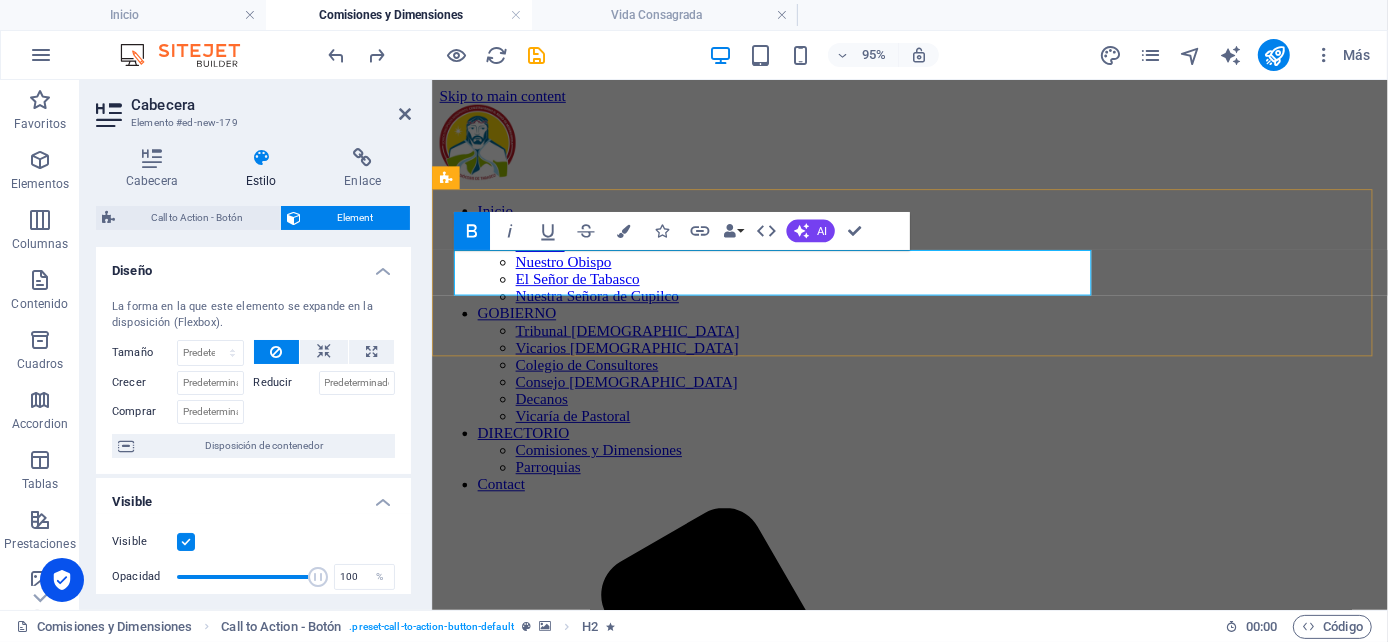 click on "COMISIONES Y DIMENSIONES DE PASTORAL" at bounding box center (934, 2037) 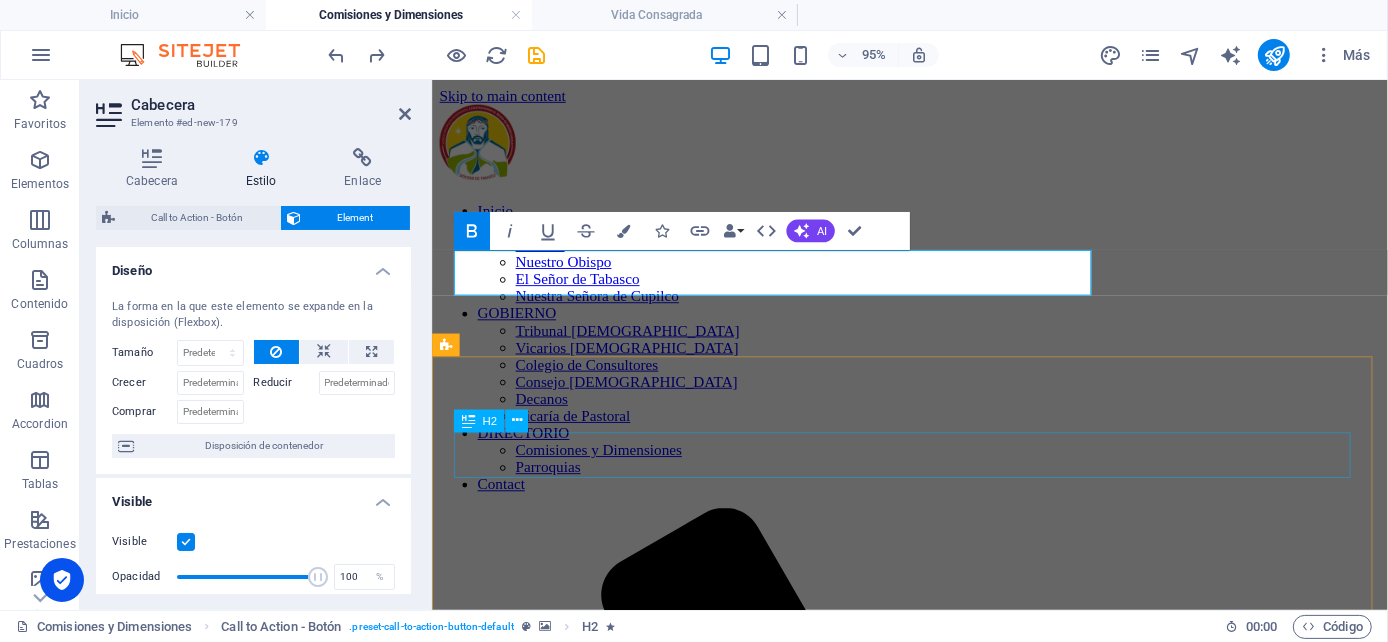 click on "comisiONES Una  comisión  es un organismo diocesano, creado para la  animación, promoción y desarrollo pastoral  al servicio del [DEMOGRAPHIC_DATA] Diocesano. Estas comisiones atienden temas importantes de la [DEMOGRAPHIC_DATA], como la [DEMOGRAPHIC_DATA], la misión, la liturgia y la caridad, y están formadas por dimensiones que ayudan a cumplir su objetivo." at bounding box center (934, 2172) 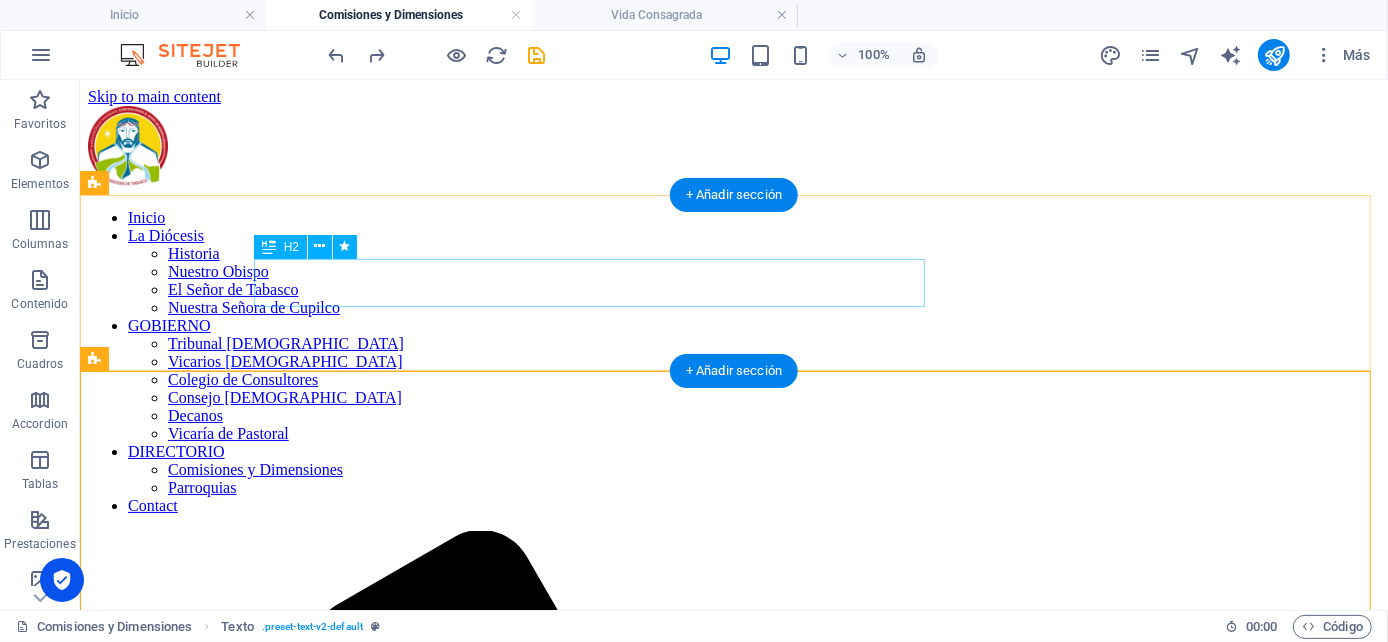 click on "COMISIONES Y DIMENSIONES DE PASTORAL" at bounding box center (733, 2437) 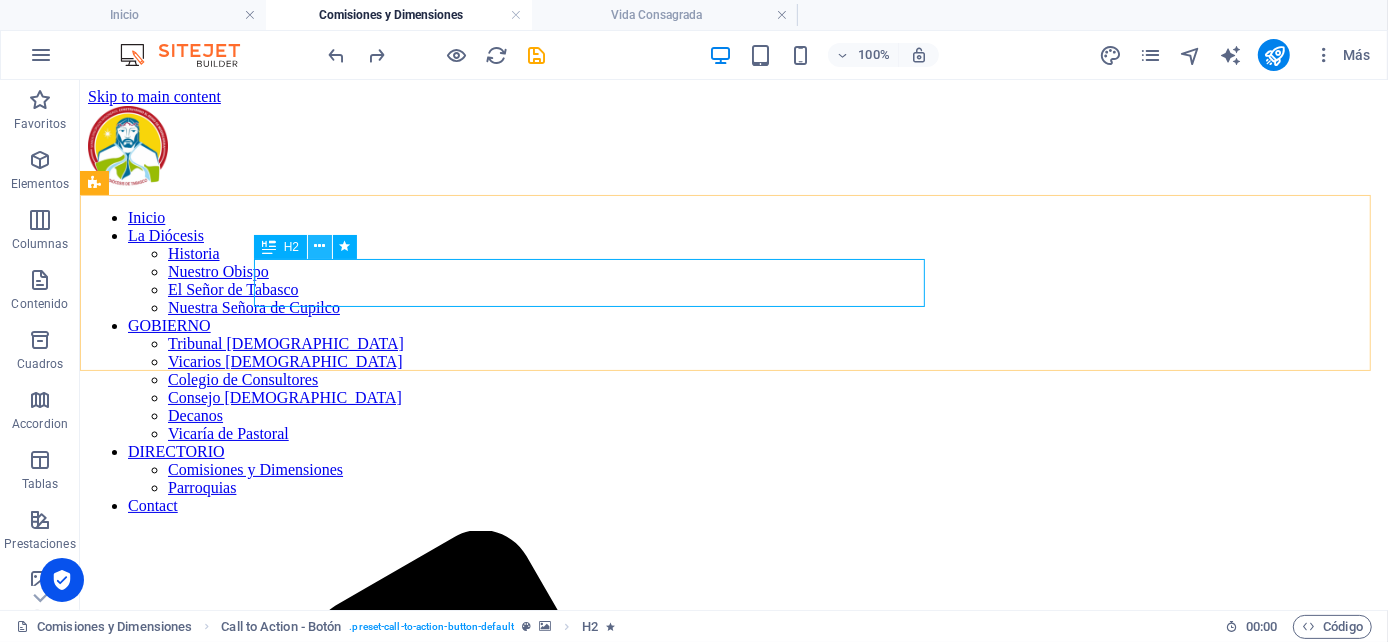 click at bounding box center [320, 246] 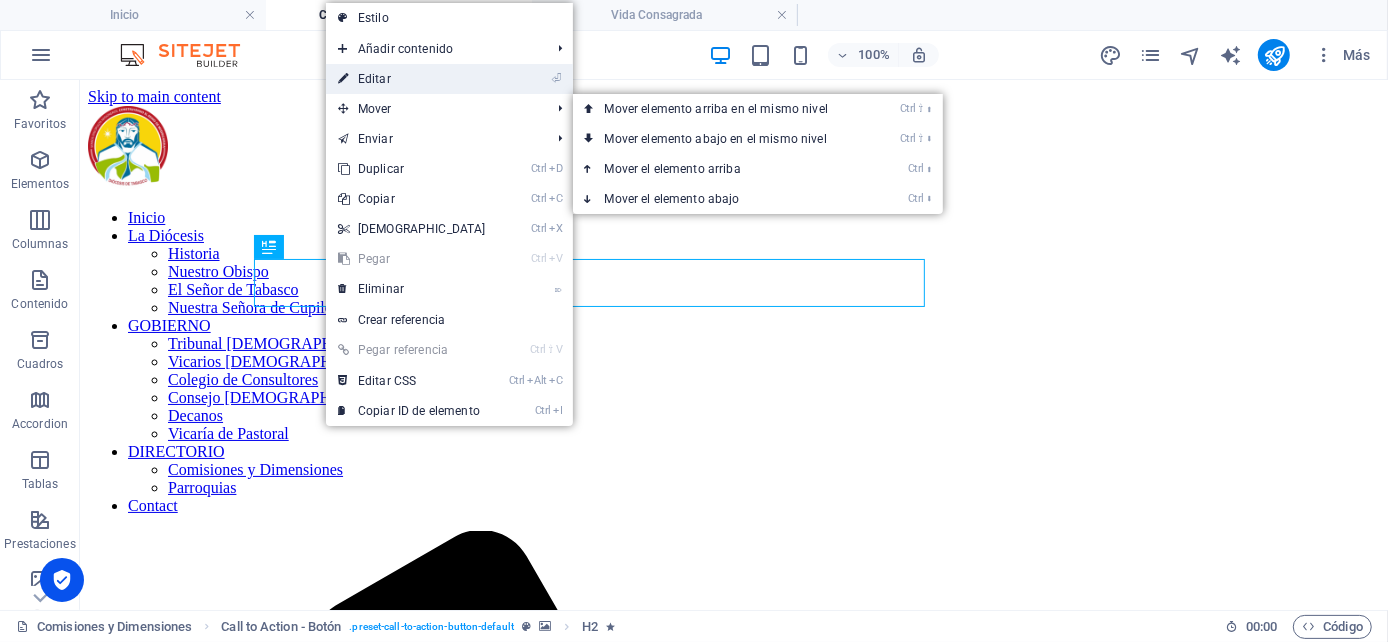 click on "⏎  Editar" at bounding box center [412, 79] 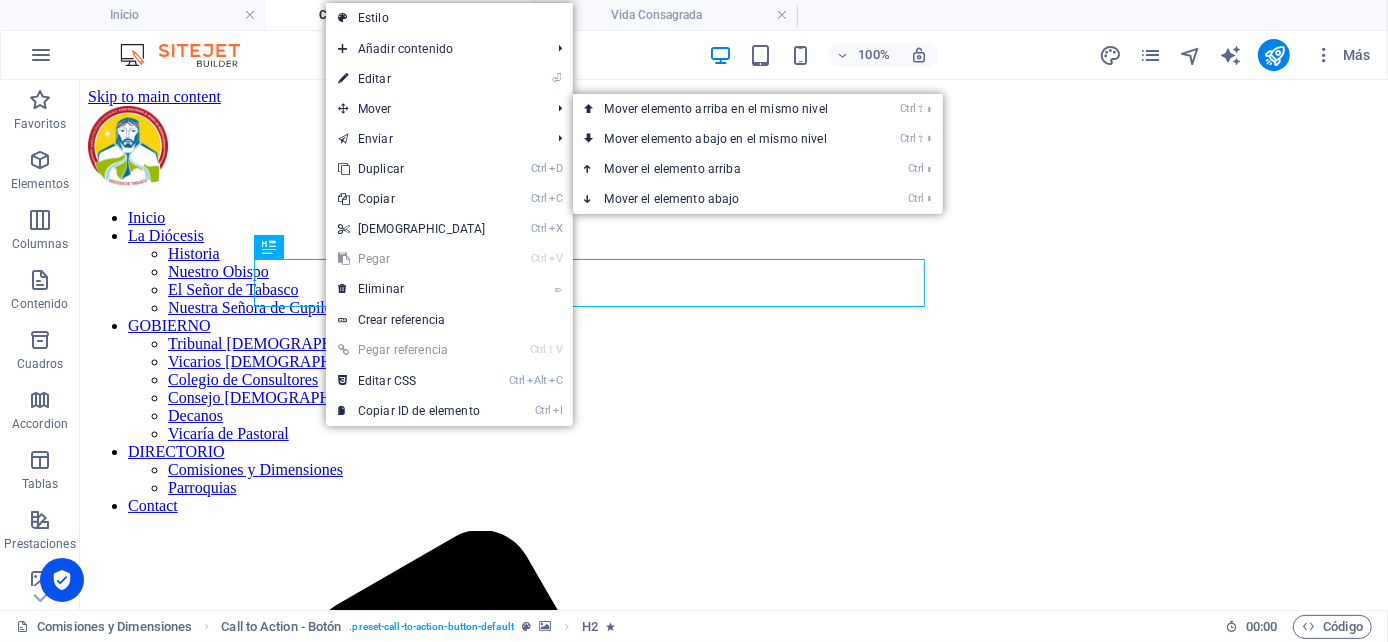 select on "px" 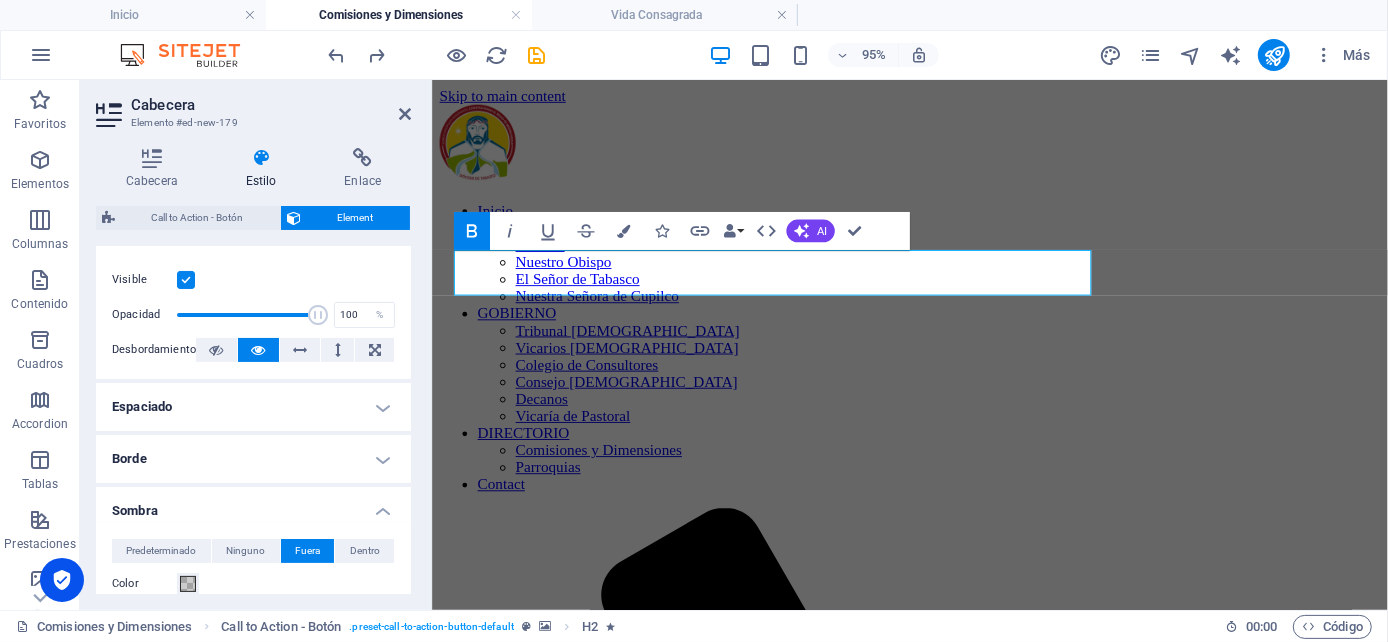 scroll, scrollTop: 333, scrollLeft: 0, axis: vertical 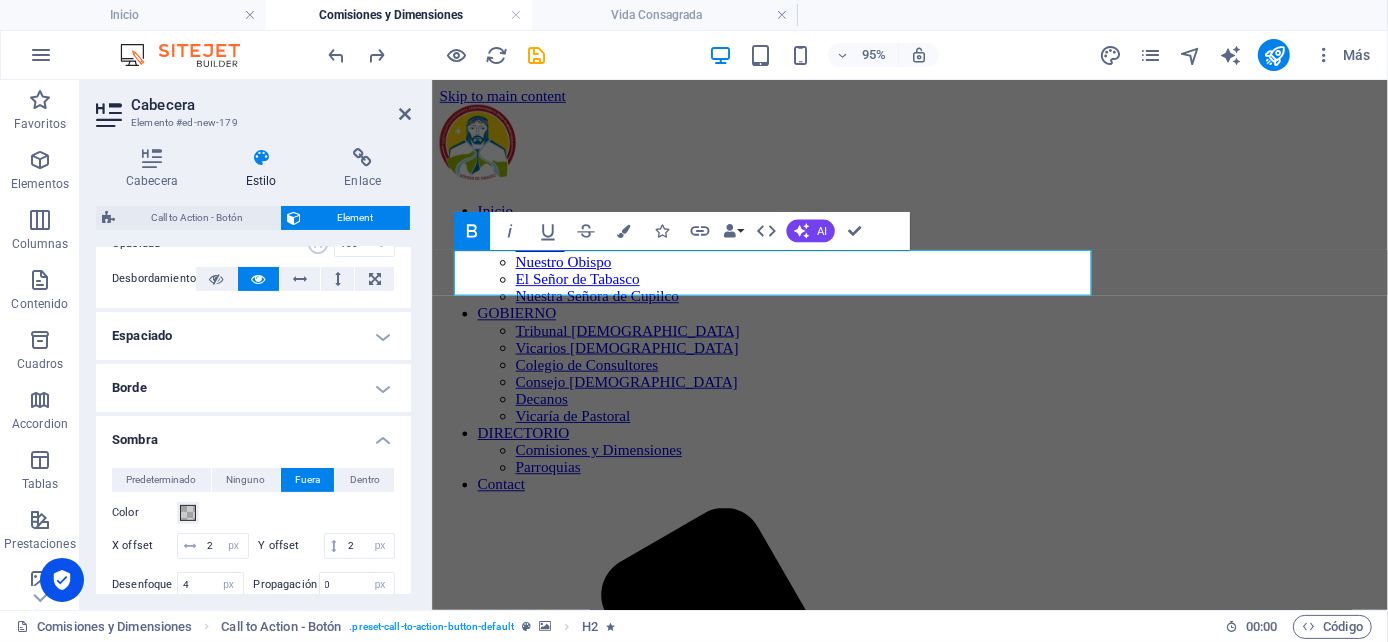 click on "Sombra" at bounding box center (253, 434) 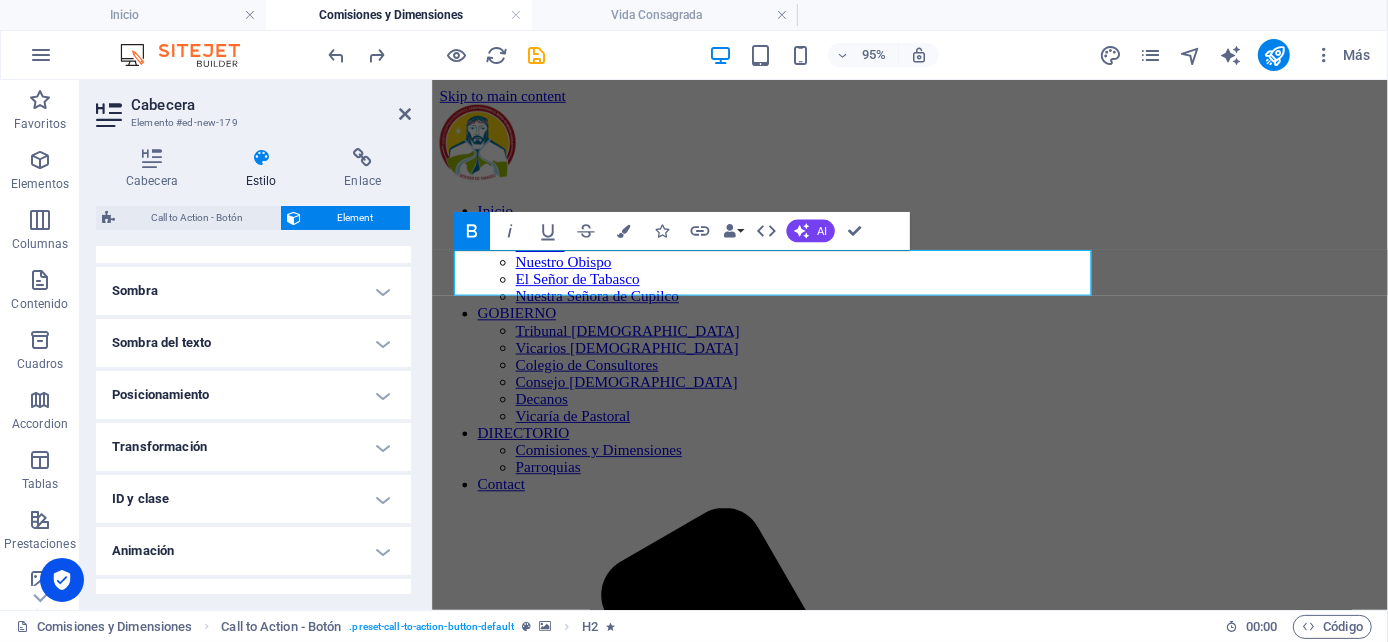 scroll, scrollTop: 513, scrollLeft: 0, axis: vertical 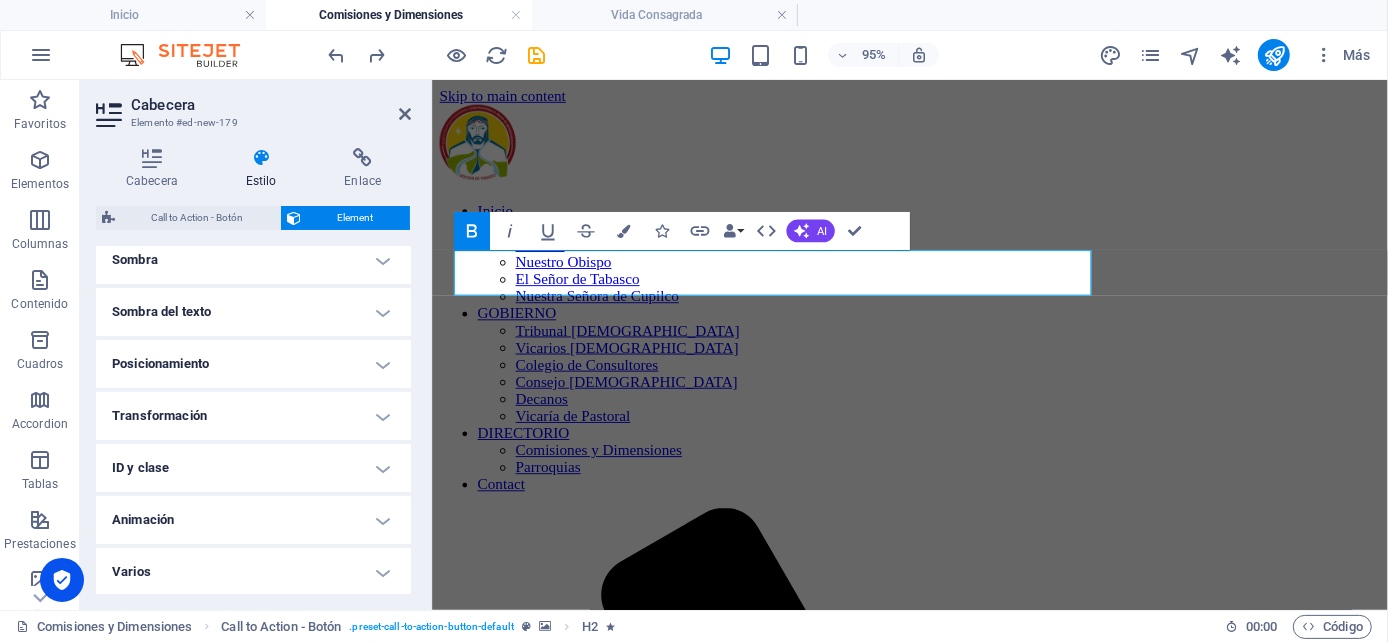 click on "Transformación" at bounding box center (253, 416) 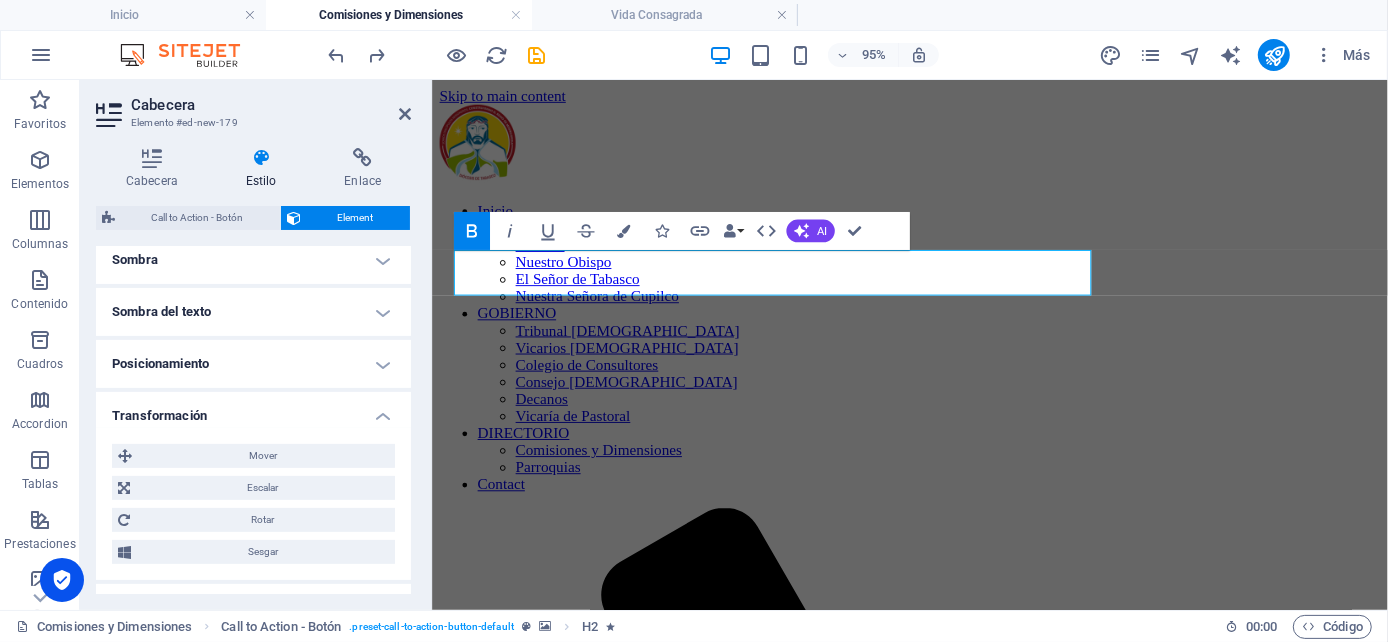 click on "Transformación" at bounding box center (253, 410) 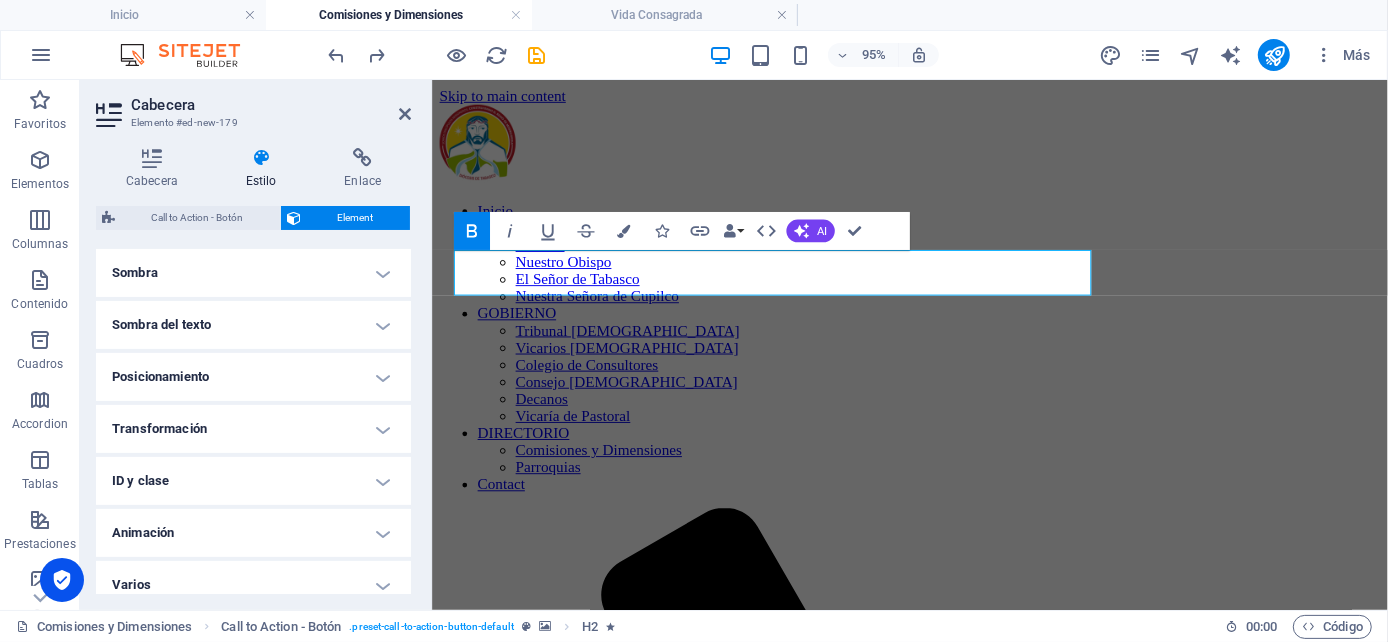 scroll, scrollTop: 513, scrollLeft: 0, axis: vertical 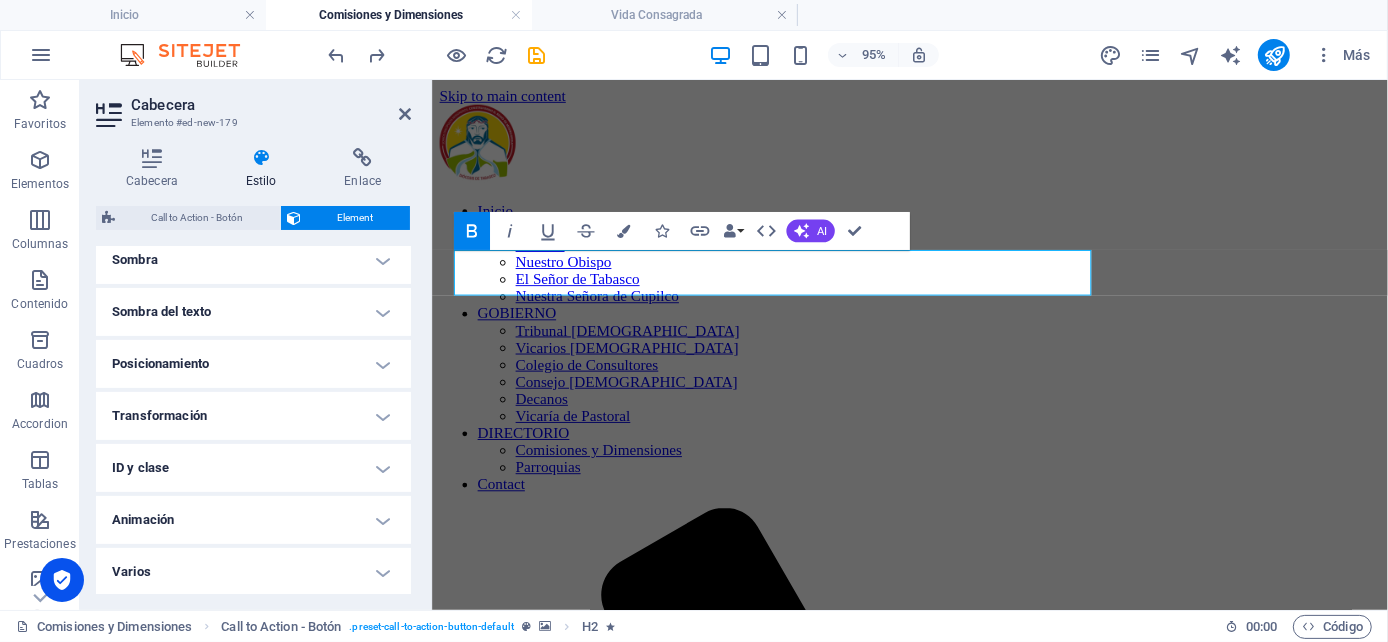 click on "Varios" at bounding box center (253, 572) 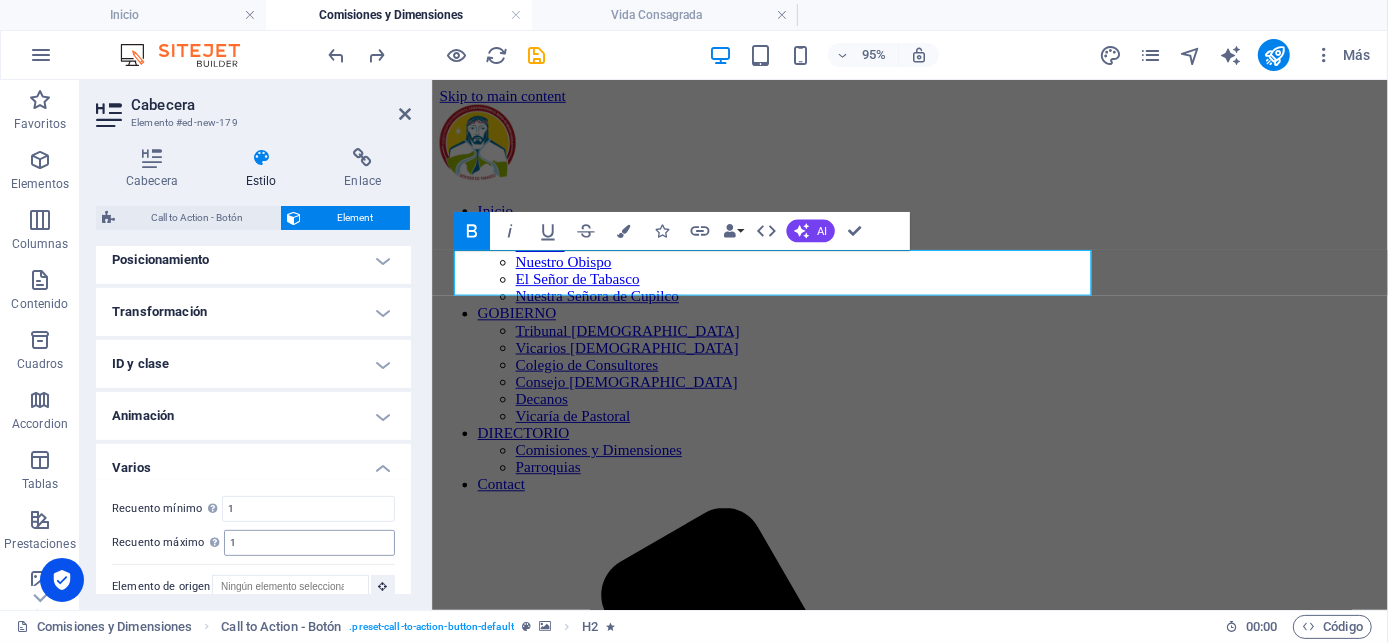 scroll, scrollTop: 636, scrollLeft: 0, axis: vertical 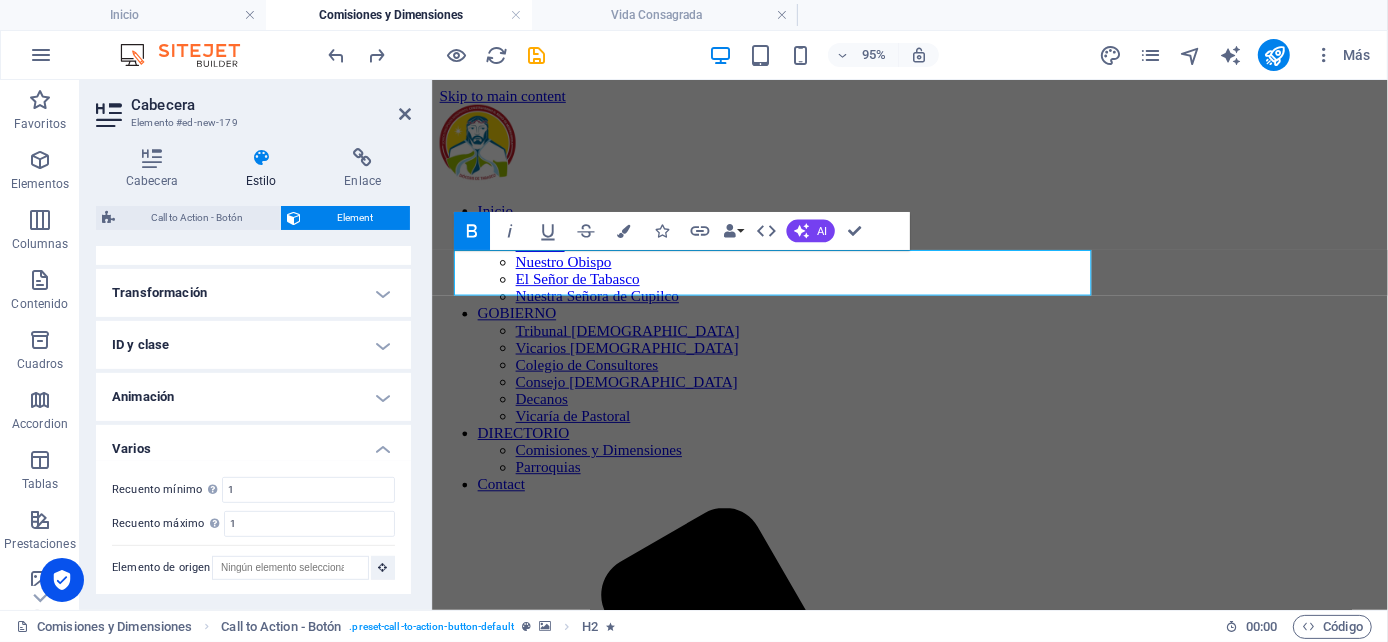 click on "Varios" at bounding box center [253, 443] 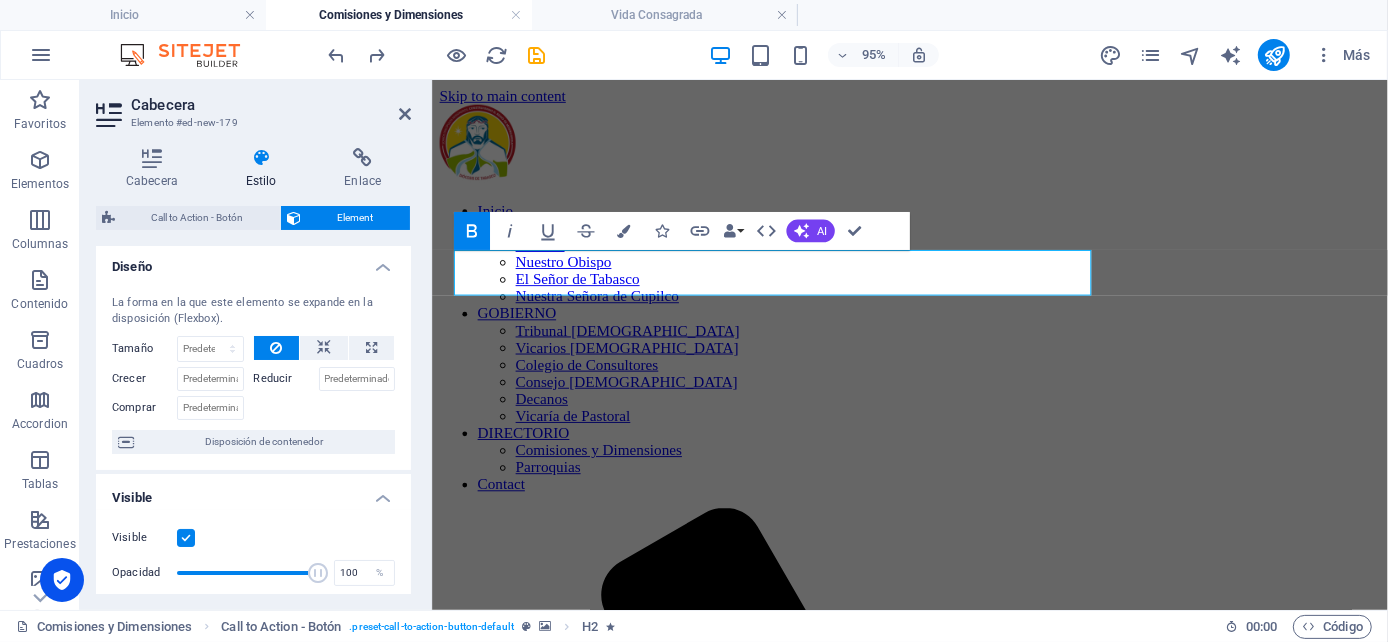 scroll, scrollTop: 0, scrollLeft: 0, axis: both 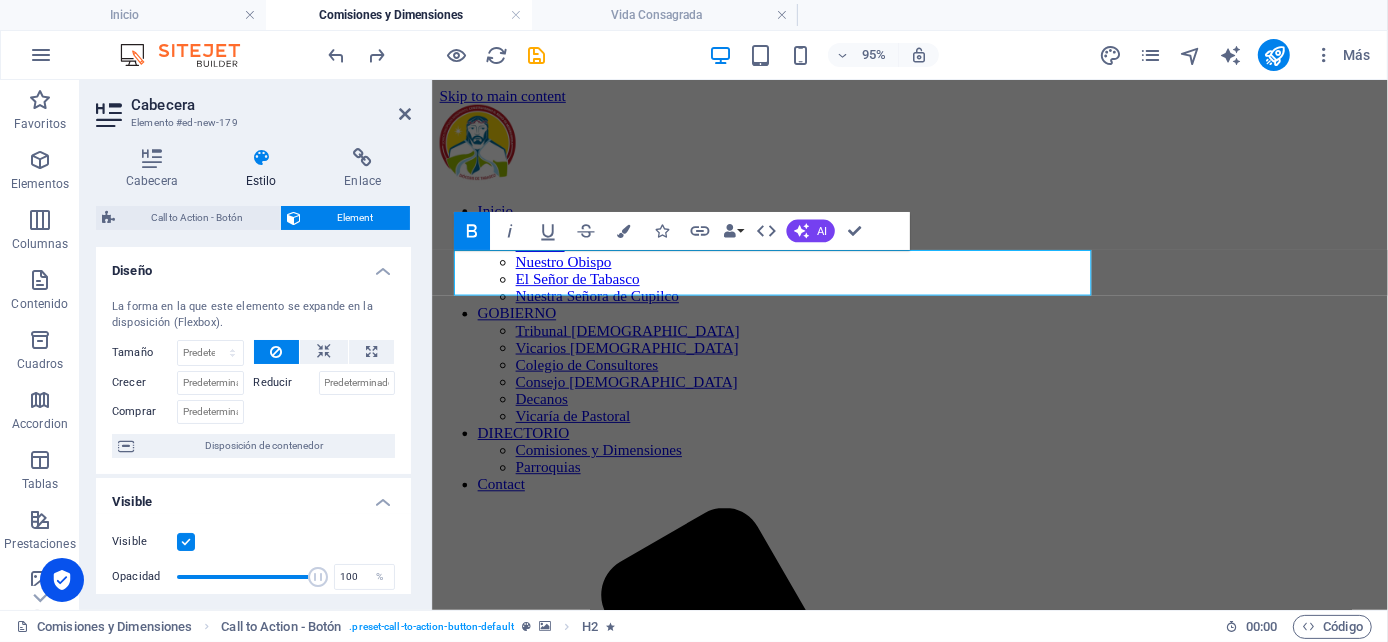 click on "Diseño" at bounding box center [253, 265] 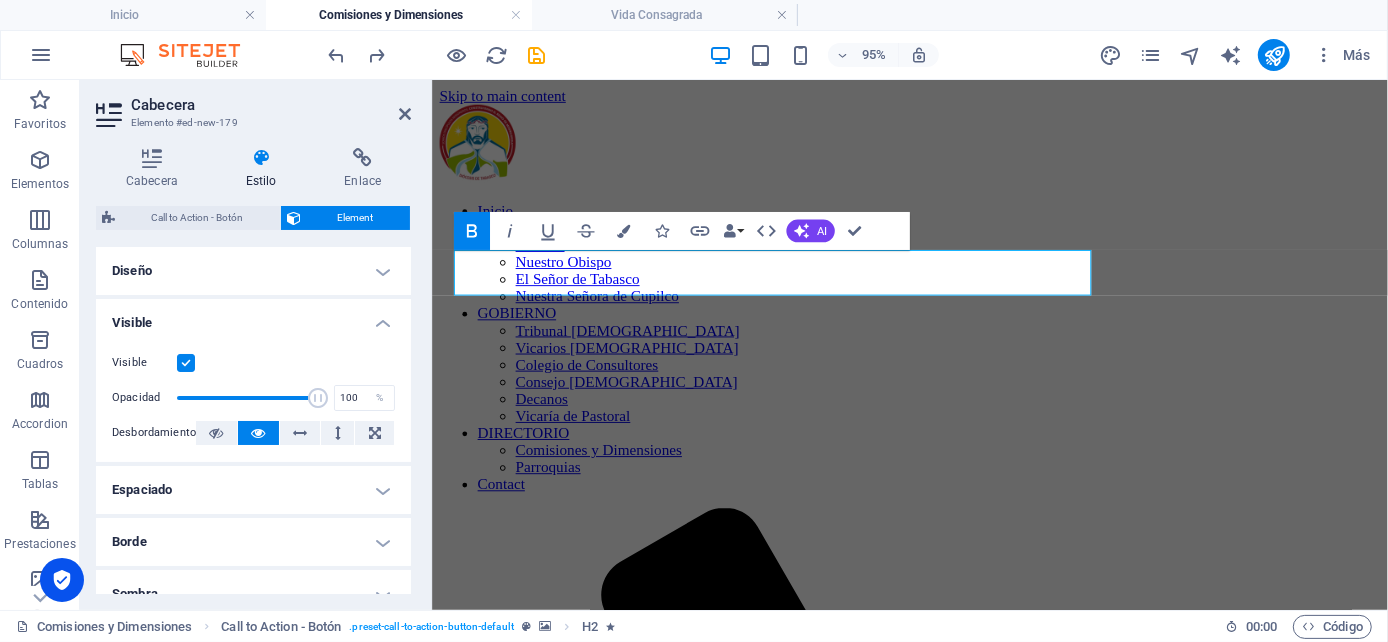 click on "Visible" at bounding box center (253, 317) 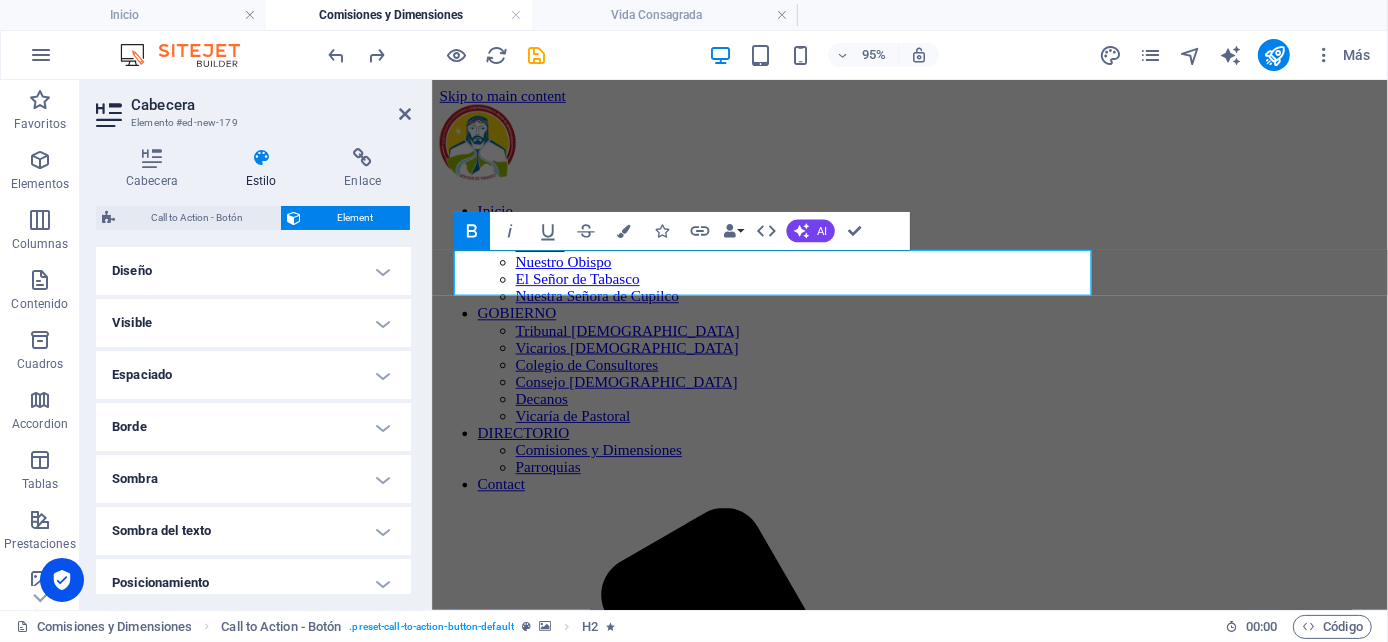 click on "Sombra" at bounding box center (253, 479) 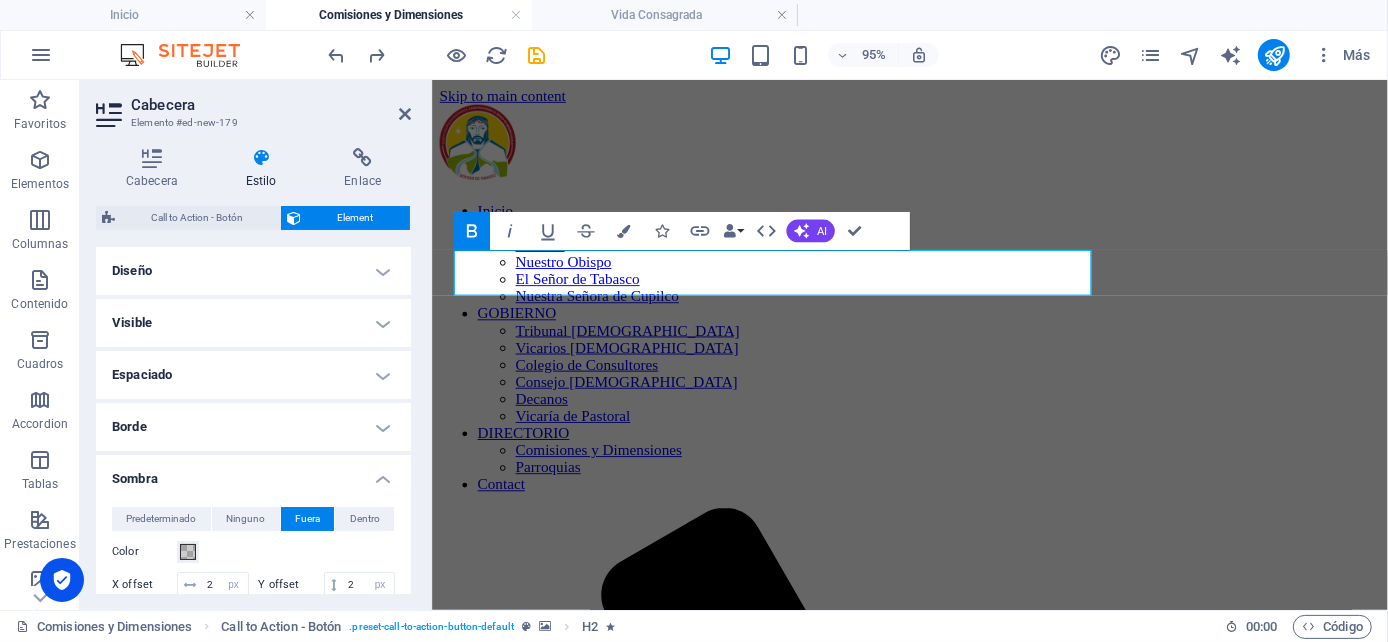 click on "Sombra" at bounding box center [253, 473] 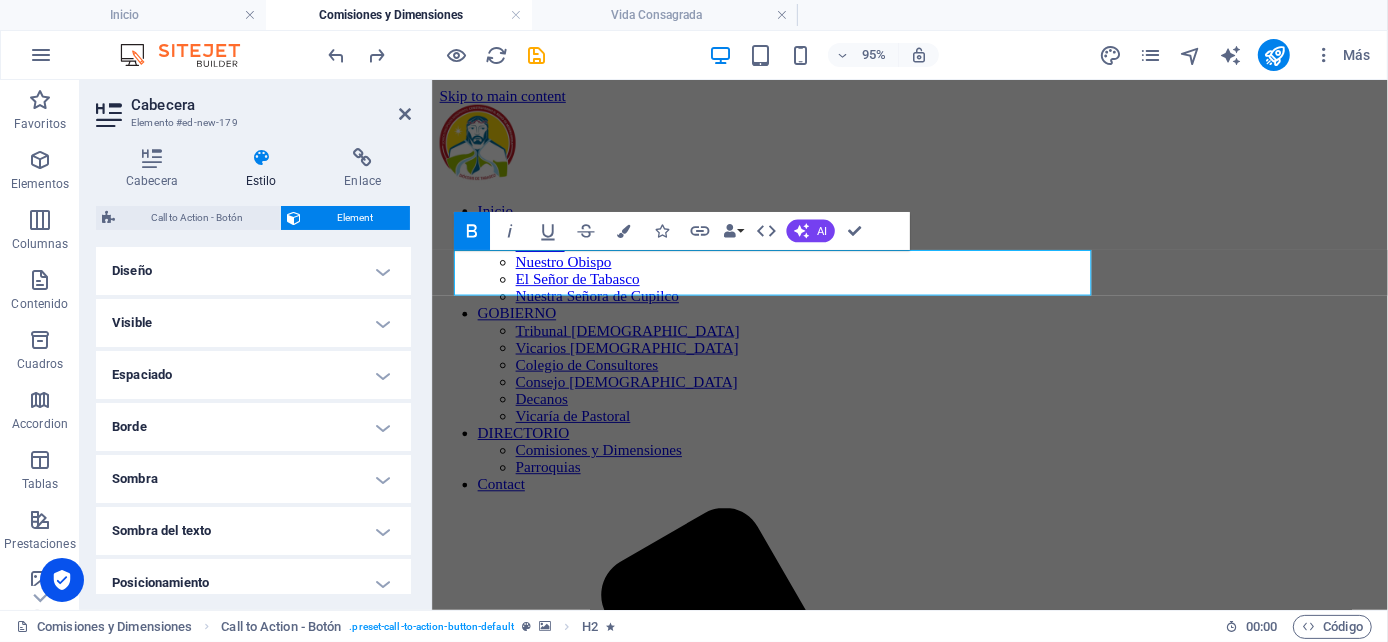 click at bounding box center [261, 158] 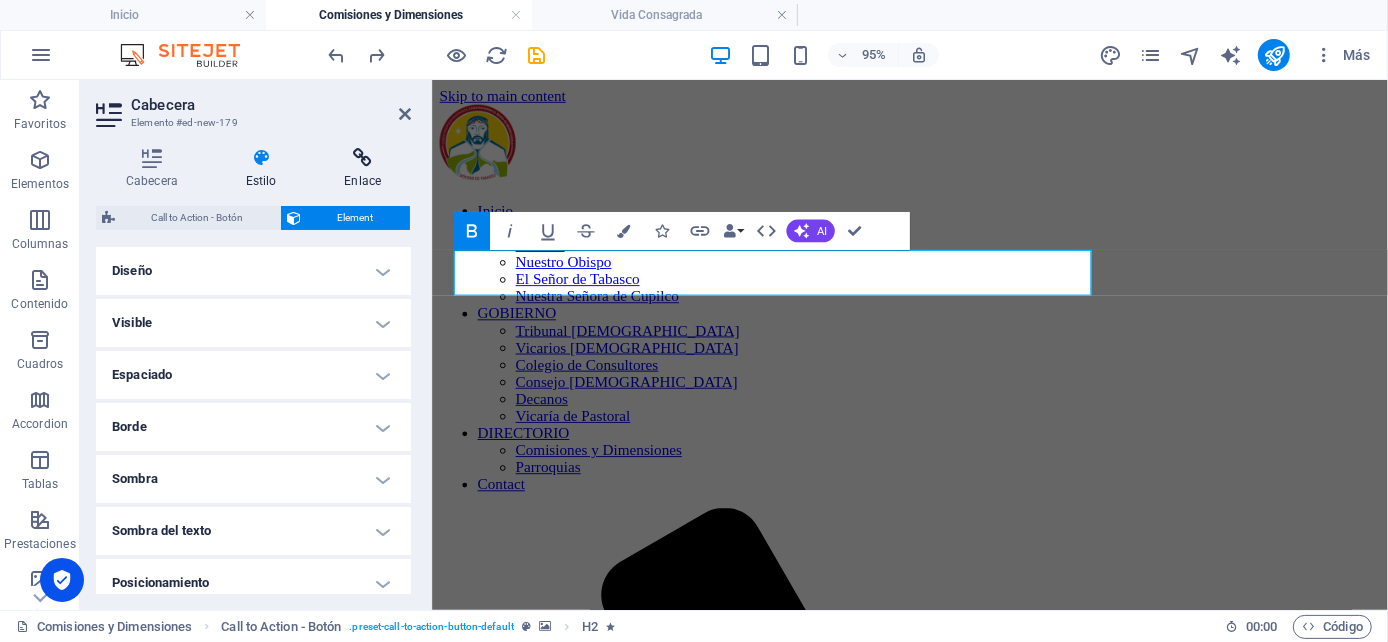 click at bounding box center (362, 158) 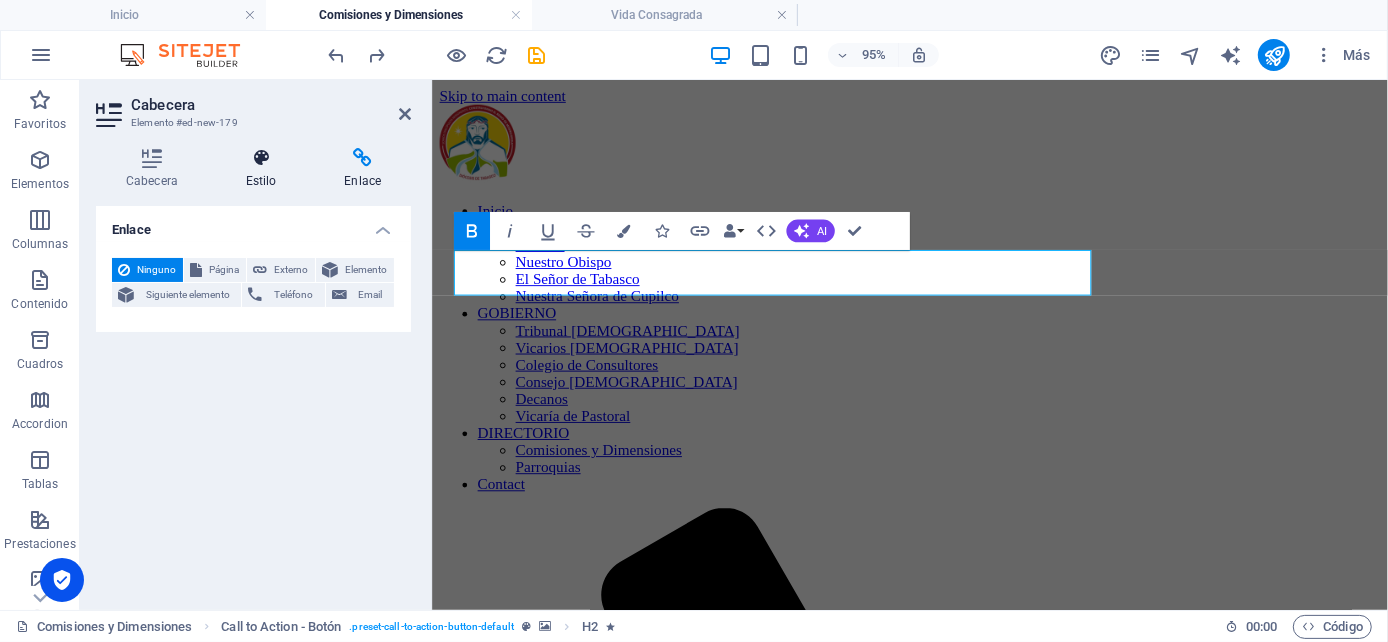 click at bounding box center [261, 158] 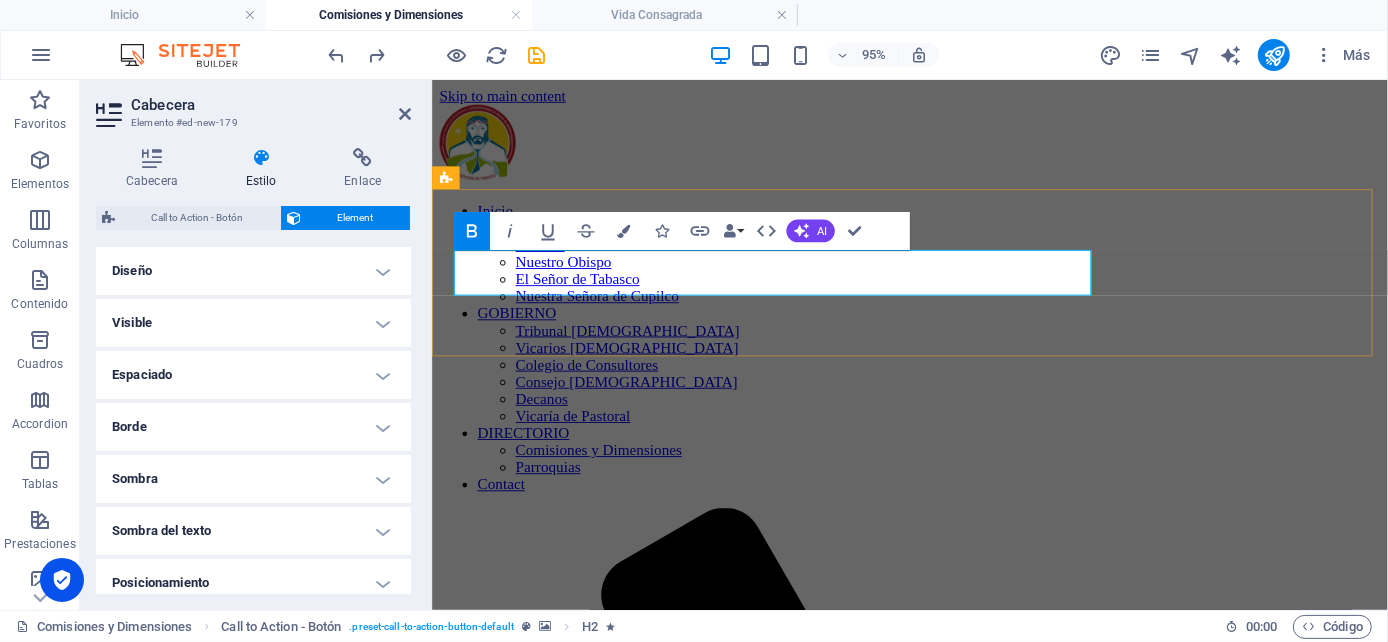 click on "COMISIONES Y DIMENSIONES DE PASTORAL" at bounding box center [934, 2037] 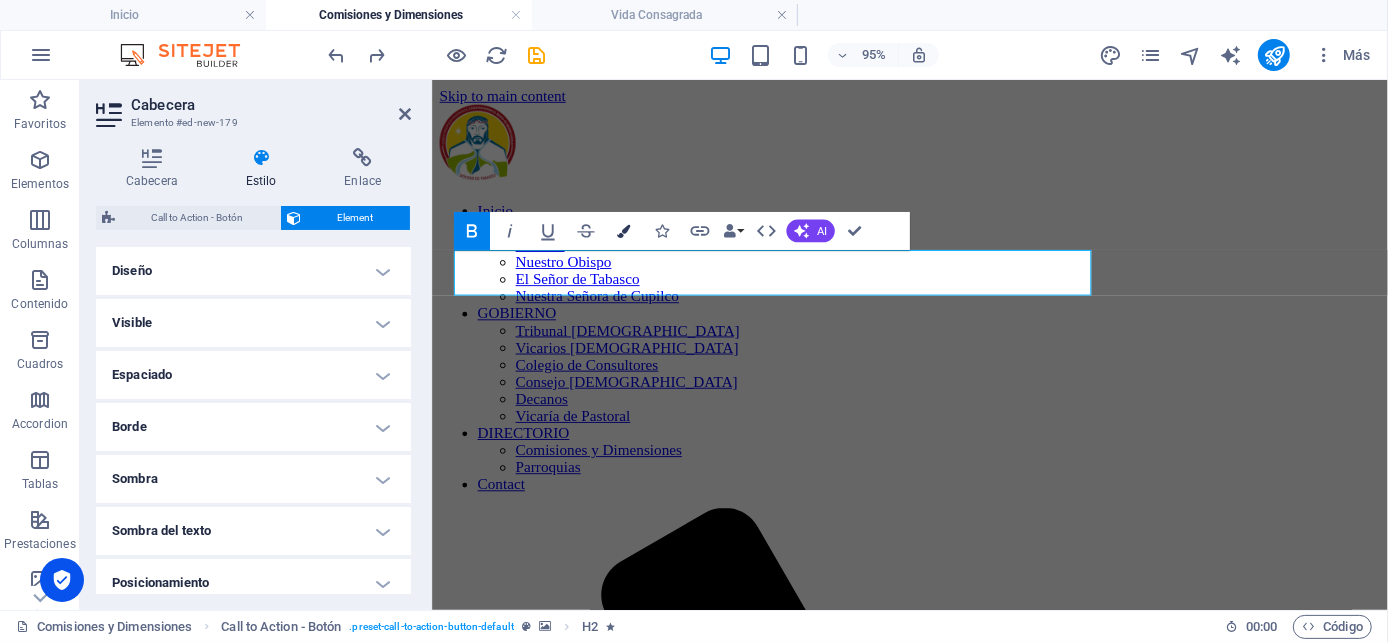 click at bounding box center [623, 230] 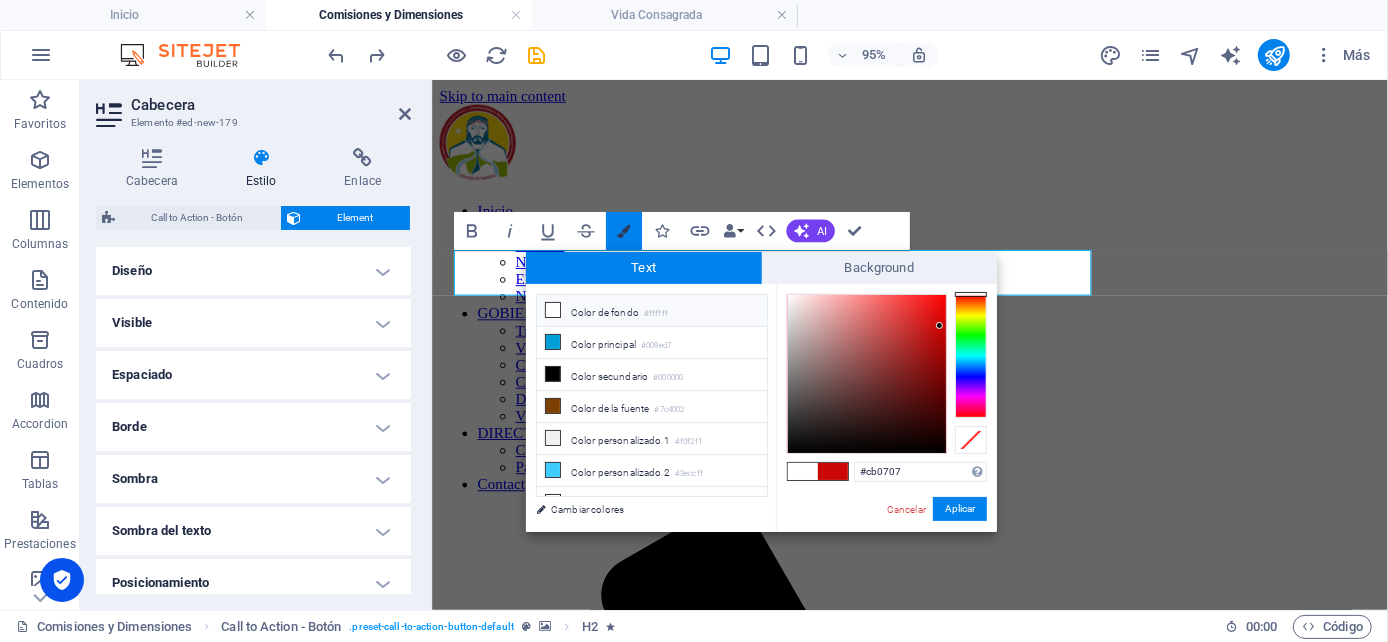 click on "Colors" at bounding box center [624, 231] 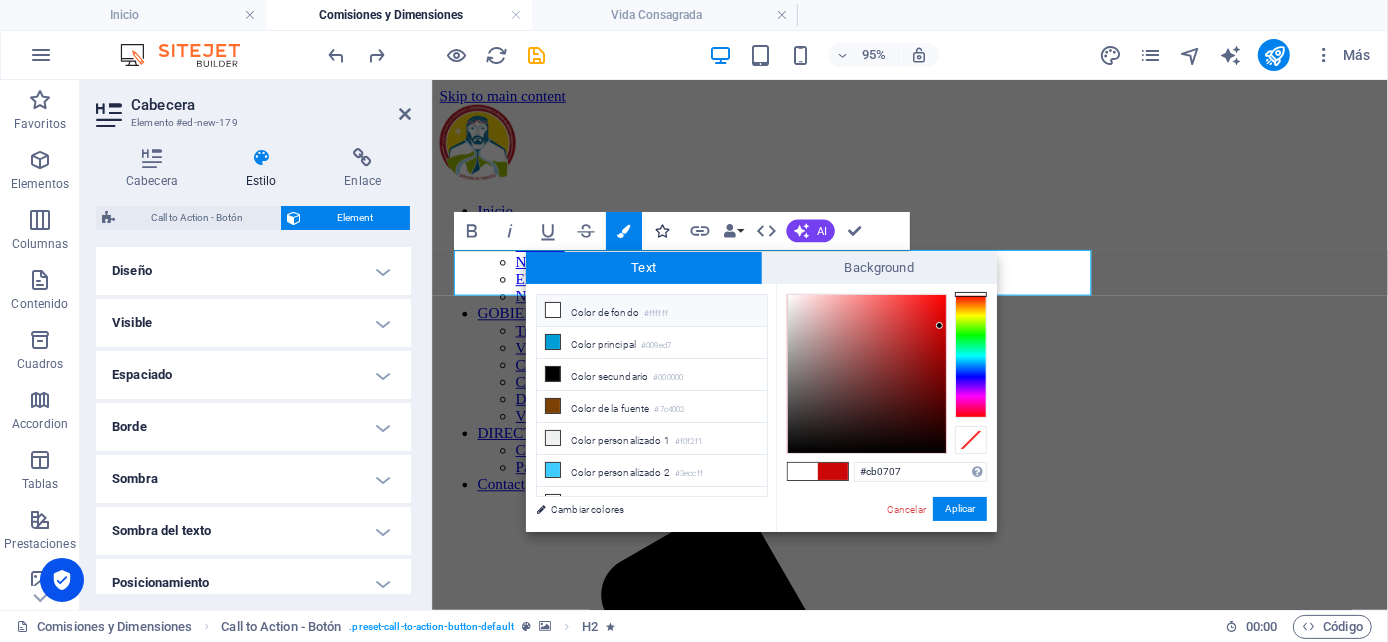 click at bounding box center [661, 230] 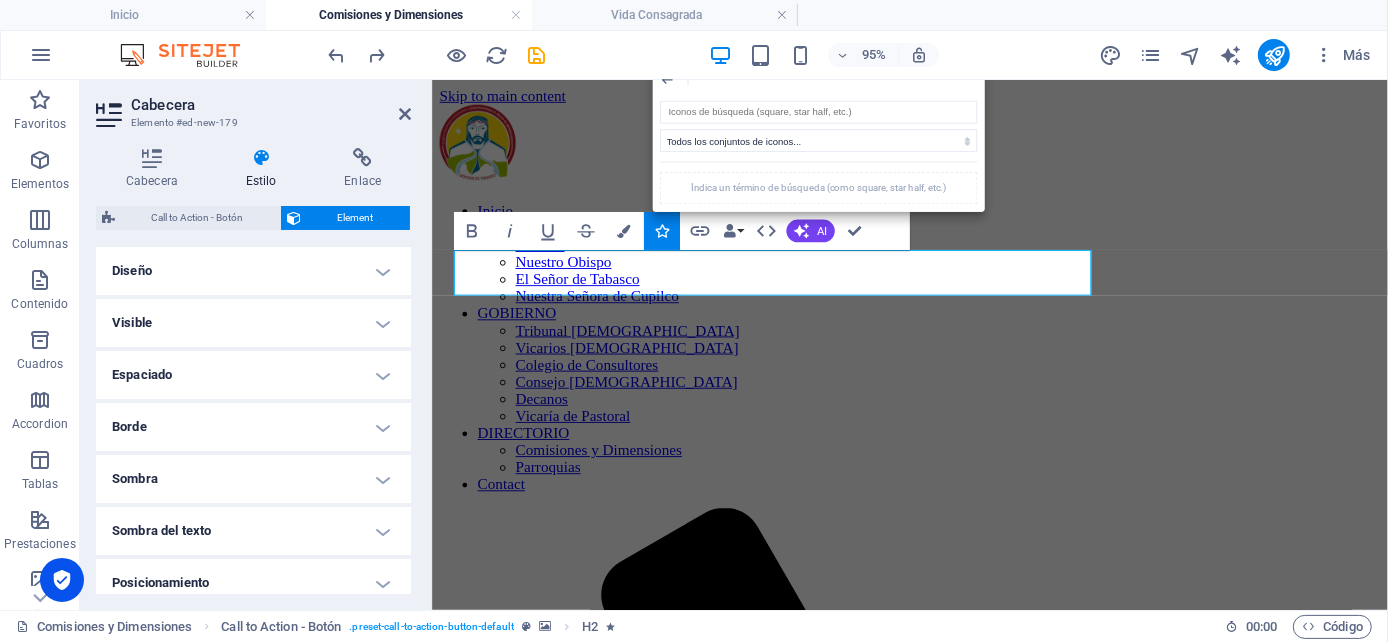 click at bounding box center (934, 1828) 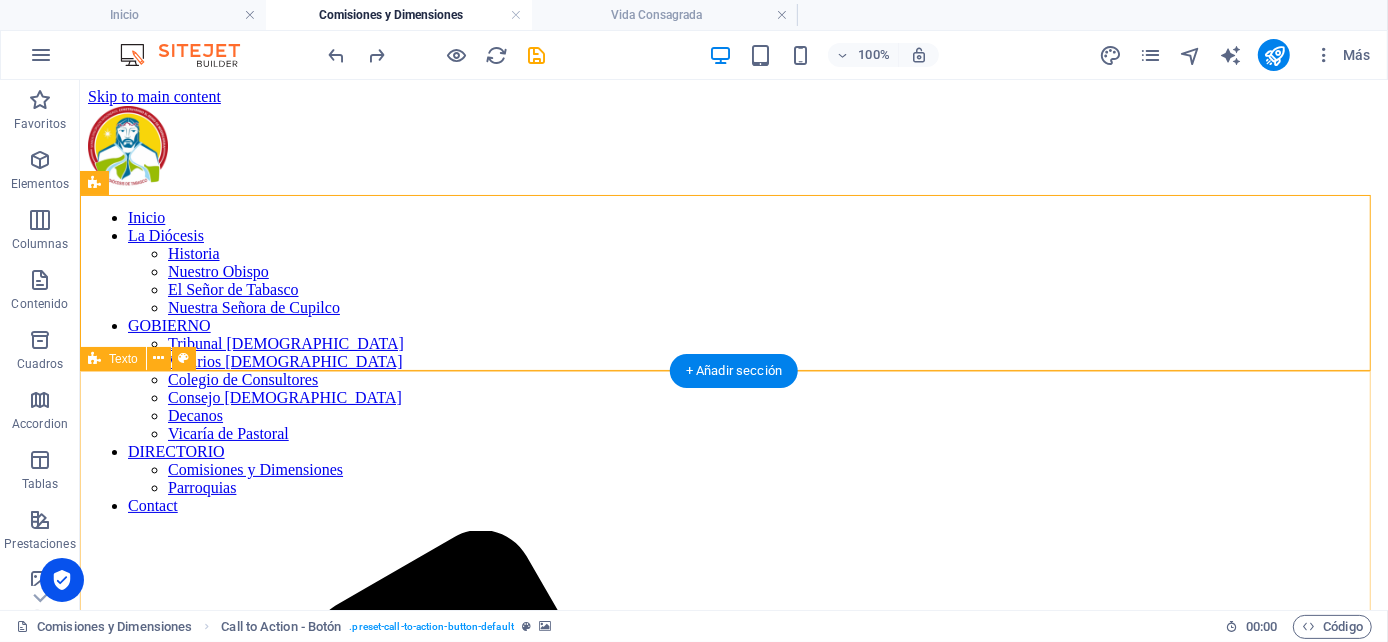 click on "comisiONES Una  comisión  es un organismo diocesano, creado para la  animación, promoción y desarrollo pastoral  al servicio del [DEMOGRAPHIC_DATA] Diocesano. Estas comisiones atienden temas importantes de la [DEMOGRAPHIC_DATA], como la [DEMOGRAPHIC_DATA], la misión, la liturgia y la caridad, y están formadas por dimensiones que ayudan a cumplir su objetivo." at bounding box center (733, 2562) 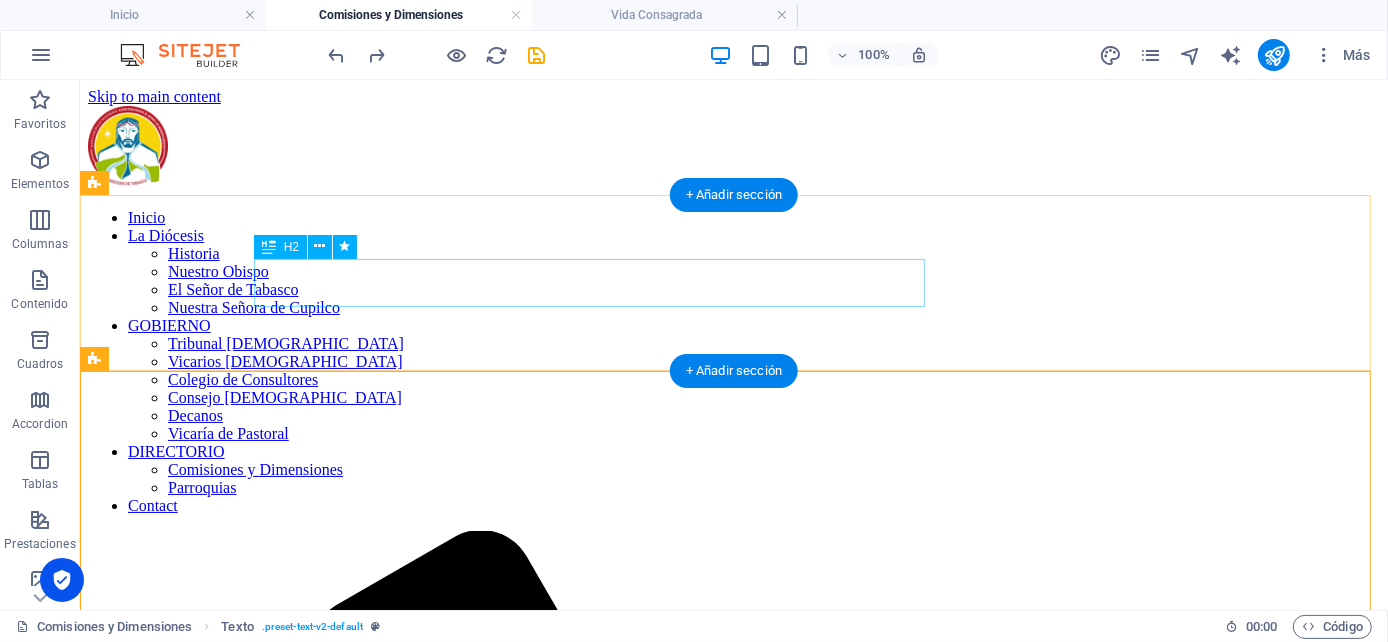 click on "COMISIONES Y DIMENSIONES DE PASTORAL" at bounding box center [733, 2437] 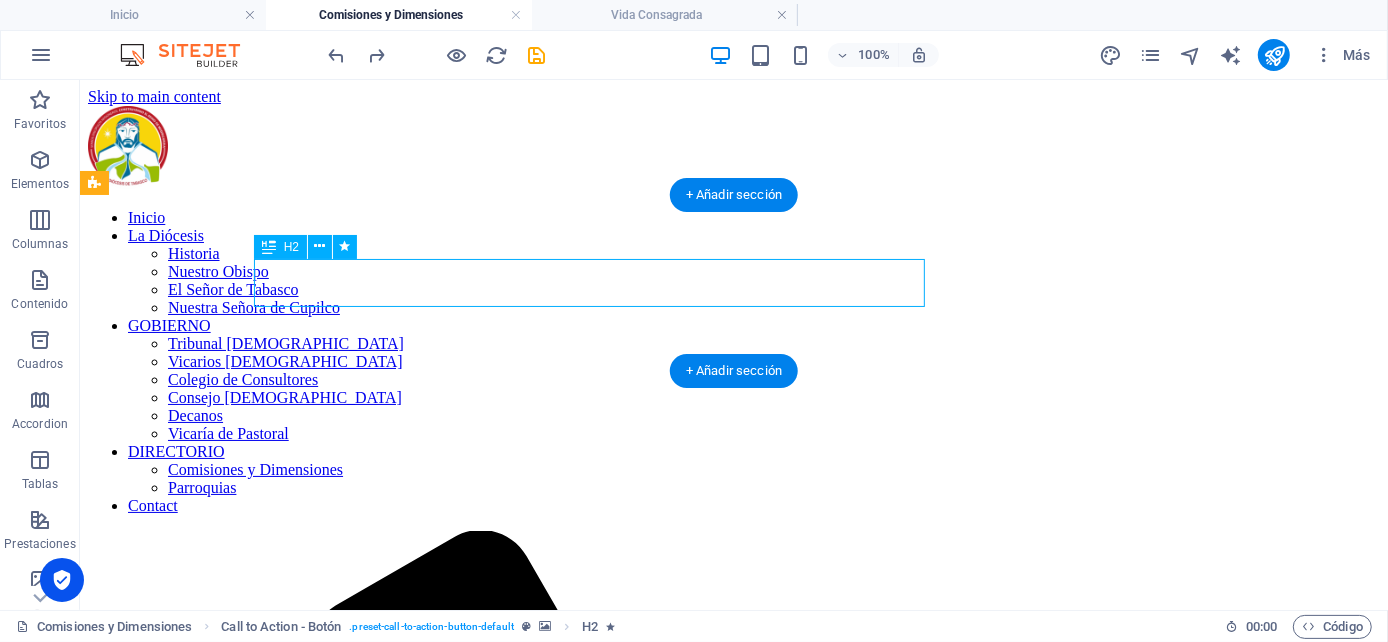 click on "COMISIONES Y DIMENSIONES DE PASTORAL" at bounding box center [733, 2437] 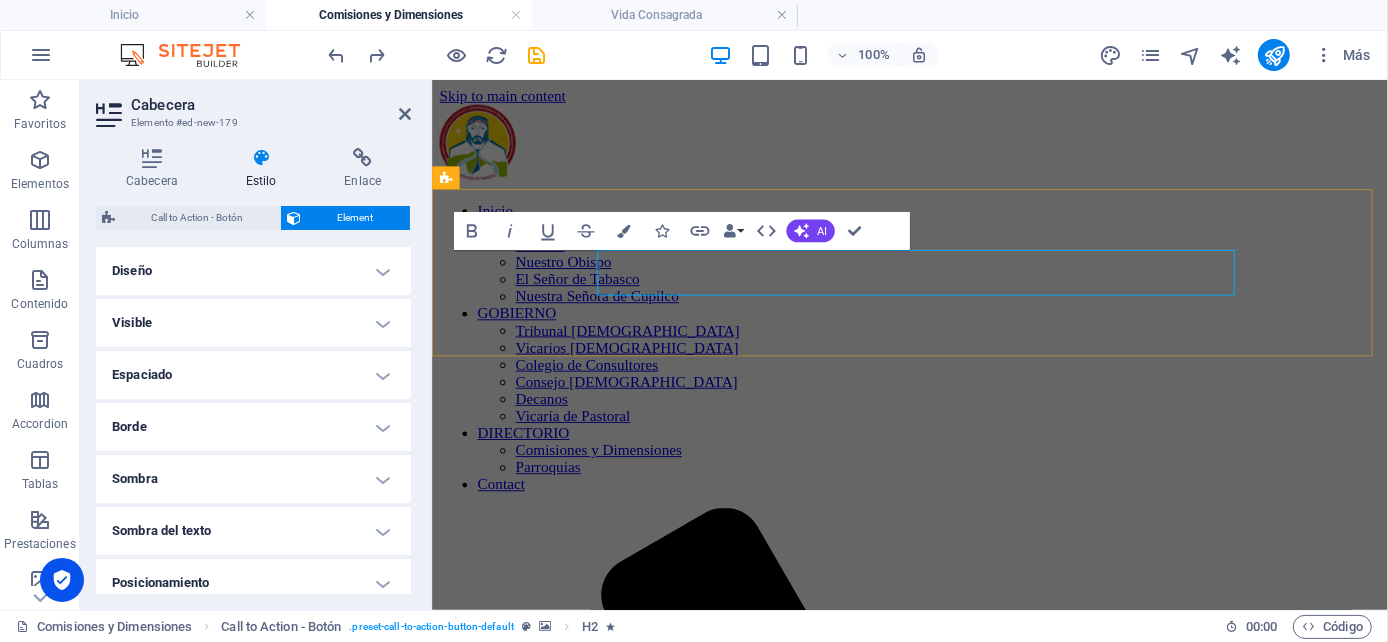 click on "COMISIONES Y DIMENSIONES DE PASTORAL" at bounding box center (934, 2037) 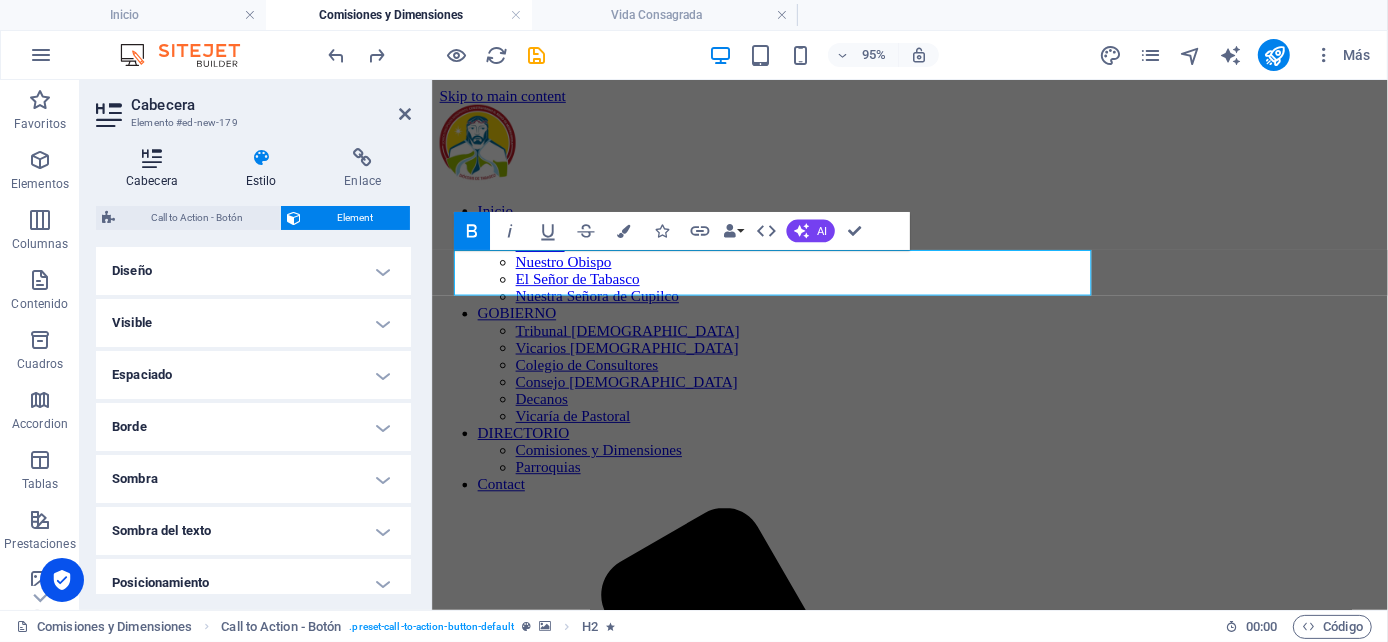 click at bounding box center (152, 158) 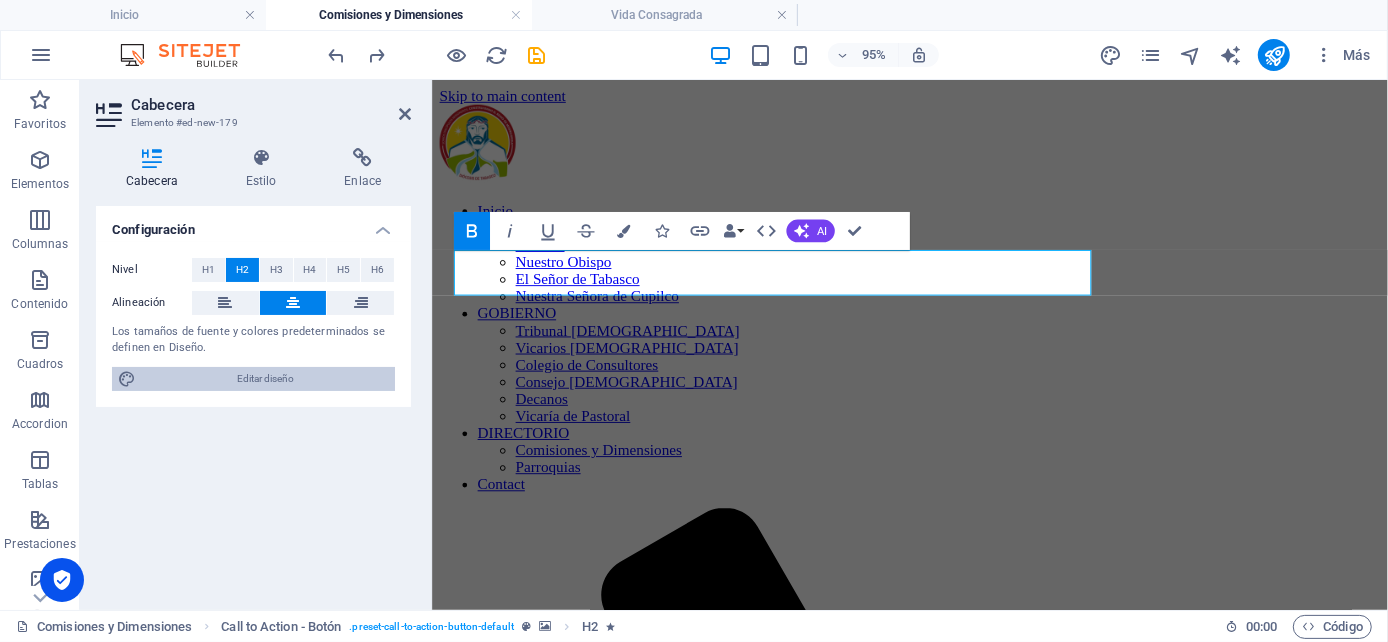 click on "Editar diseño" at bounding box center [265, 379] 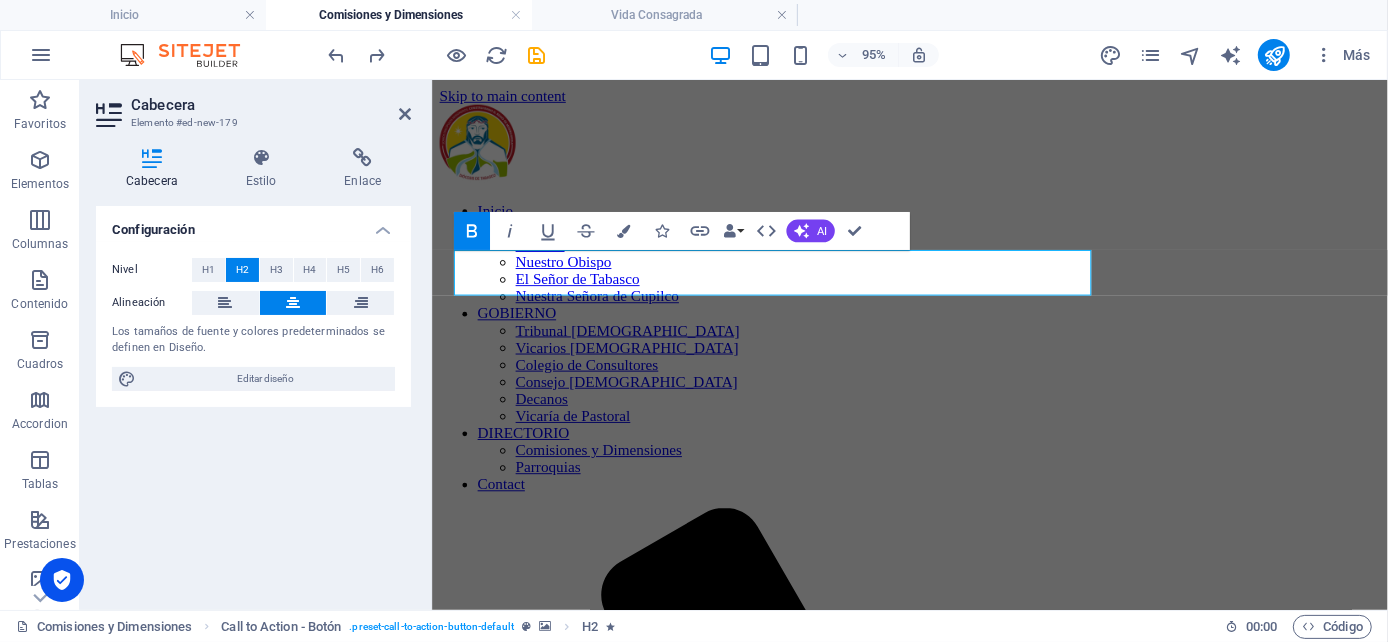 select on "px" 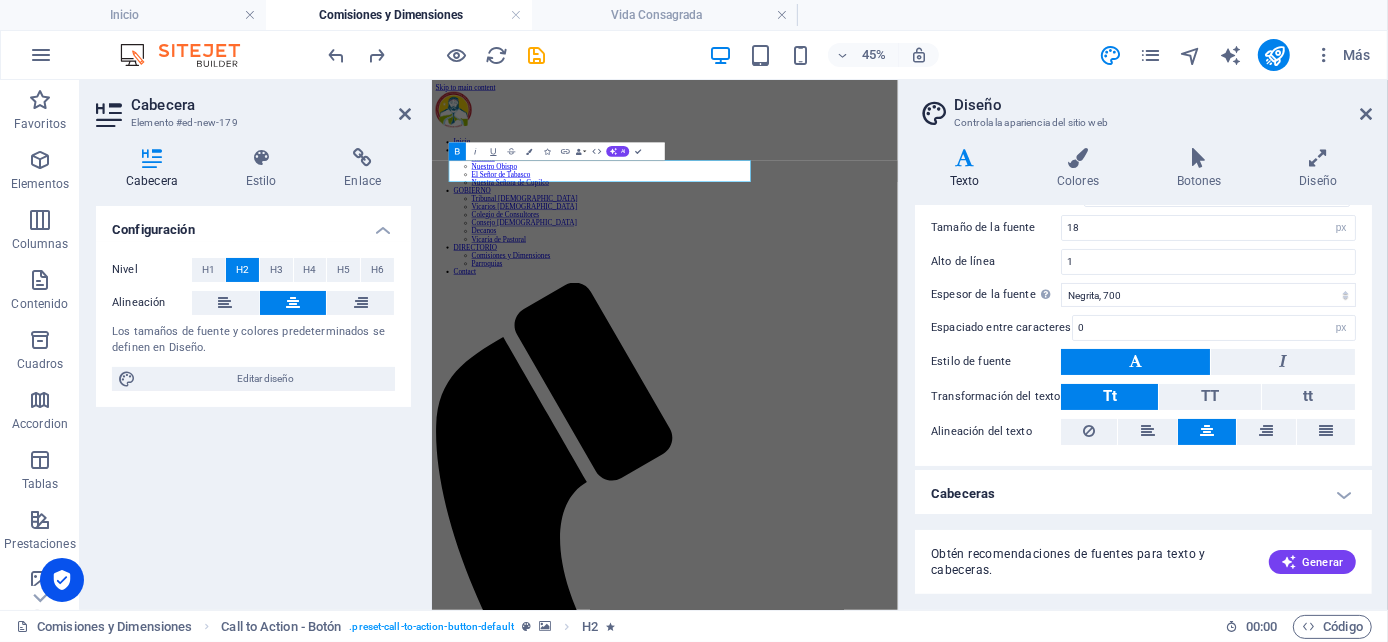 scroll, scrollTop: 145, scrollLeft: 0, axis: vertical 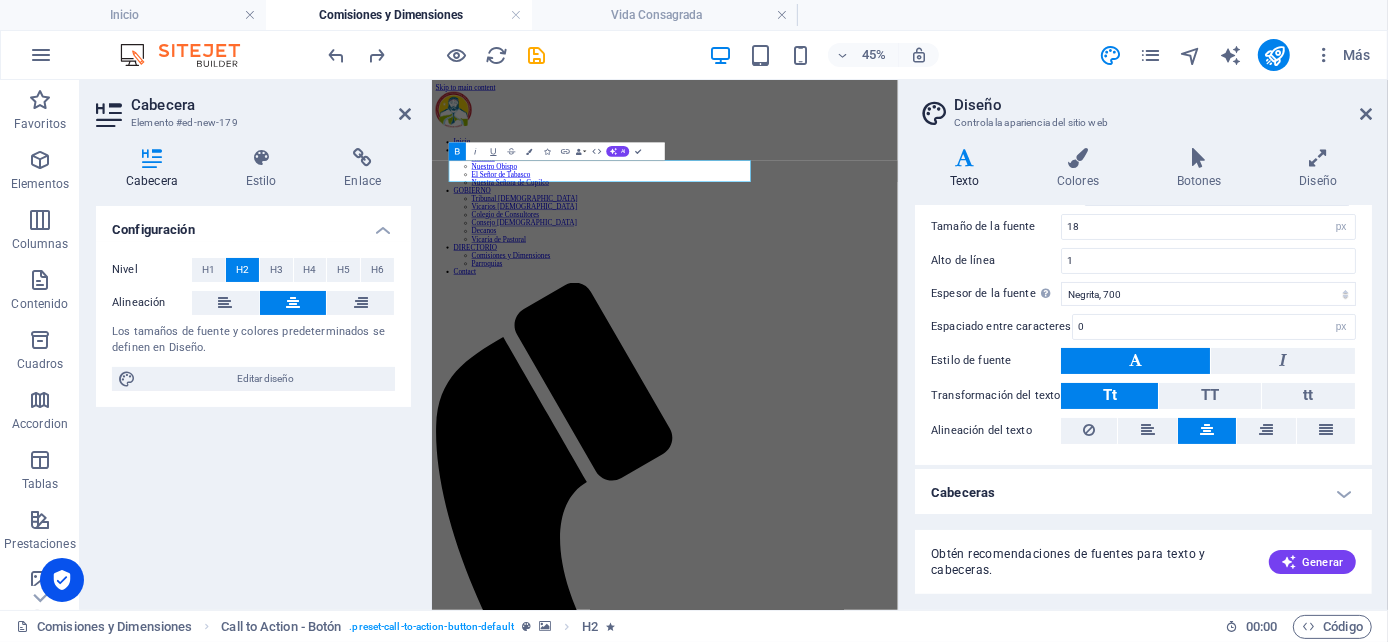 click on "Cabeceras" at bounding box center [1143, 493] 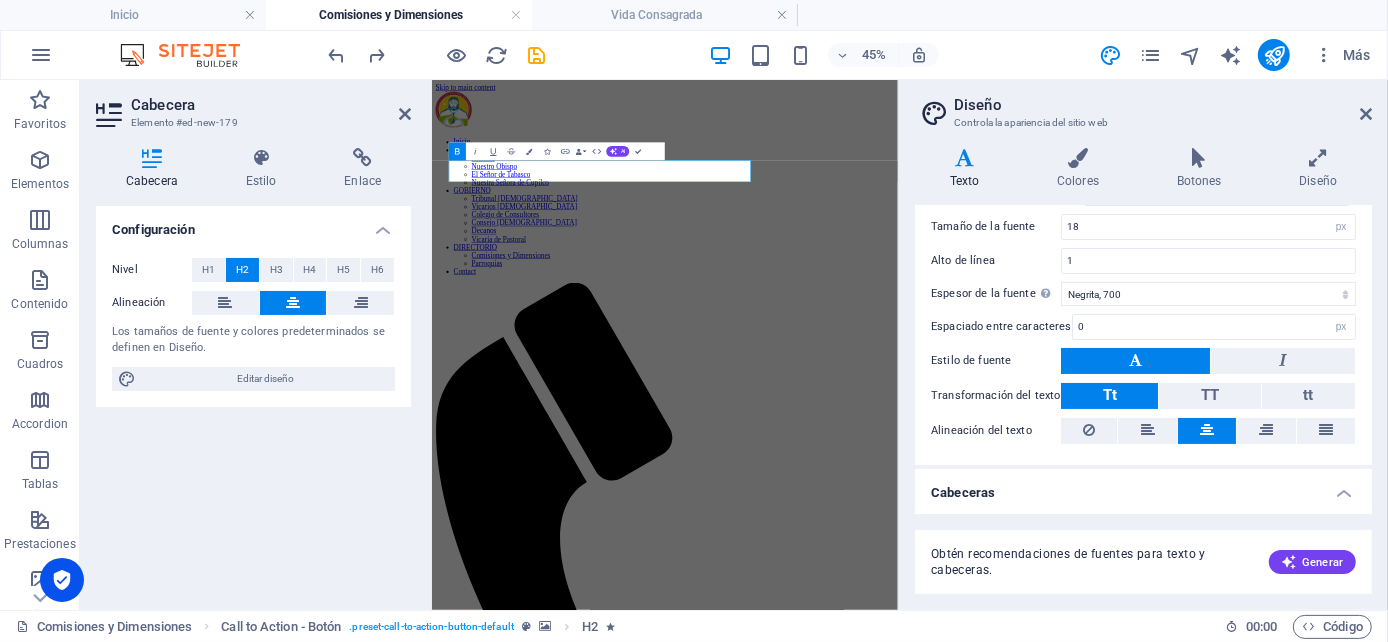click on "Cabeceras" at bounding box center (1143, 487) 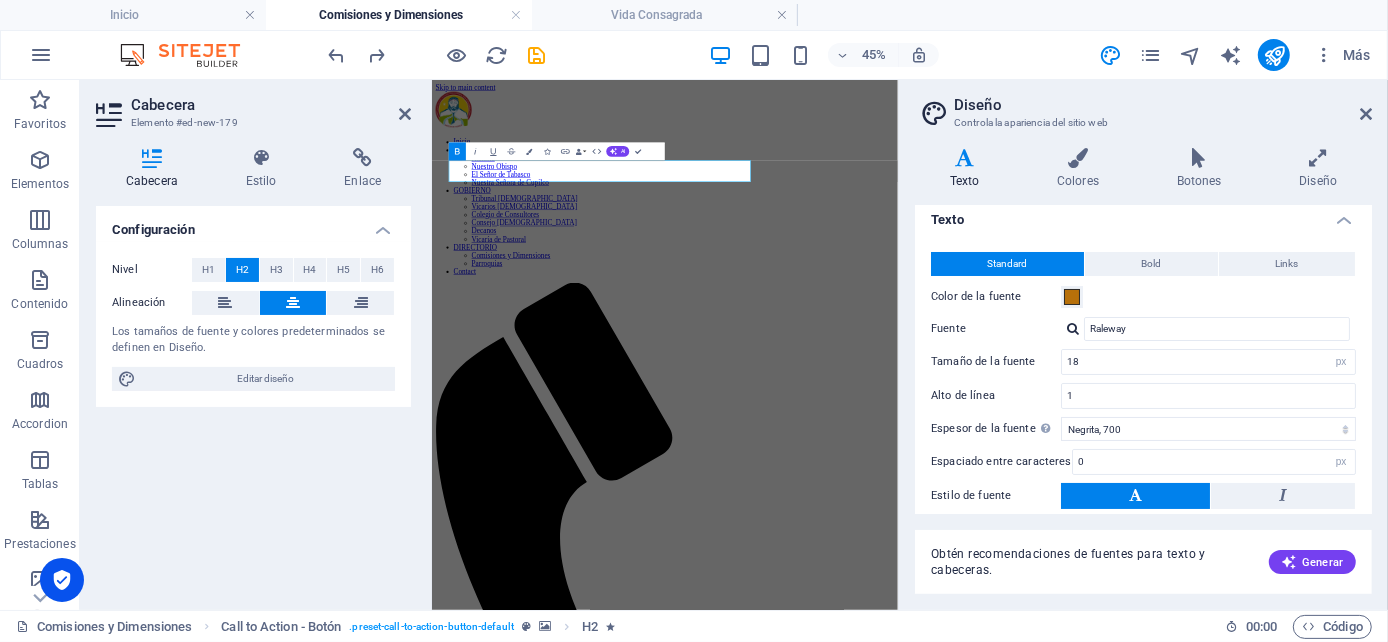 scroll, scrollTop: 0, scrollLeft: 0, axis: both 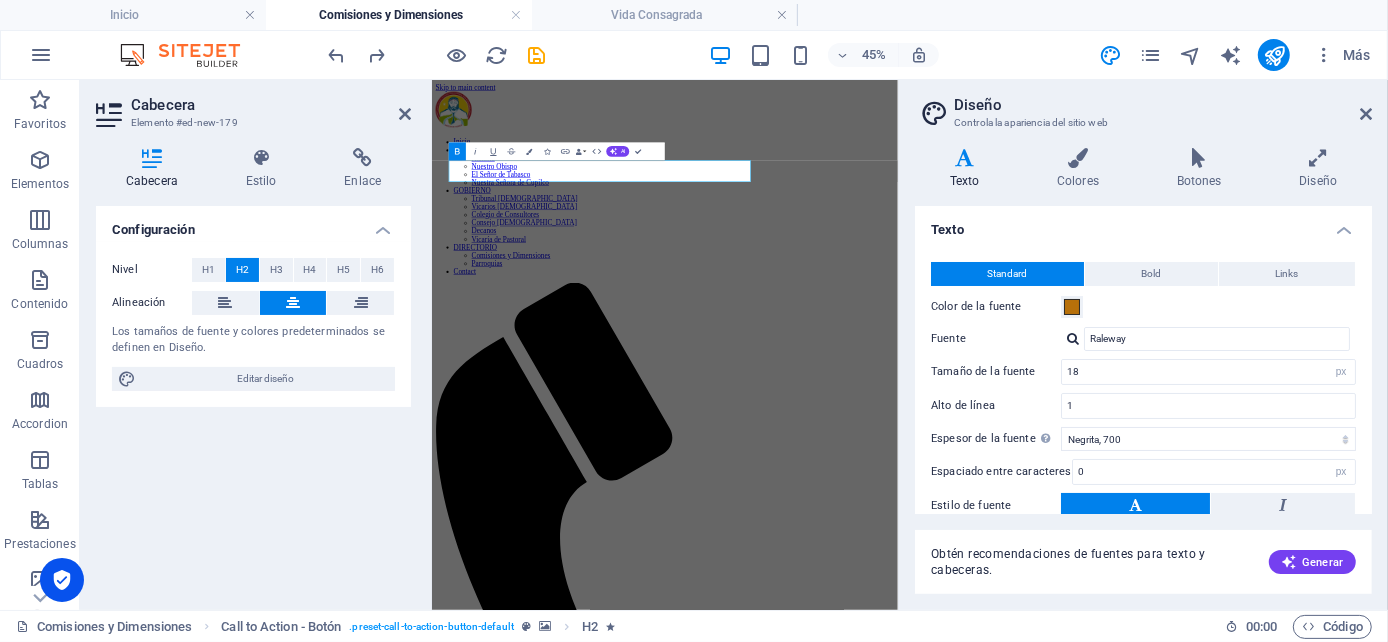 click on "Texto" at bounding box center [1143, 224] 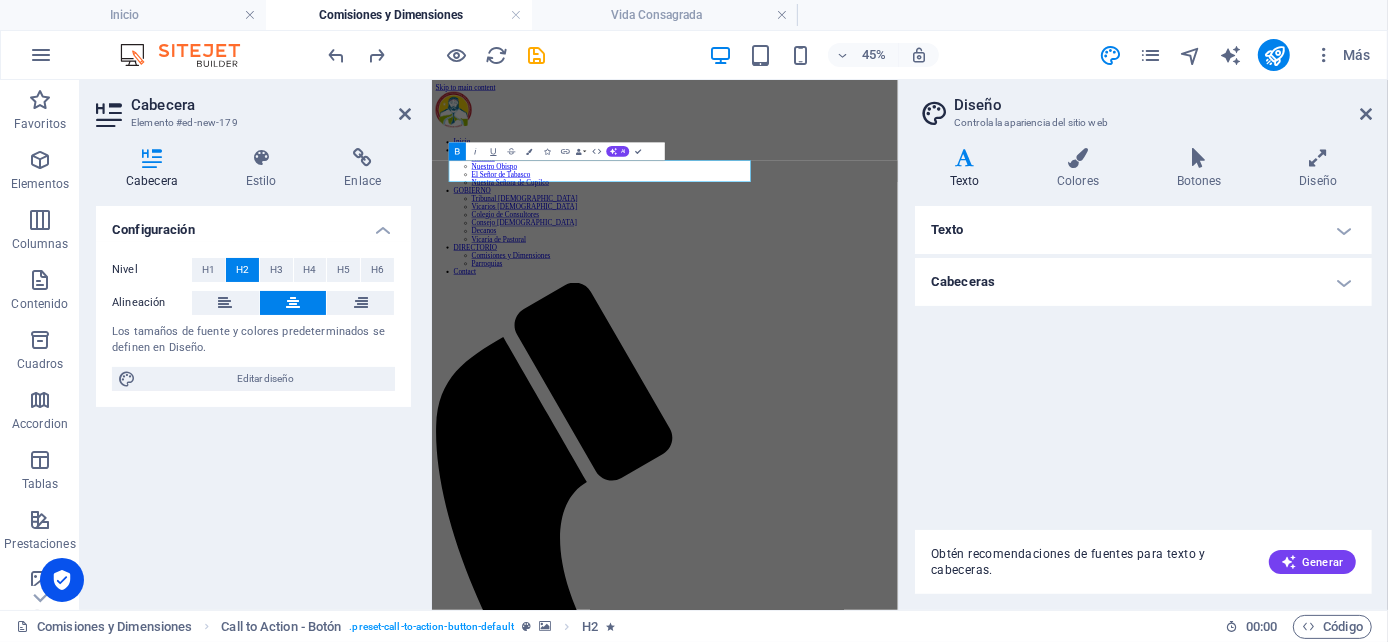 click on "Cabeceras" at bounding box center [1143, 282] 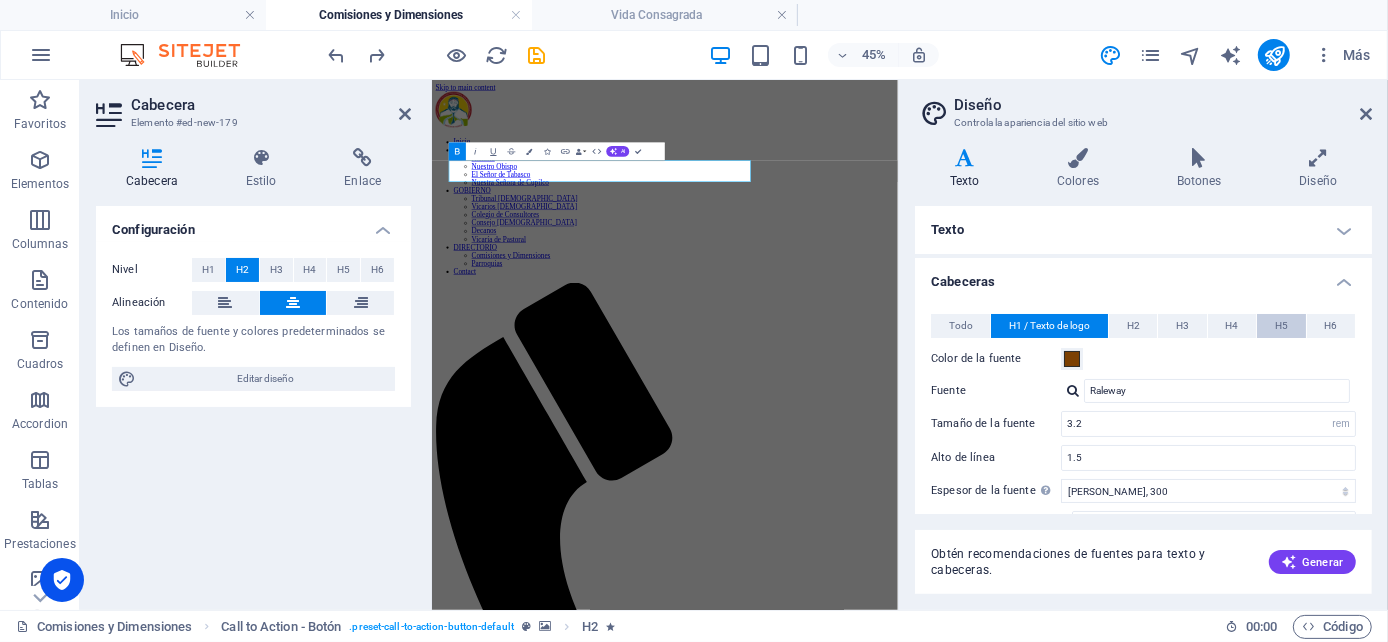 click on "H5" at bounding box center (1281, 326) 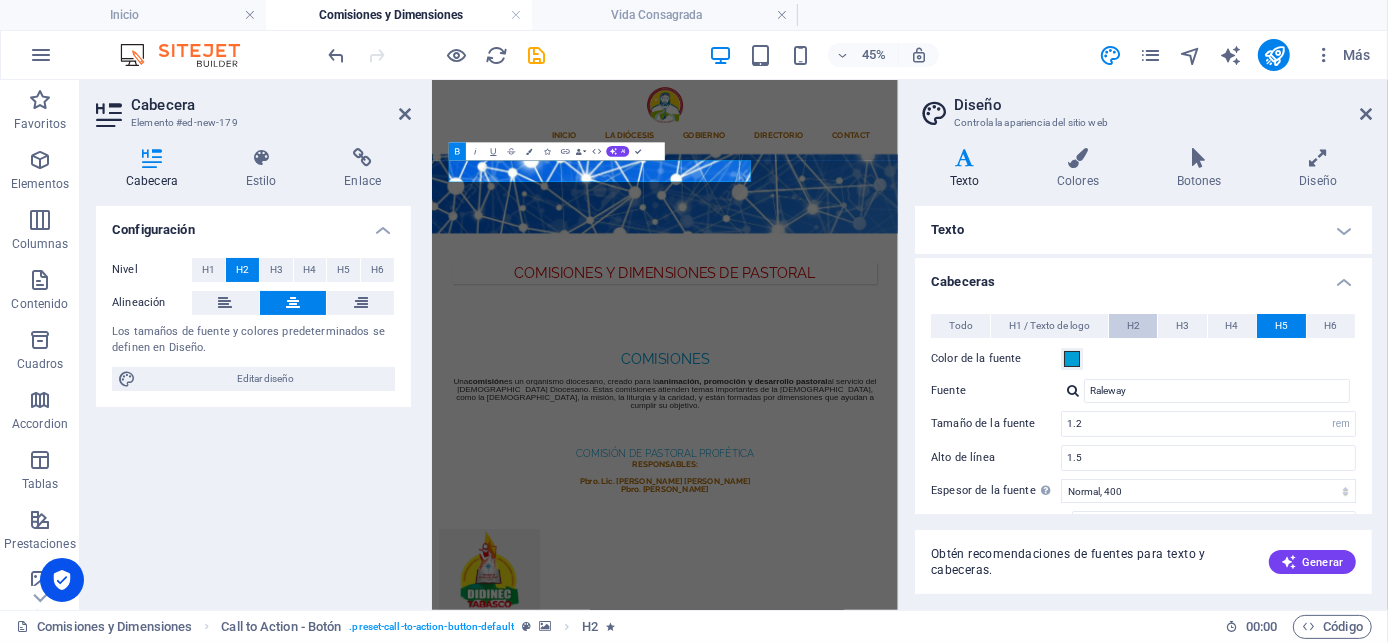 click on "H2" at bounding box center [1133, 326] 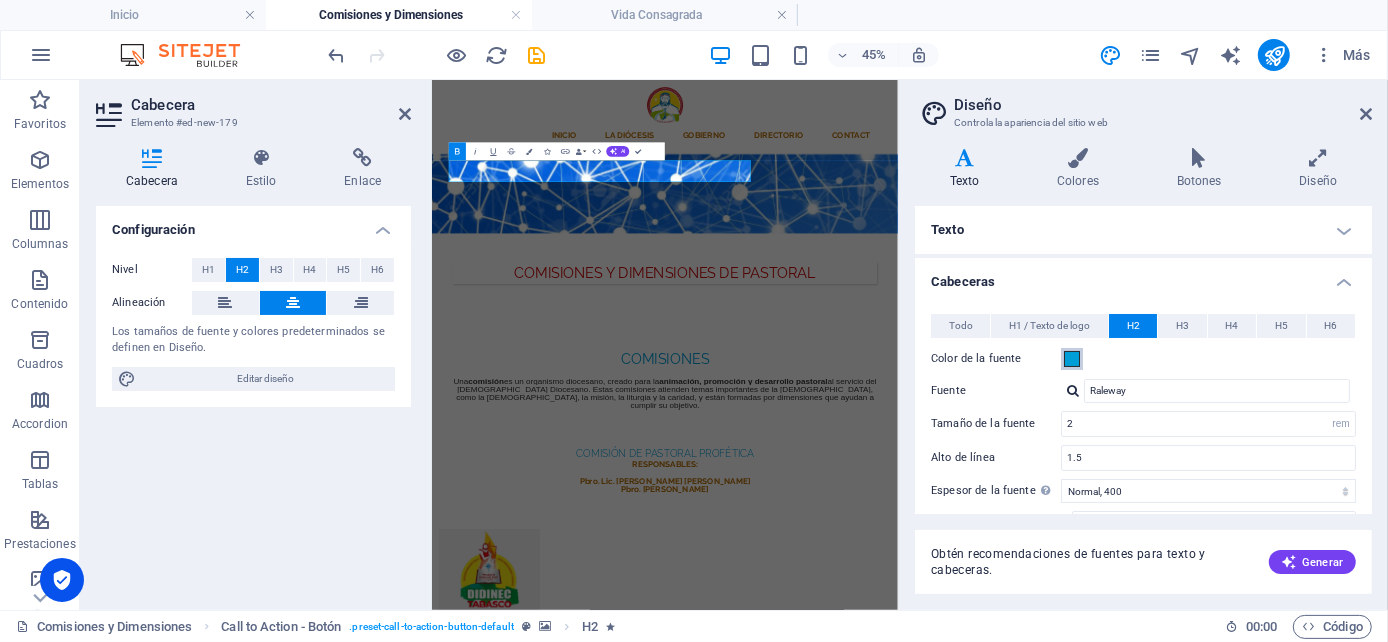 click at bounding box center (1072, 359) 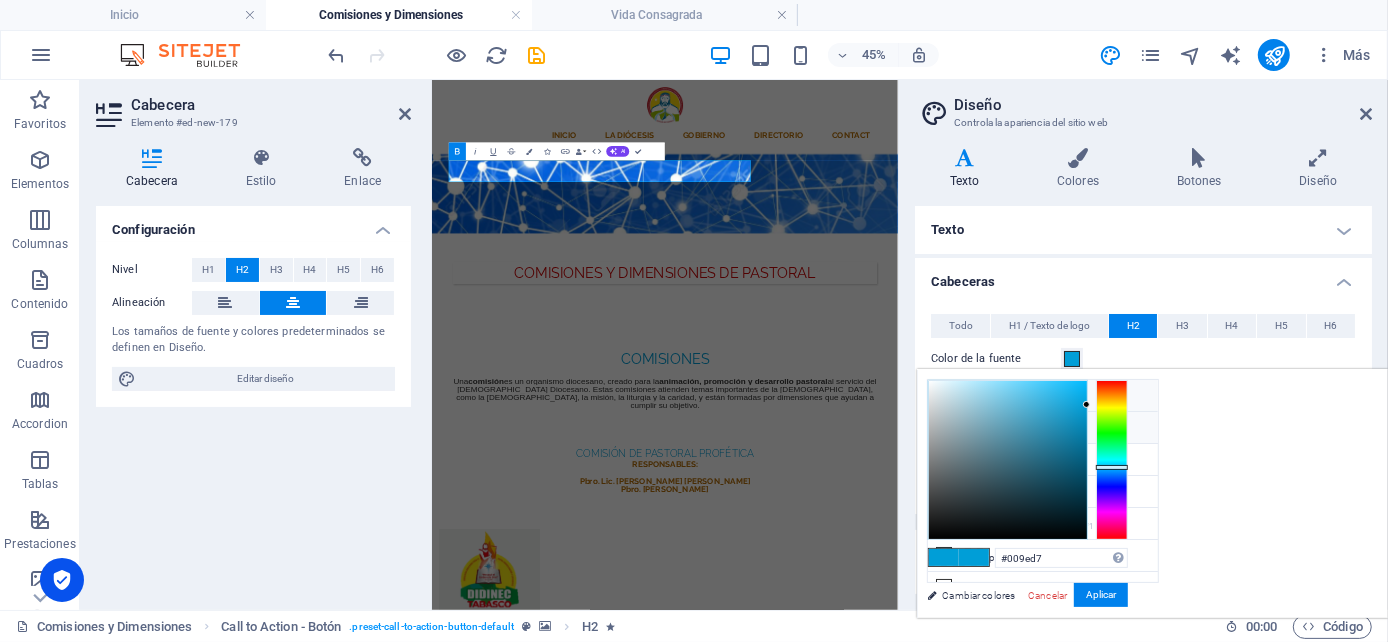 click on "Color de fondo
#ffffff" at bounding box center (1043, 396) 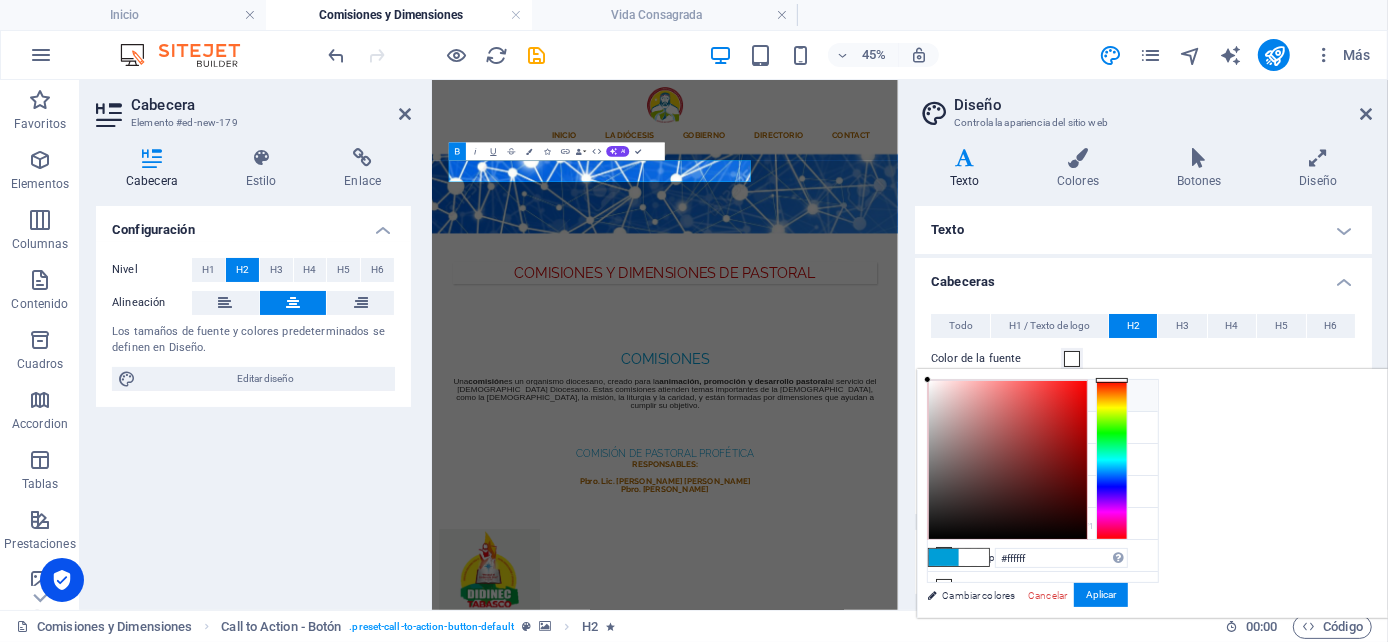 click on "Cabeceras" at bounding box center (1143, 276) 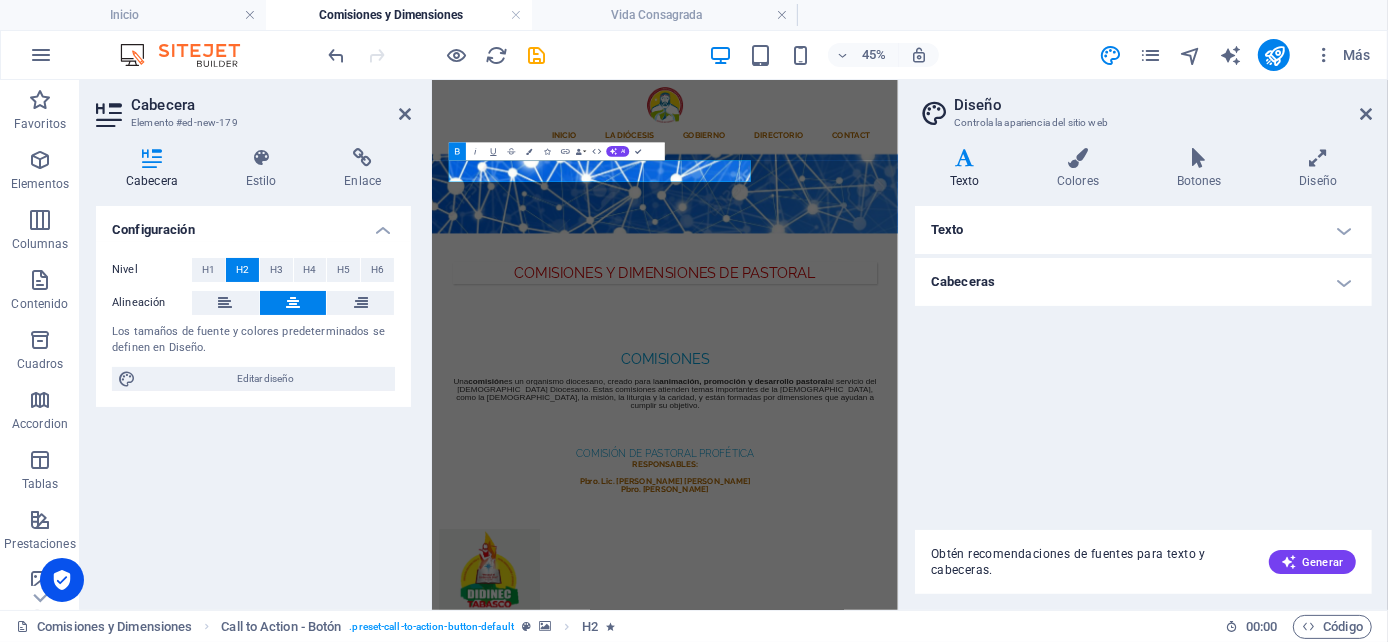 click on "Cabeceras" at bounding box center [1143, 282] 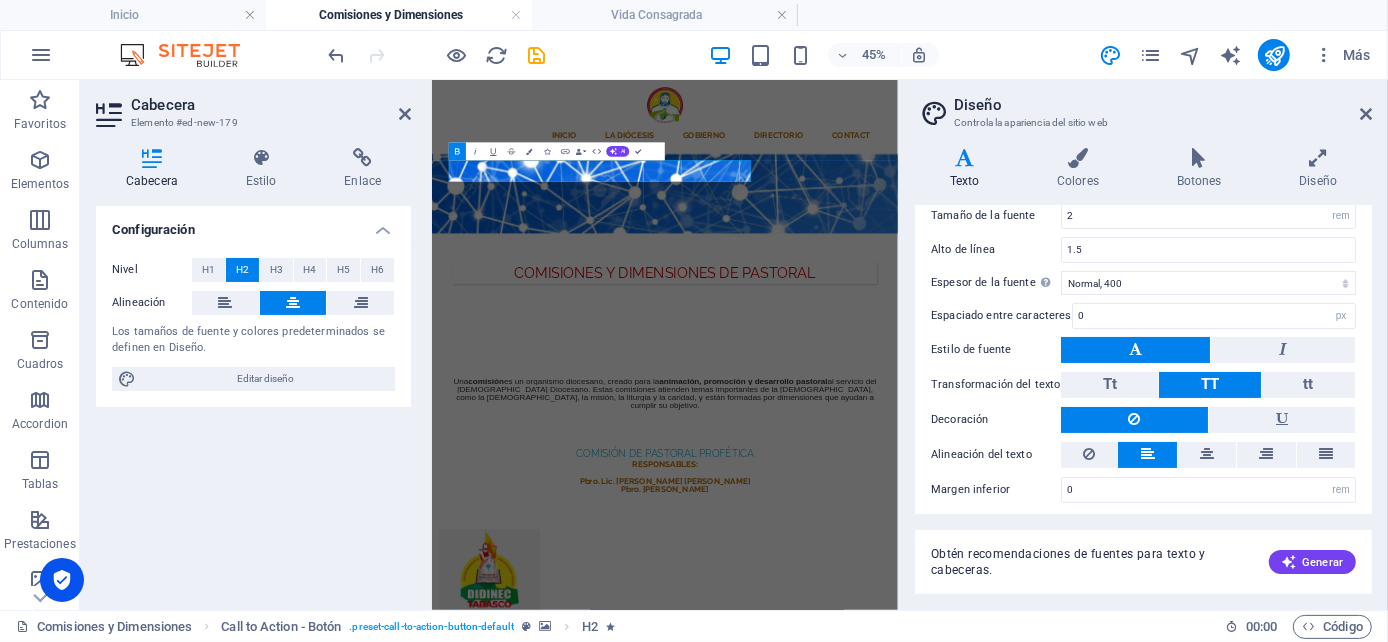 scroll, scrollTop: 212, scrollLeft: 0, axis: vertical 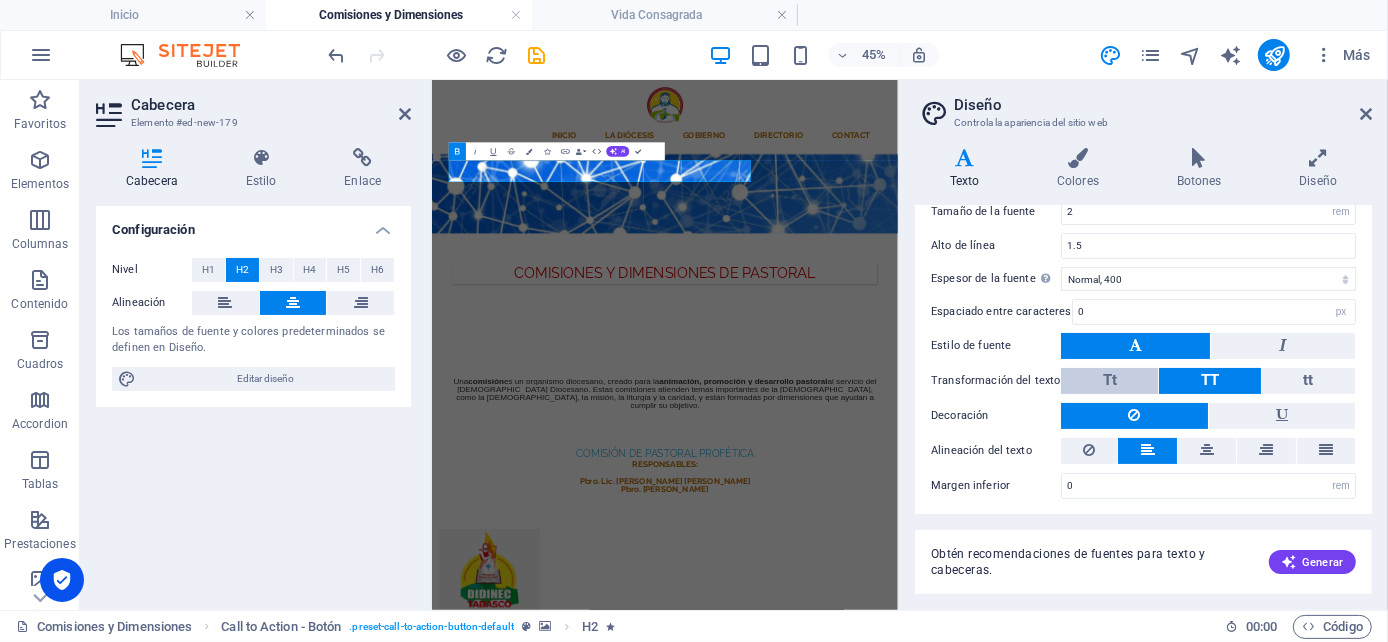 click on "Tt" at bounding box center [1109, 381] 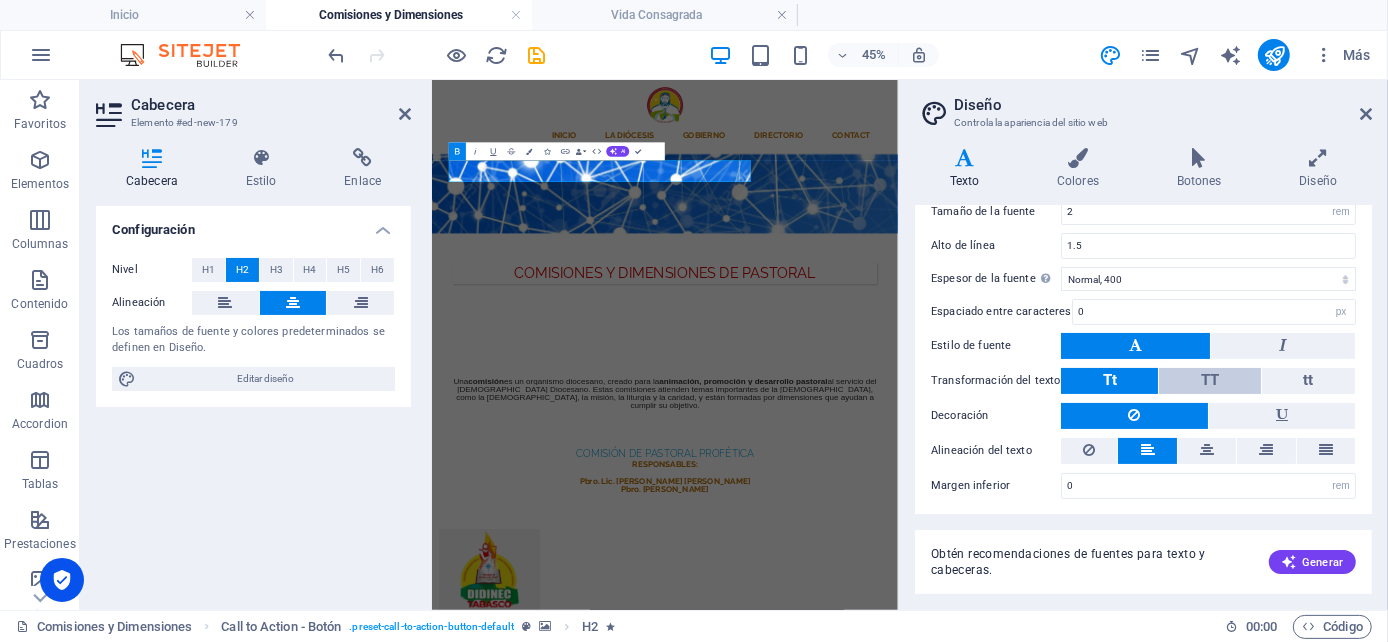 click on "TT" at bounding box center [1209, 381] 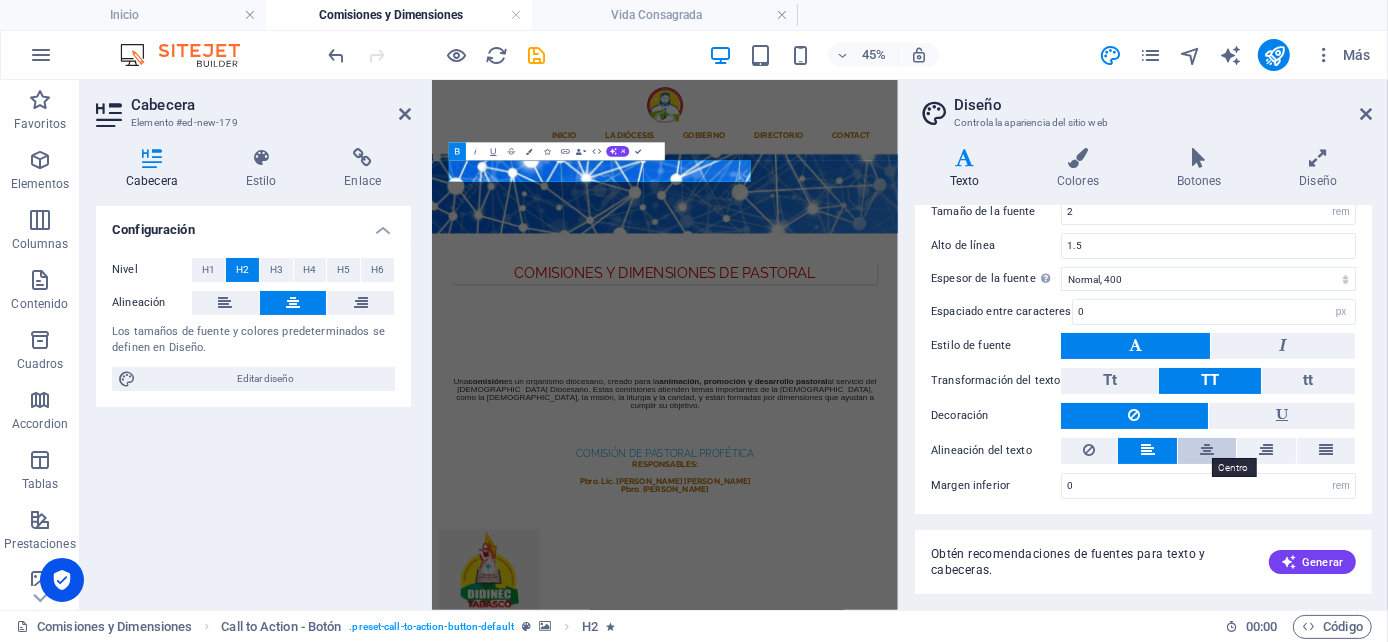 click at bounding box center [1207, 450] 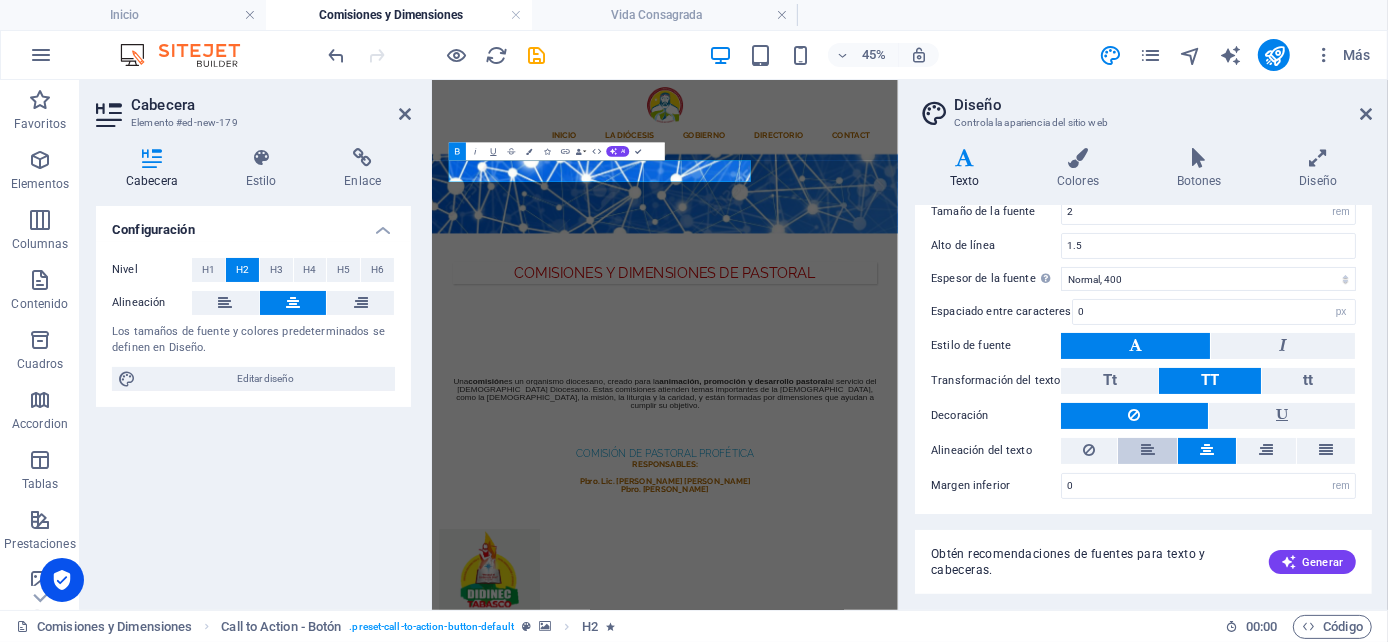 click at bounding box center (1147, 451) 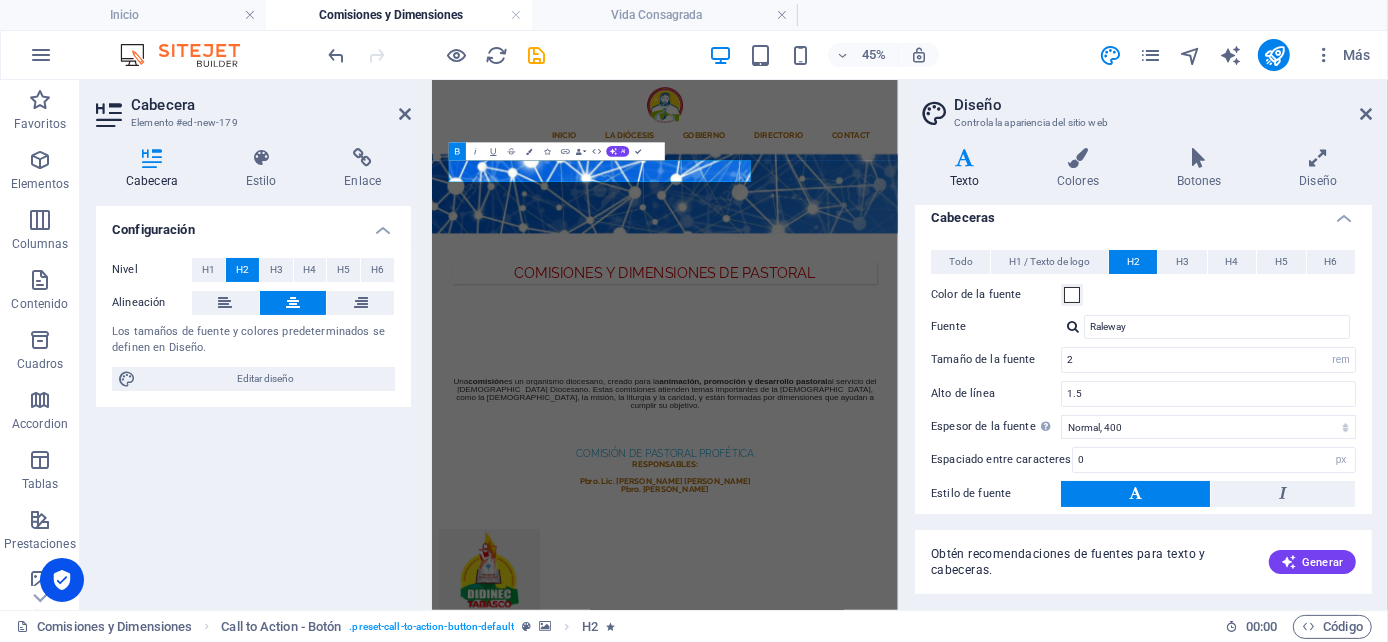 scroll, scrollTop: 0, scrollLeft: 0, axis: both 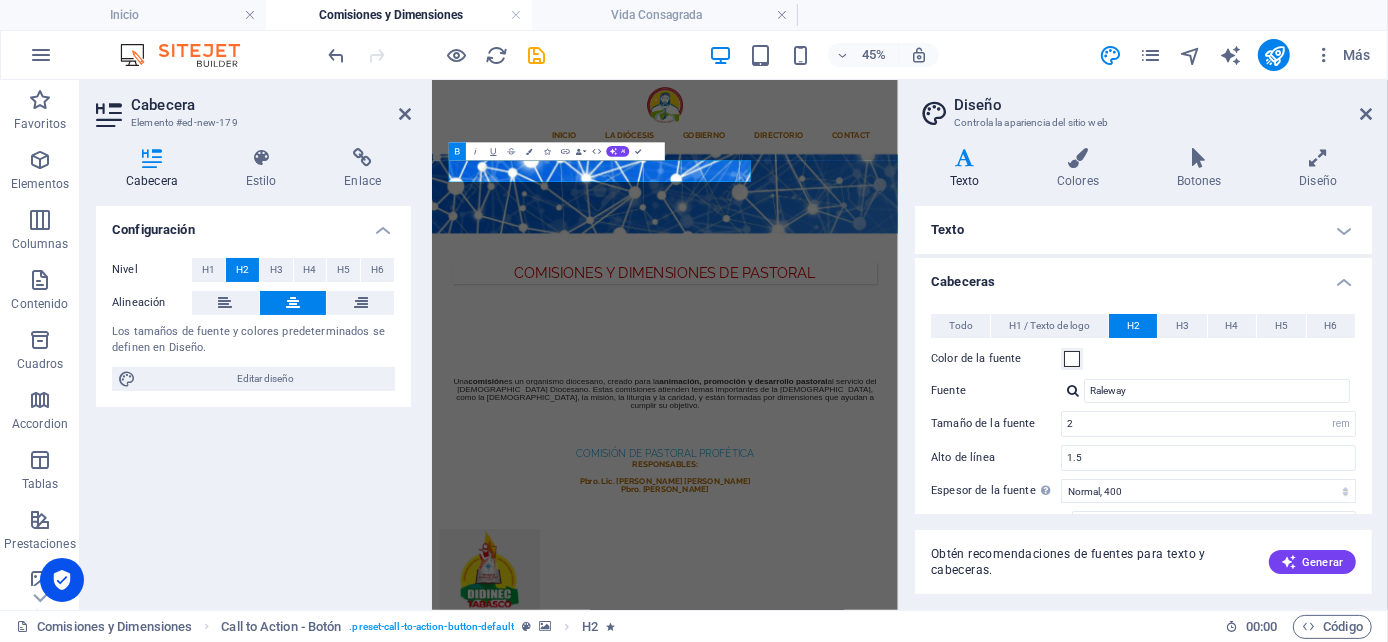 click at bounding box center (949, 333) 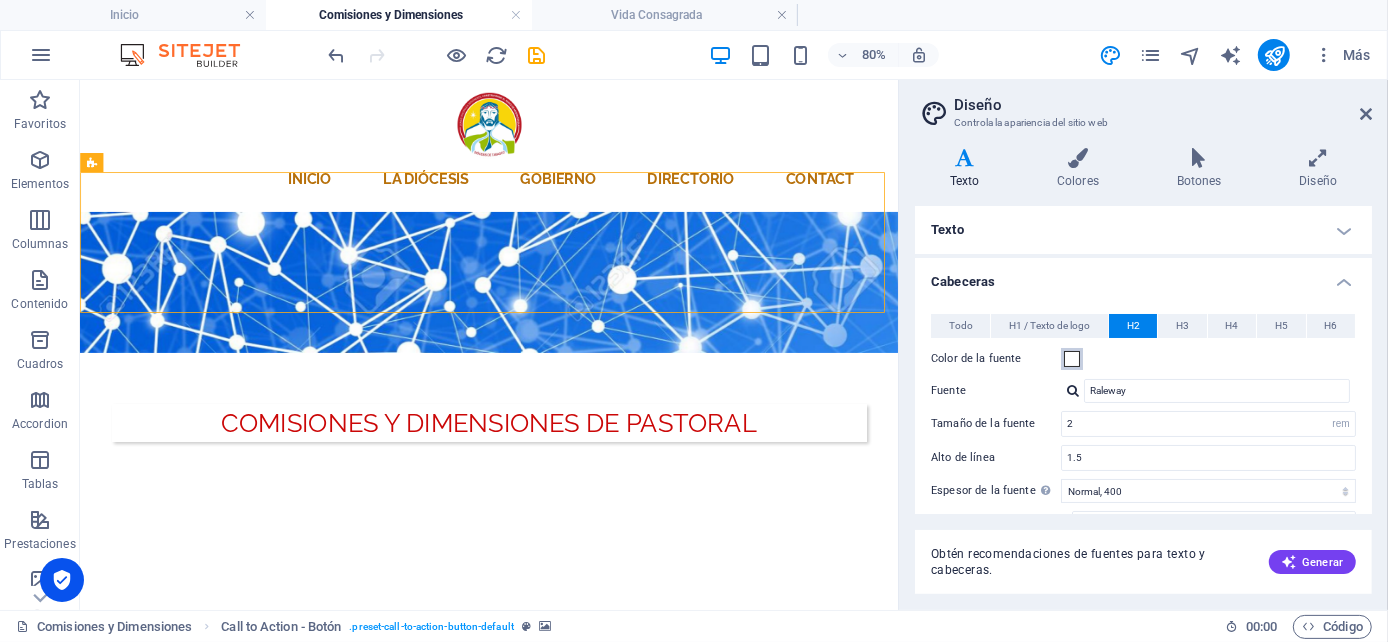 click at bounding box center (1072, 359) 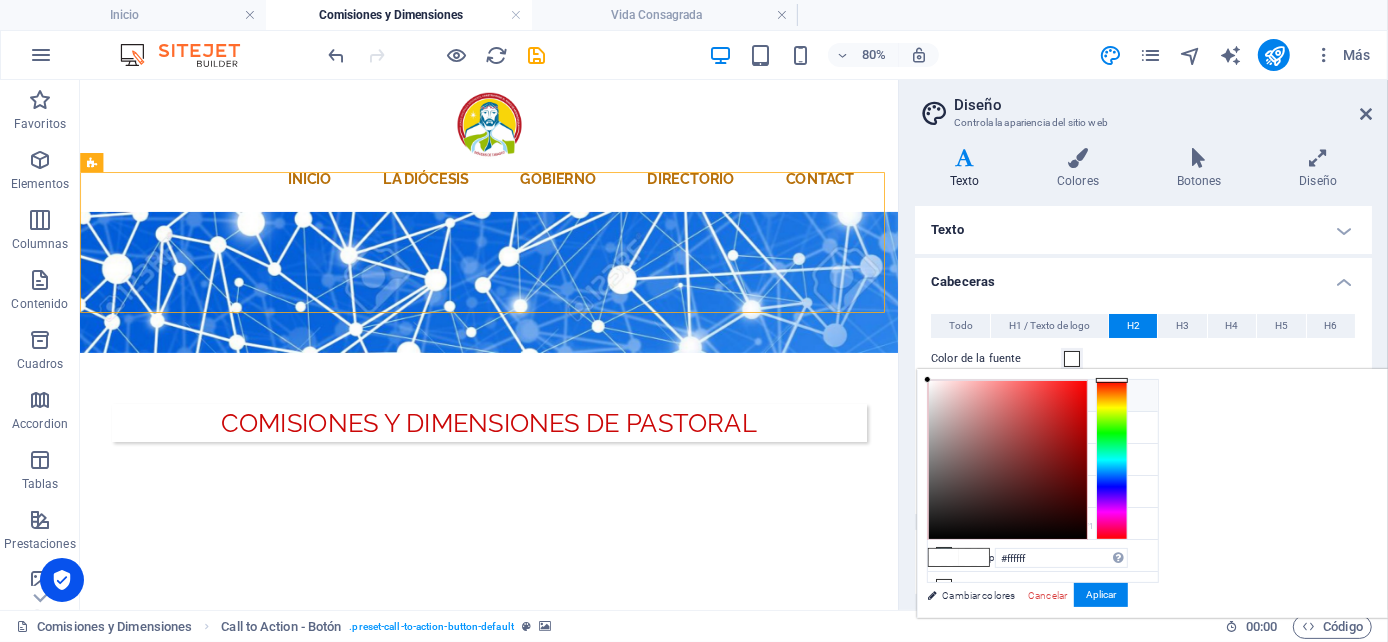 click on "Color de fondo
#ffffff" at bounding box center [1043, 396] 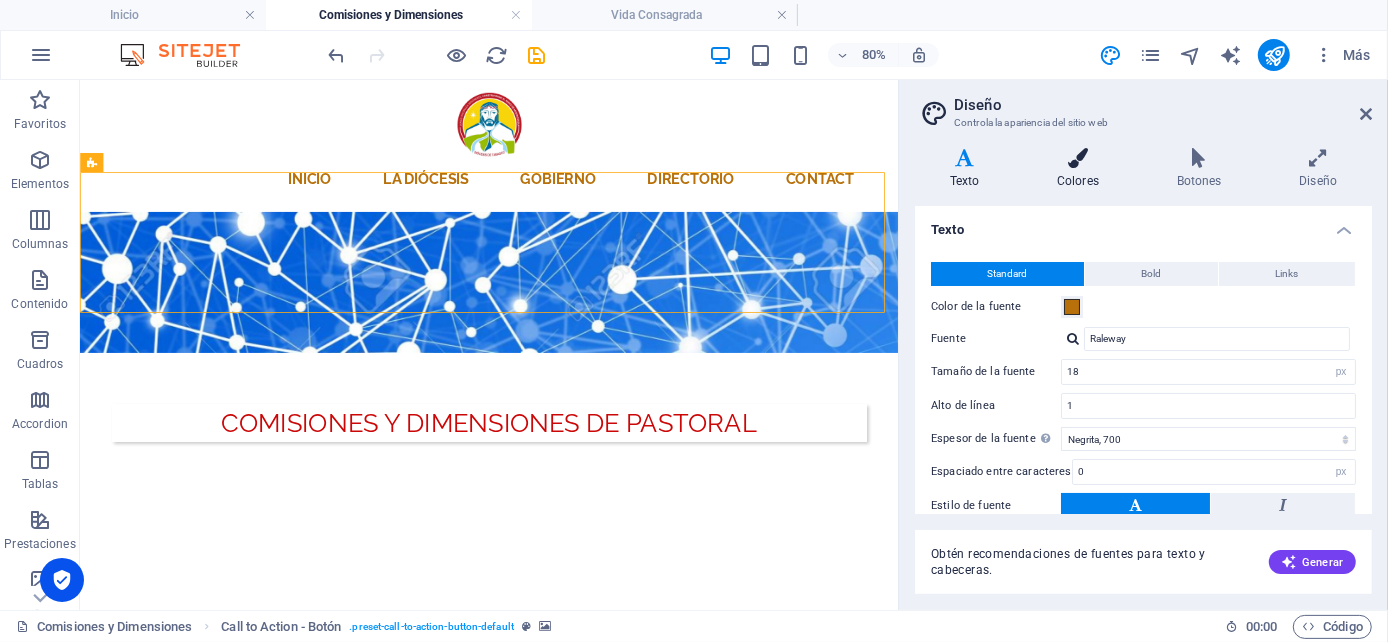 click at bounding box center (1078, 158) 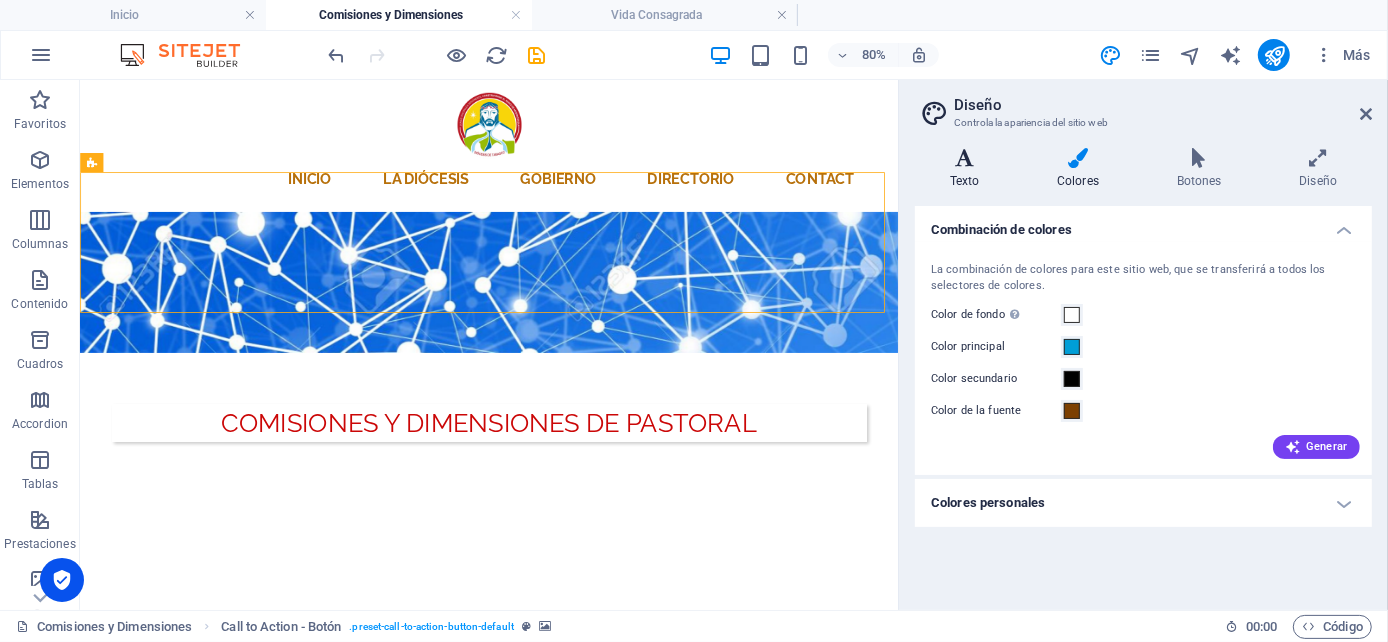 click at bounding box center [964, 158] 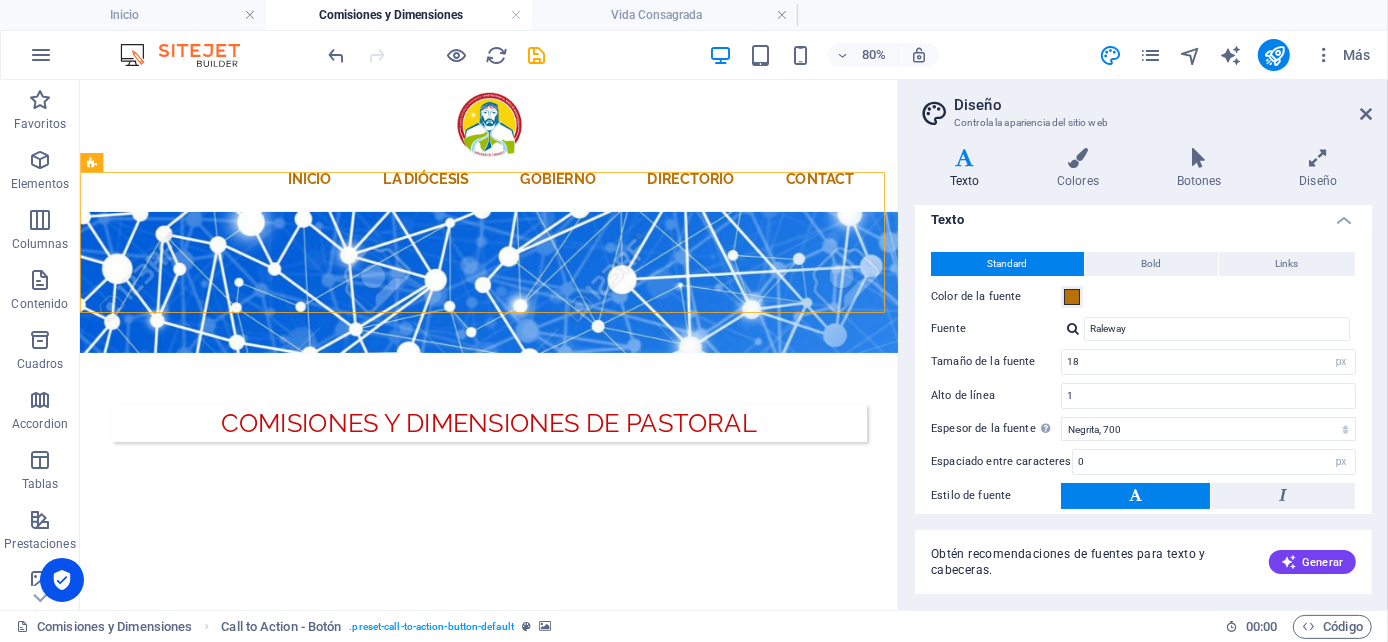 scroll, scrollTop: 0, scrollLeft: 0, axis: both 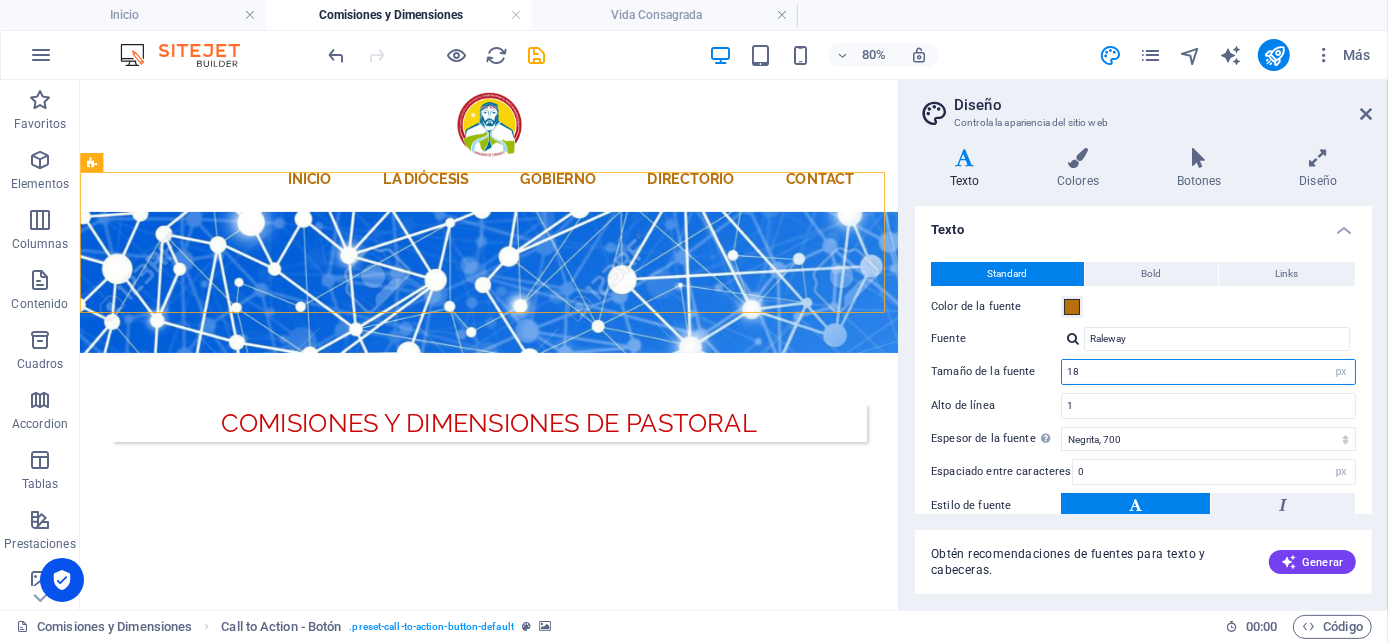 click on "18" at bounding box center (1208, 372) 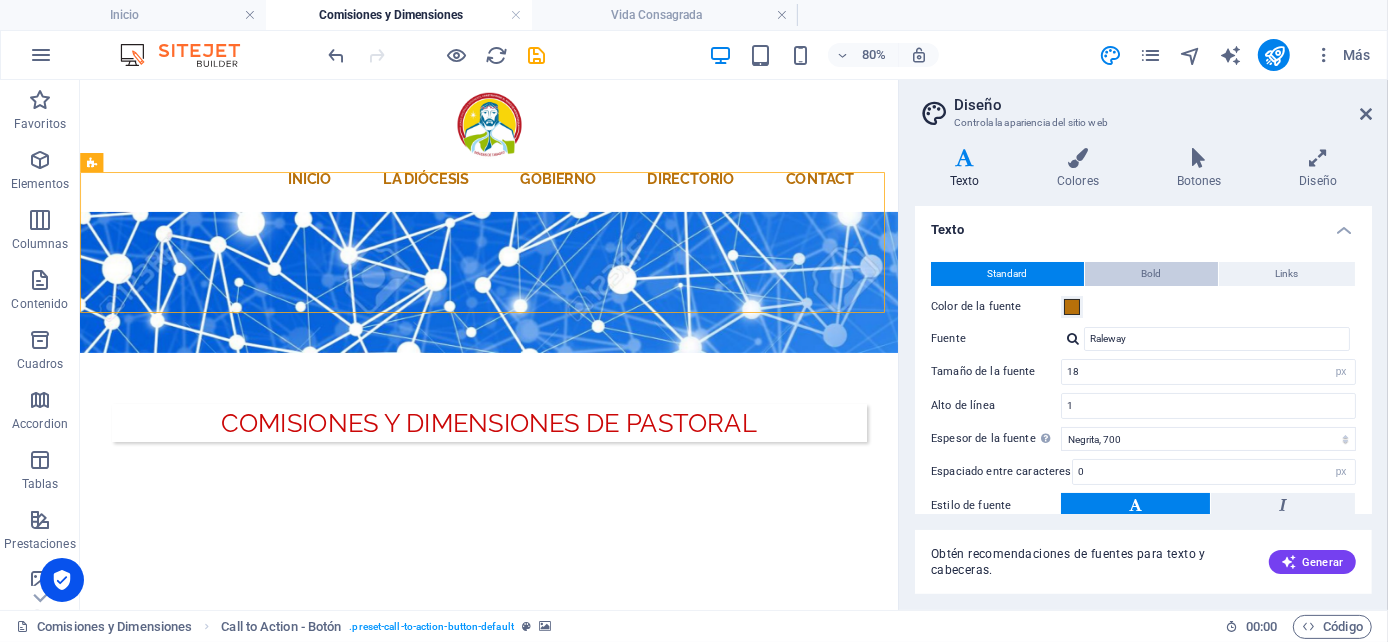 click on "Bold" at bounding box center (1151, 274) 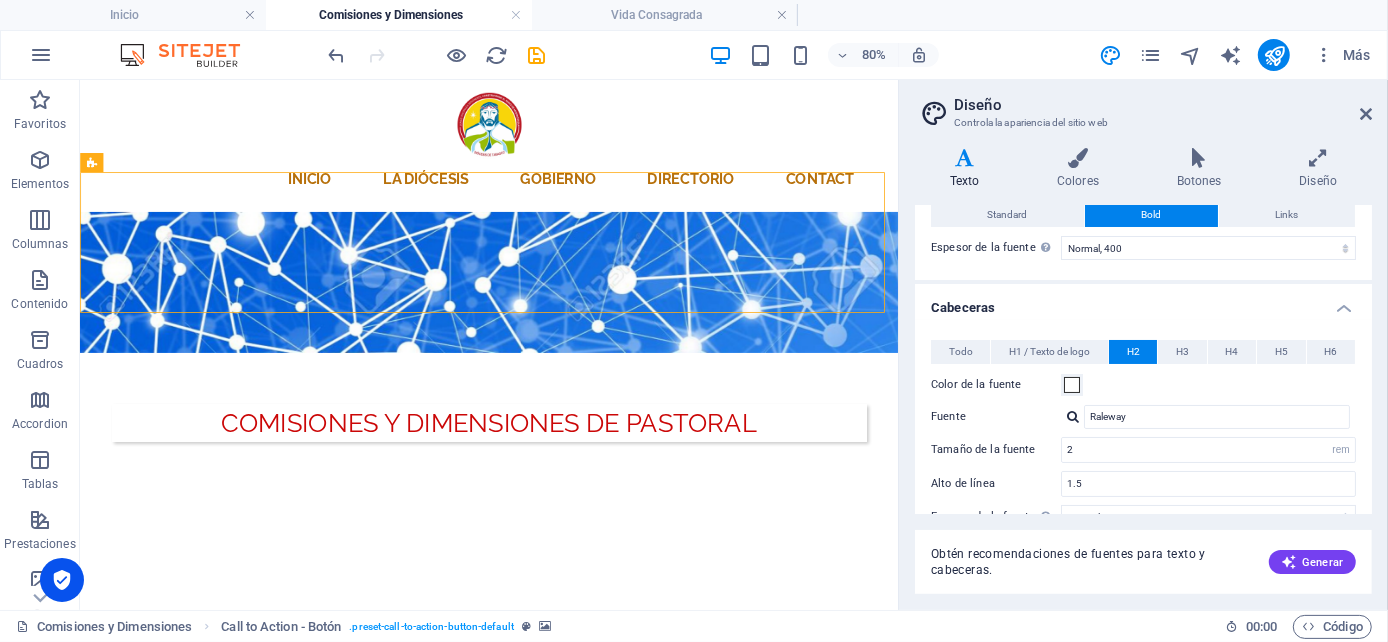 scroll, scrollTop: 111, scrollLeft: 0, axis: vertical 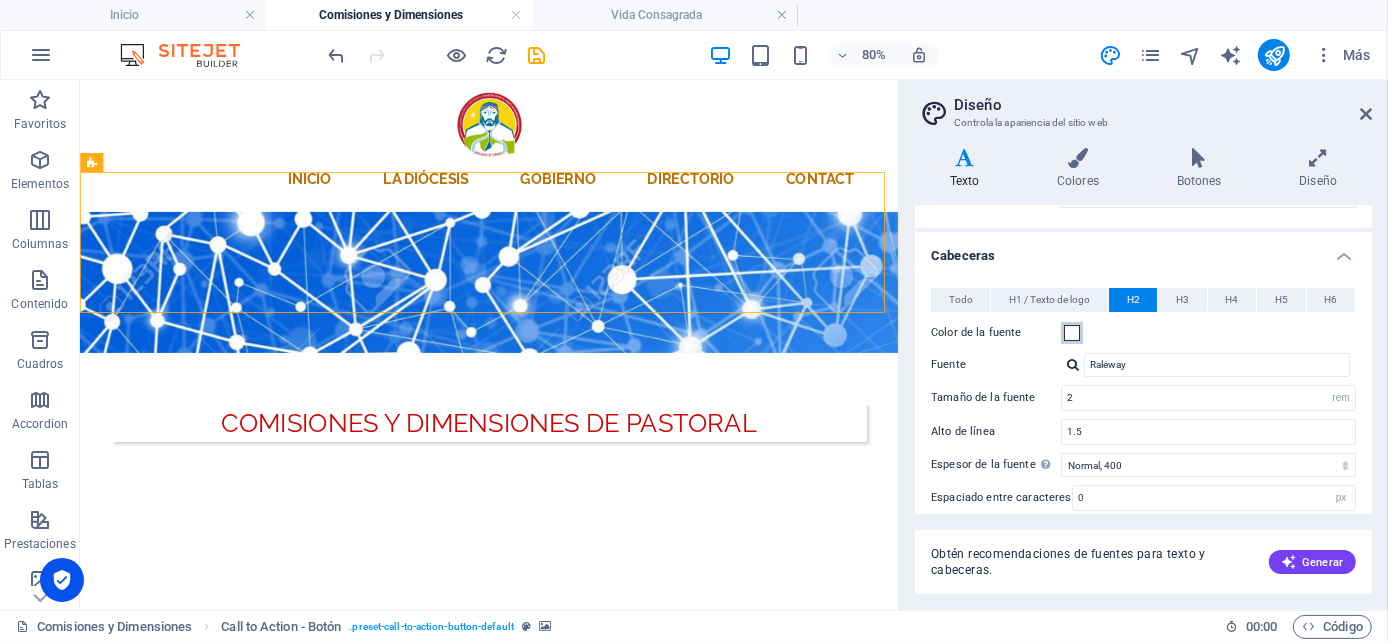 click at bounding box center (1072, 333) 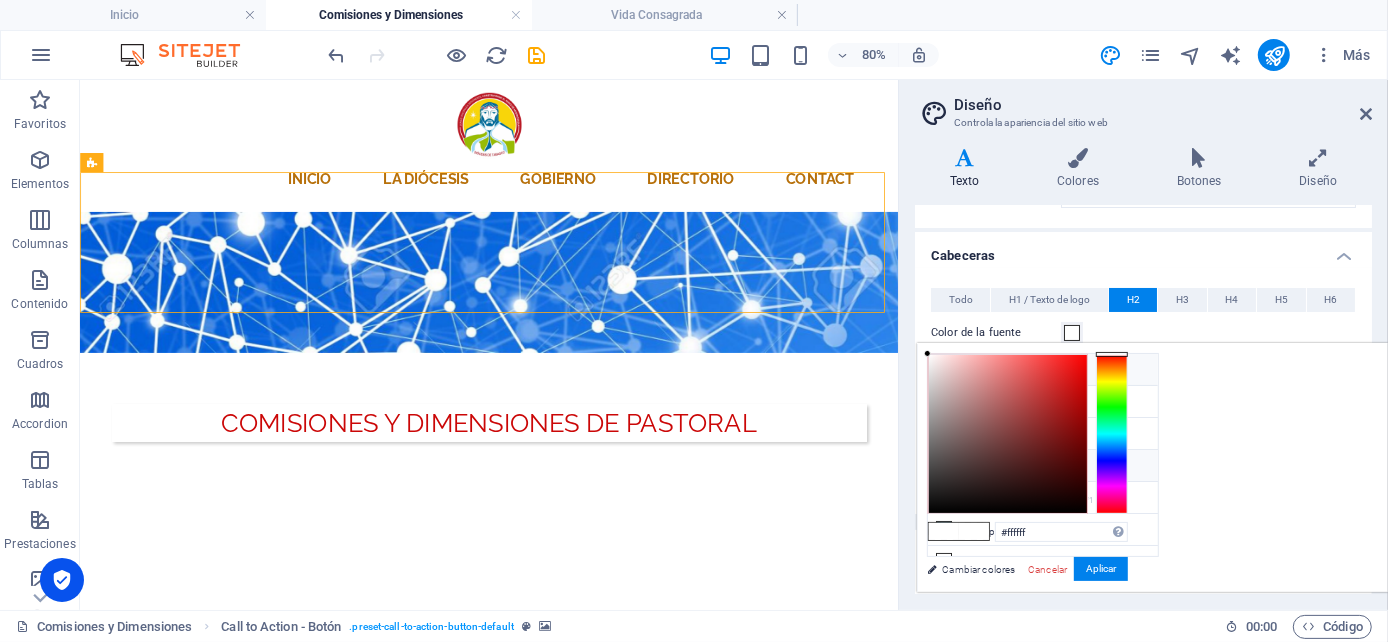 click on "Color de la fuente
#7c4002" at bounding box center [1043, 466] 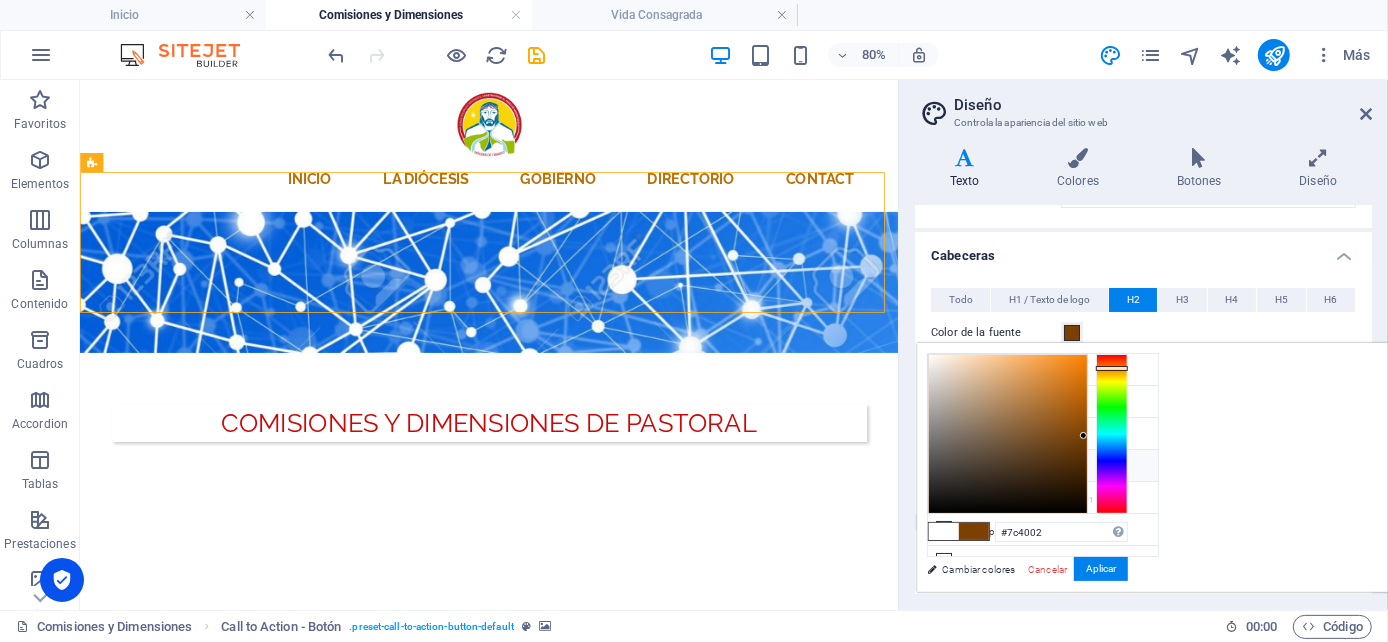 click on "Cabeceras" at bounding box center [1143, 250] 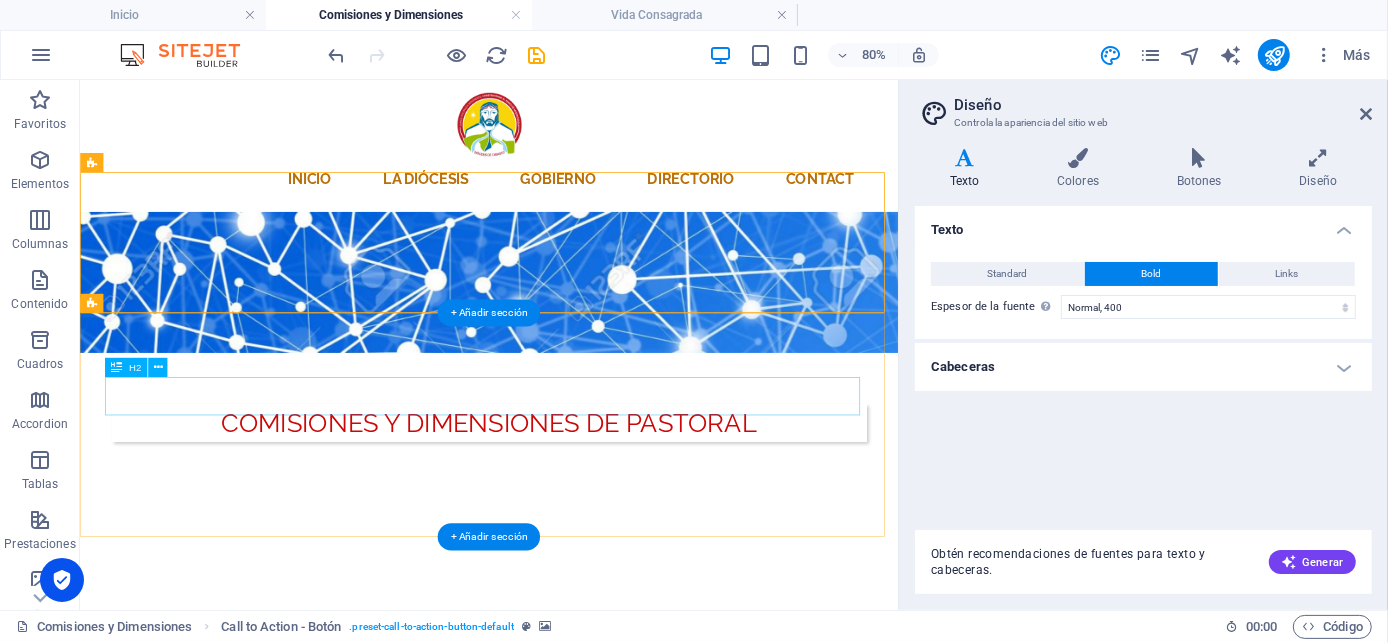 click on "comisiONES" at bounding box center [591, 700] 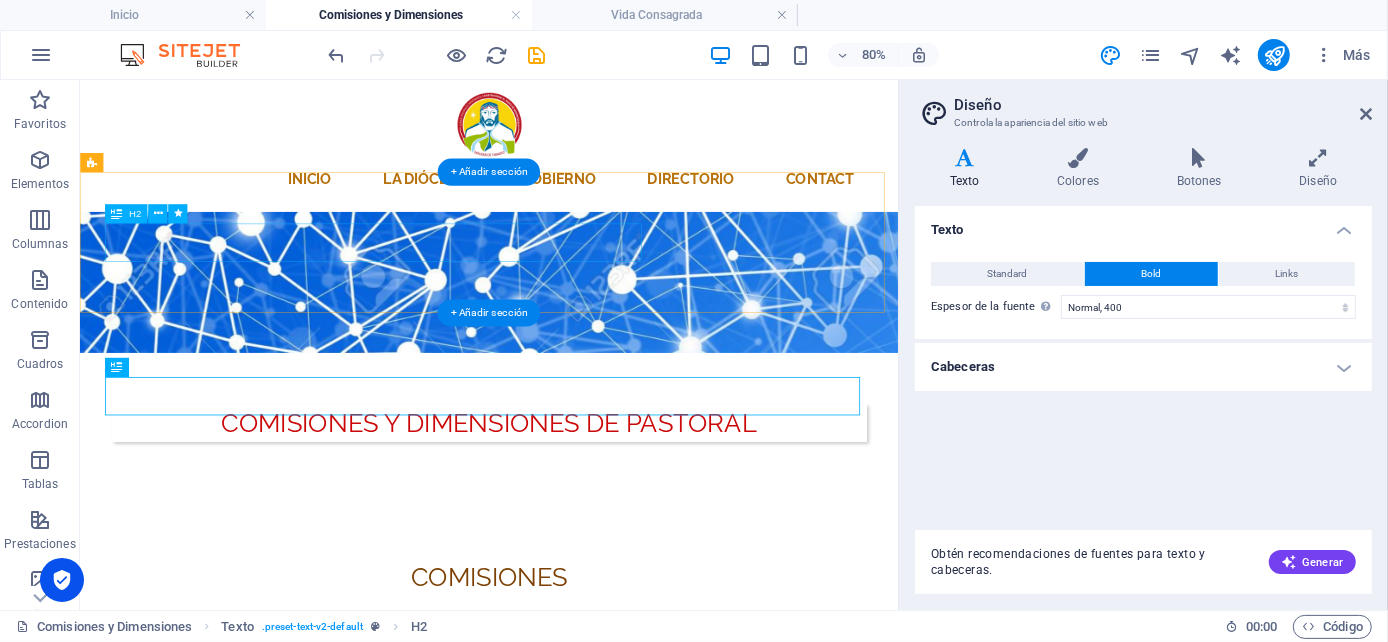 click on "COMISIONES Y DIMENSIONES DE PASTORAL" at bounding box center [591, 508] 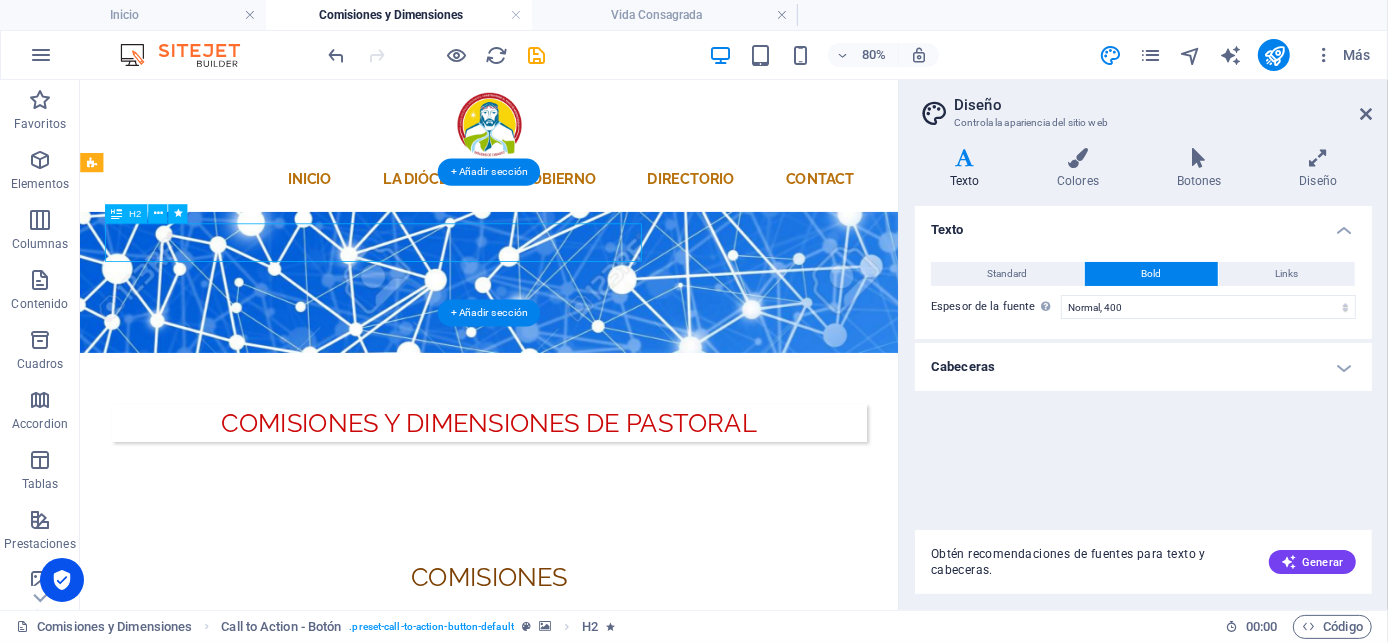 click on "COMISIONES Y DIMENSIONES DE PASTORAL" at bounding box center (591, 508) 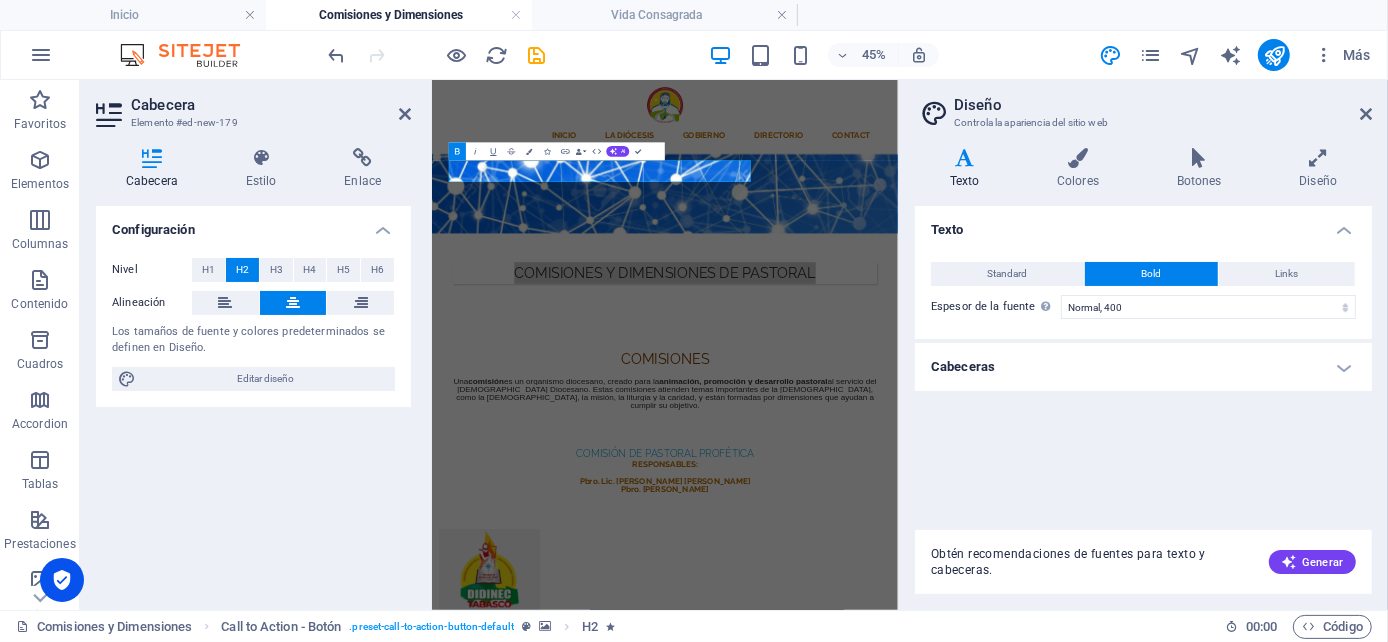 click on "Cabecera Estilo Enlace Configuración Nivel H1 H2 H3 H4 H5 H6 Alineación Los tamaños de fuente y colores predeterminados se definen en Diseño. Editar diseño Call to Action - Botón Element Diseño La forma en la que este elemento se expande en la disposición (Flexbox). Tamaño Predeterminado automático px % 1/1 1/2 1/3 1/4 1/5 1/6 1/7 1/8 1/9 1/10 Crecer Reducir Comprar Disposición de contenedor Visible Visible Opacidad 100 % Desbordamiento Espaciado Margen Predeterminado automático px % rem vw vh Personalizado Personalizado automático px % rem vw vh automático px % rem vw vh automático px % rem vw vh automático px % rem vw vh Espaciado Predeterminado px rem % vh vw Personalizado Personalizado px rem % vh vw px rem % vh vw px rem % vh vw px rem % vh vw Borde Estilo              - Ancho 1 automático px rem % vh vw Personalizado Personalizado 1 automático px rem % vh vw 1 automático px rem % vh vw 1 automático px rem % vh vw 1 automático px rem % vh vw  - Color Esquinas redondeadas px" at bounding box center (253, 371) 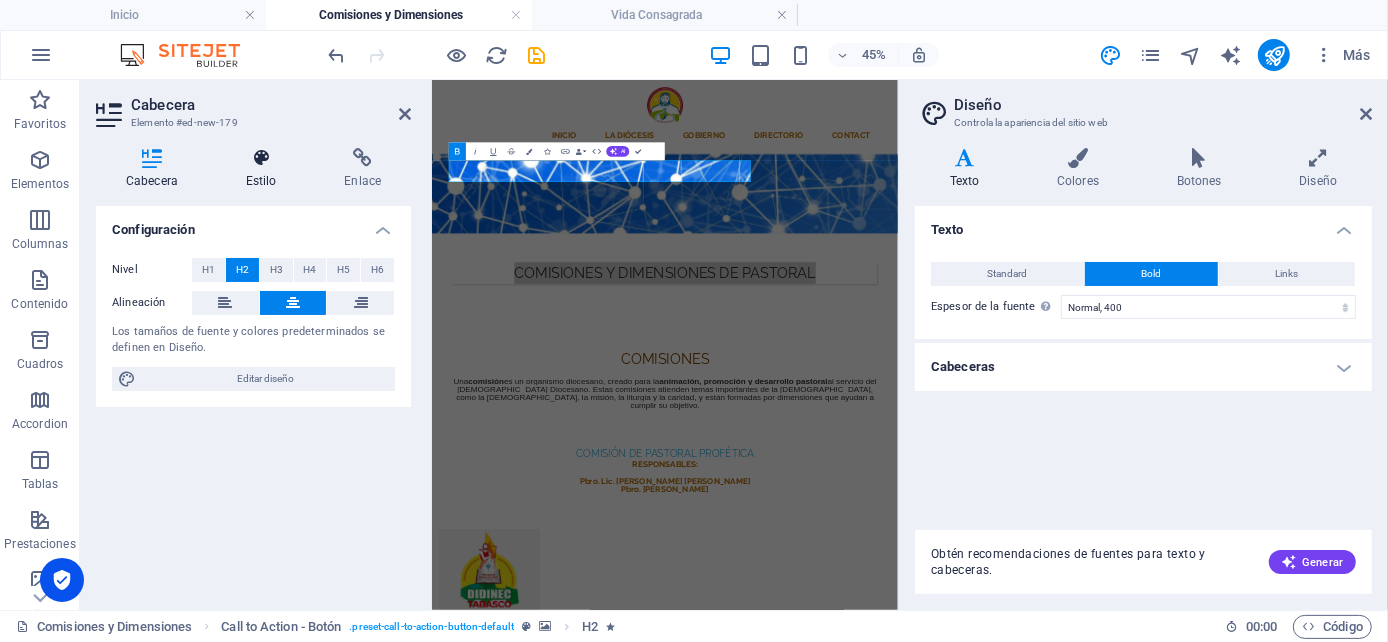 click at bounding box center [261, 158] 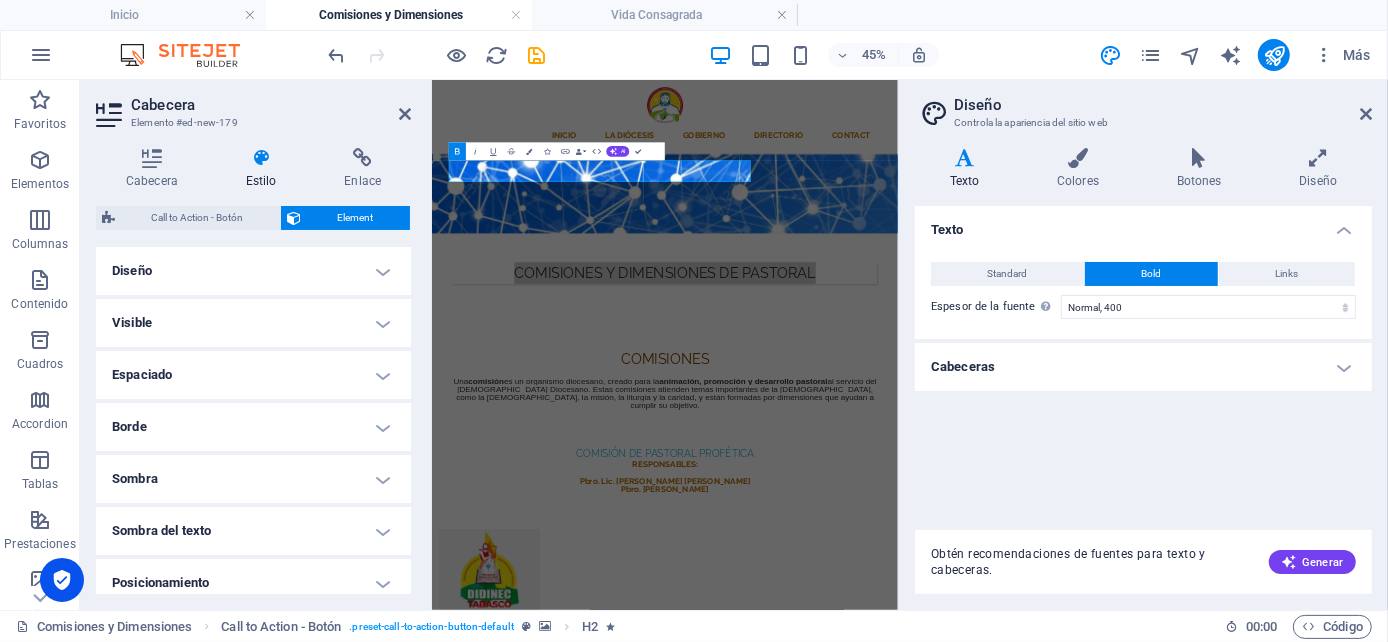 click on "Diseño" at bounding box center (253, 271) 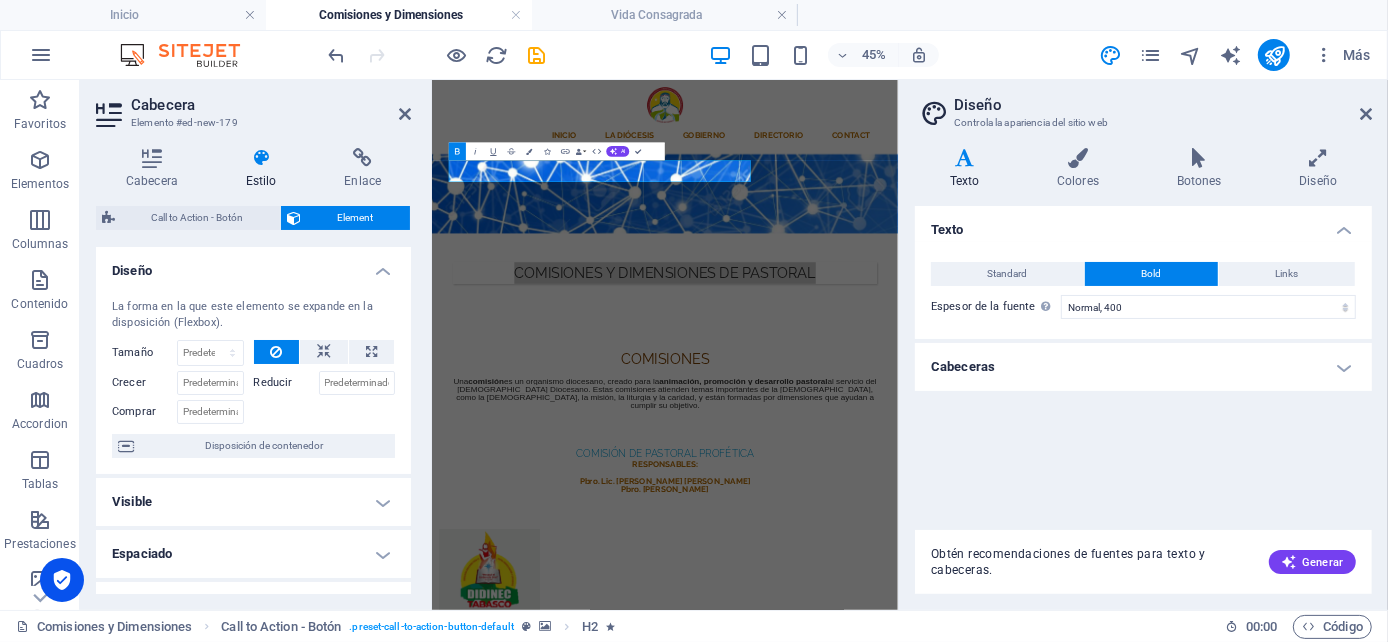 click on "Diseño" at bounding box center [253, 265] 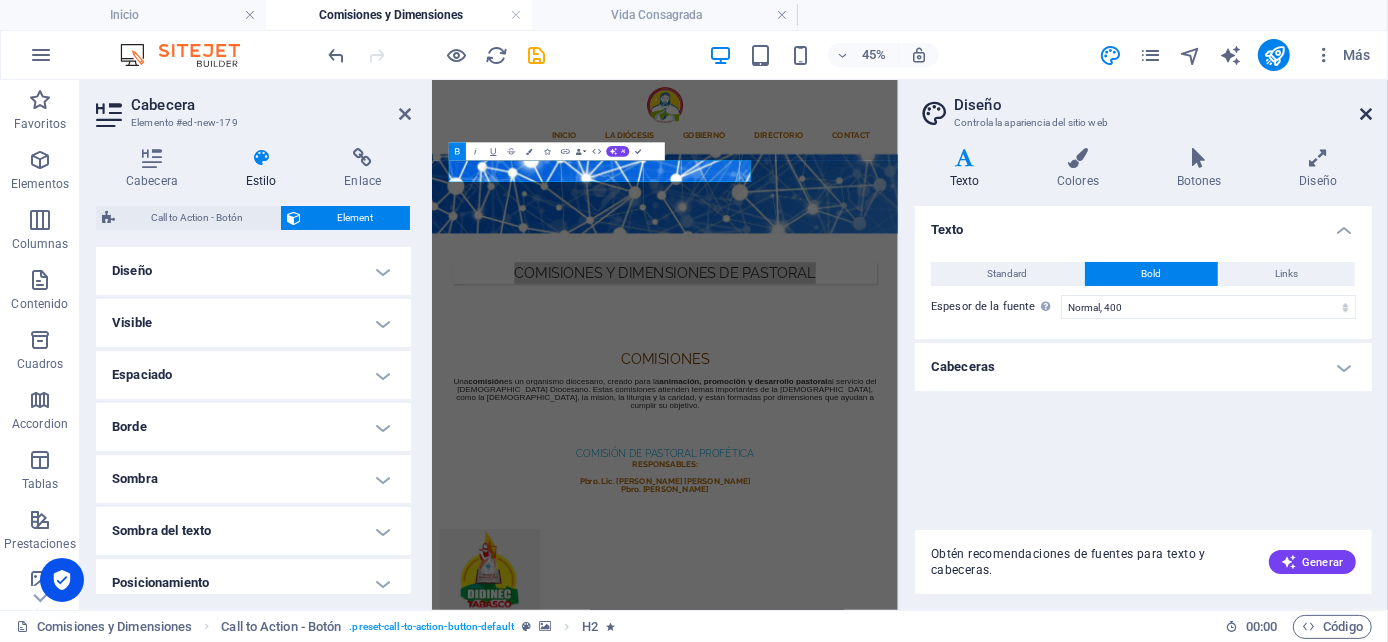 drag, startPoint x: 1370, startPoint y: 112, endPoint x: 942, endPoint y: 46, distance: 433.0589 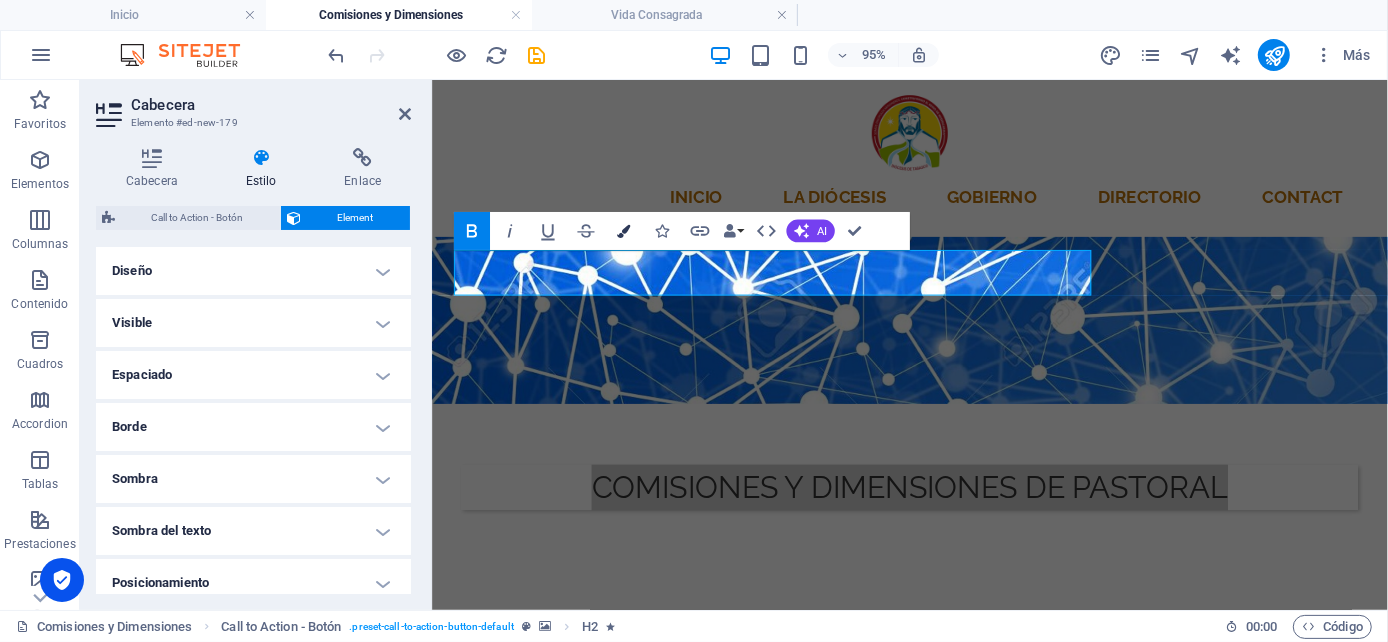 click at bounding box center [623, 230] 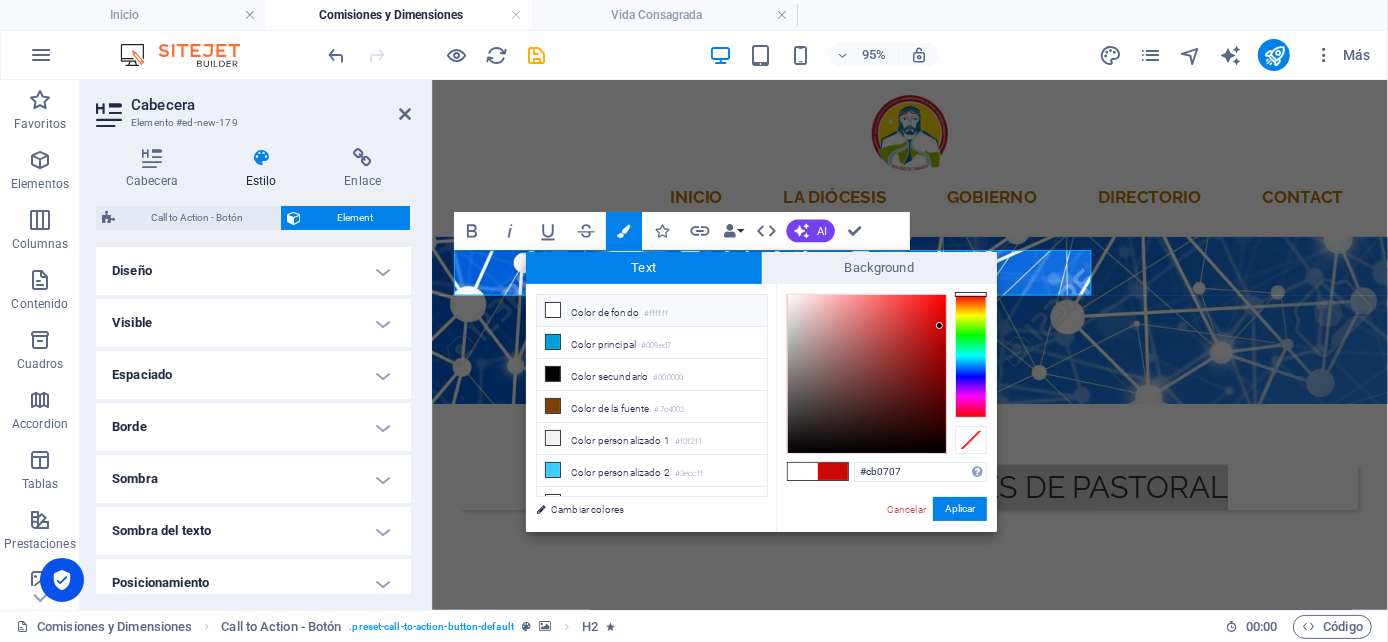 click on "Color de fondo
#ffffff" at bounding box center [652, 311] 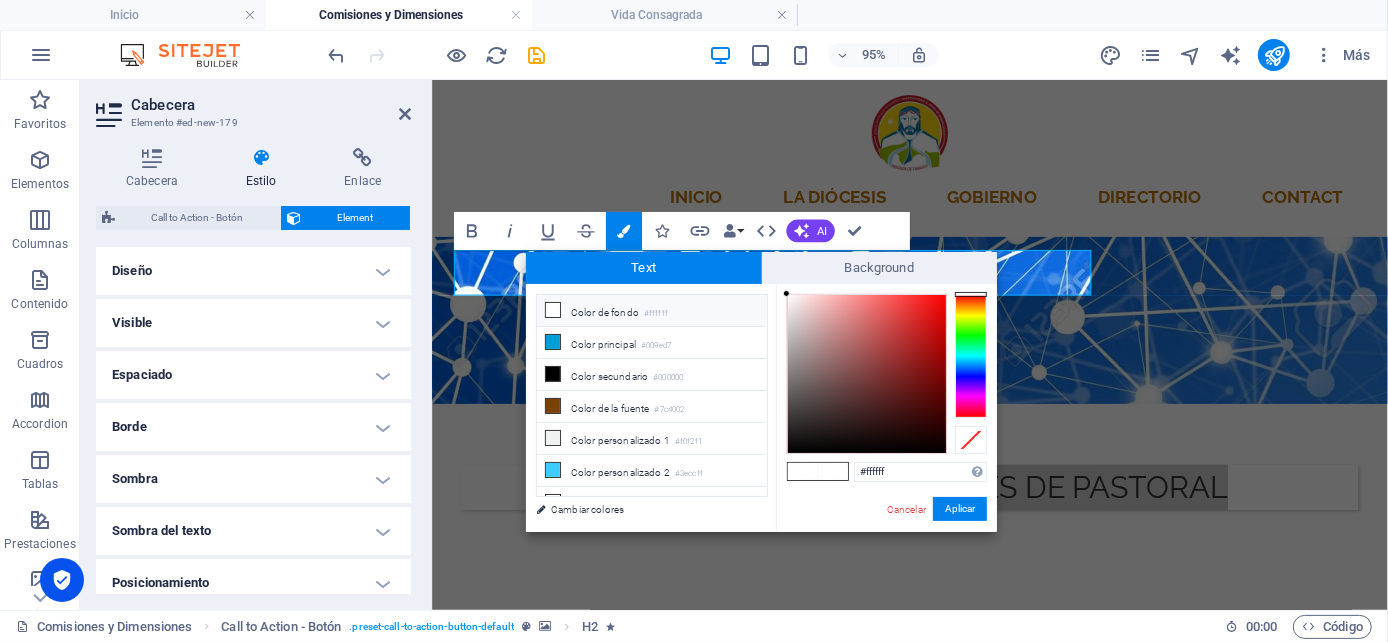 click at bounding box center (553, 310) 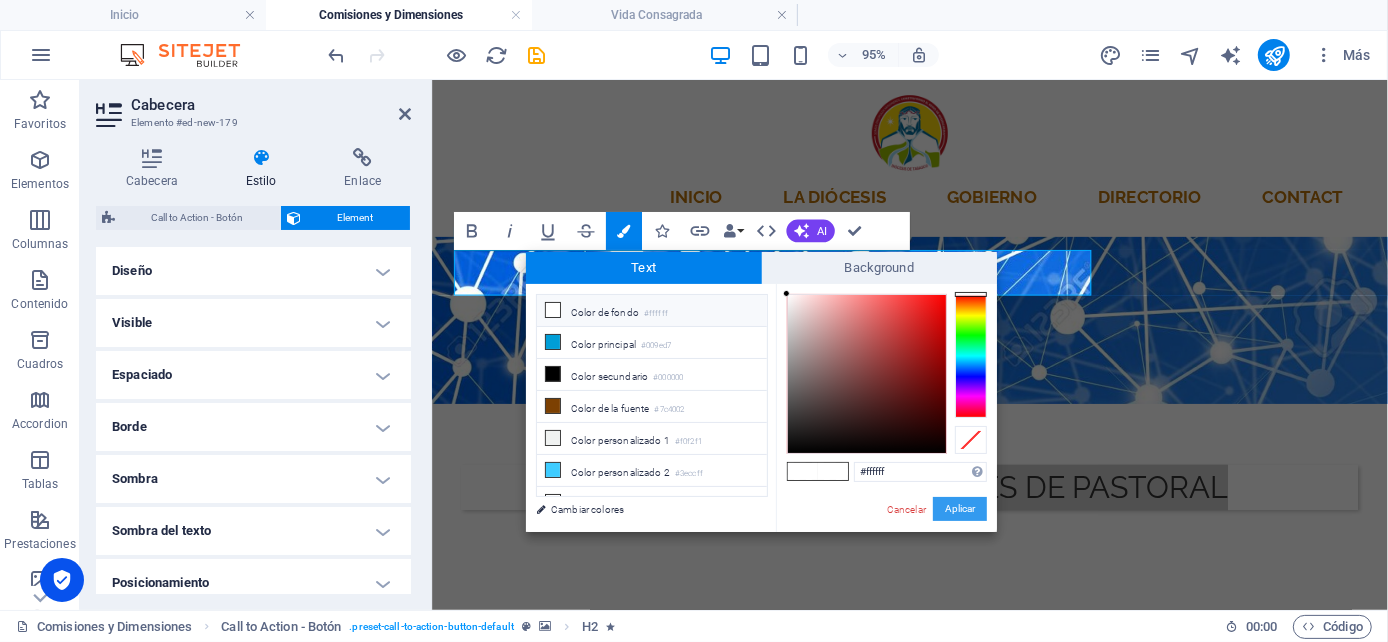 click on "Aplicar" at bounding box center (960, 509) 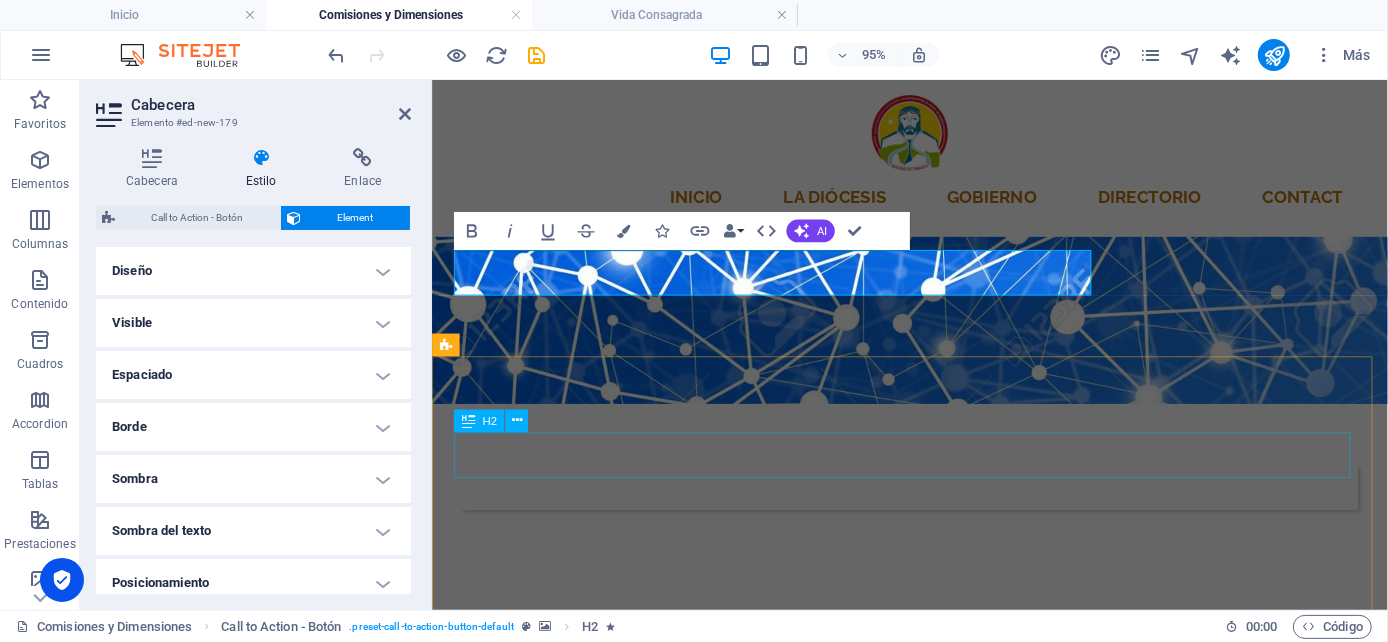 click on "comisiONES" at bounding box center (934, 701) 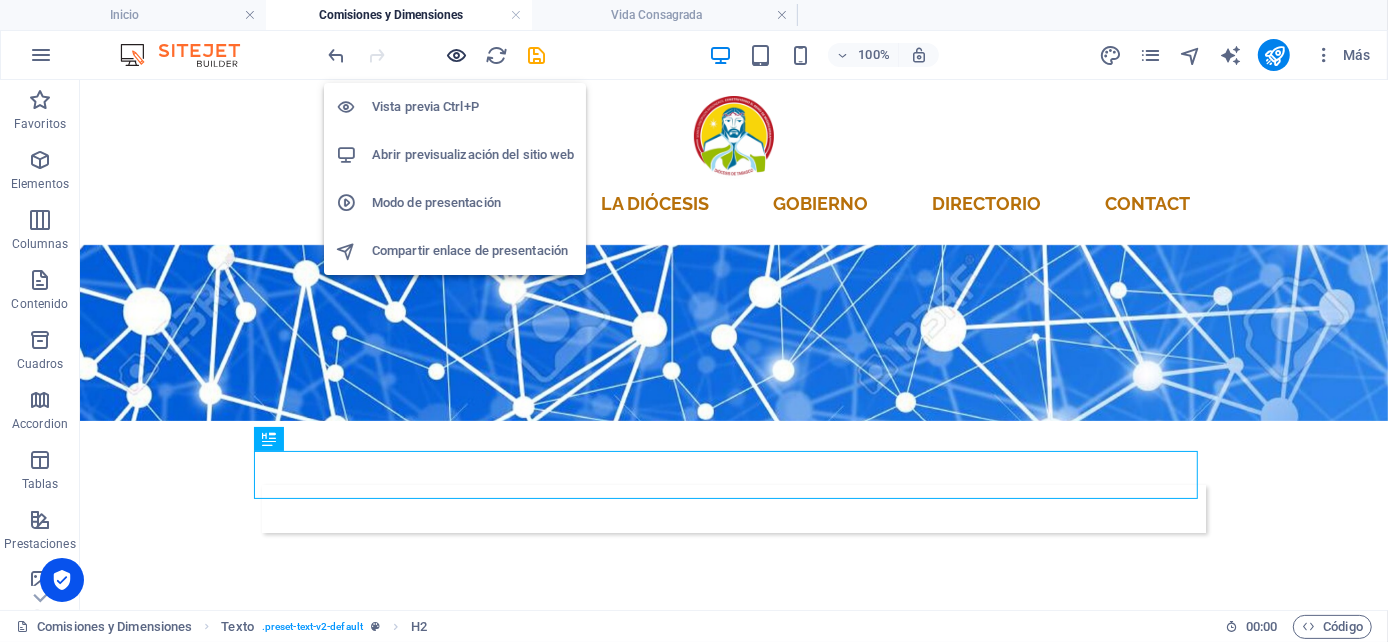 click at bounding box center (457, 55) 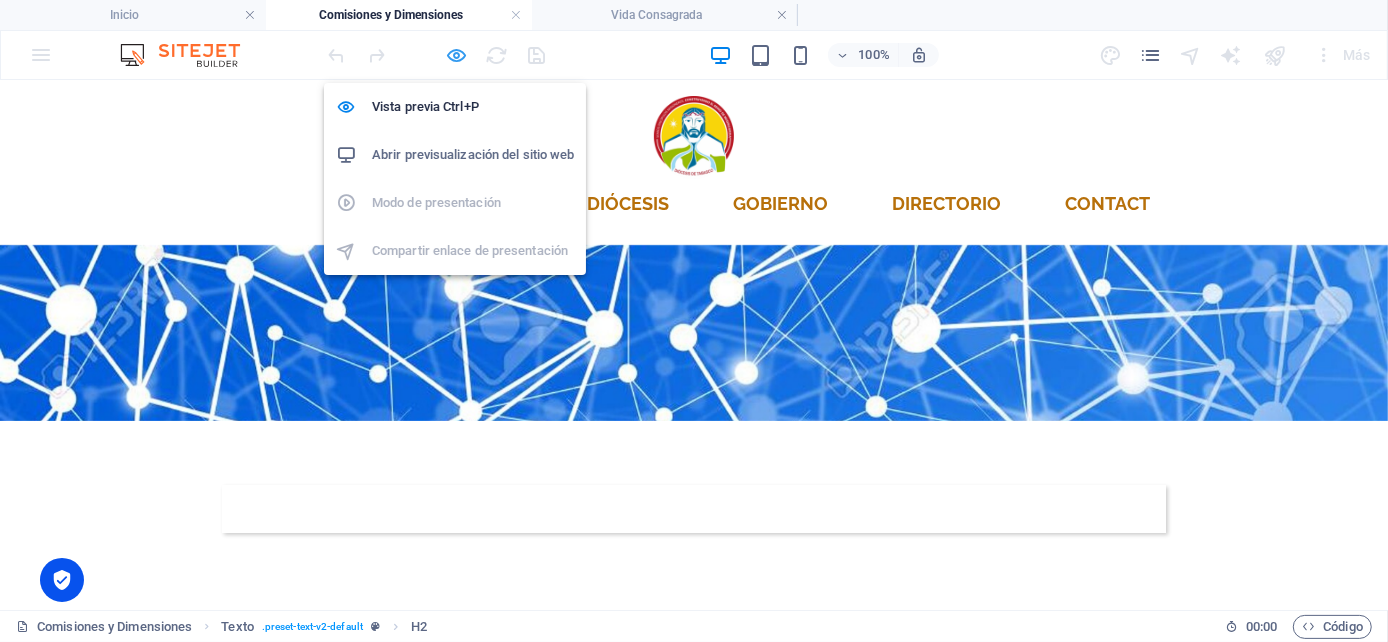 click at bounding box center [457, 55] 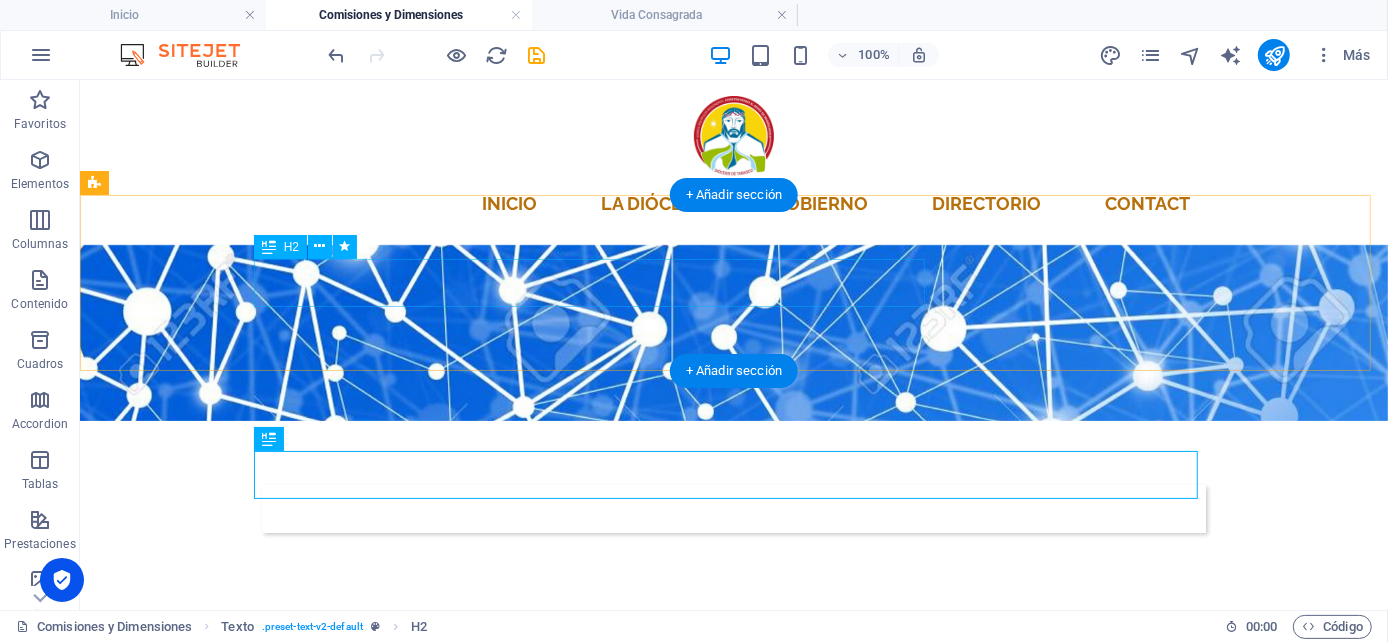 click on "COMISIONES Y DIMENSIONES DE PASTORAL" at bounding box center (733, 508) 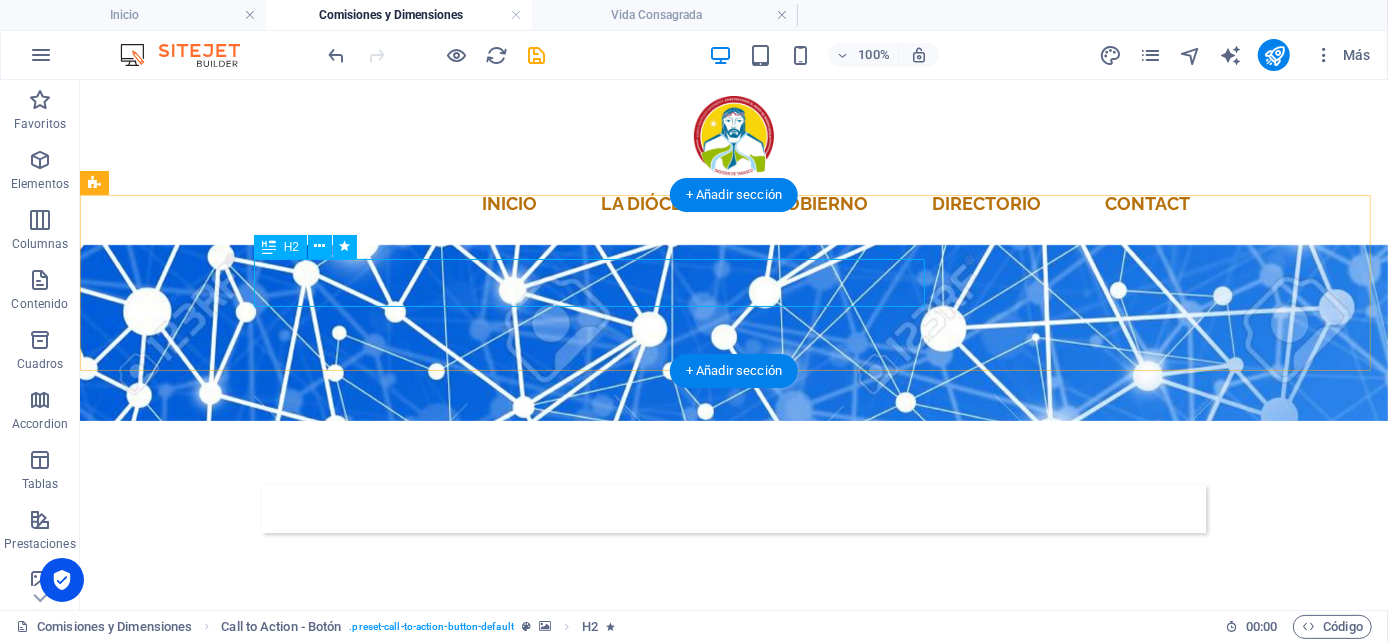 click on "COMISIONES Y DIMENSIONES DE PASTORAL" at bounding box center [733, 508] 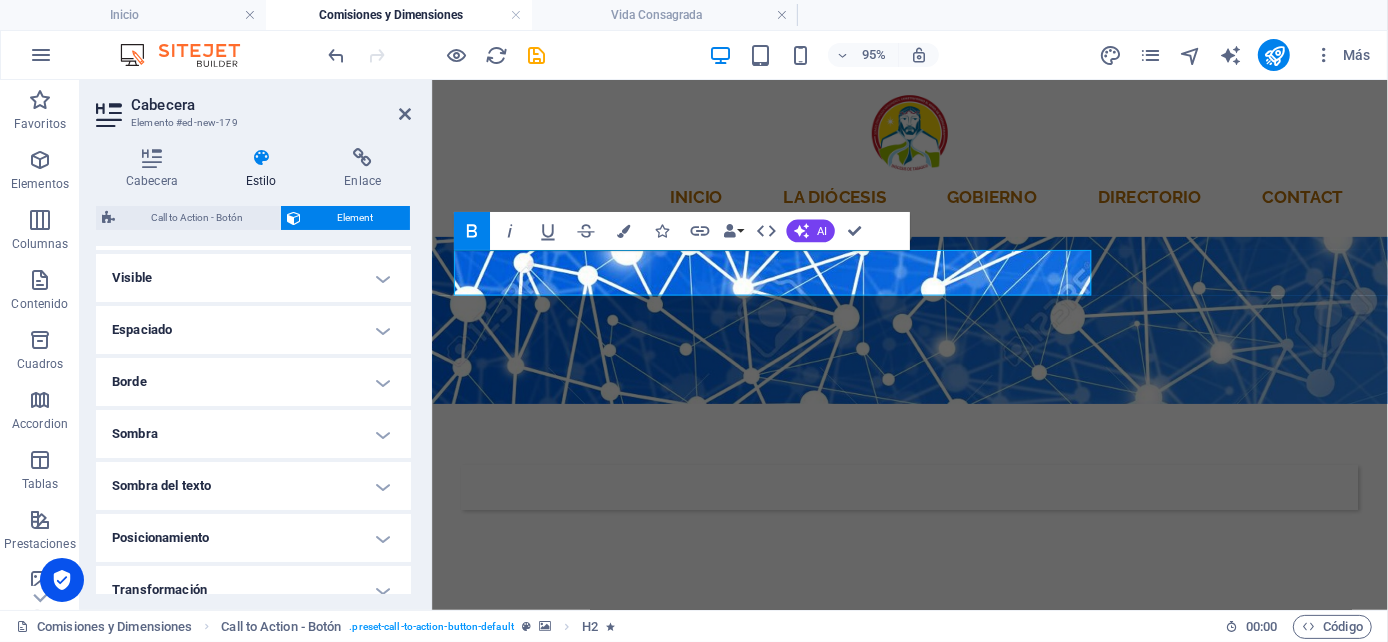 scroll, scrollTop: 220, scrollLeft: 0, axis: vertical 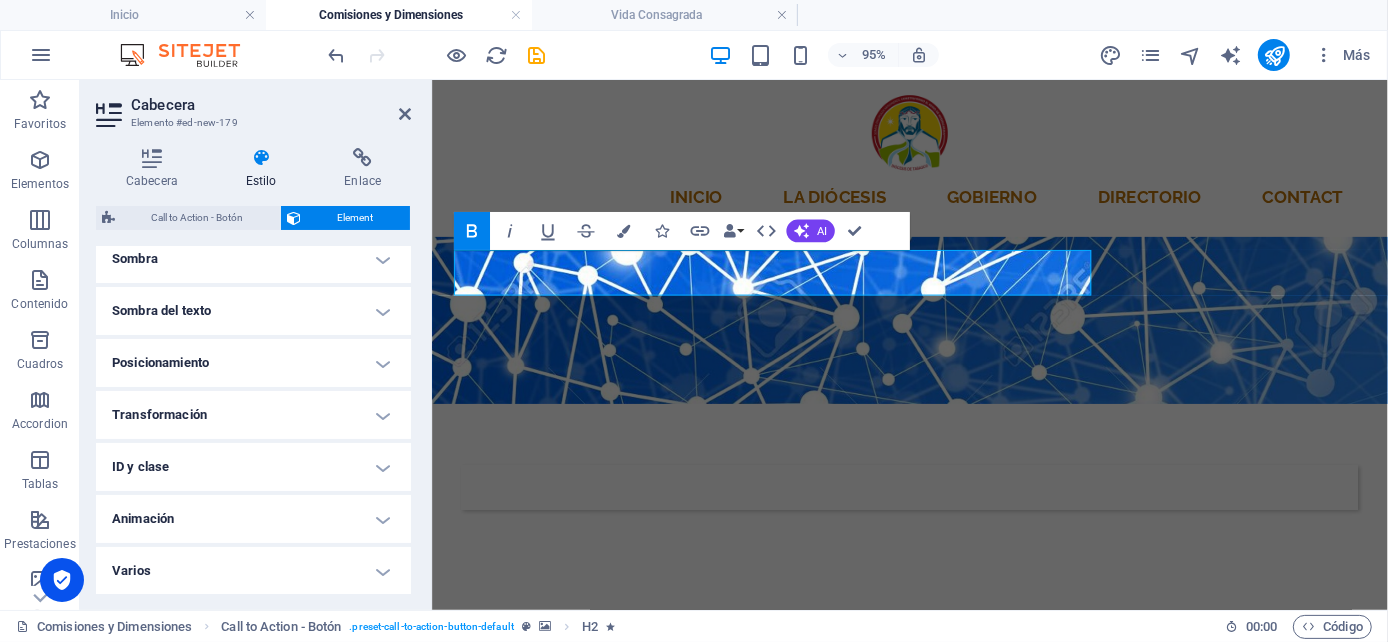 click on "Animación" at bounding box center (253, 519) 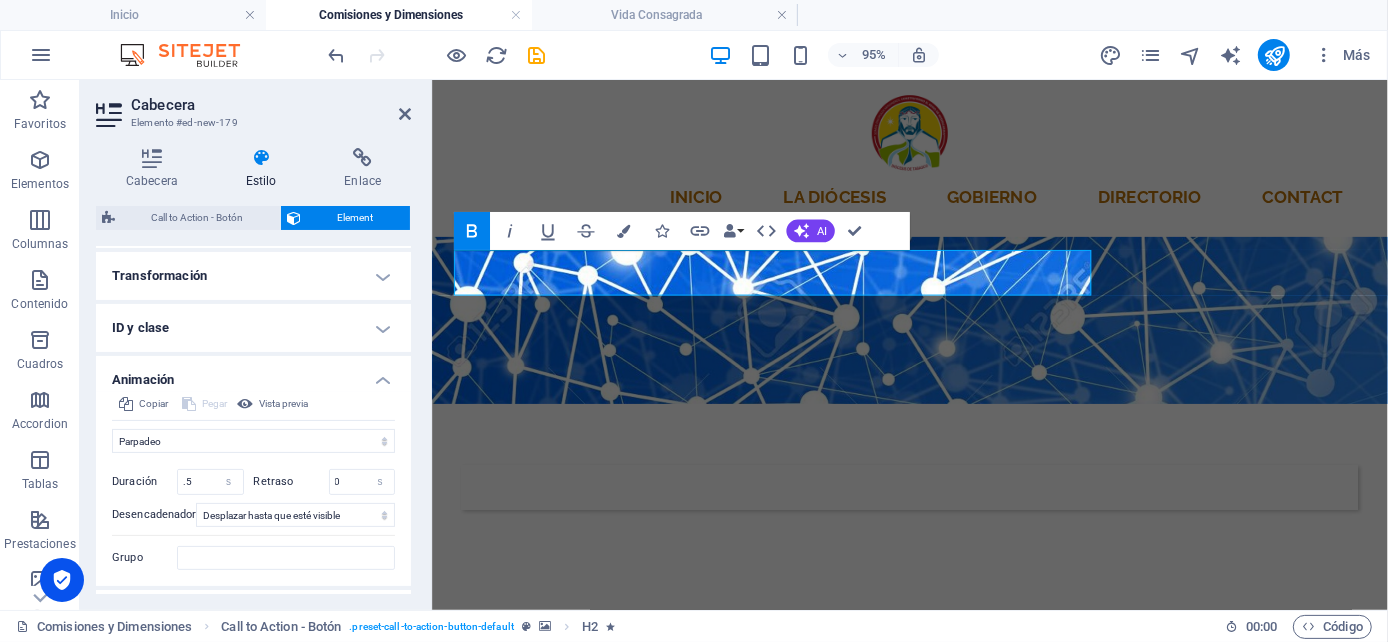 scroll, scrollTop: 401, scrollLeft: 0, axis: vertical 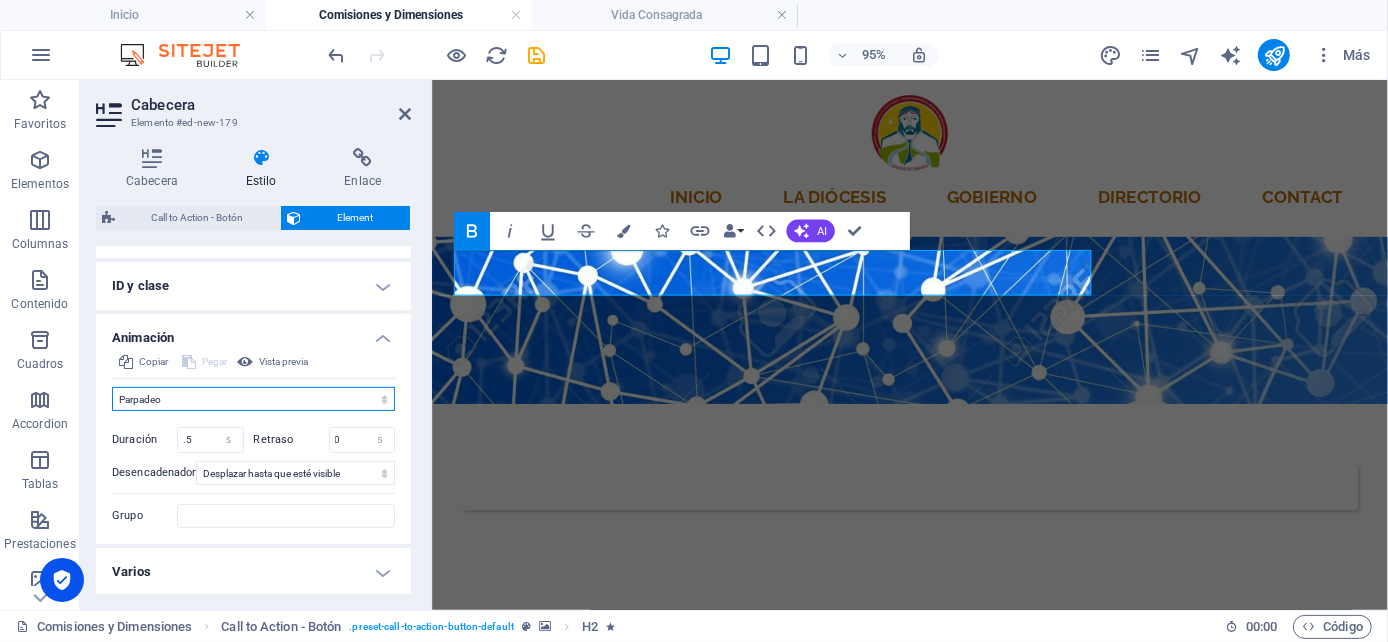 click on "No animar Mostrar / Ocultar Subir/bajar Acercar/alejar Deslizar de izquierda a derecha Deslizar de derecha a izquierda Deslizar de arriba a abajo Deslizar de abajo a arriba Pulsación Parpadeo Abrir como superposición" at bounding box center (253, 399) 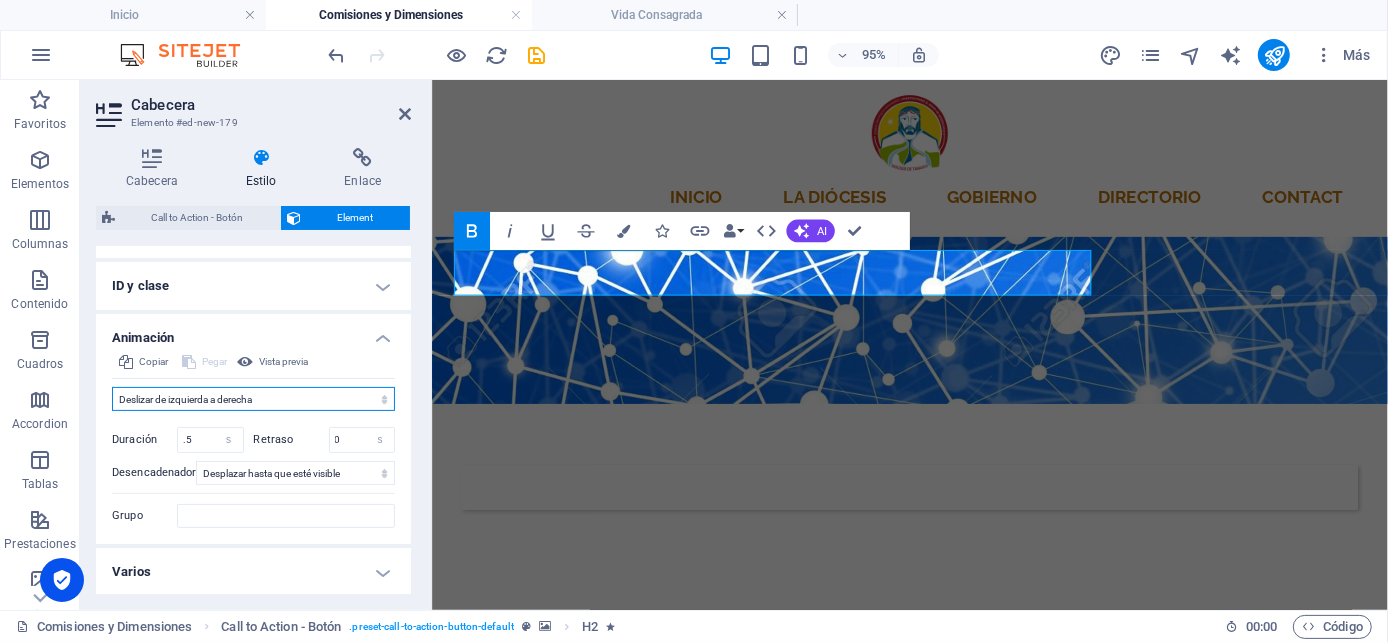 click on "No animar Mostrar / Ocultar Subir/bajar Acercar/alejar Deslizar de izquierda a derecha Deslizar de derecha a izquierda Deslizar de arriba a abajo Deslizar de abajo a arriba Pulsación Parpadeo Abrir como superposición" at bounding box center [253, 399] 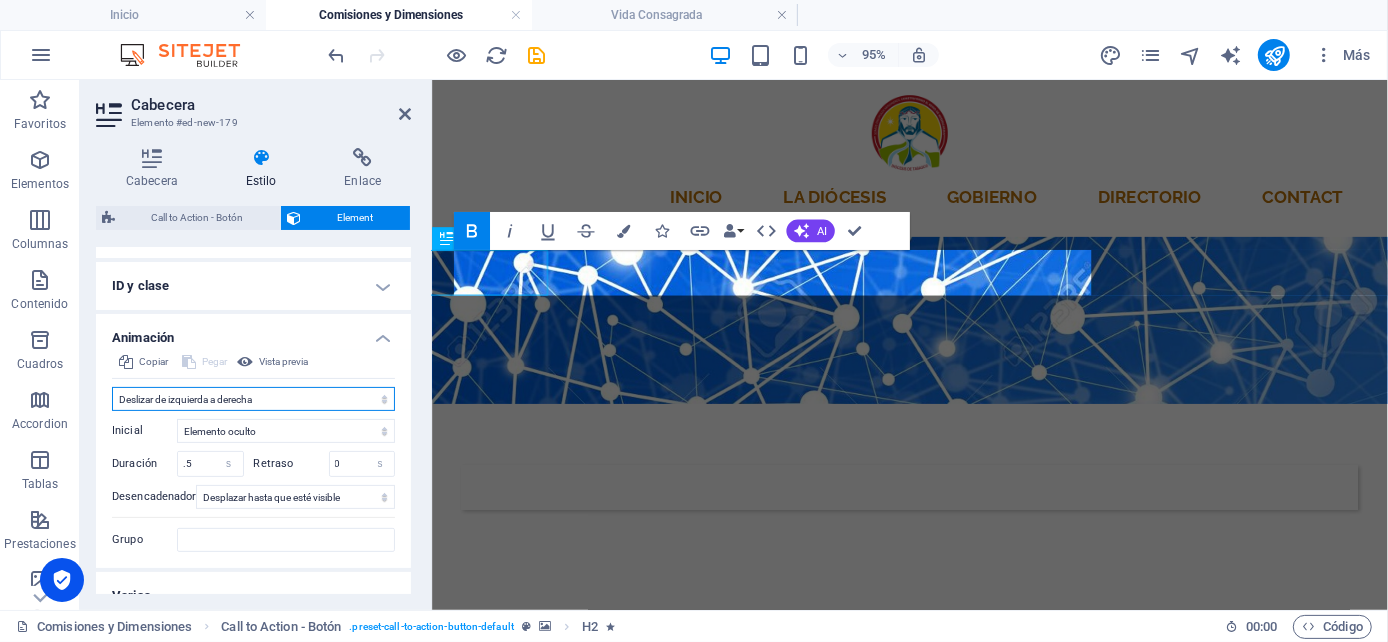 click on "No animar Mostrar / Ocultar Subir/bajar Acercar/alejar Deslizar de izquierda a derecha Deslizar de derecha a izquierda Deslizar de arriba a abajo Deslizar de abajo a arriba Pulsación Parpadeo Abrir como superposición" at bounding box center (253, 399) 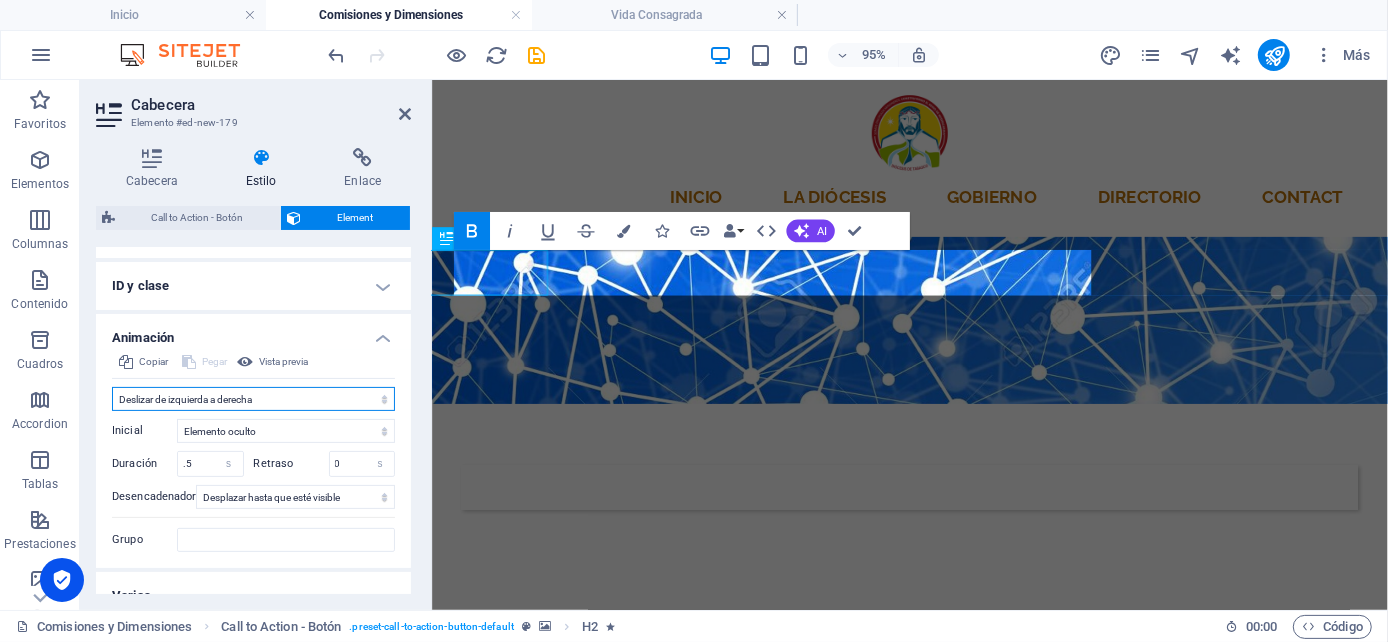select on "shrink" 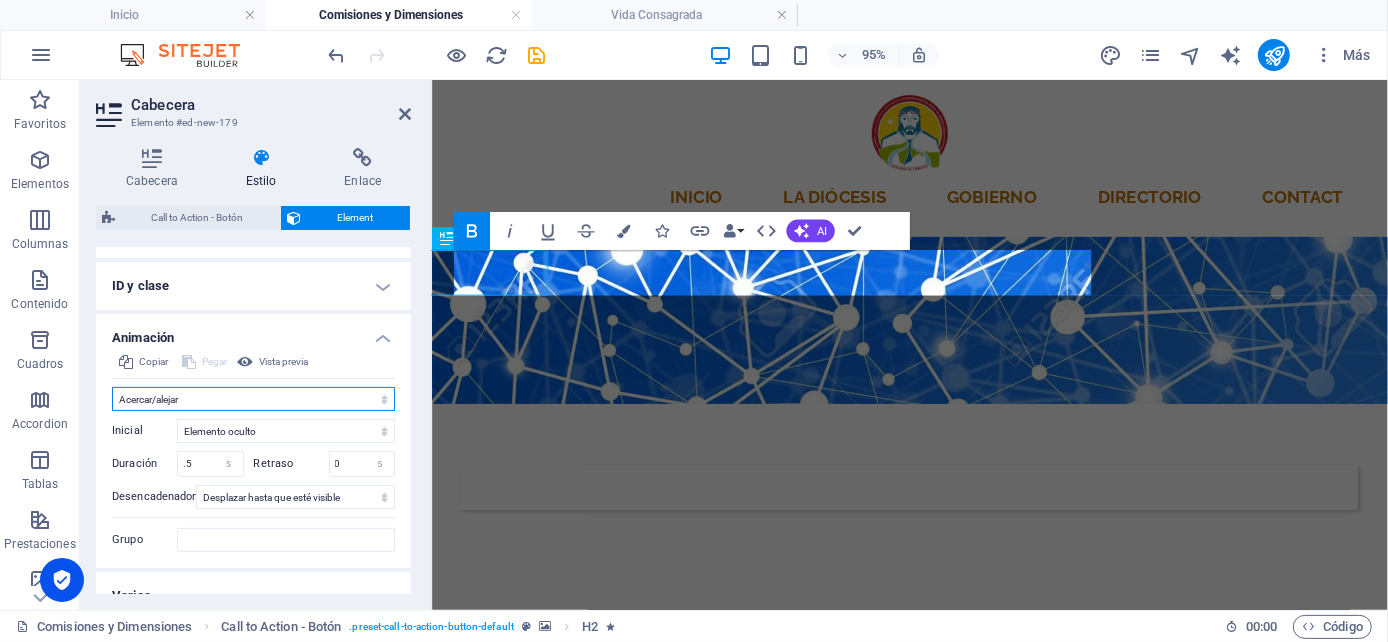 click on "No animar Mostrar / Ocultar Subir/bajar Acercar/alejar Deslizar de izquierda a derecha Deslizar de derecha a izquierda Deslizar de arriba a abajo Deslizar de abajo a arriba Pulsación Parpadeo Abrir como superposición" at bounding box center (253, 399) 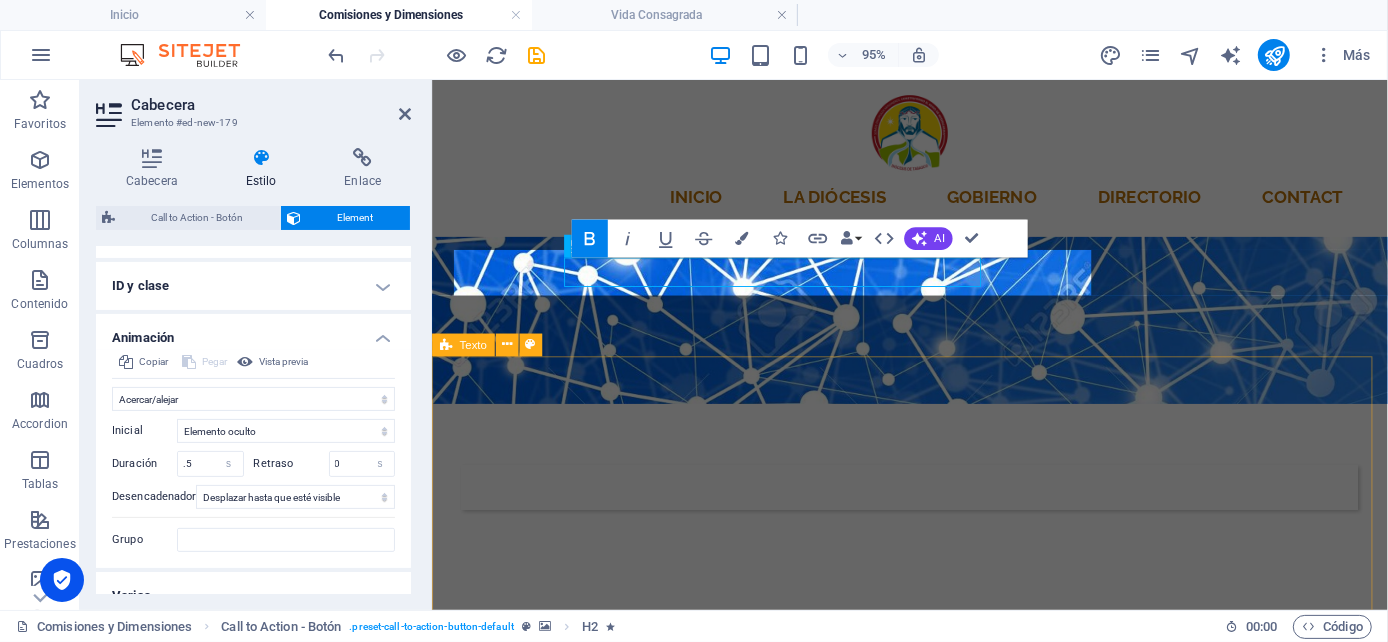 click on "comisiONES Una  comisión  es un organismo diocesano, creado para la  animación, promoción y desarrollo pastoral  al servicio del [DEMOGRAPHIC_DATA] Diocesano. Estas comisiones atienden temas importantes de la [DEMOGRAPHIC_DATA], como la [DEMOGRAPHIC_DATA], la misión, la liturgia y la caridad, y están formadas por dimensiones que ayudan a cumplir su objetivo." at bounding box center [934, 745] 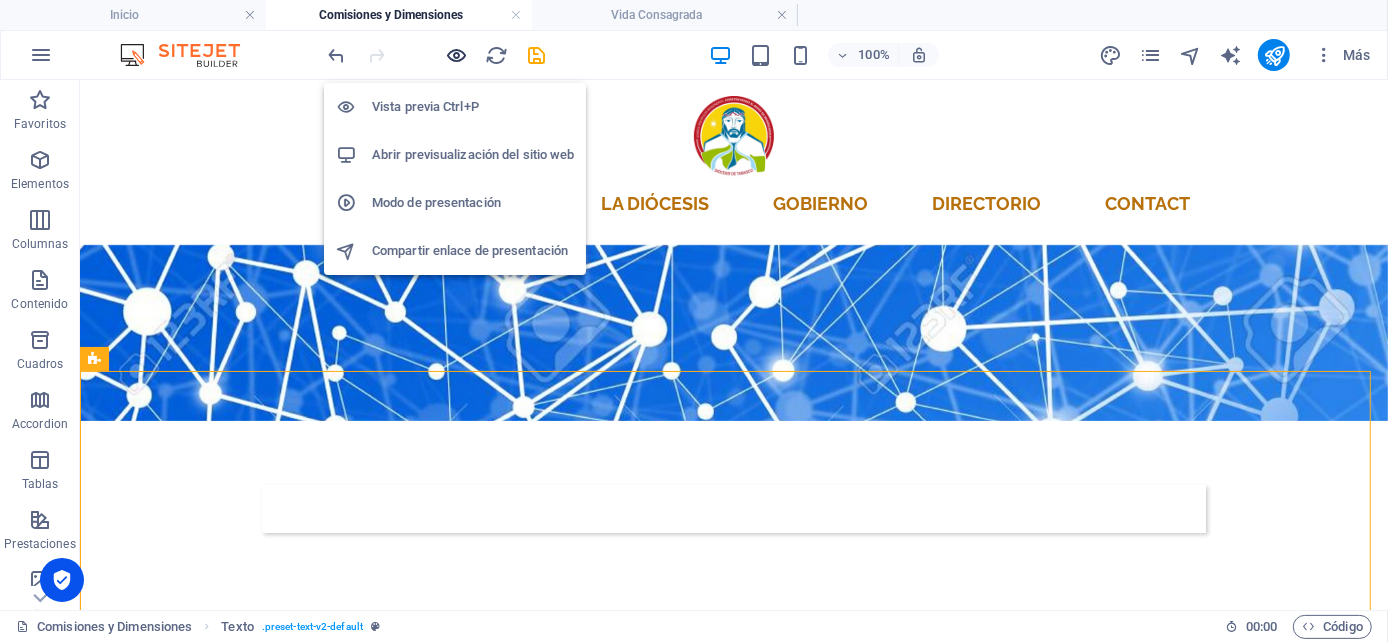 click at bounding box center (457, 55) 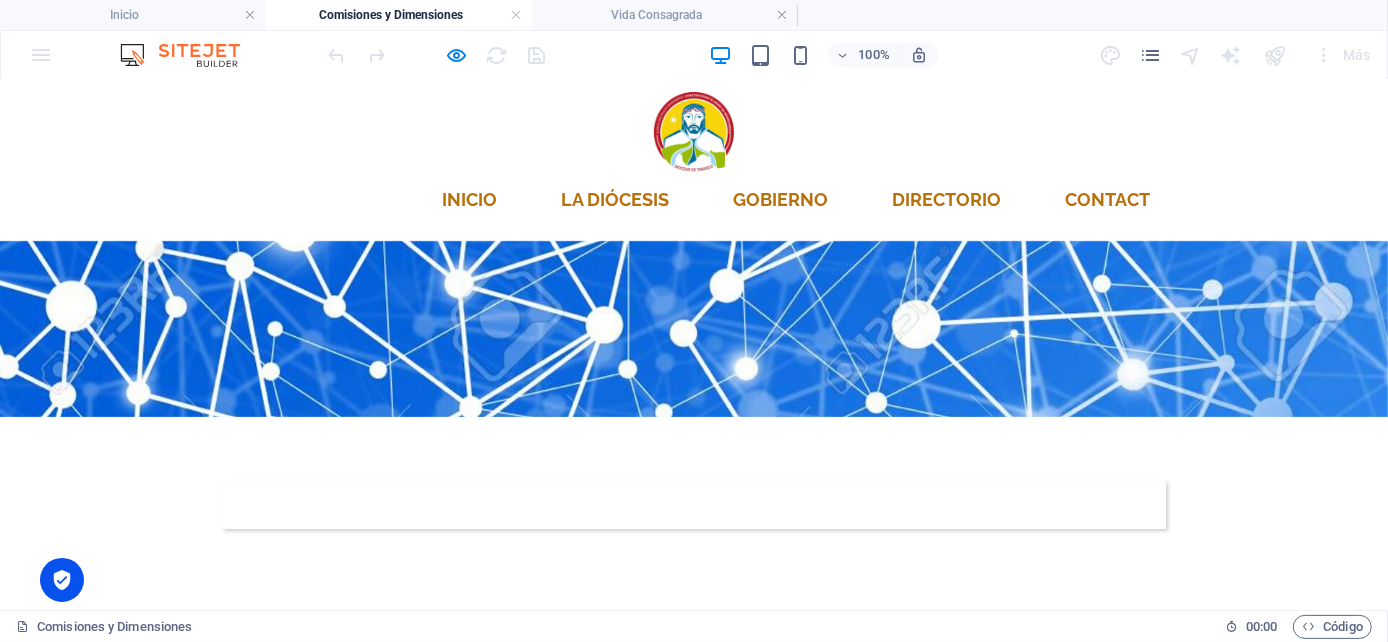 scroll, scrollTop: 0, scrollLeft: 0, axis: both 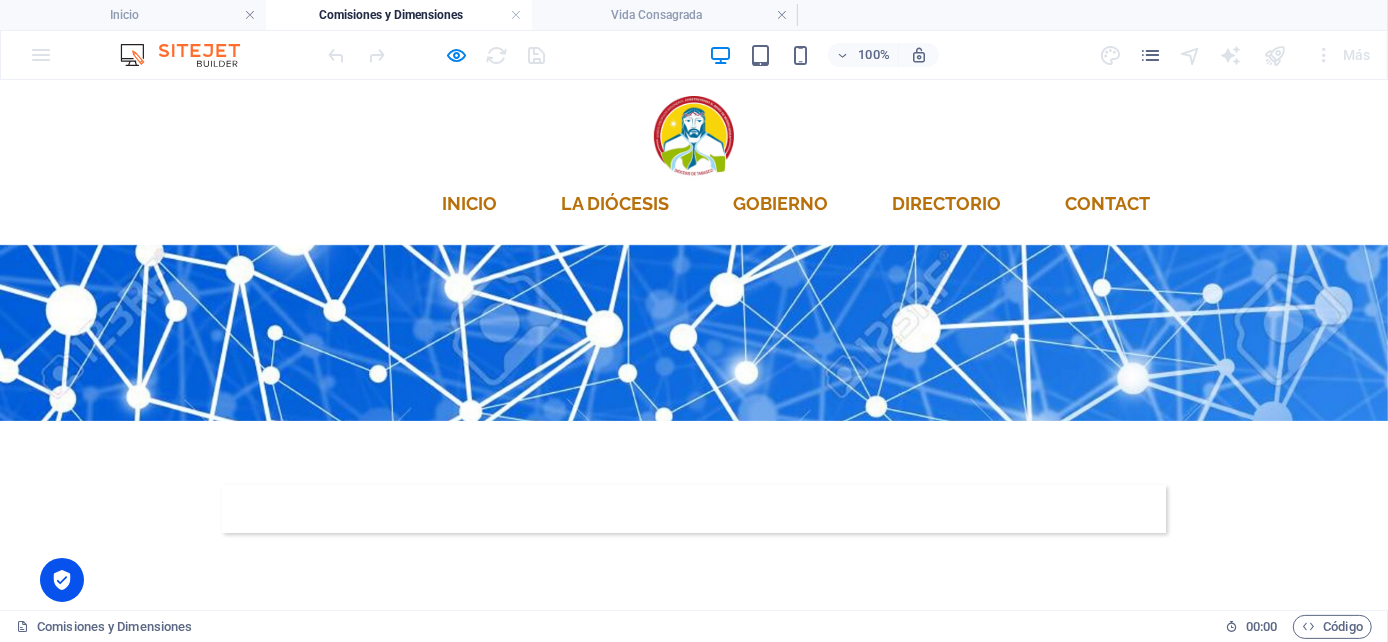 drag, startPoint x: 591, startPoint y: 475, endPoint x: 784, endPoint y: 467, distance: 193.16573 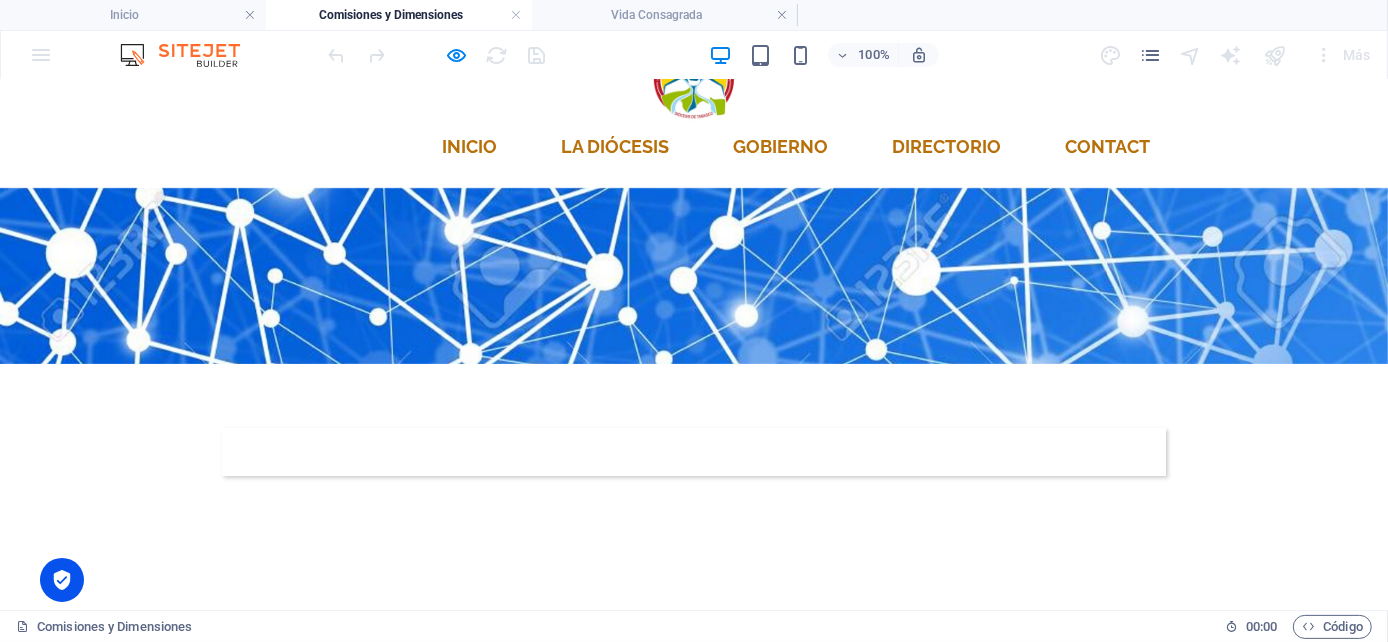 scroll, scrollTop: 333, scrollLeft: 0, axis: vertical 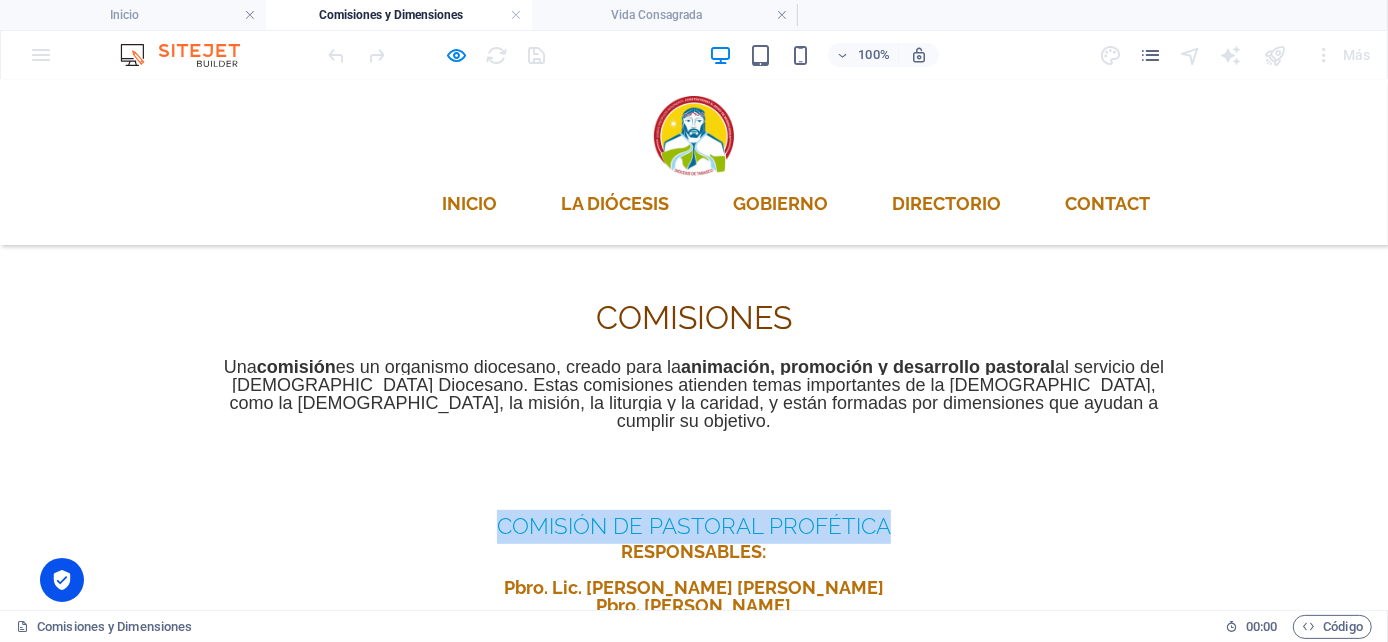 drag, startPoint x: 492, startPoint y: 332, endPoint x: 880, endPoint y: 330, distance: 388.00516 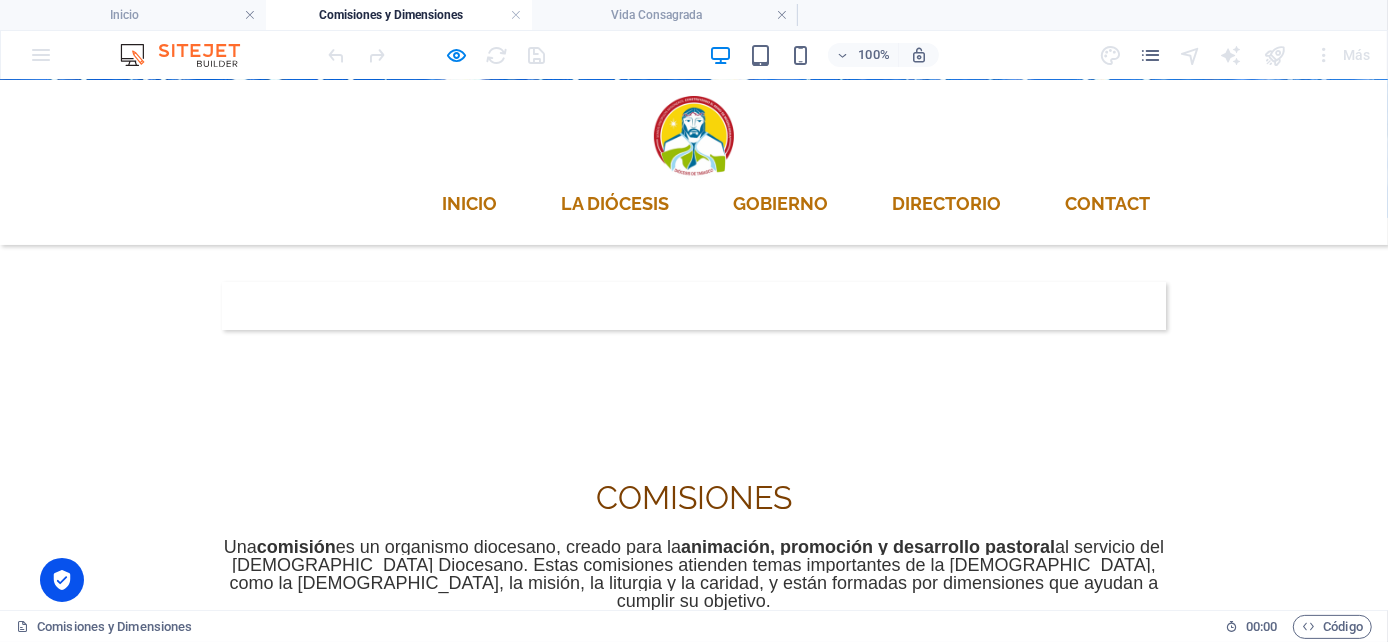 scroll, scrollTop: 333, scrollLeft: 0, axis: vertical 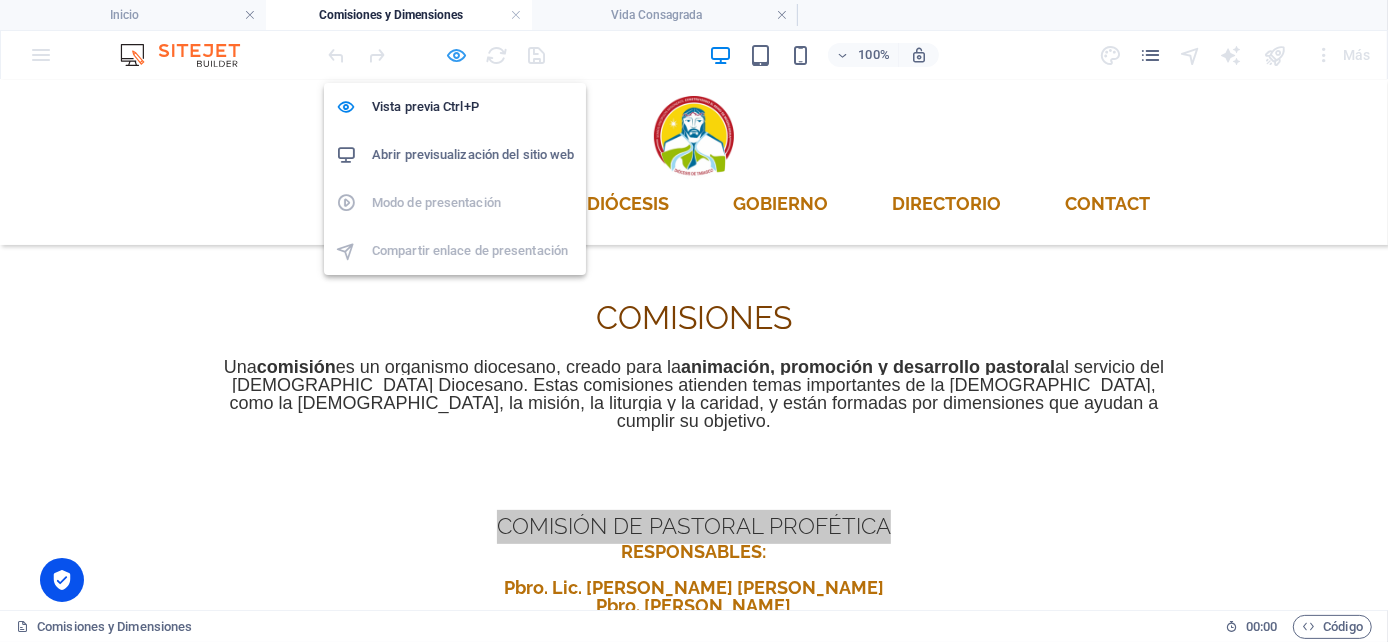 click at bounding box center [457, 55] 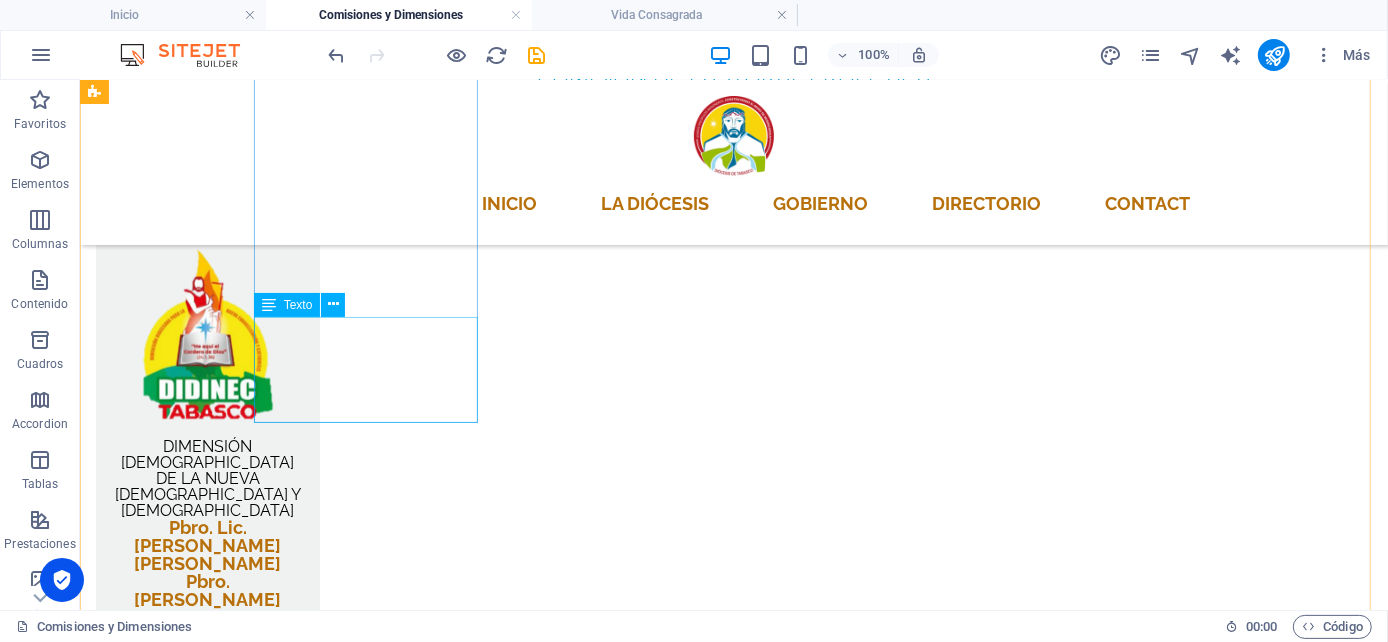 scroll, scrollTop: 777, scrollLeft: 0, axis: vertical 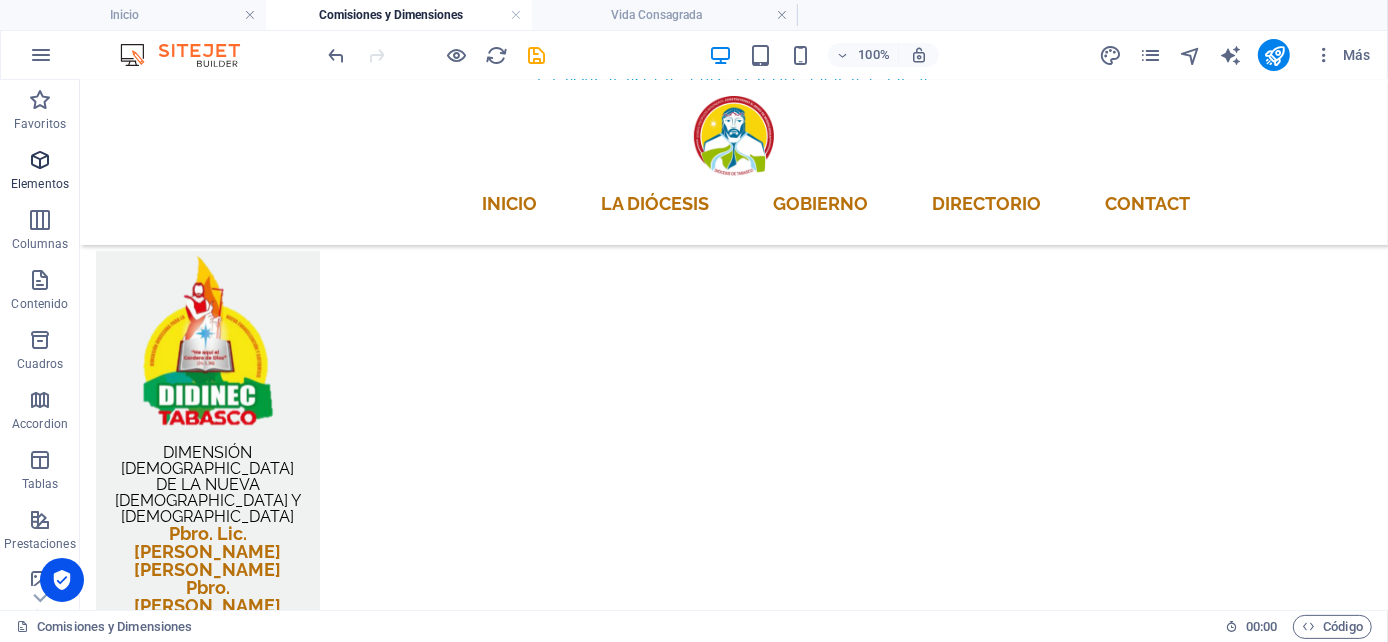 click on "Elementos" at bounding box center [40, 170] 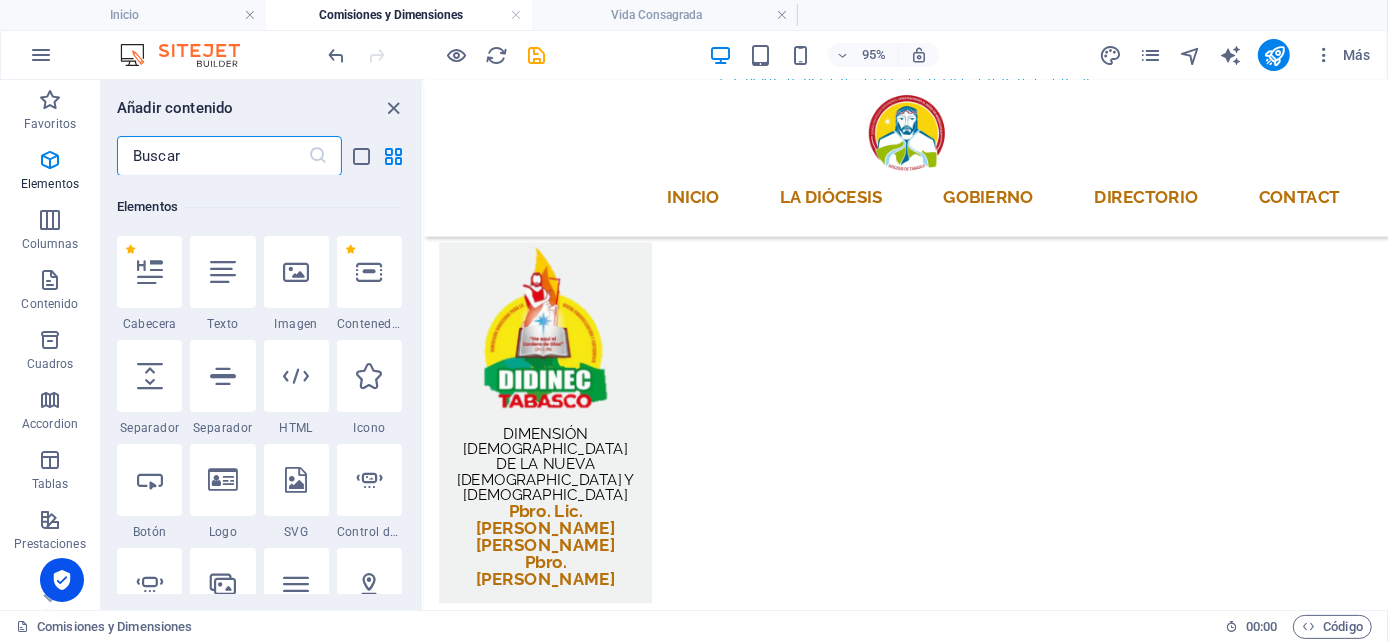 scroll, scrollTop: 377, scrollLeft: 0, axis: vertical 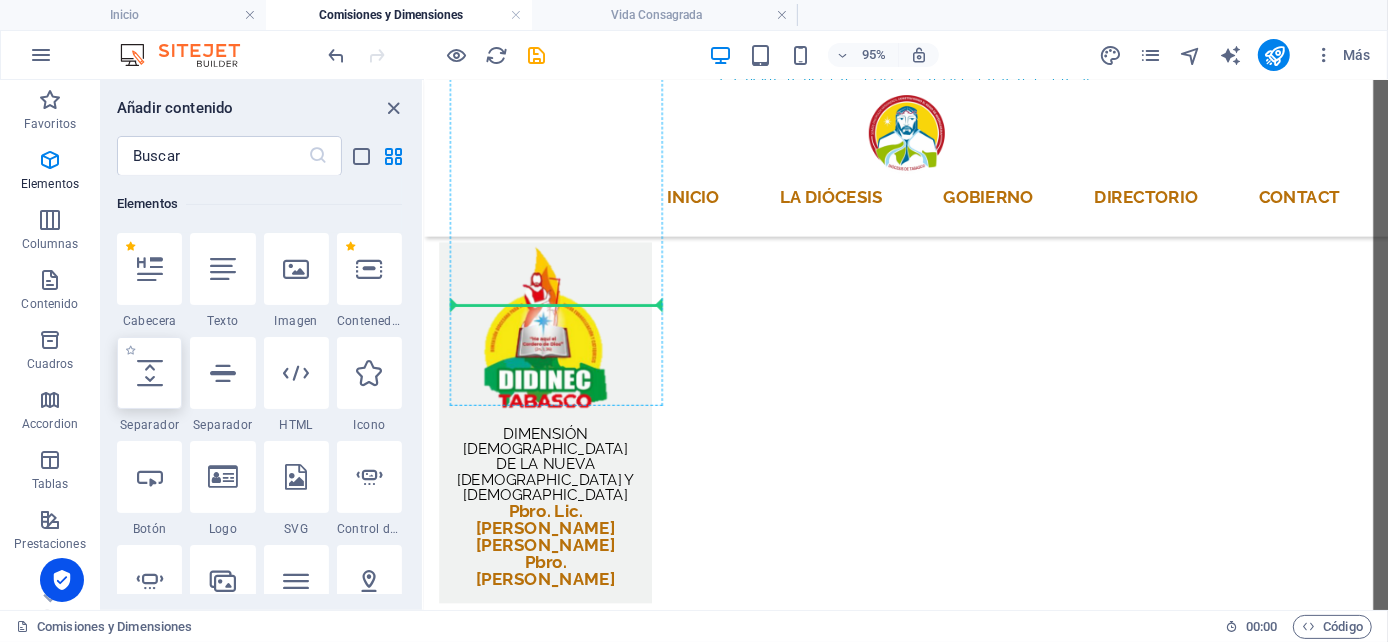 select on "px" 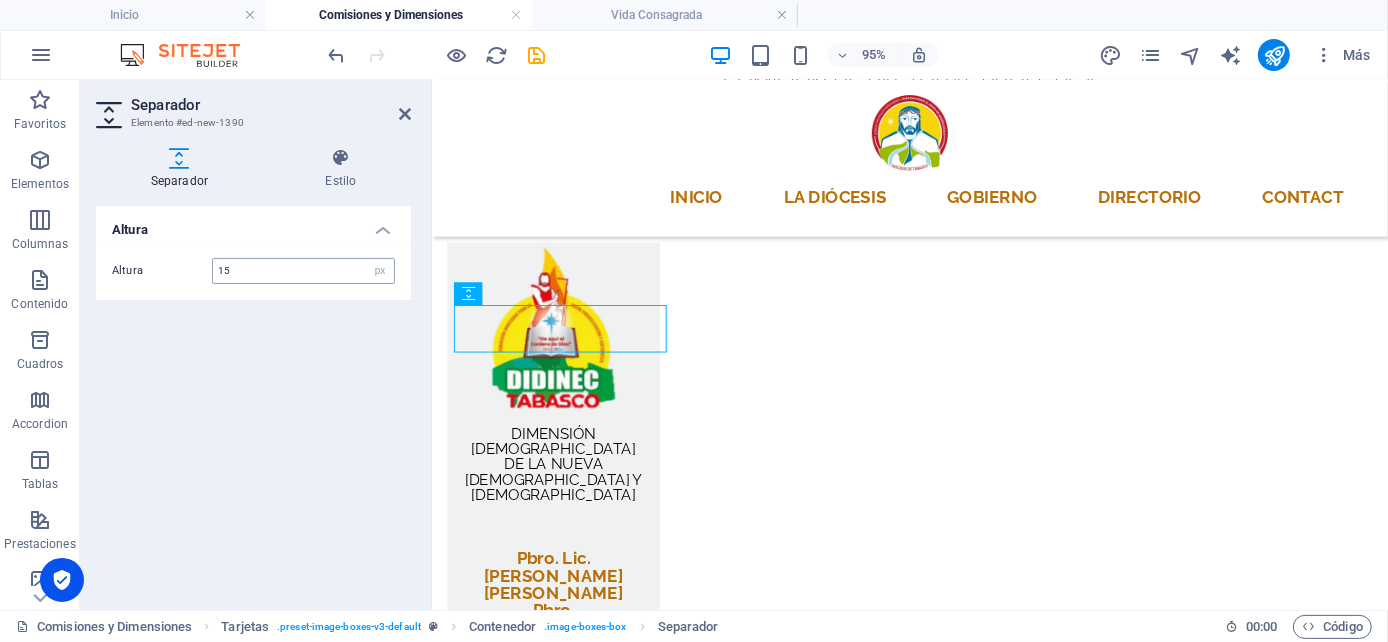 type on "15" 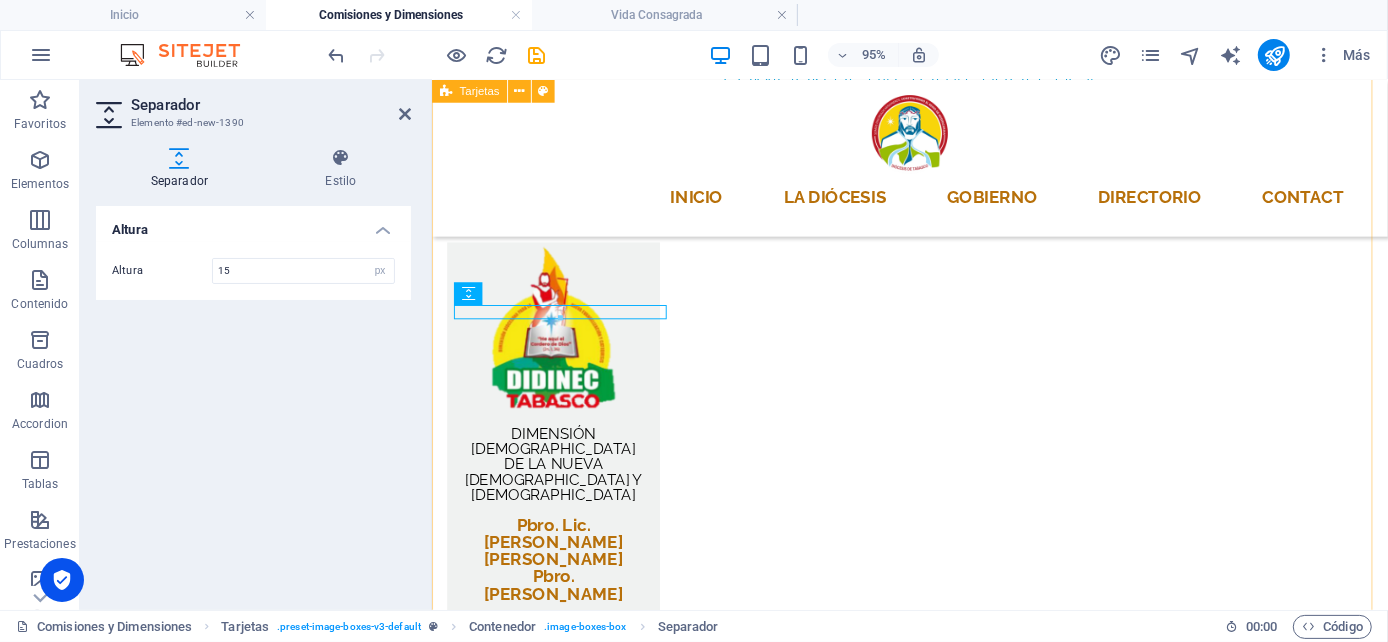drag, startPoint x: 603, startPoint y: 486, endPoint x: 942, endPoint y: 459, distance: 340.07352 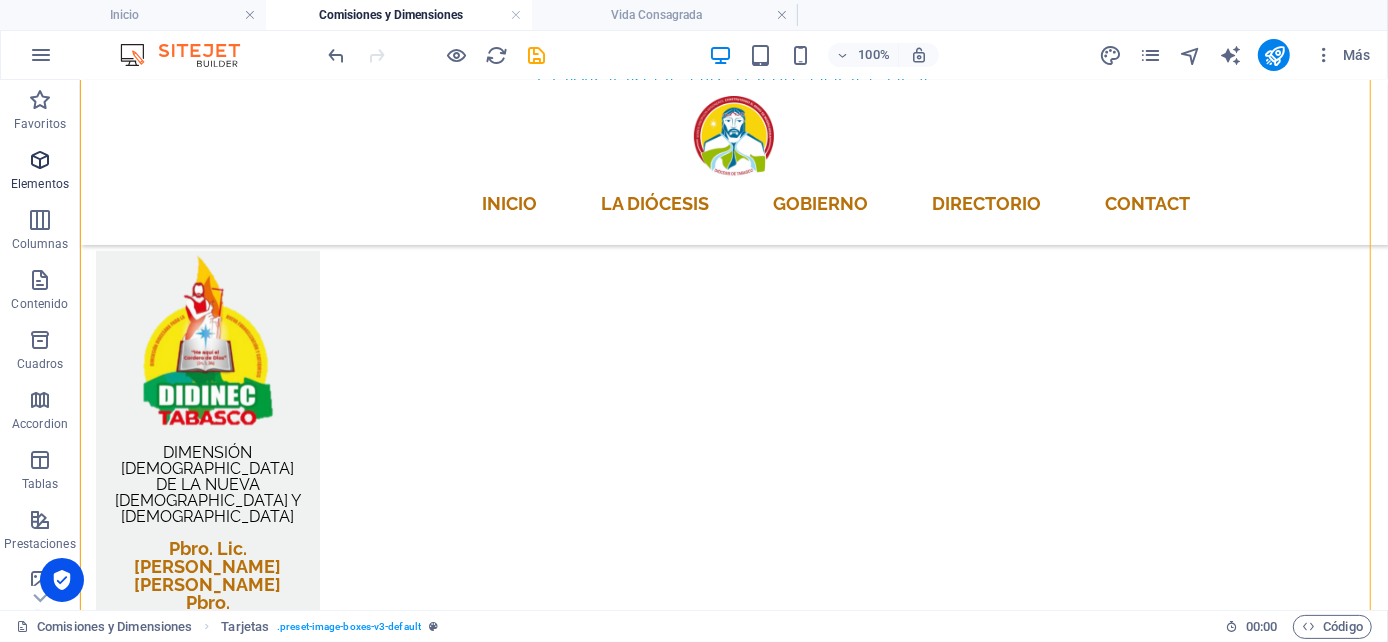 click at bounding box center (40, 160) 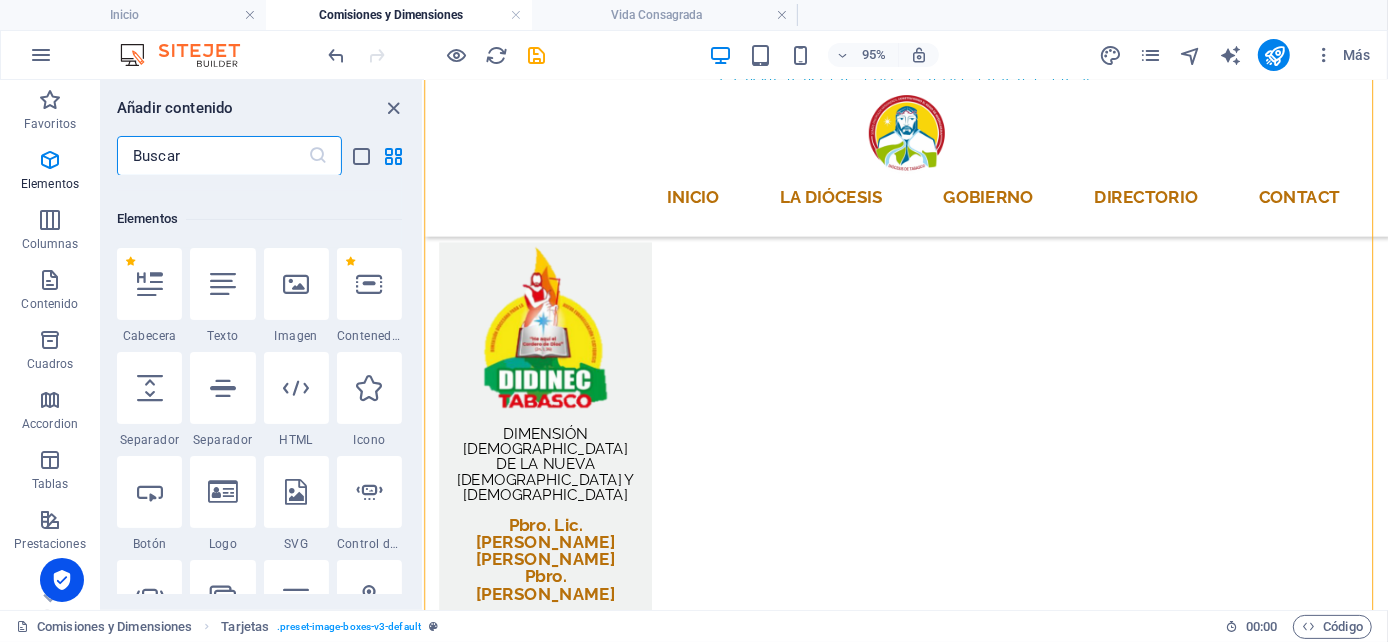 scroll, scrollTop: 377, scrollLeft: 0, axis: vertical 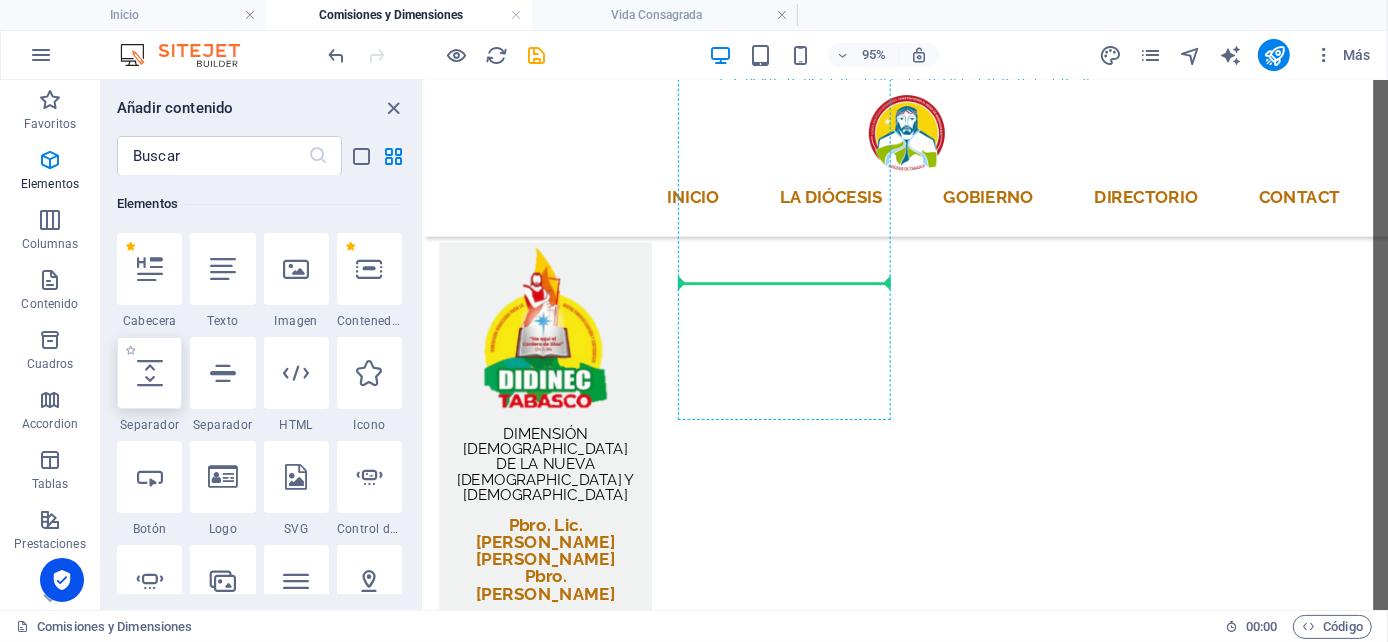 select on "px" 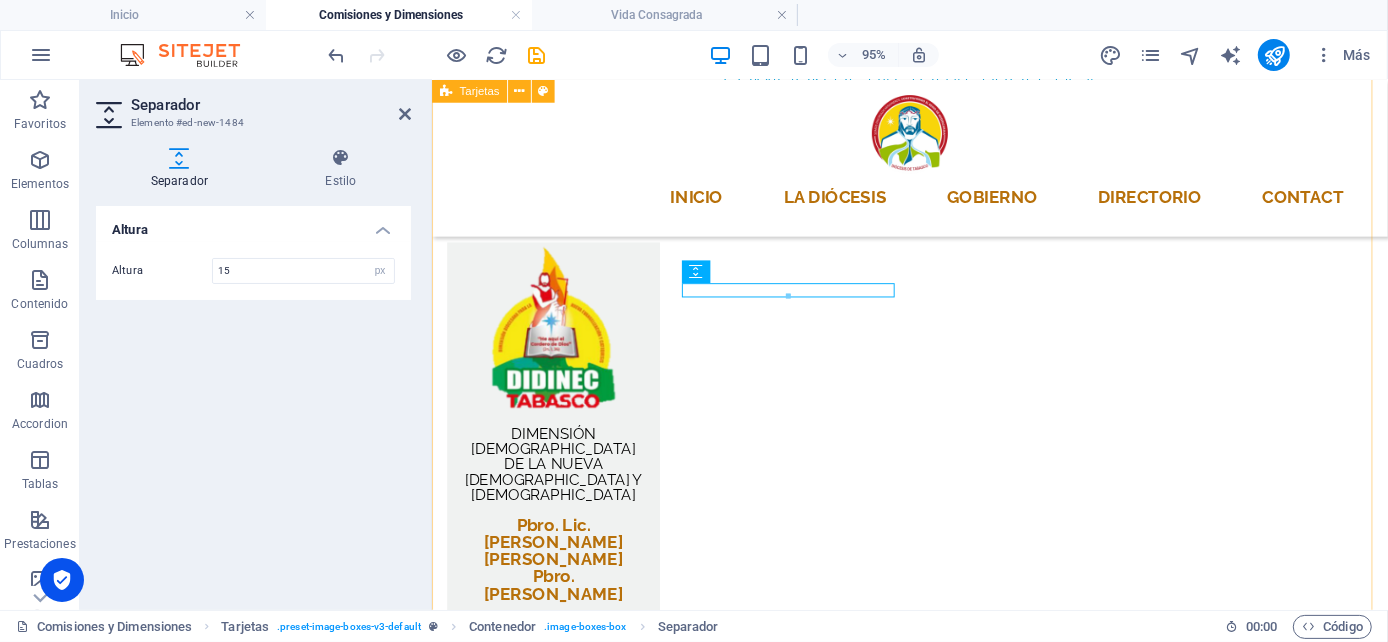 type on "15" 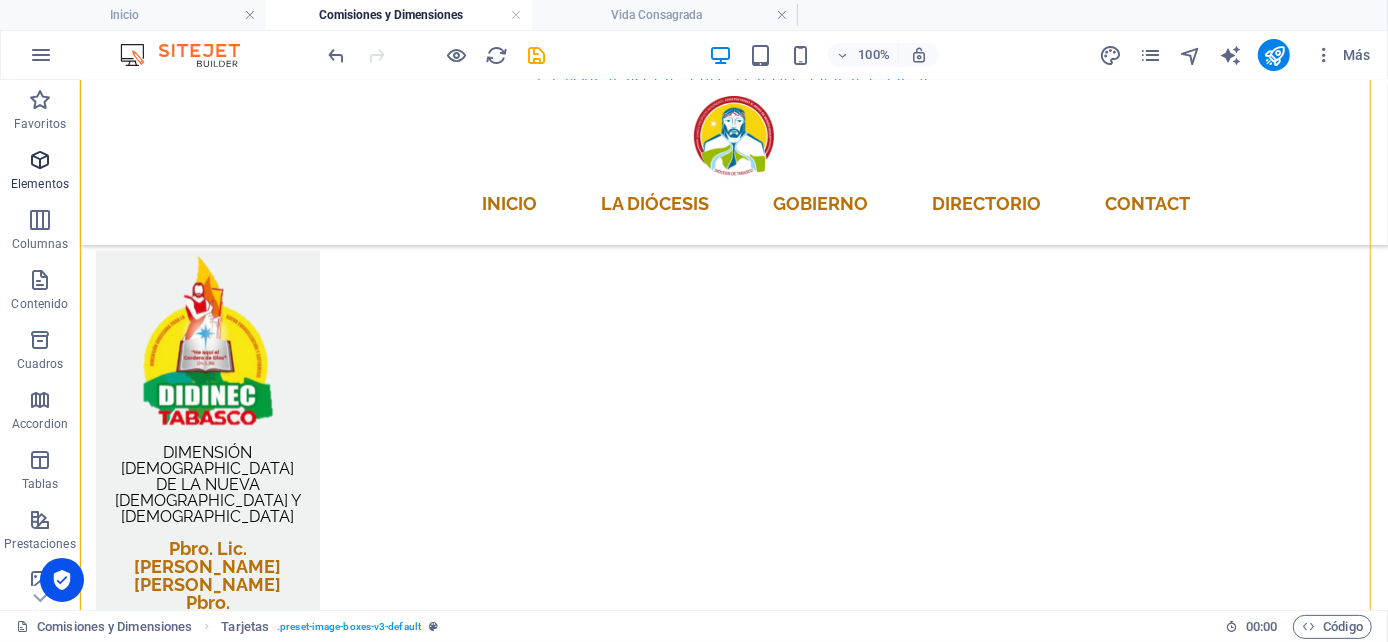 click on "Elementos" at bounding box center [40, 172] 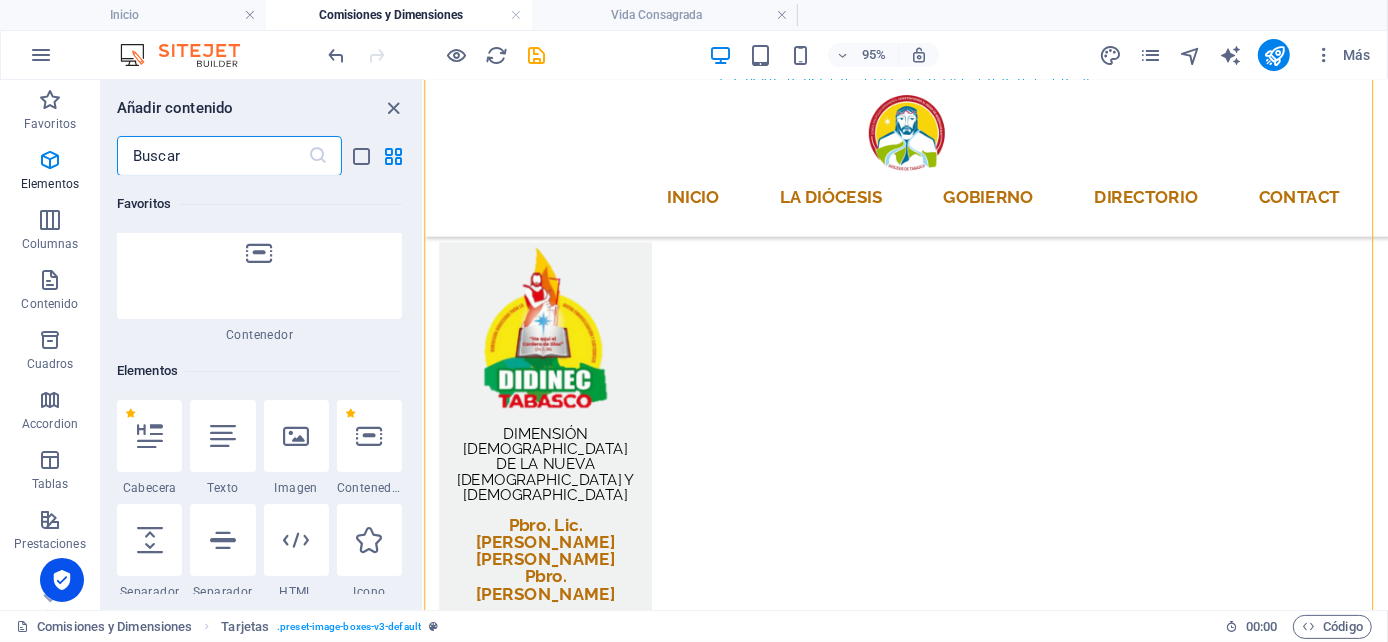 scroll, scrollTop: 377, scrollLeft: 0, axis: vertical 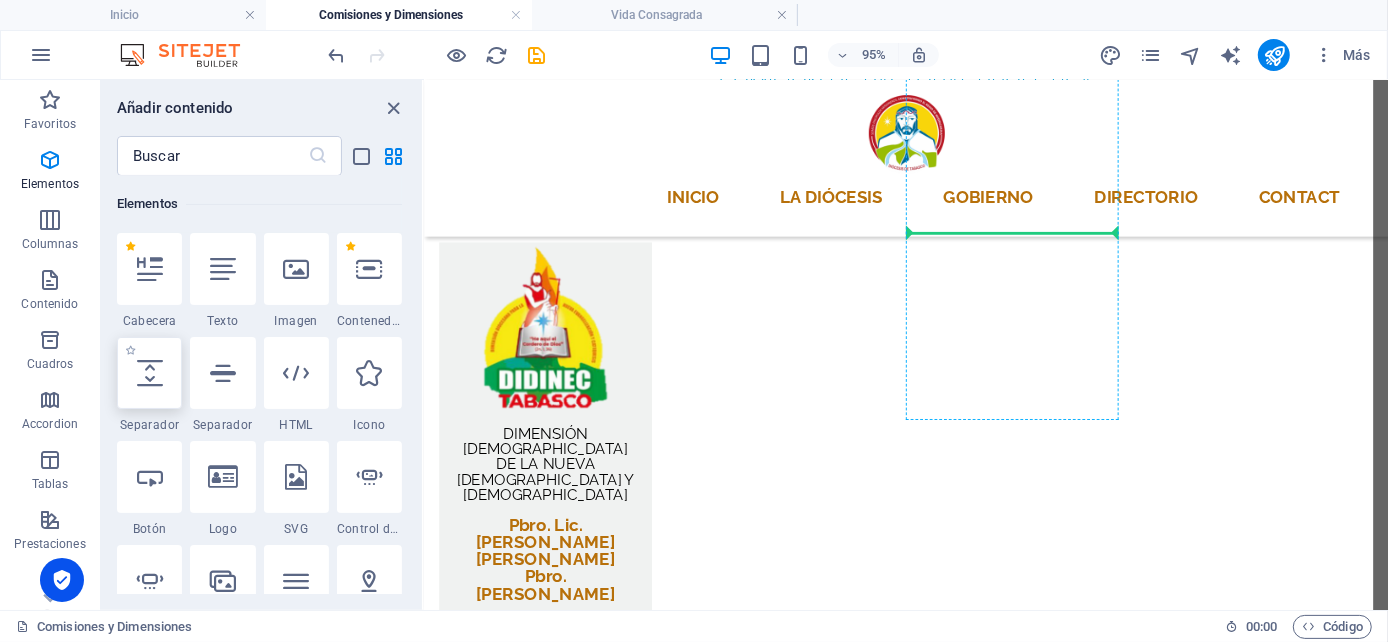select on "px" 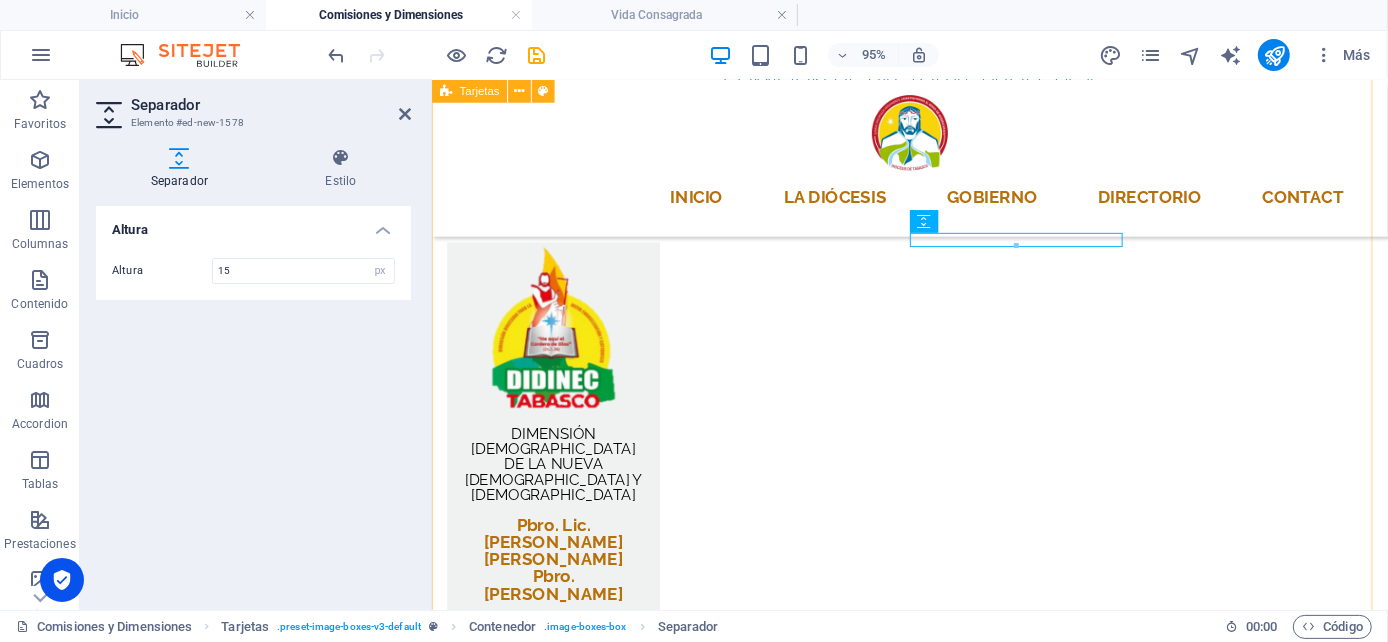 type on "15" 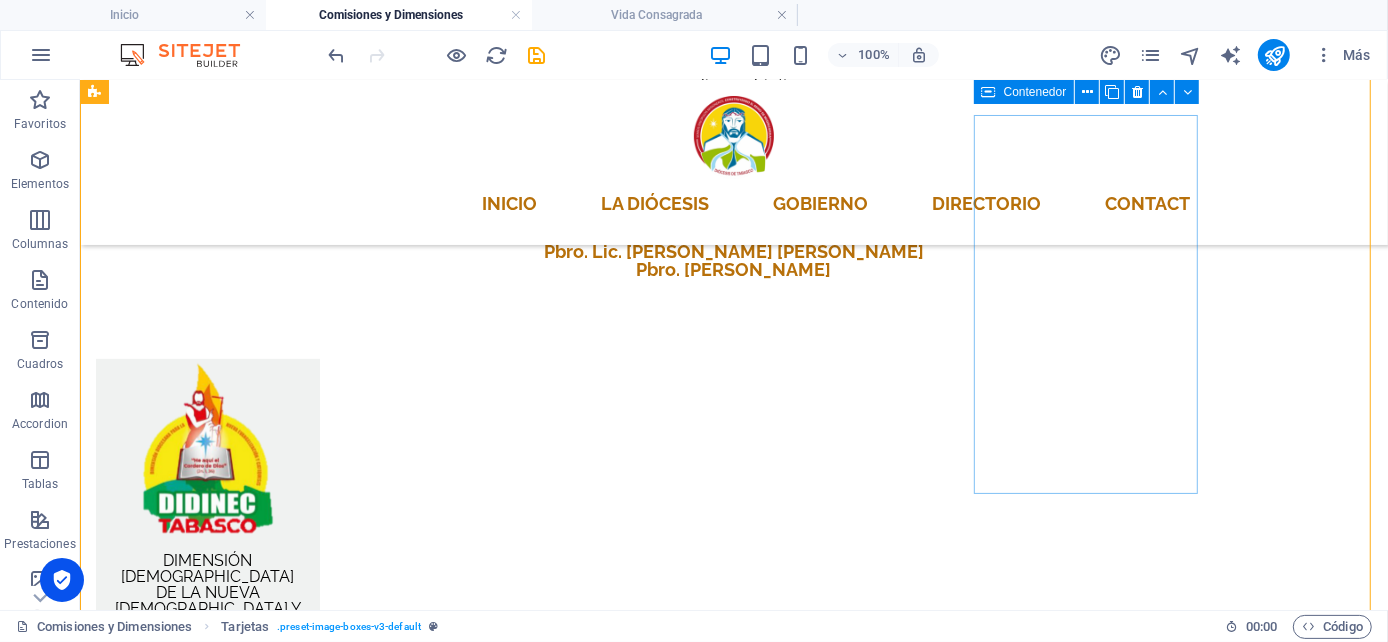 scroll, scrollTop: 667, scrollLeft: 0, axis: vertical 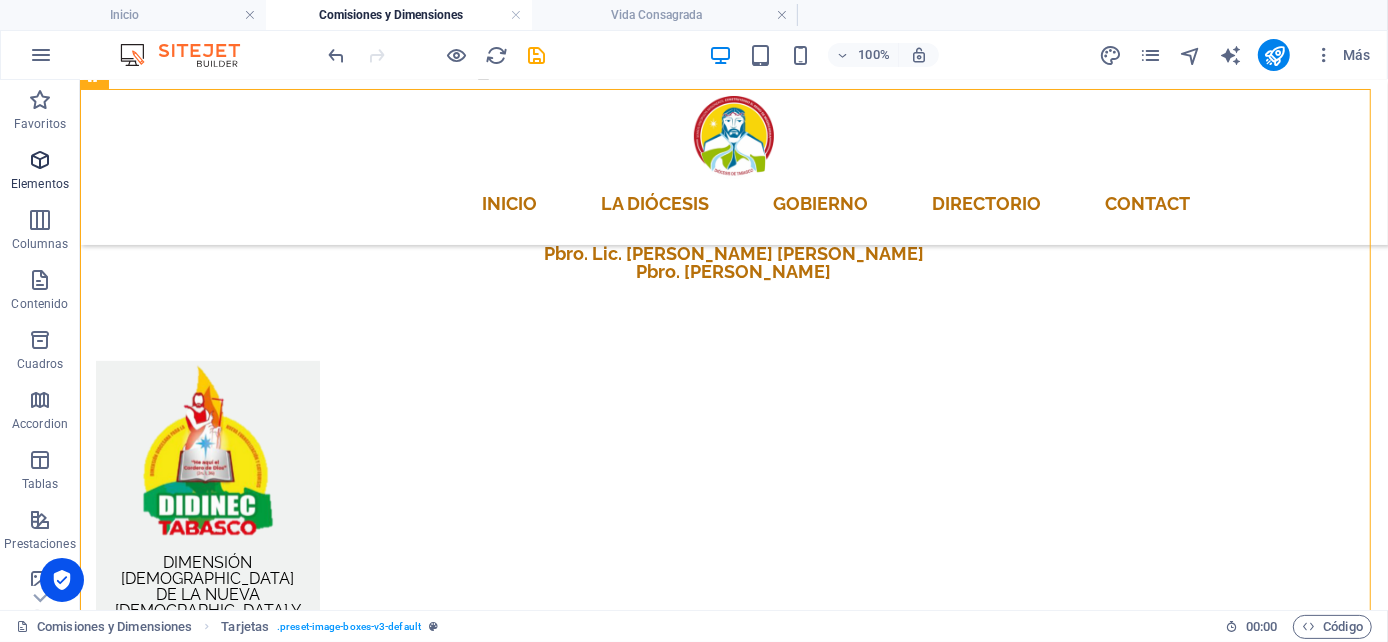 click at bounding box center [40, 160] 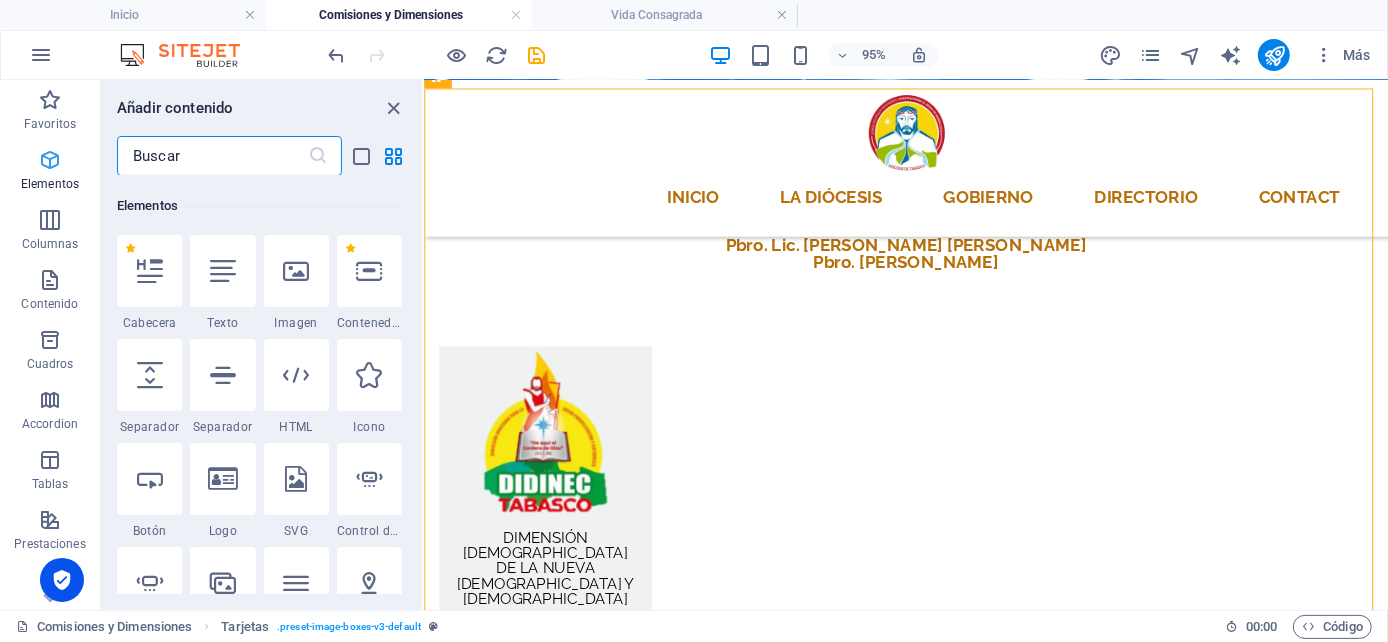 scroll, scrollTop: 377, scrollLeft: 0, axis: vertical 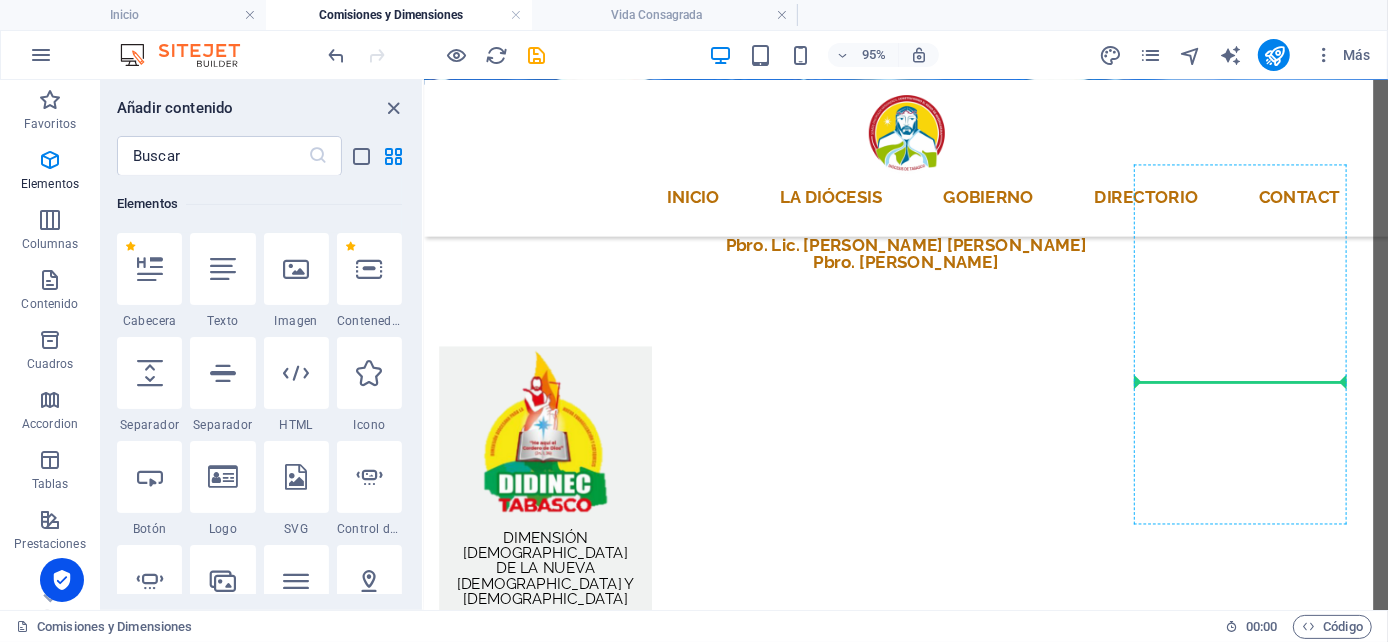 select on "px" 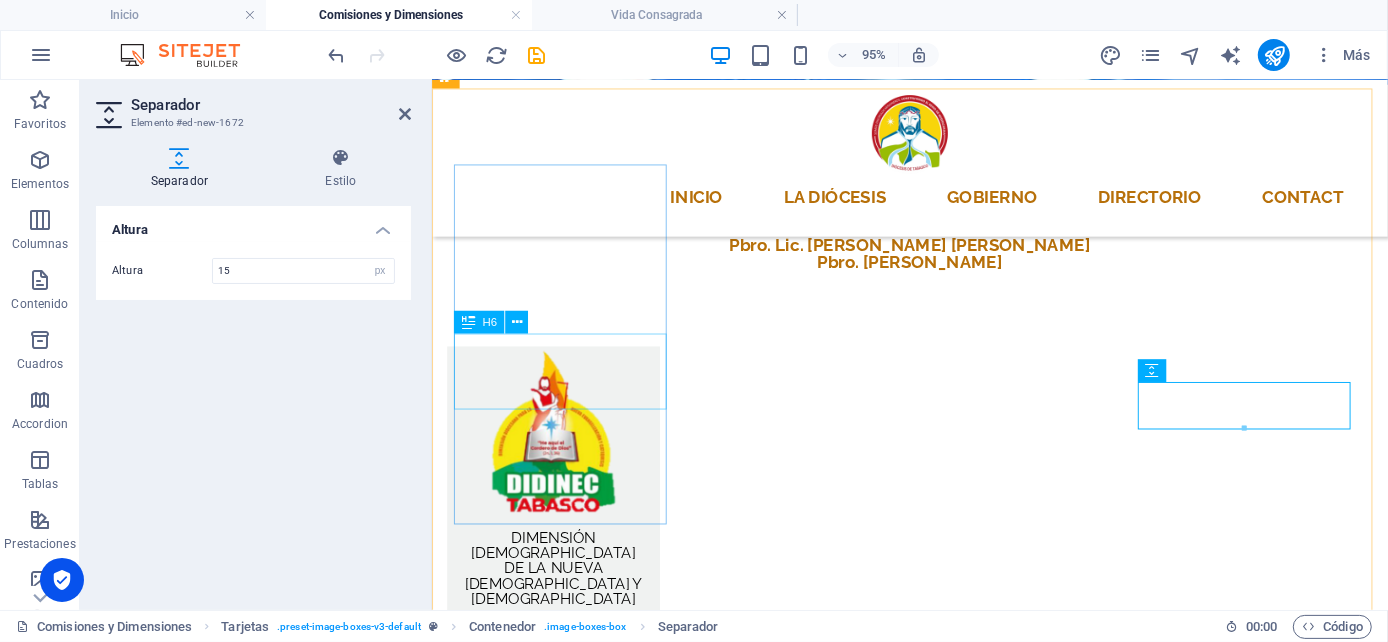 type on "15" 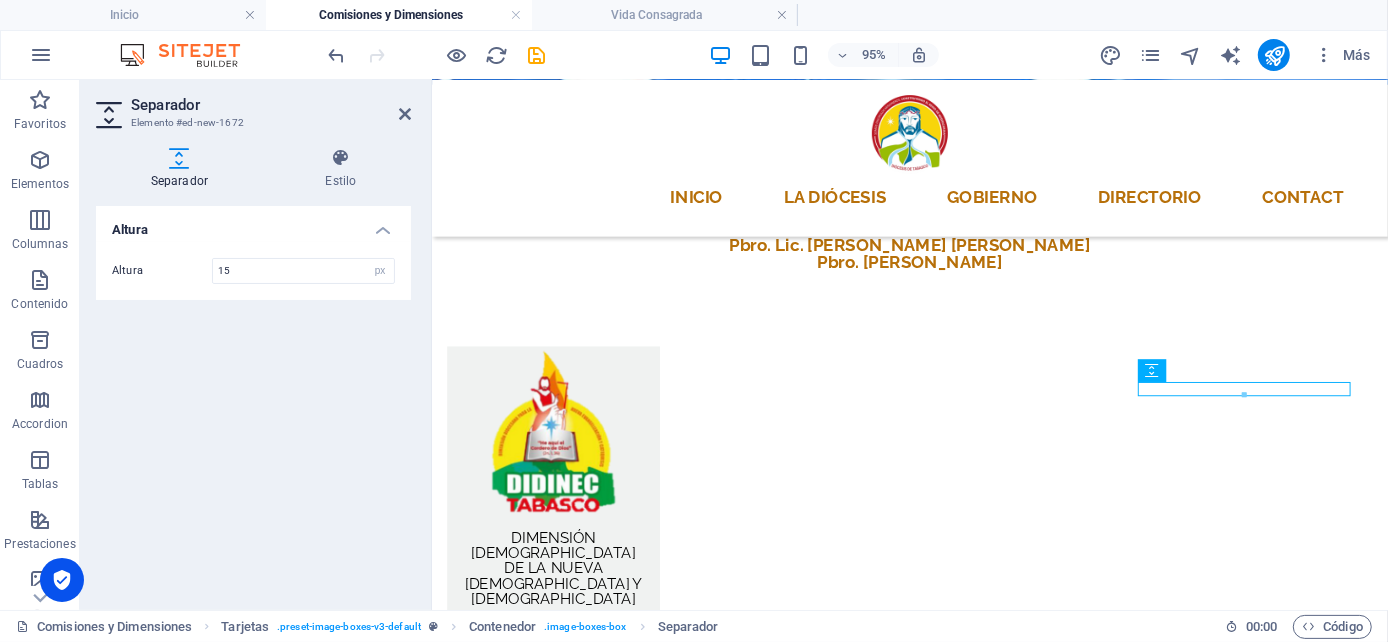 click on "Altura Altura 15 px rem vh vw" at bounding box center (253, 400) 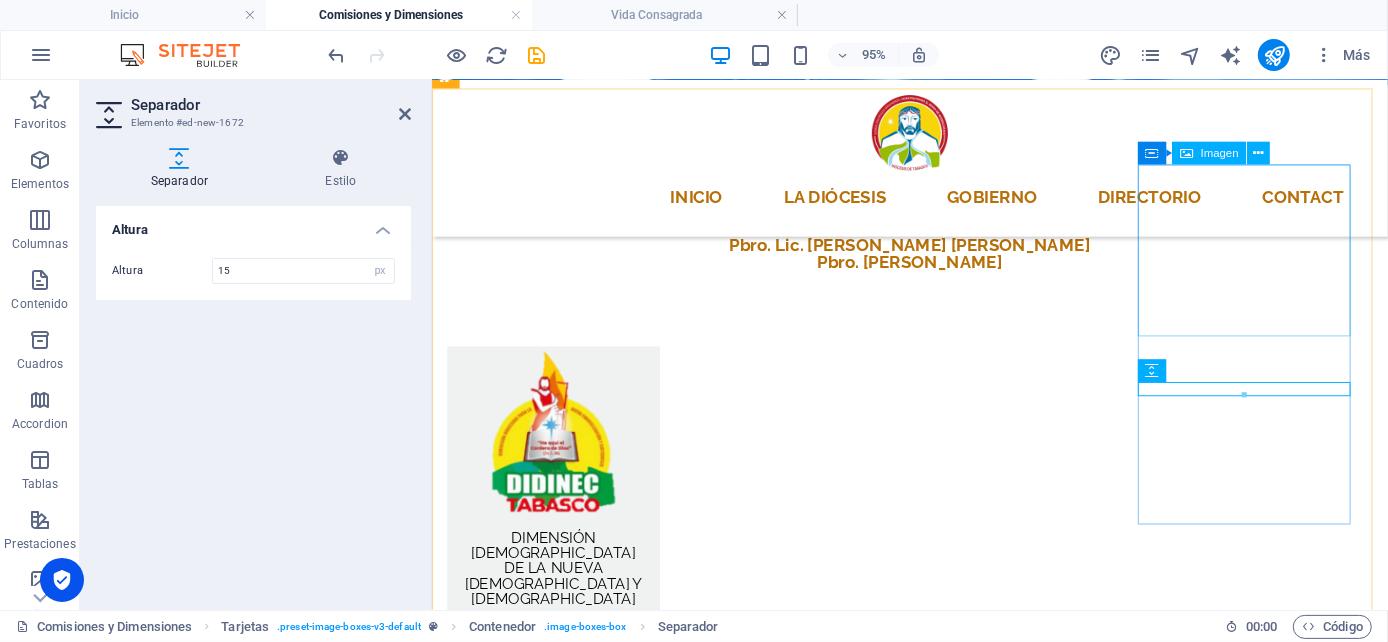 click at bounding box center [559, 1474] 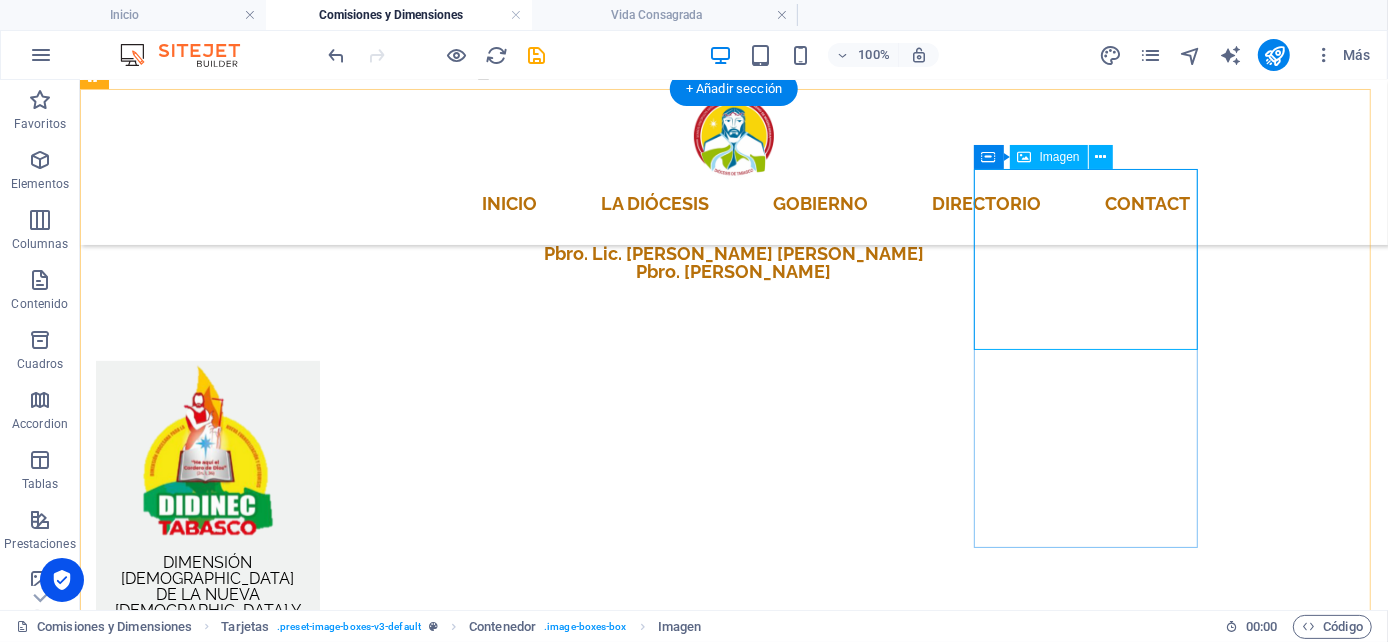 click at bounding box center [207, 1473] 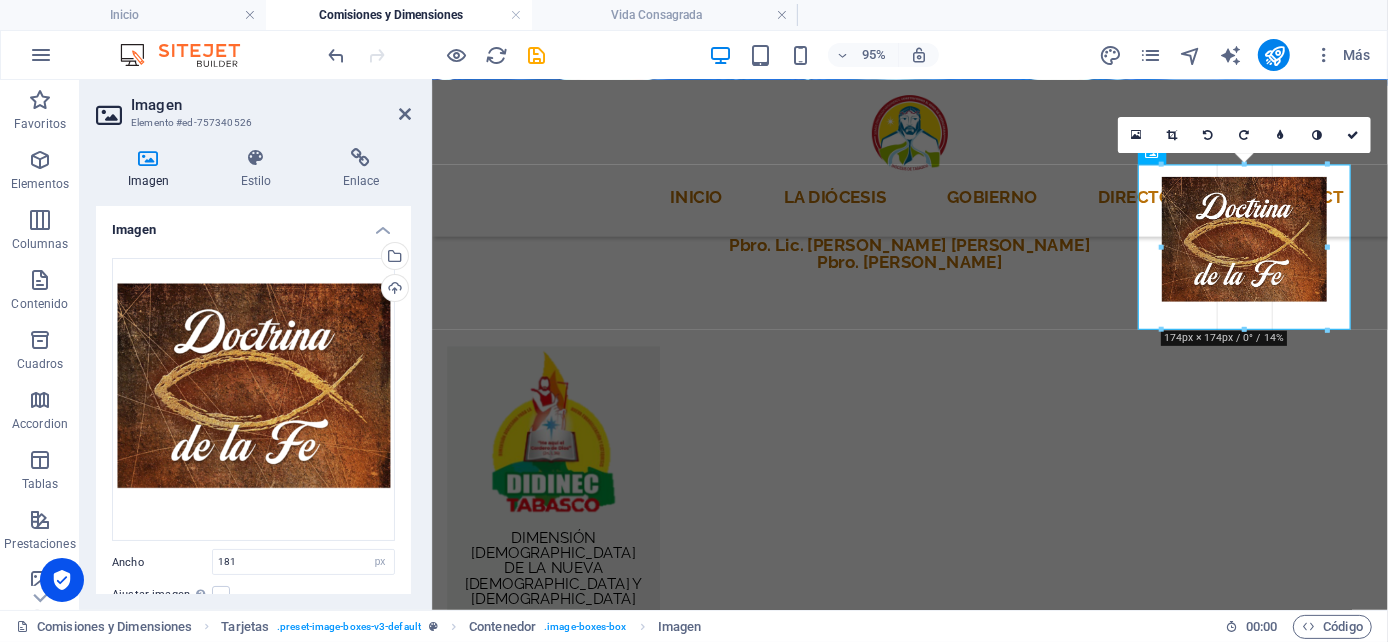 drag, startPoint x: 1334, startPoint y: 335, endPoint x: 932, endPoint y: 256, distance: 409.6889 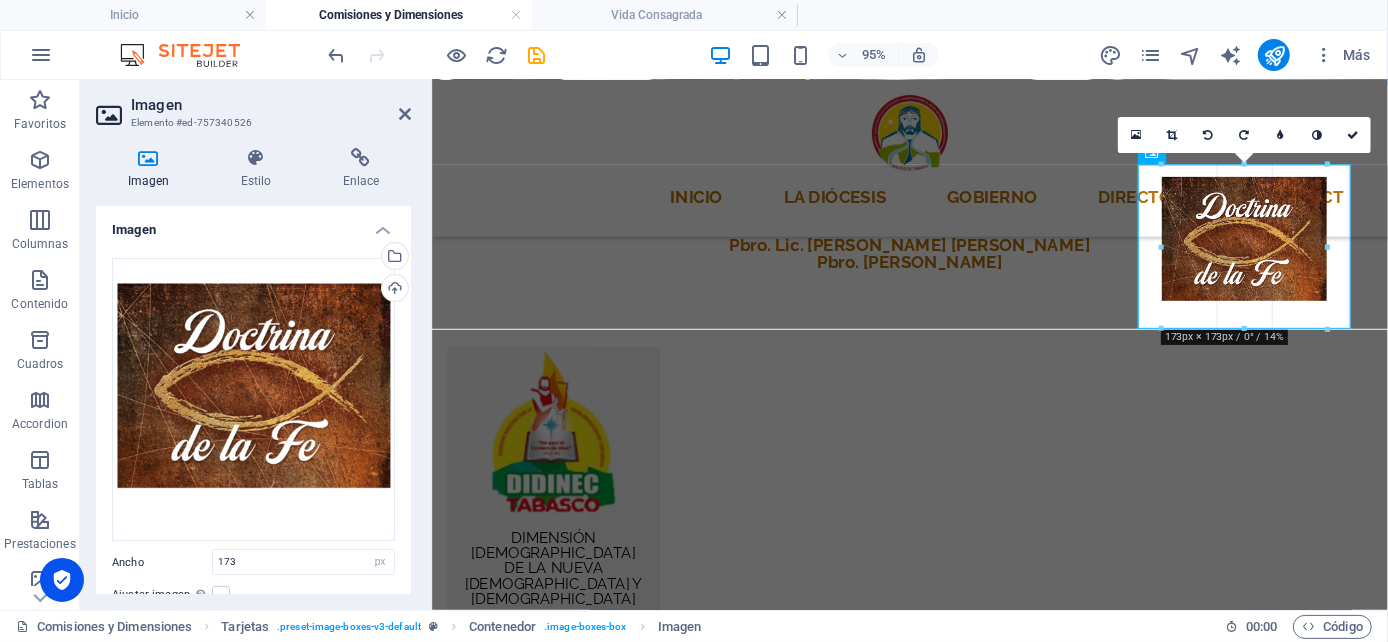 drag, startPoint x: 1324, startPoint y: 327, endPoint x: 928, endPoint y: 282, distance: 398.5486 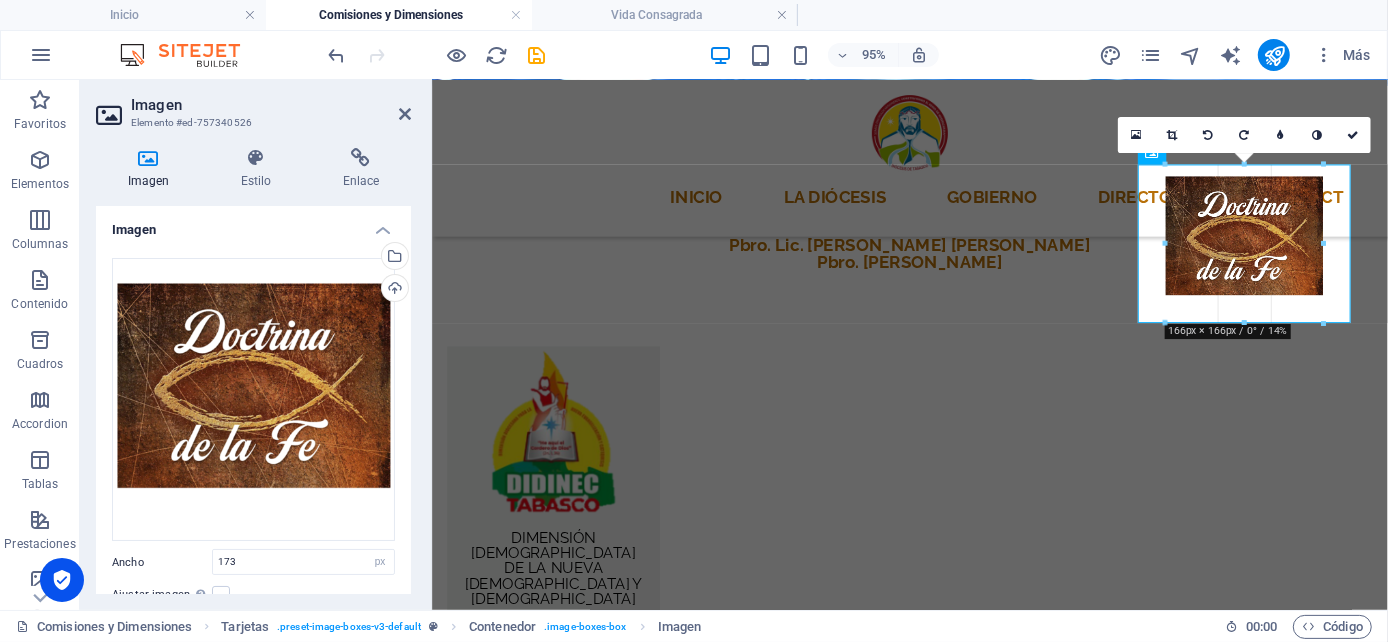 type on "166" 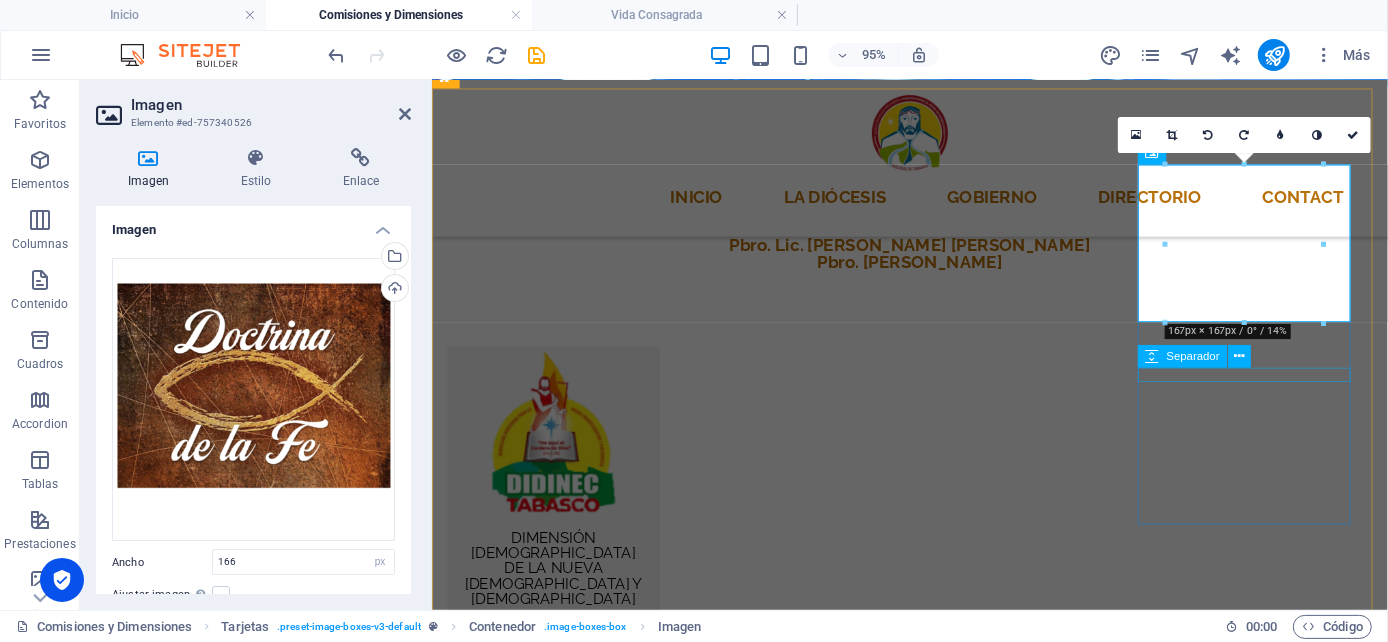 click at bounding box center (559, 1621) 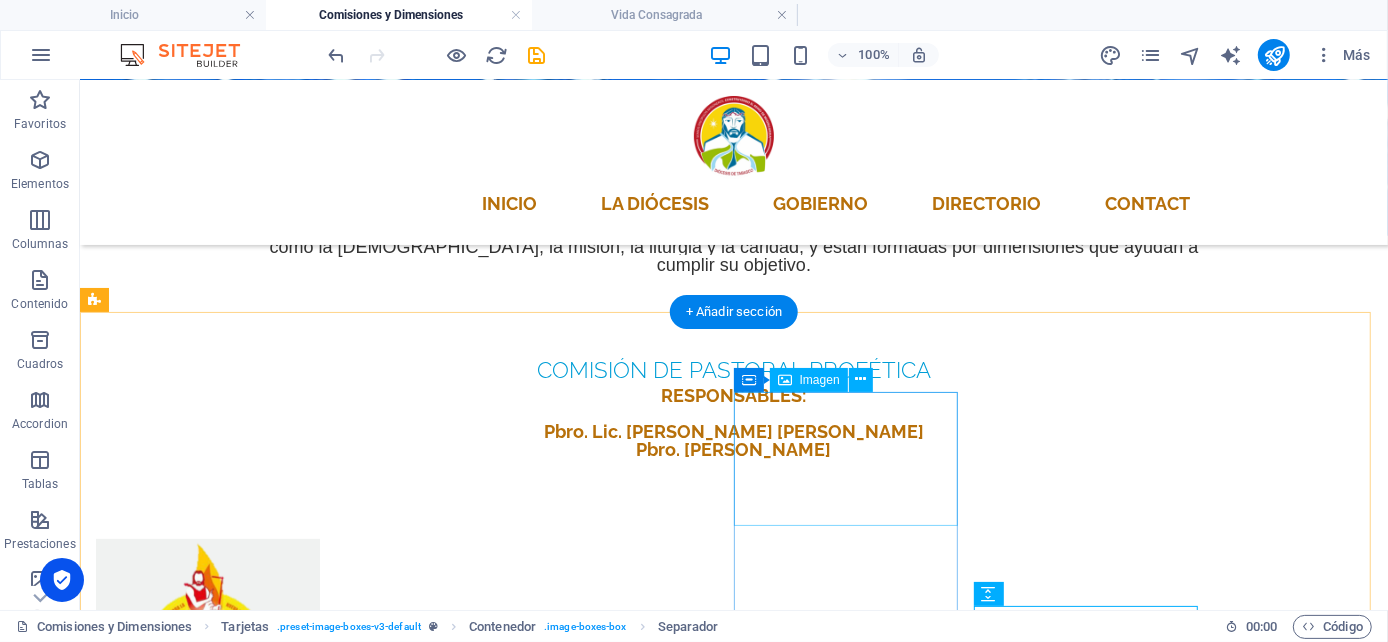 scroll, scrollTop: 555, scrollLeft: 0, axis: vertical 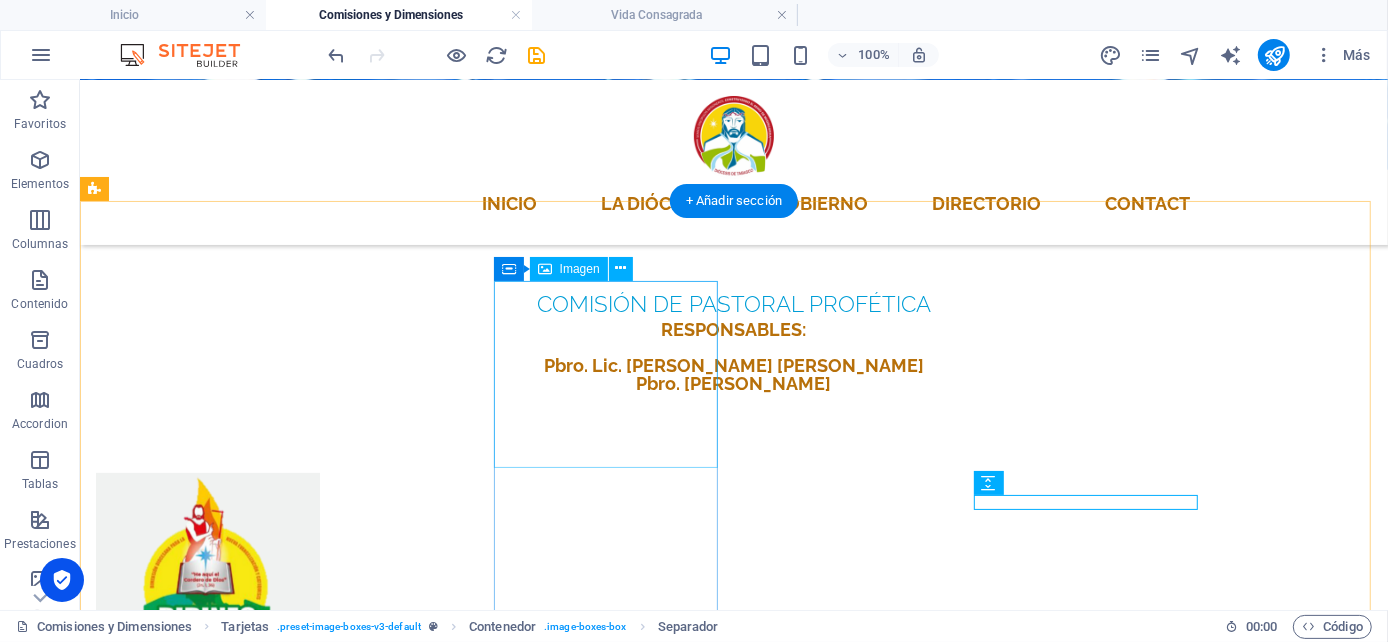 click at bounding box center (207, 968) 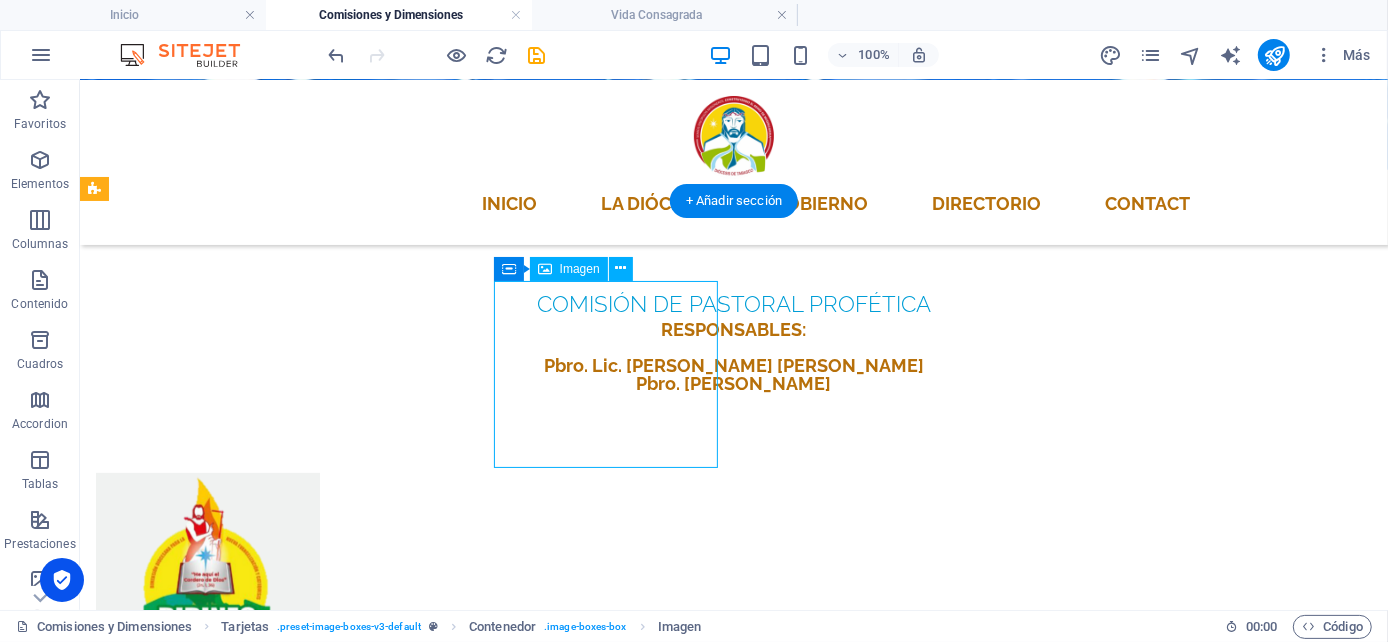click at bounding box center [207, 968] 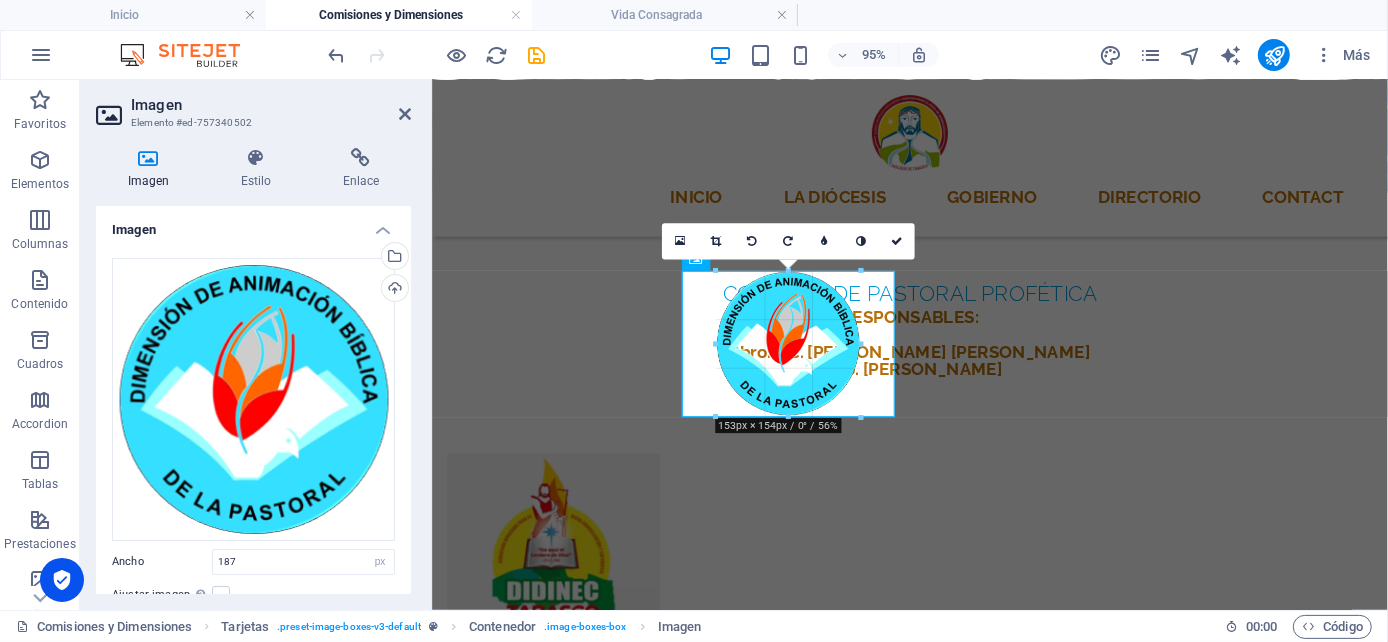 drag, startPoint x: 875, startPoint y: 448, endPoint x: 834, endPoint y: 409, distance: 56.586216 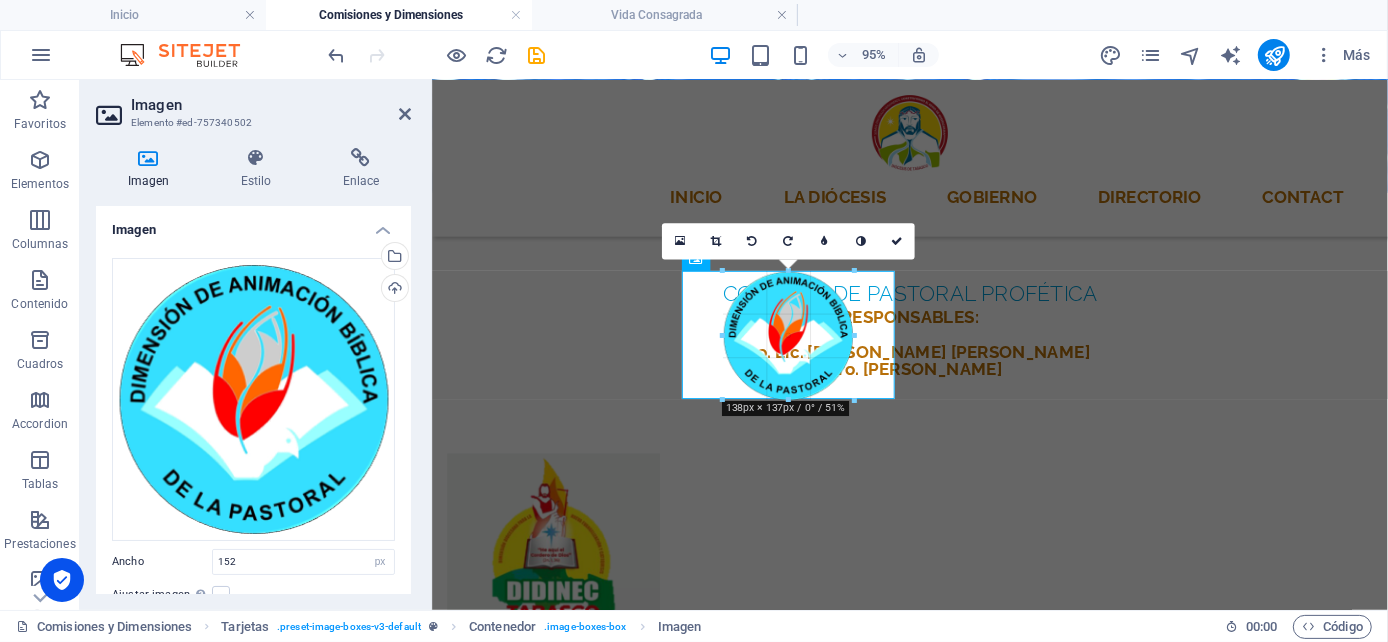 drag, startPoint x: 859, startPoint y: 415, endPoint x: 833, endPoint y: 397, distance: 31.622776 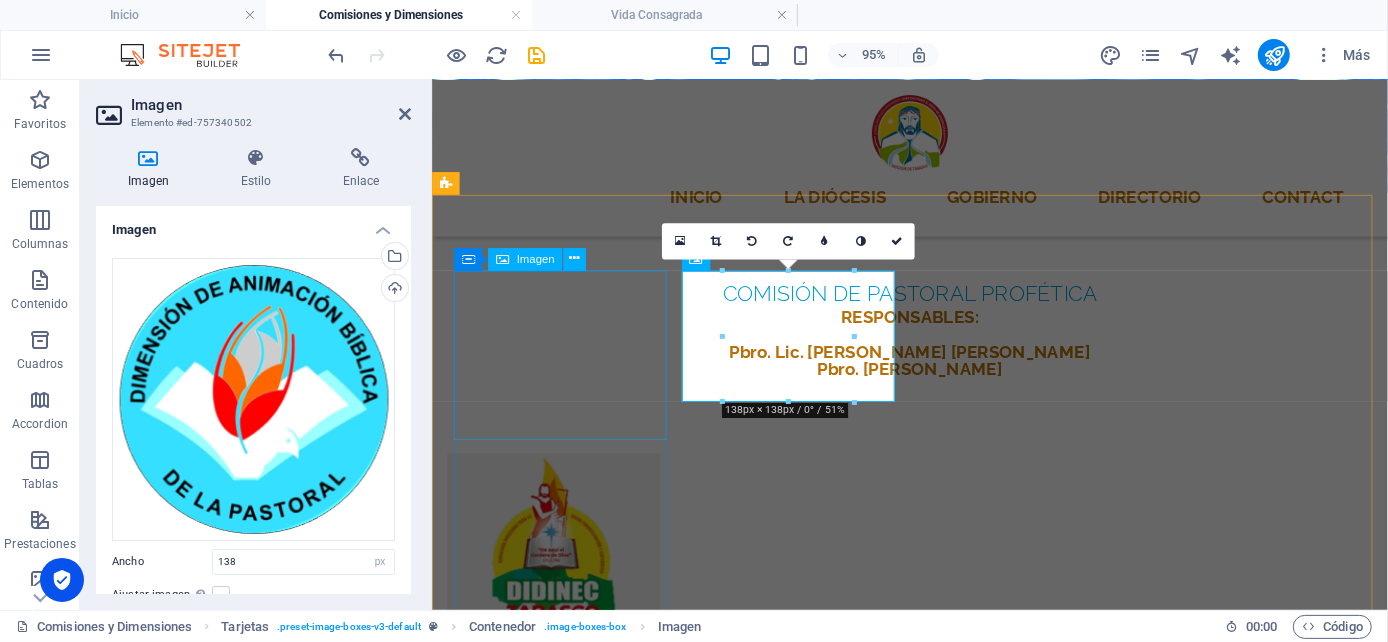 click at bounding box center (559, 562) 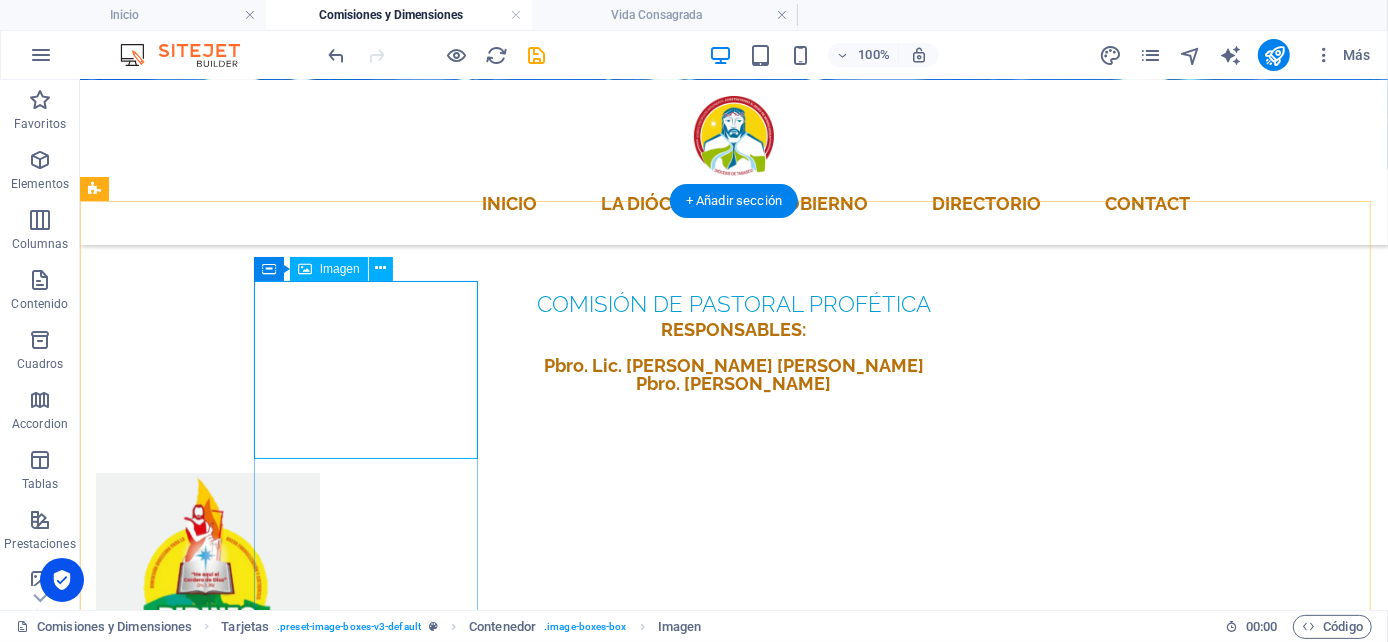 click at bounding box center [207, 561] 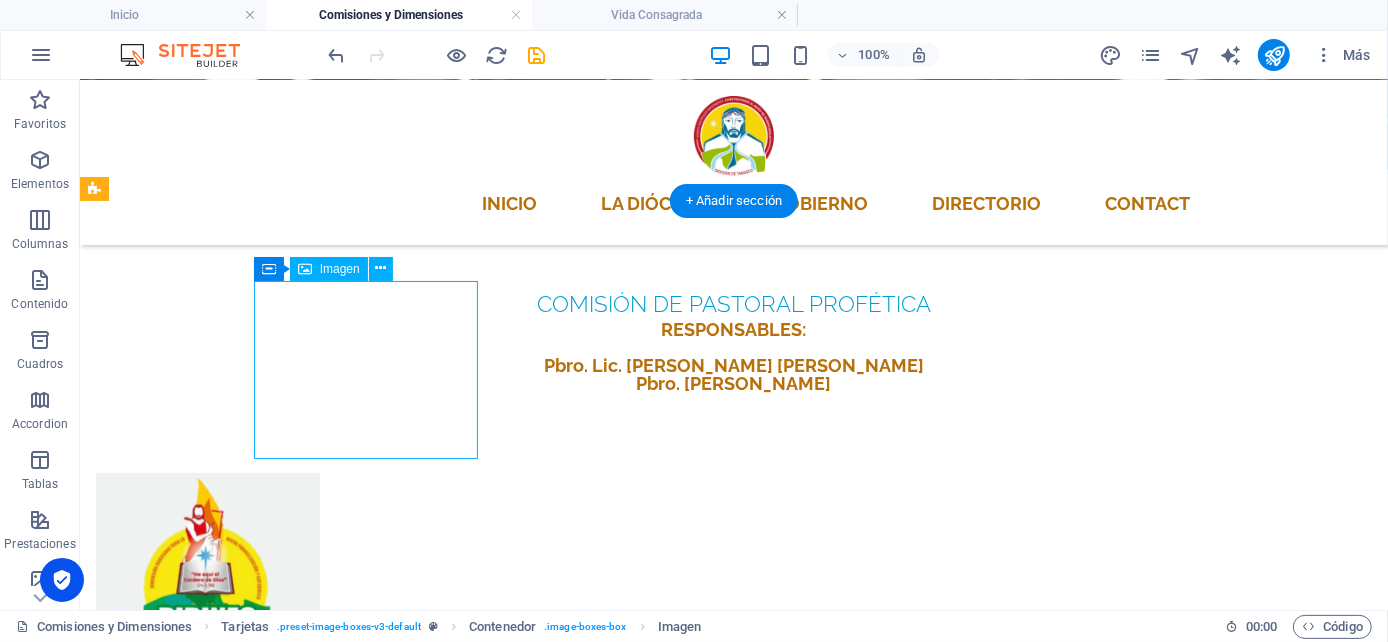 click at bounding box center [207, 561] 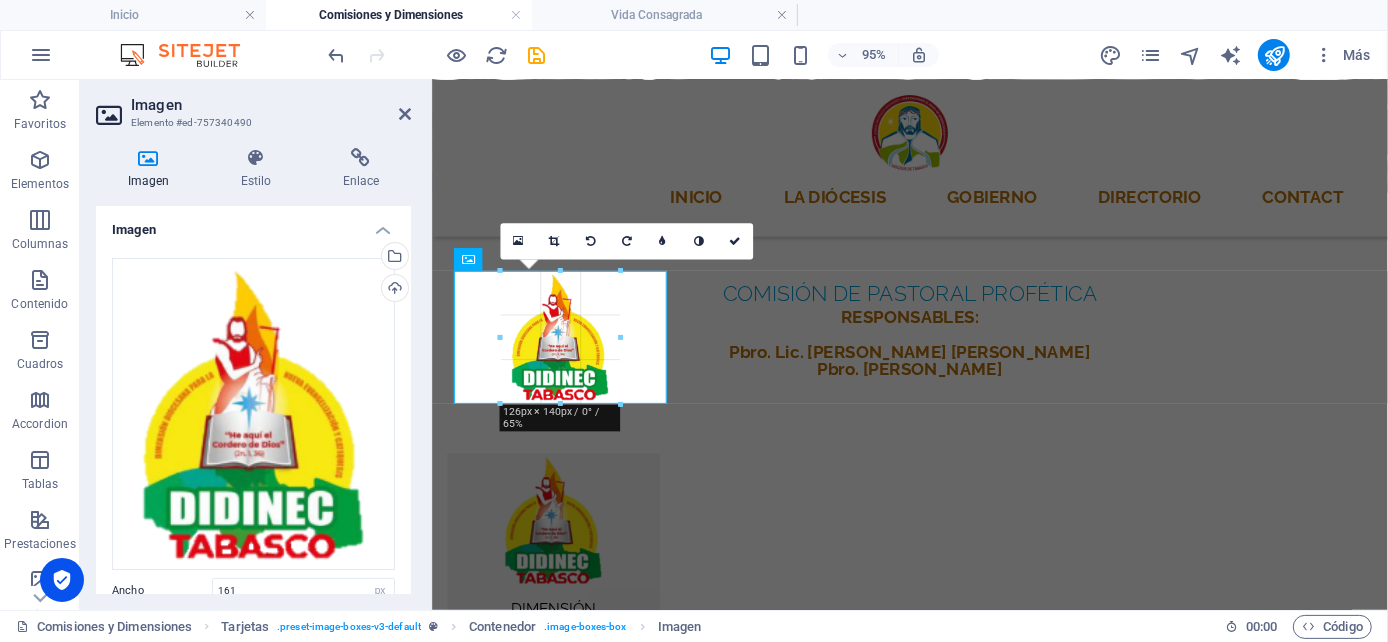 drag, startPoint x: 634, startPoint y: 439, endPoint x: 583, endPoint y: 397, distance: 66.068146 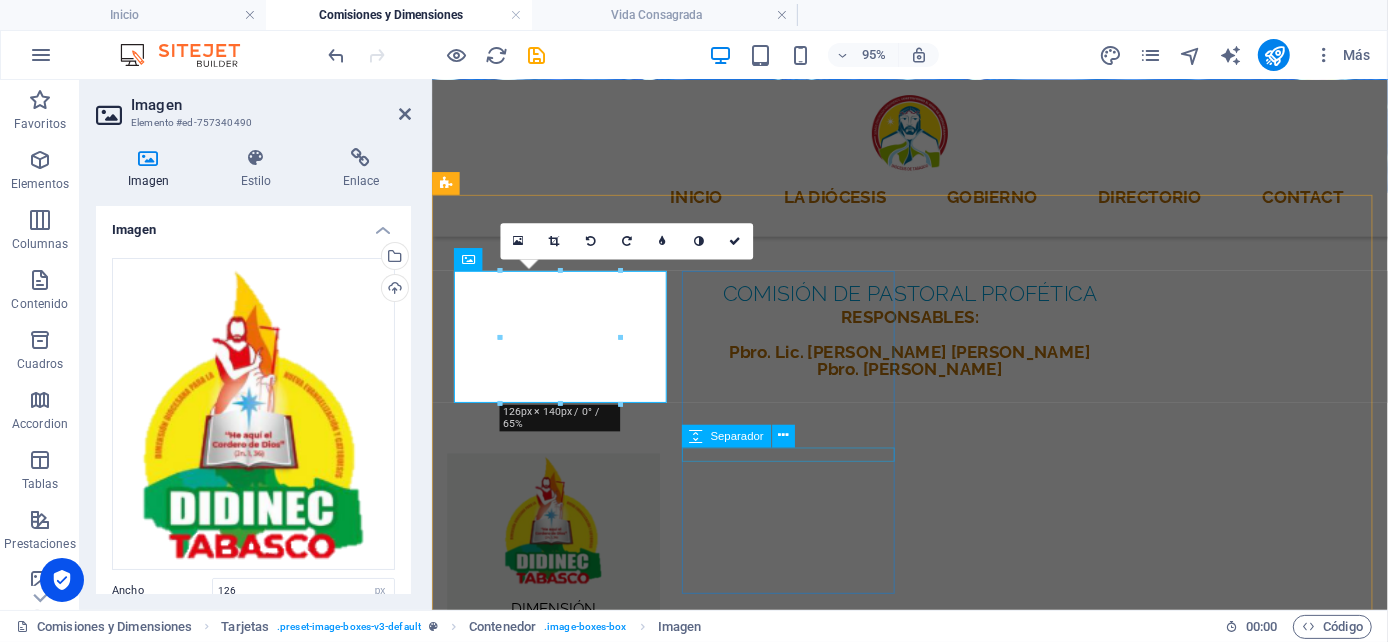 click at bounding box center [559, 1047] 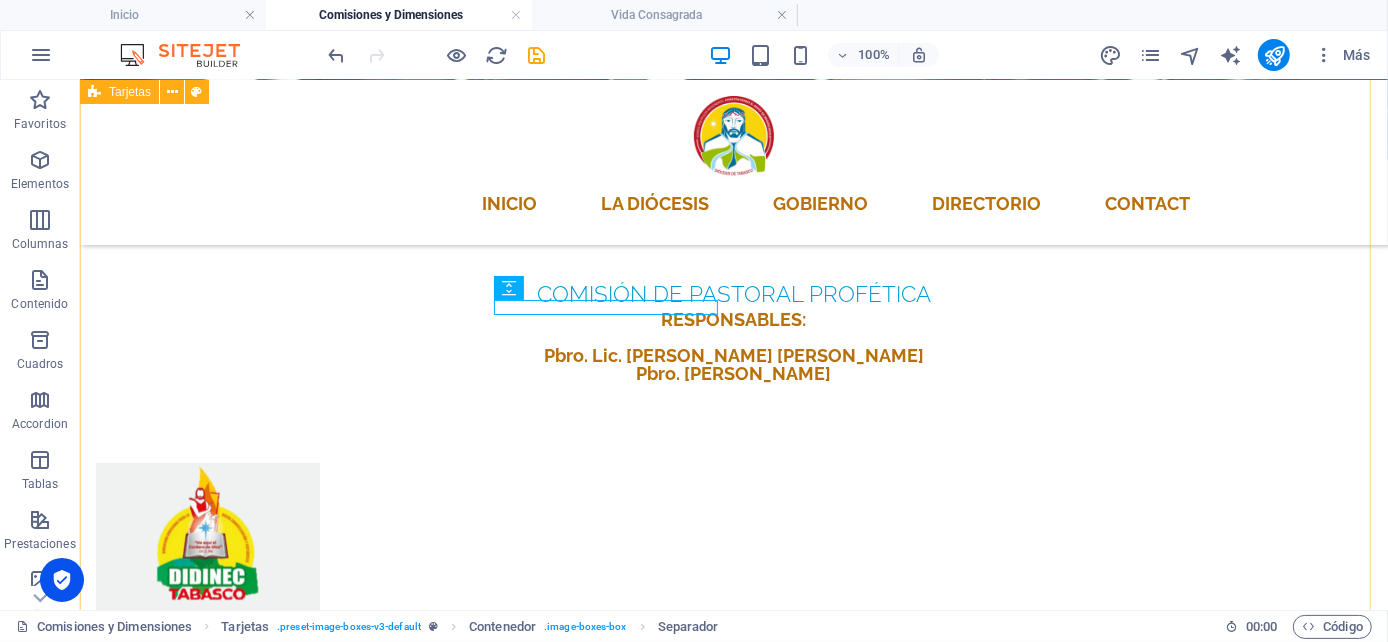 scroll, scrollTop: 555, scrollLeft: 0, axis: vertical 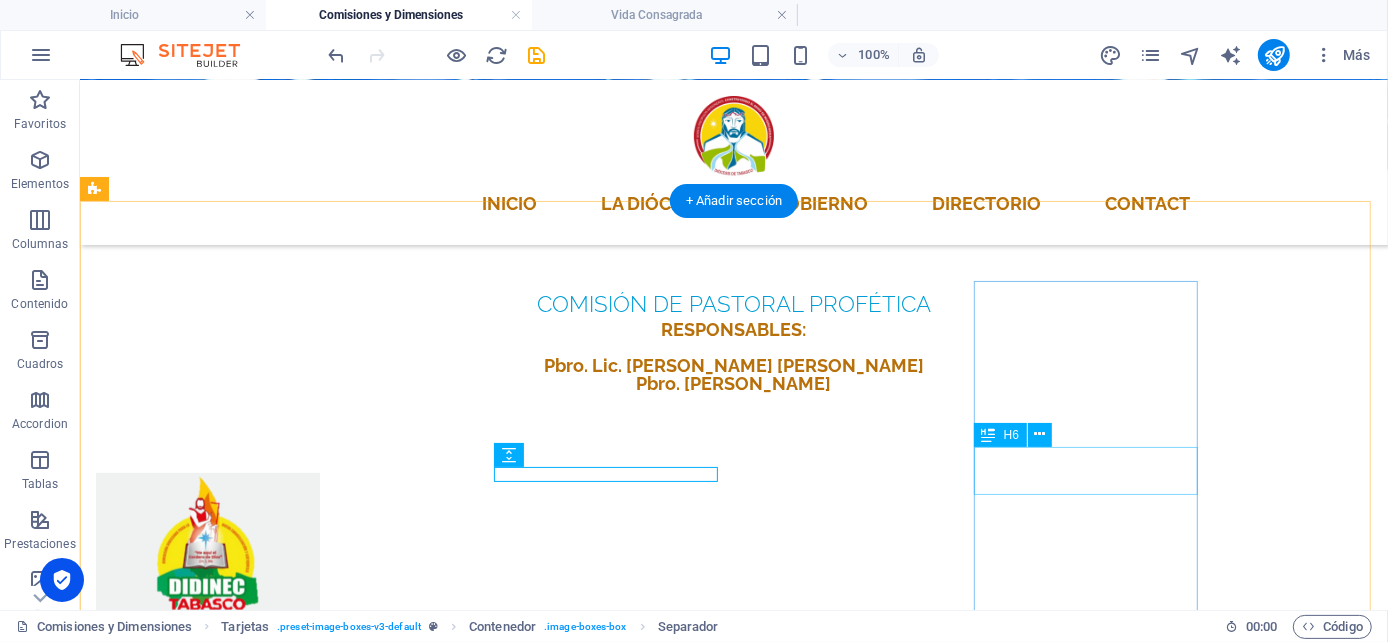 click on "DIMENSIÓN DE LA DOCTRINA DE LA [DEMOGRAPHIC_DATA]" at bounding box center (207, 1606) 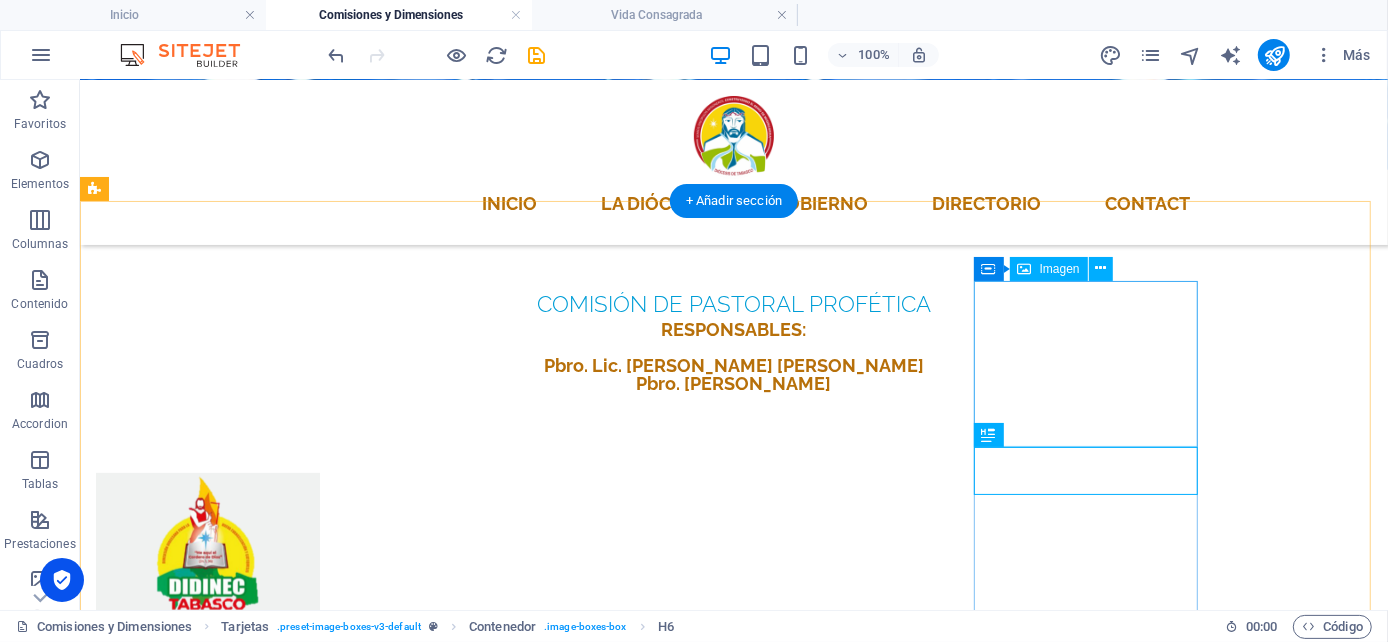 click at bounding box center (207, 1491) 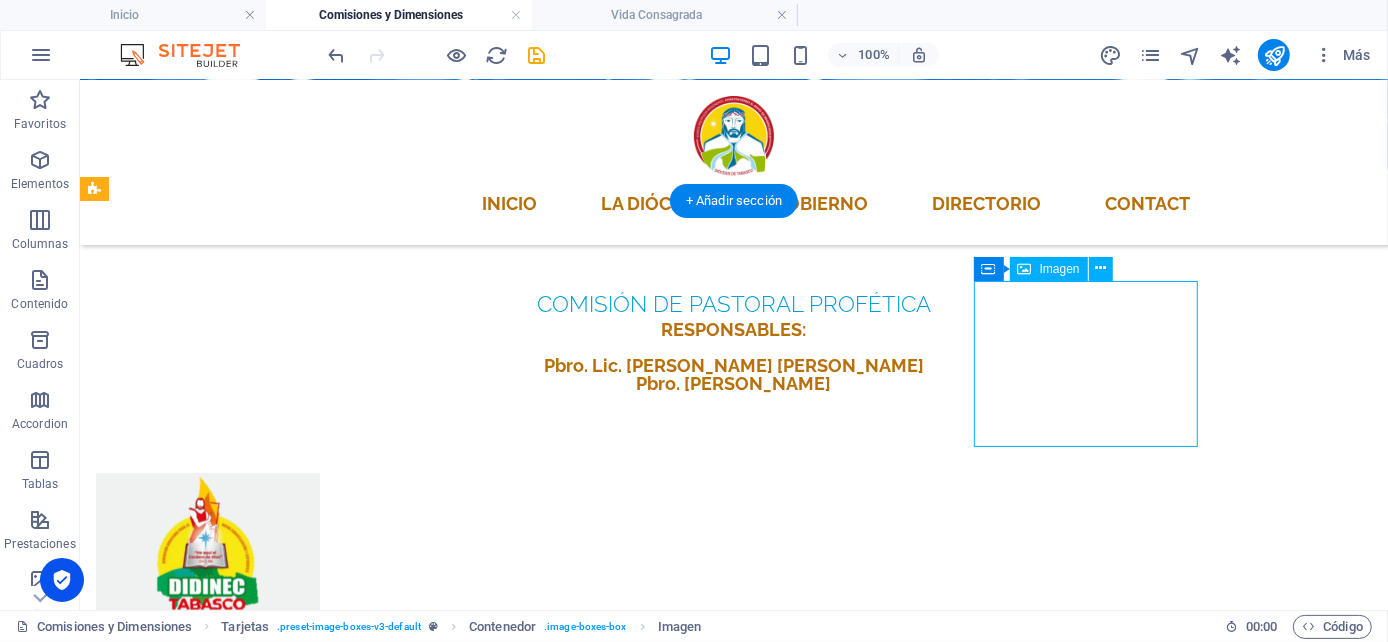 click at bounding box center [207, 1491] 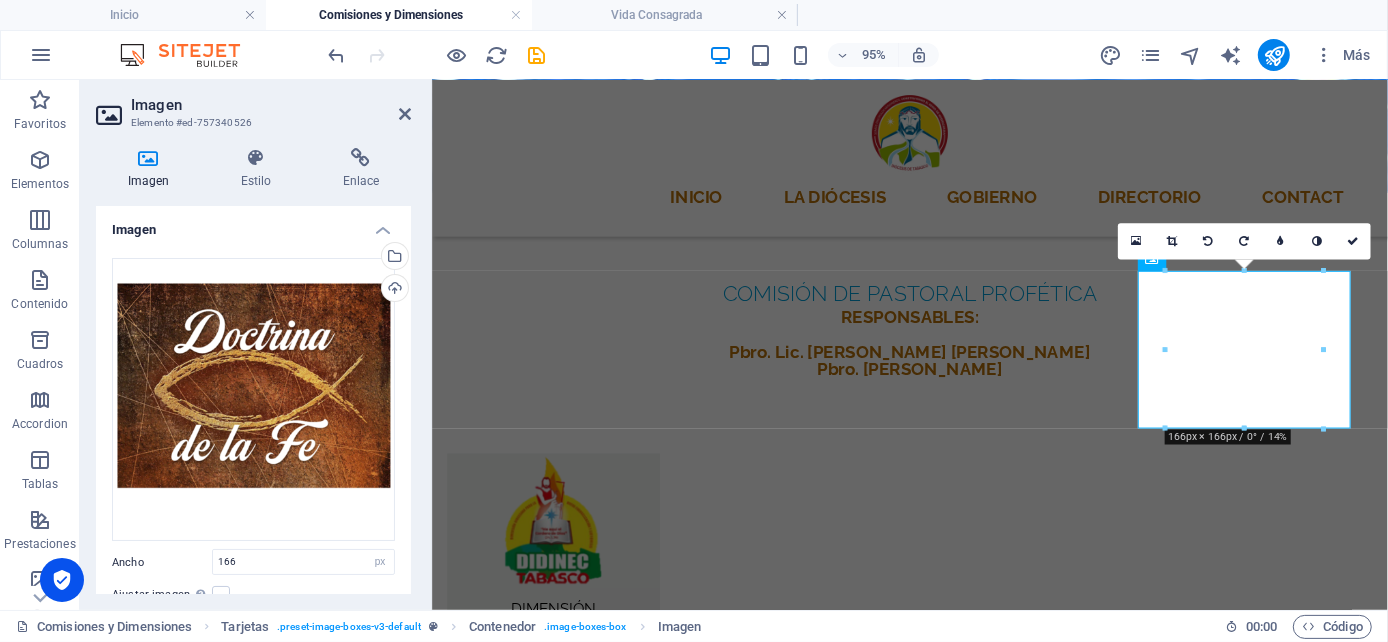 click at bounding box center [1172, 241] 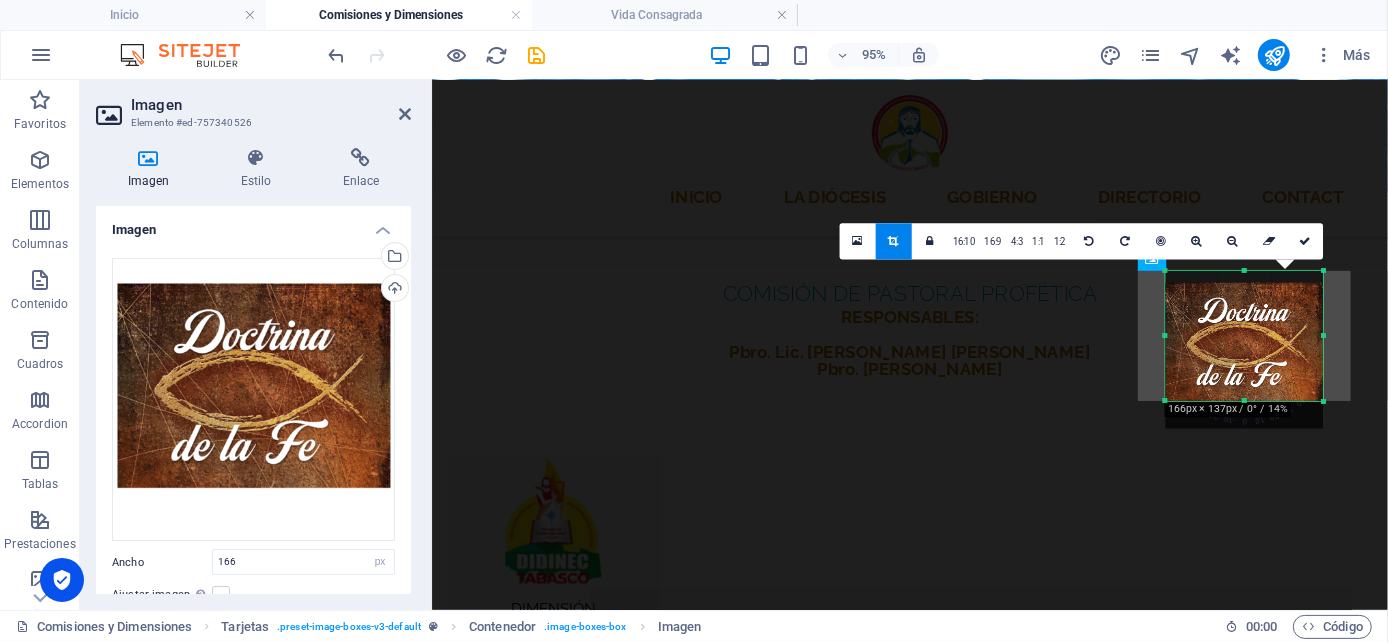 drag, startPoint x: 1245, startPoint y: 427, endPoint x: 1240, endPoint y: 398, distance: 29.427877 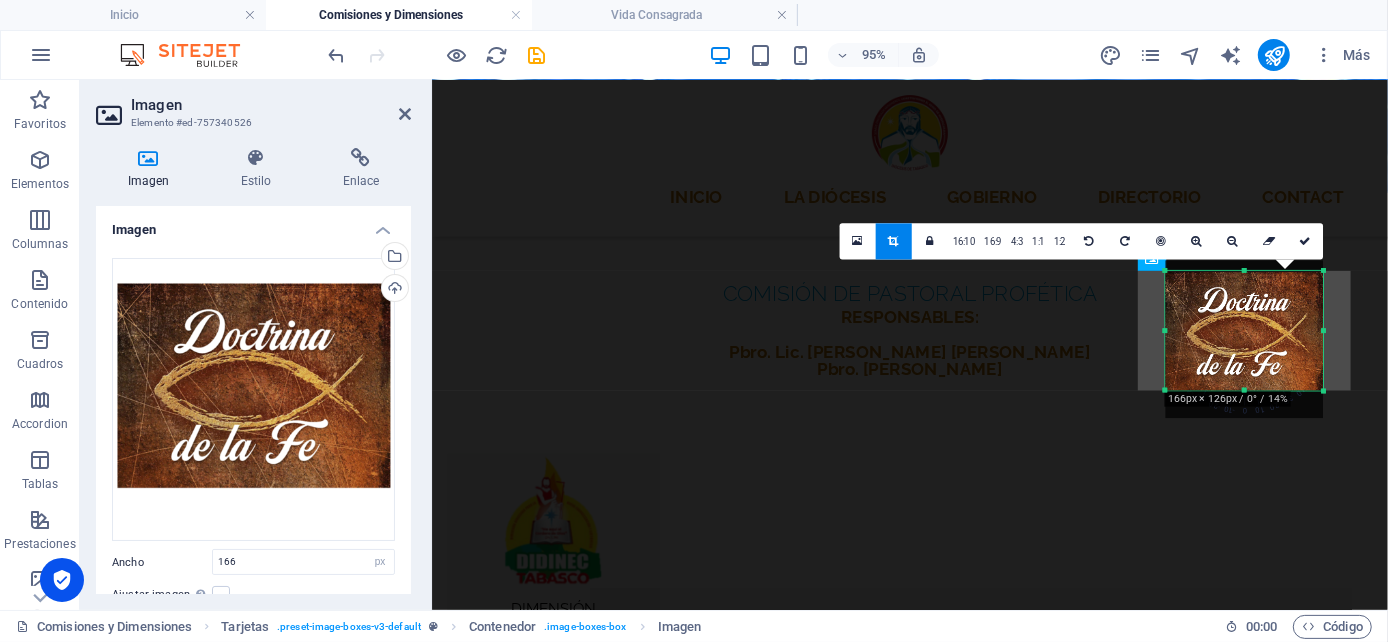 drag, startPoint x: 1245, startPoint y: 271, endPoint x: 1248, endPoint y: 282, distance: 11.401754 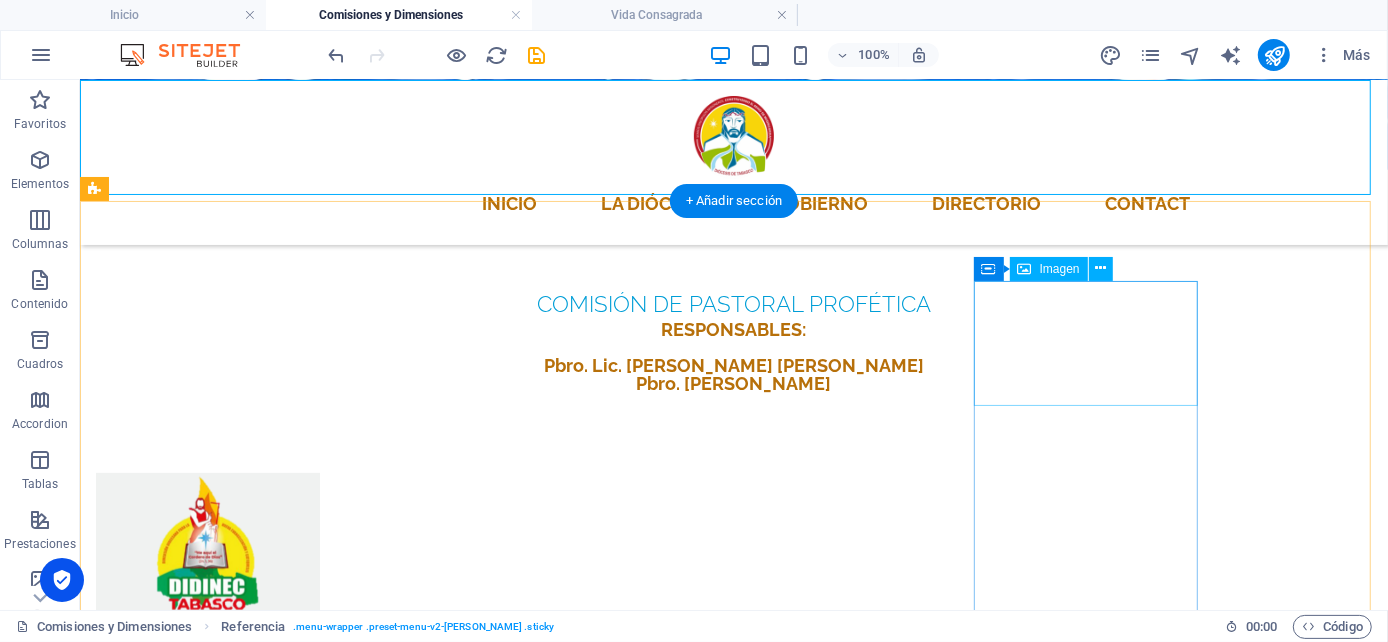 click at bounding box center (207, 1470) 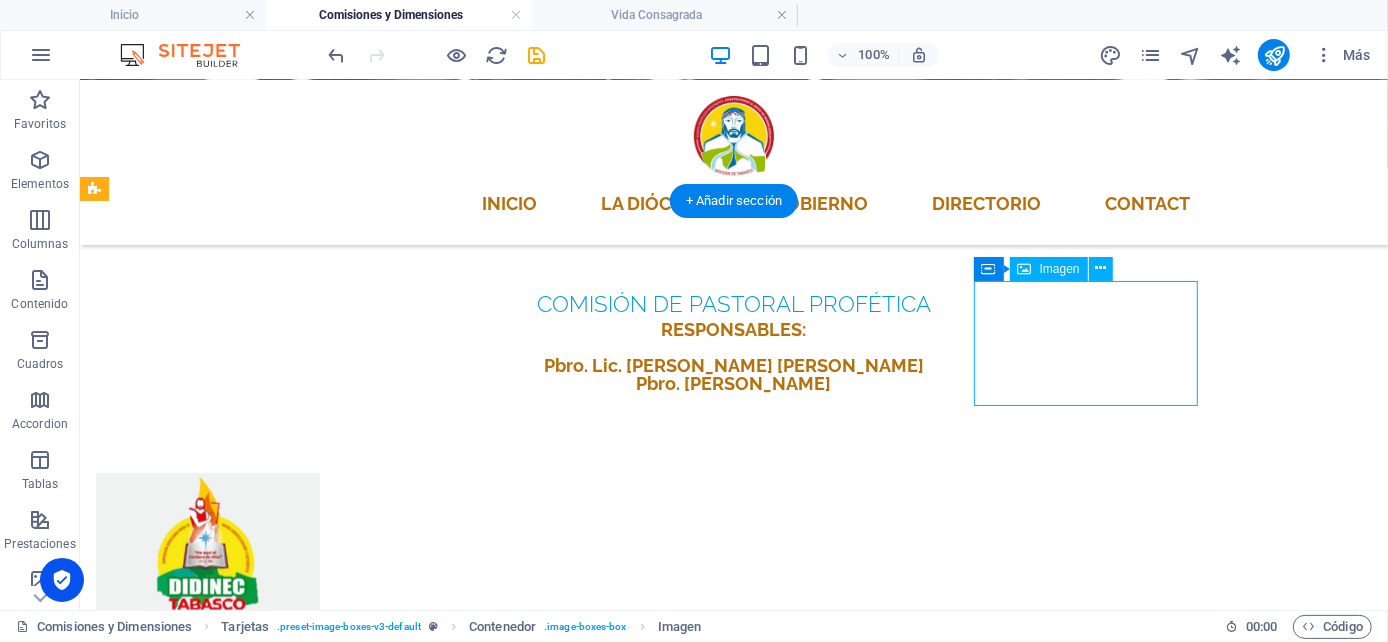 click at bounding box center [207, 1470] 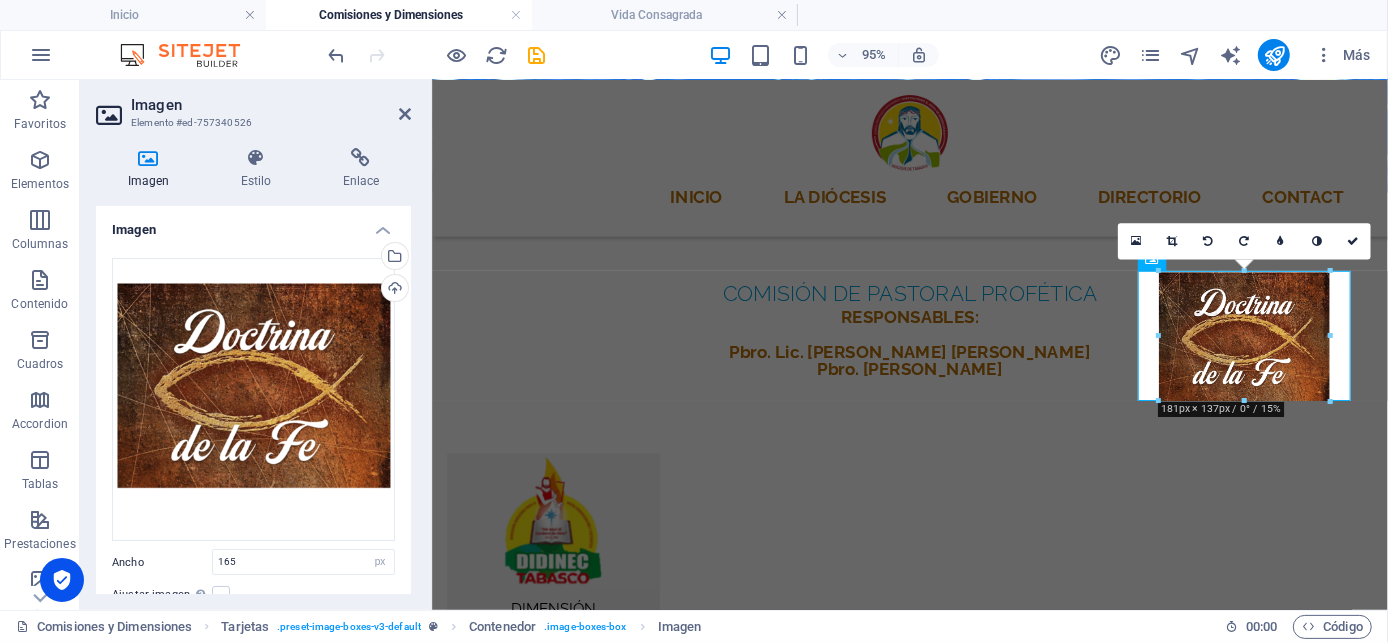 drag, startPoint x: 1319, startPoint y: 386, endPoint x: 1334, endPoint y: 398, distance: 19.209373 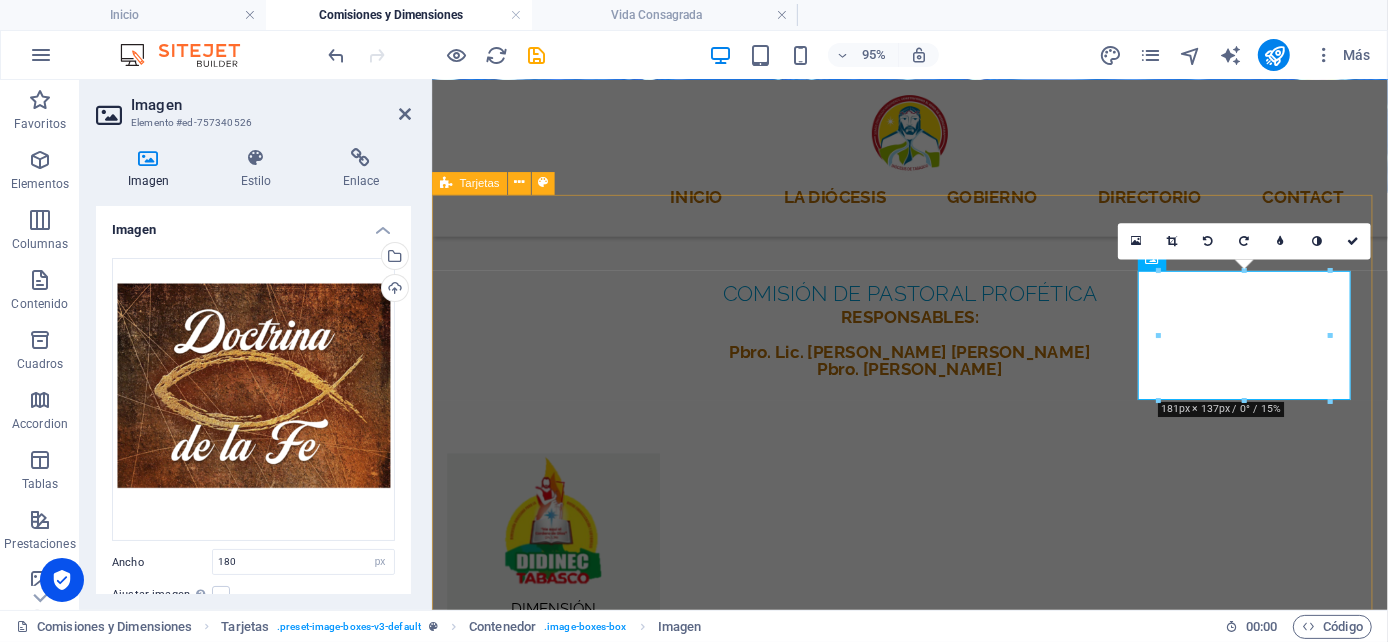 click on "DIMENSIÓN [DEMOGRAPHIC_DATA] DE LA NUEVA [DEMOGRAPHIC_DATA] Y [DEMOGRAPHIC_DATA] Pbro. Lic. [PERSON_NAME] [PERSON_NAME] Pbro. [PERSON_NAME] DIMENSIÓN DE LA [DEMOGRAPHIC_DATA] [DEMOGRAPHIC_DATA] Pbro. Lic. [PERSON_NAME] [PERSON_NAME] DIMENSIÓN DE LA PASTORAL DE LA MISIÓN Pbro. [PERSON_NAME] de la [PERSON_NAME] DIMENSIÓN DE LA DOCTRINA DE LA FE Pbro. Lic. [PERSON_NAME] DIMENSIÓN DE LA PASTORAL EDUCATIVA Y CULTURA Pbro. Lic. [PERSON_NAME]" at bounding box center [934, 1204] 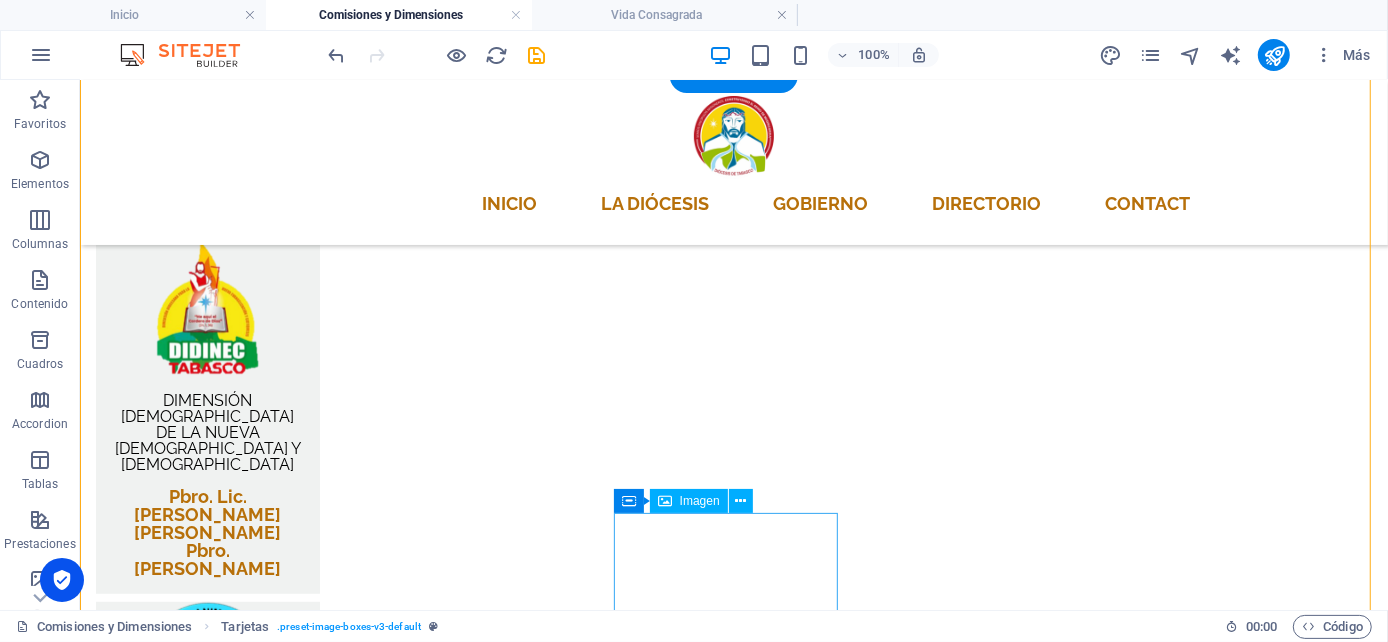 scroll, scrollTop: 888, scrollLeft: 0, axis: vertical 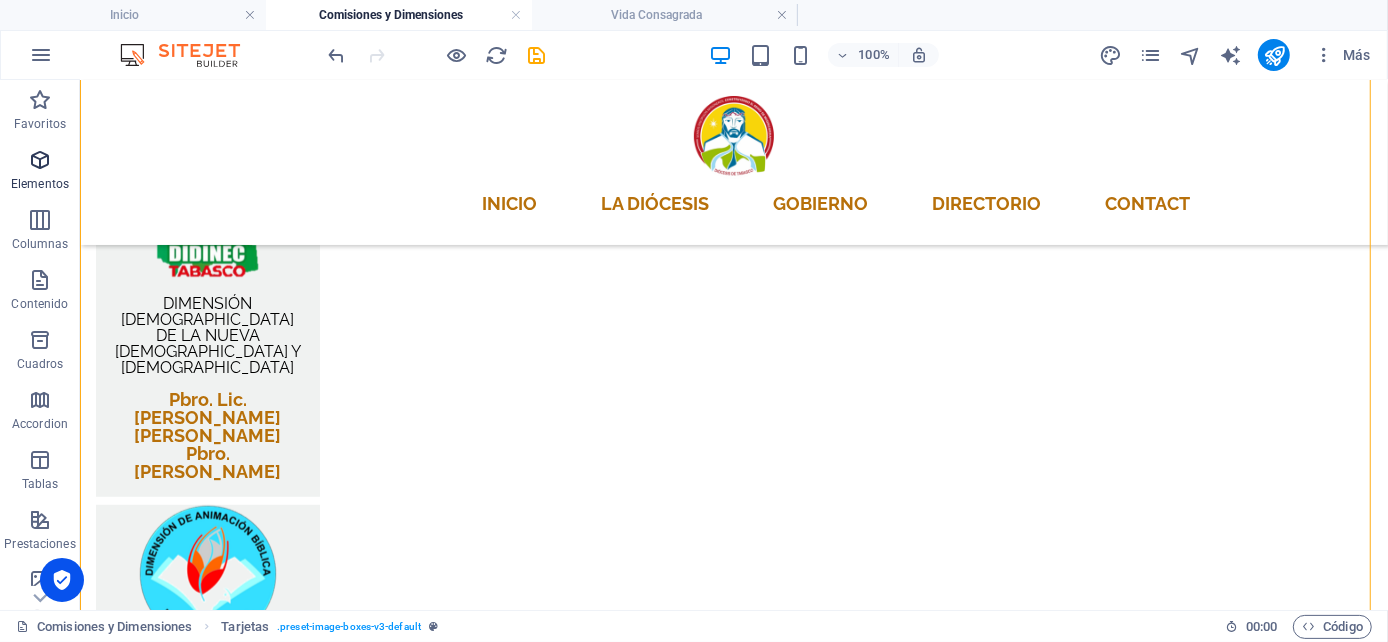 drag, startPoint x: 33, startPoint y: 162, endPoint x: 48, endPoint y: 162, distance: 15 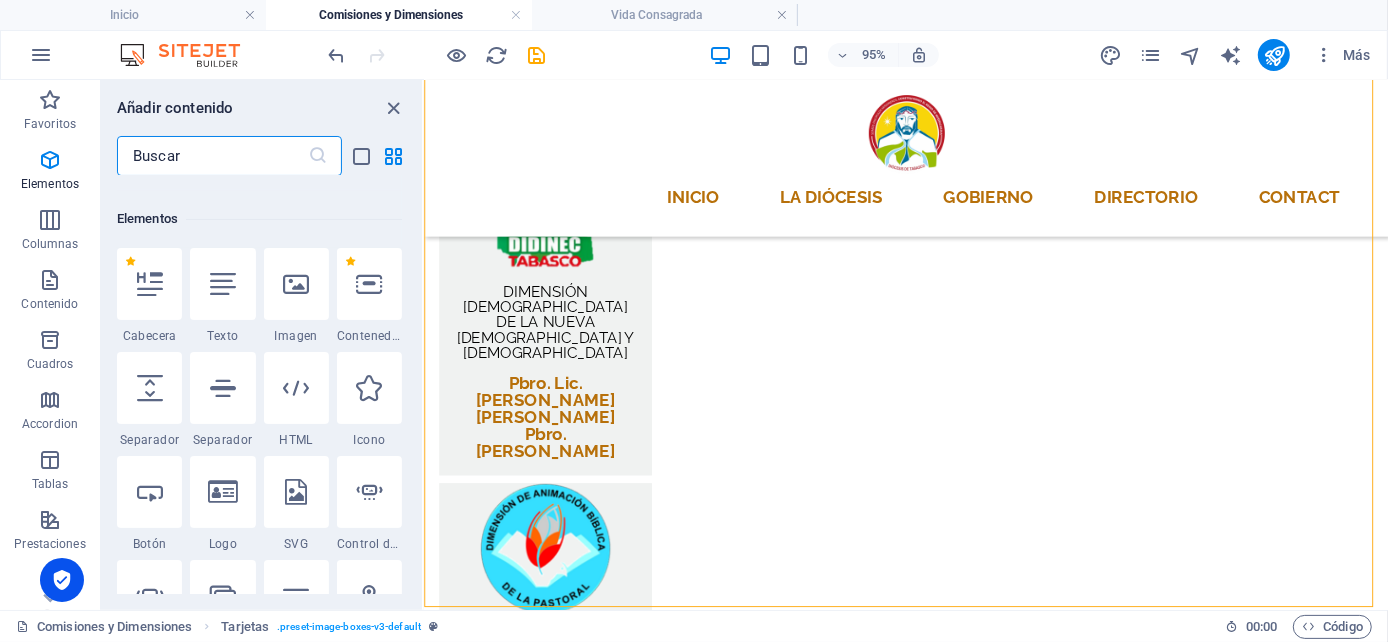 scroll, scrollTop: 377, scrollLeft: 0, axis: vertical 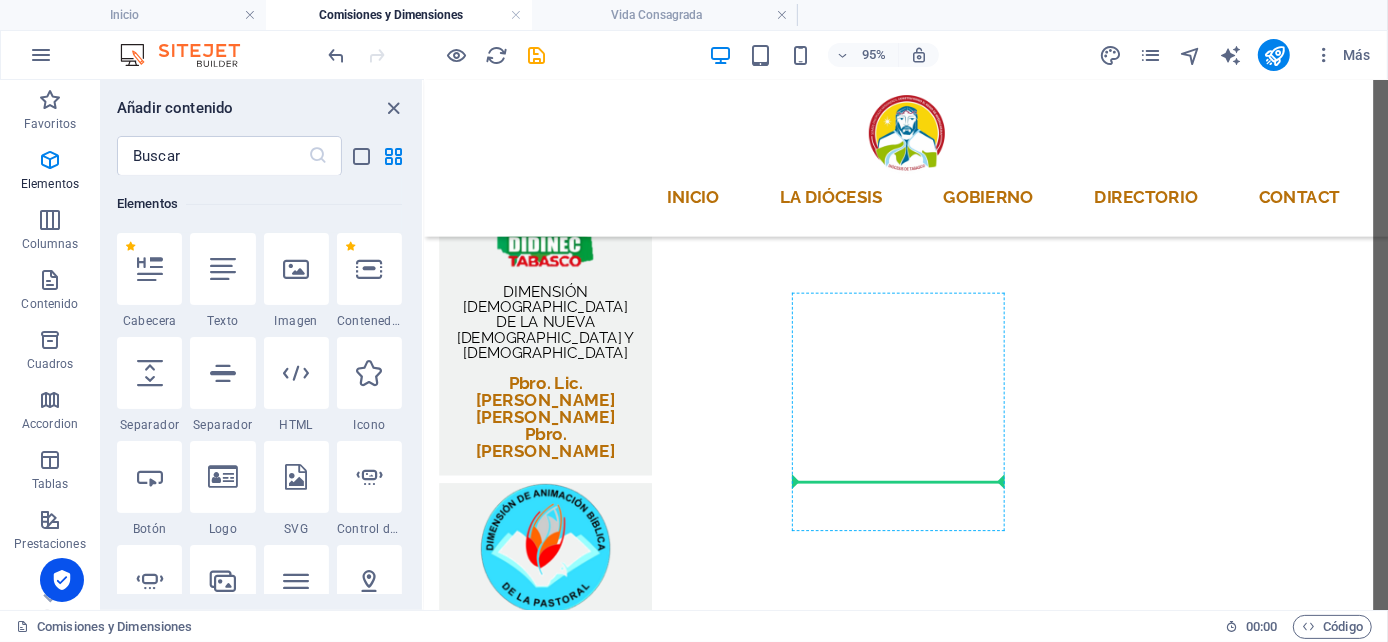 select on "px" 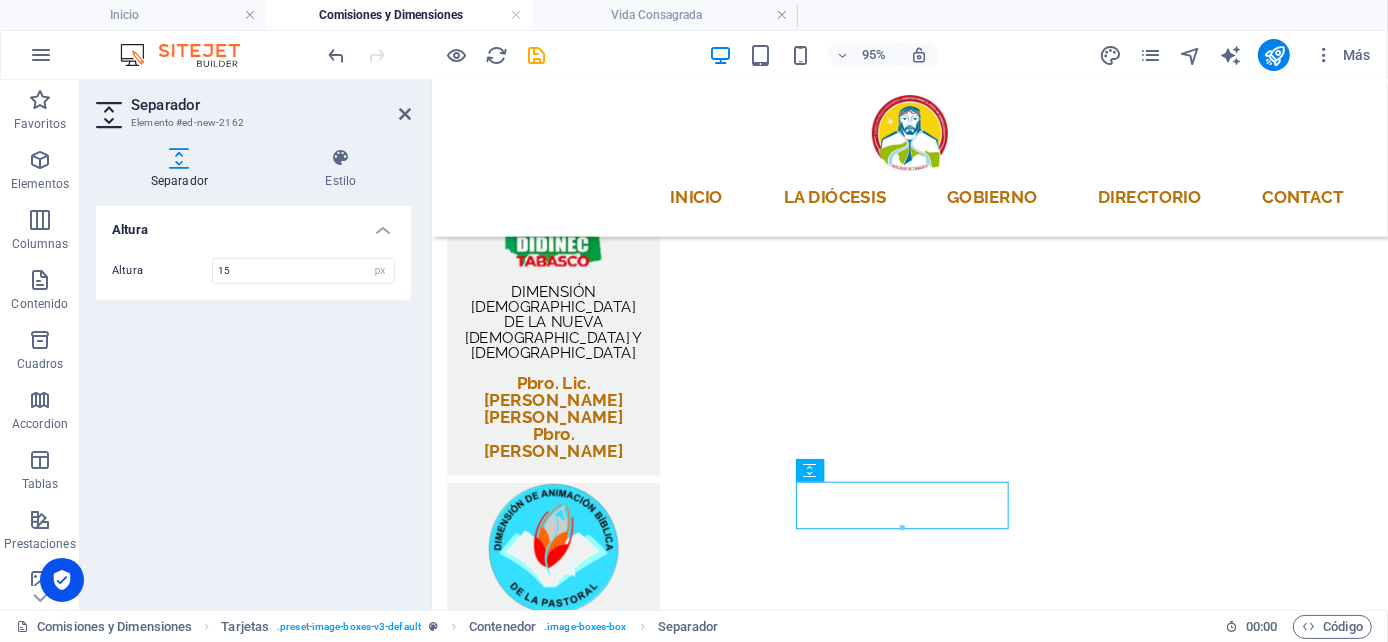 type on "15" 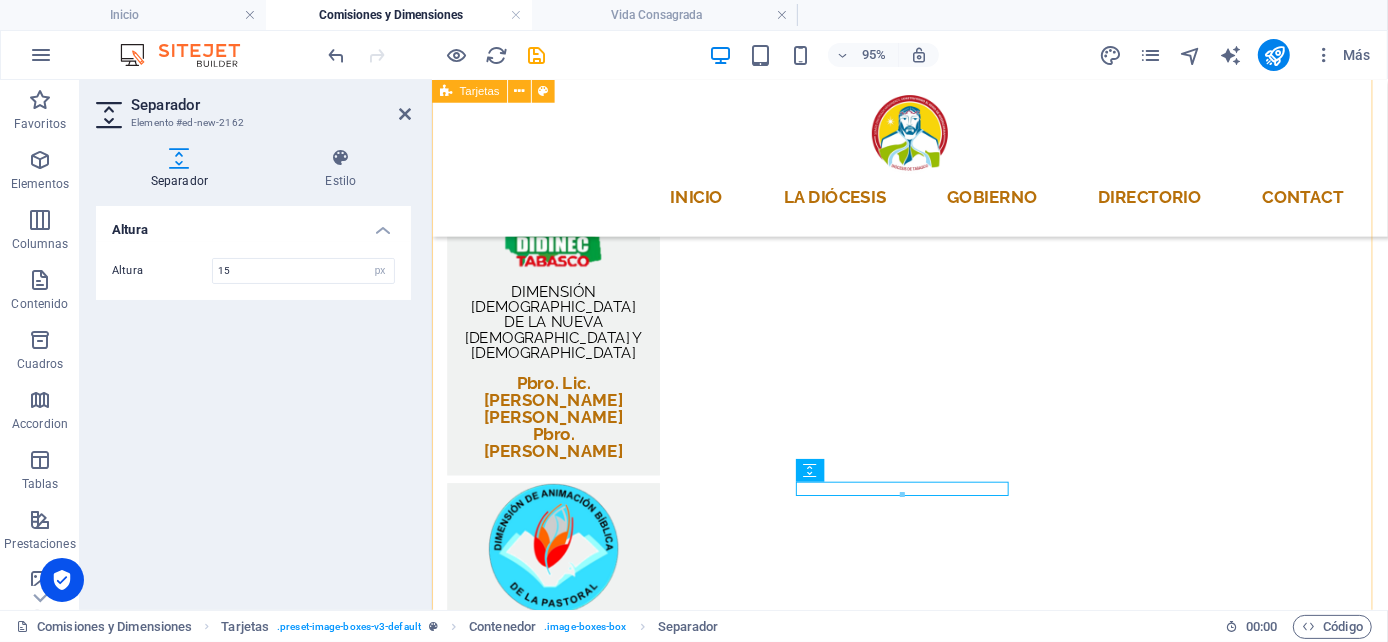 click on "DIMENSIÓN [DEMOGRAPHIC_DATA] DE LA NUEVA [DEMOGRAPHIC_DATA] Y [DEMOGRAPHIC_DATA] Pbro. Lic. [PERSON_NAME] [PERSON_NAME] Pbro. [PERSON_NAME] DIMENSIÓN DE LA [DEMOGRAPHIC_DATA] [DEMOGRAPHIC_DATA] Pbro. Lic. [PERSON_NAME] [PERSON_NAME] DIMENSIÓN DE LA PASTORAL DE LA MISIÓN Pbro. [PERSON_NAME] de la [PERSON_NAME] DIMENSIÓN DE LA DOCTRINA DE LA FE Pbro. Lic. [PERSON_NAME] DIMENSIÓN DE LA PASTORAL EDUCATIVA Y CULTURA Pbro. Lic. [PERSON_NAME]" at bounding box center [934, 878] 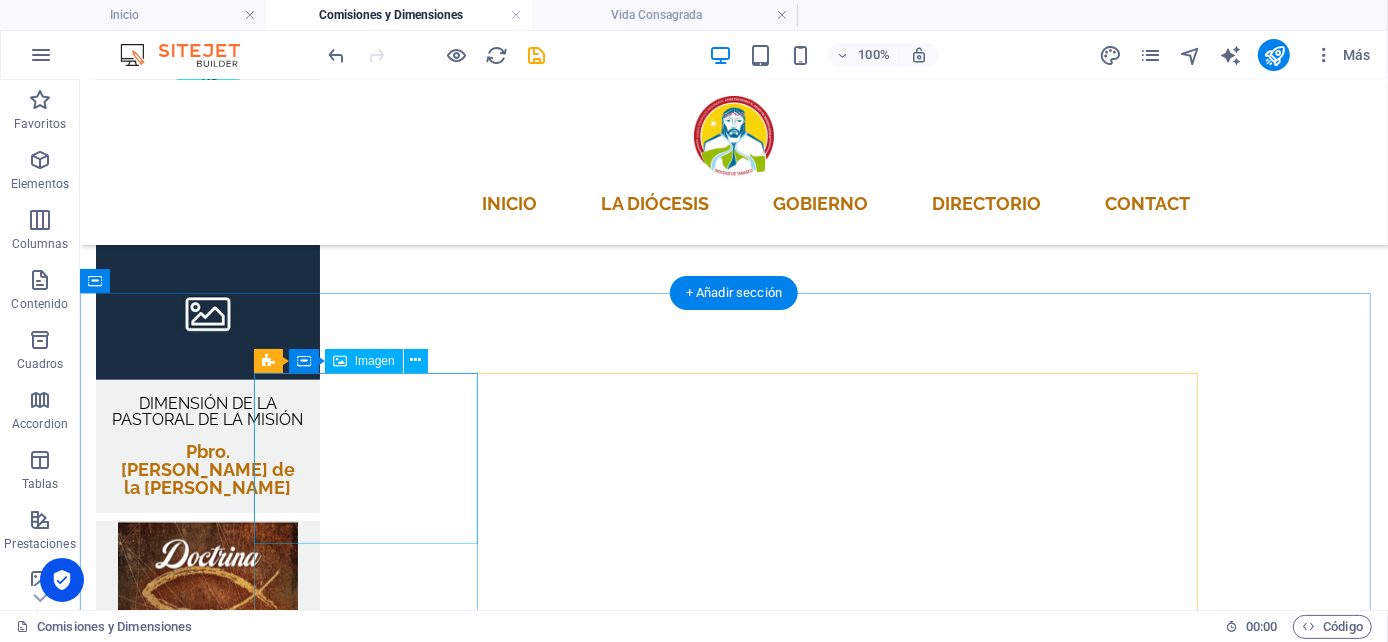 scroll, scrollTop: 1666, scrollLeft: 0, axis: vertical 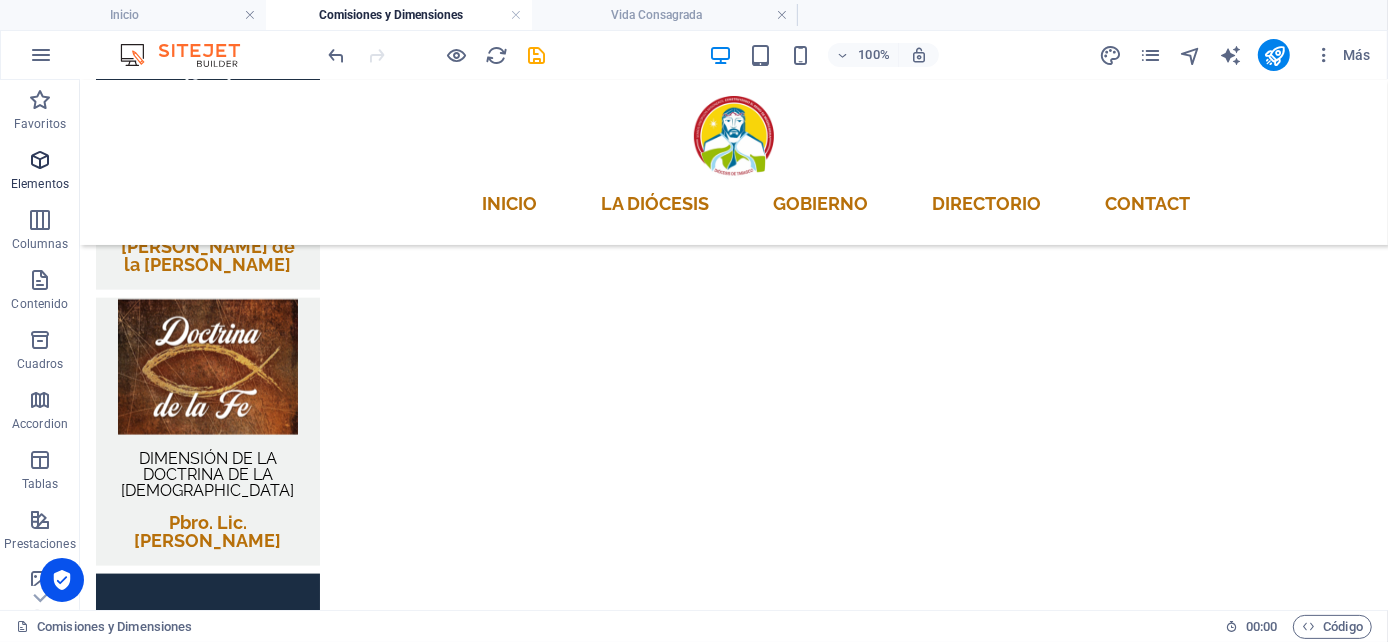 click at bounding box center (40, 160) 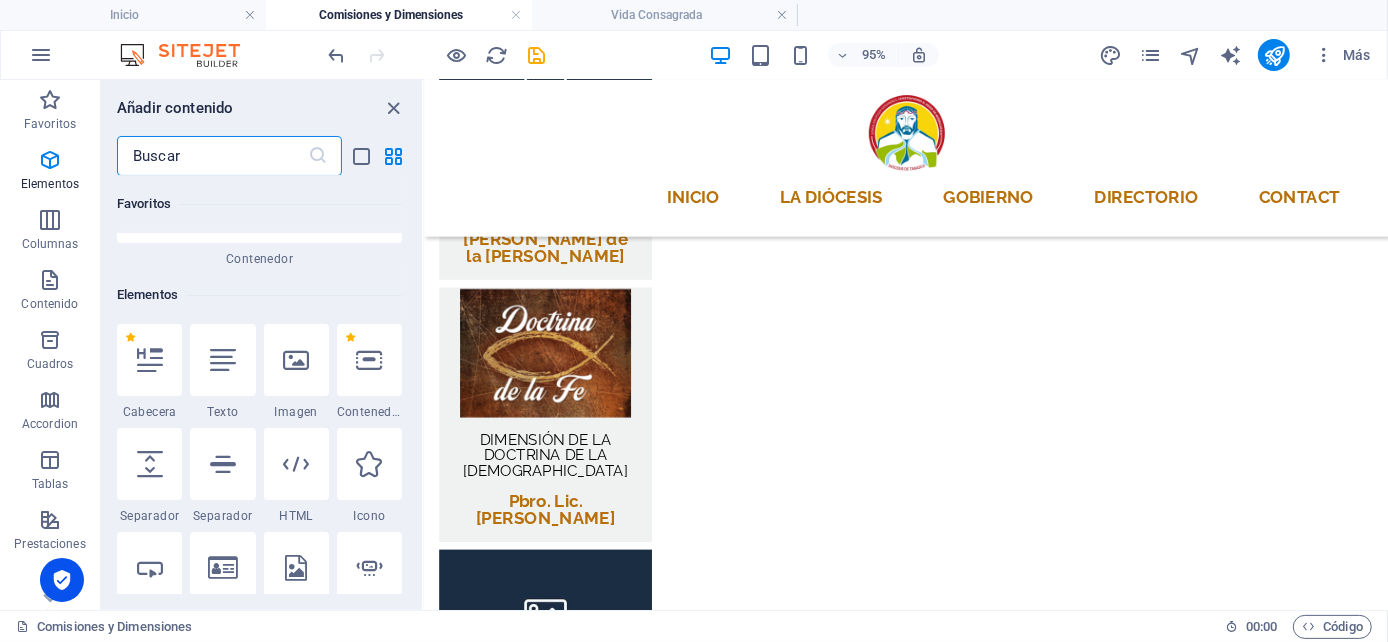 scroll, scrollTop: 377, scrollLeft: 0, axis: vertical 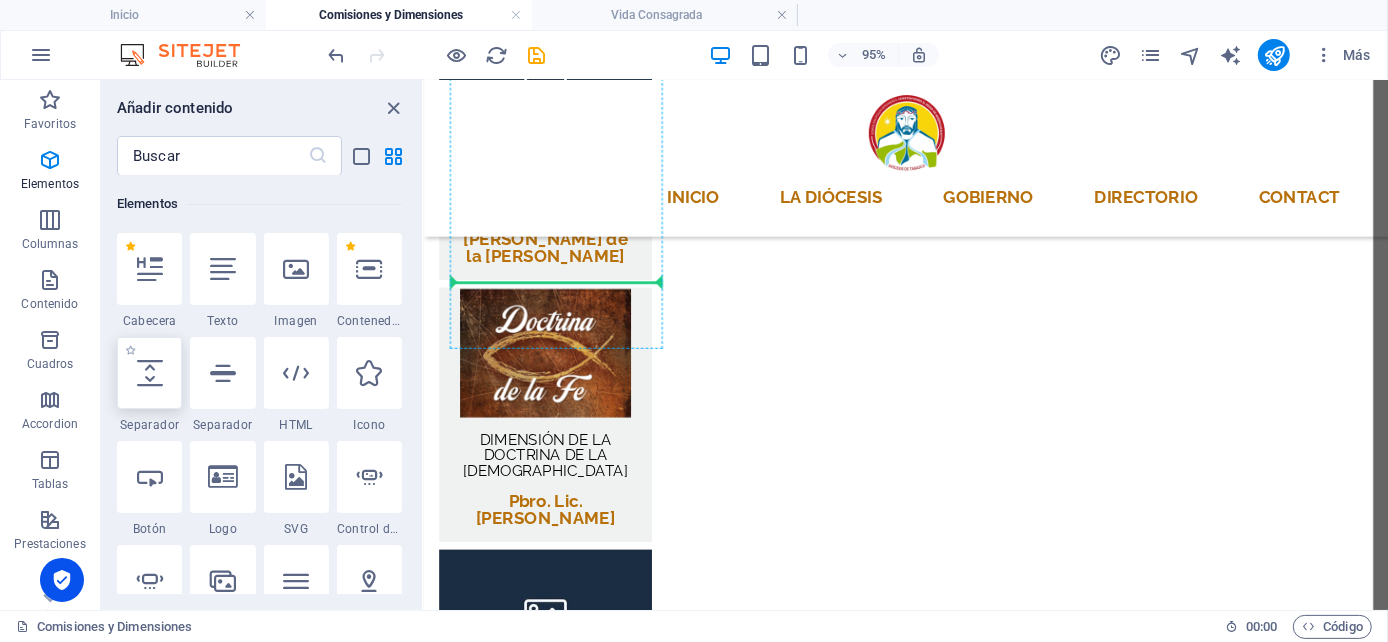 select on "px" 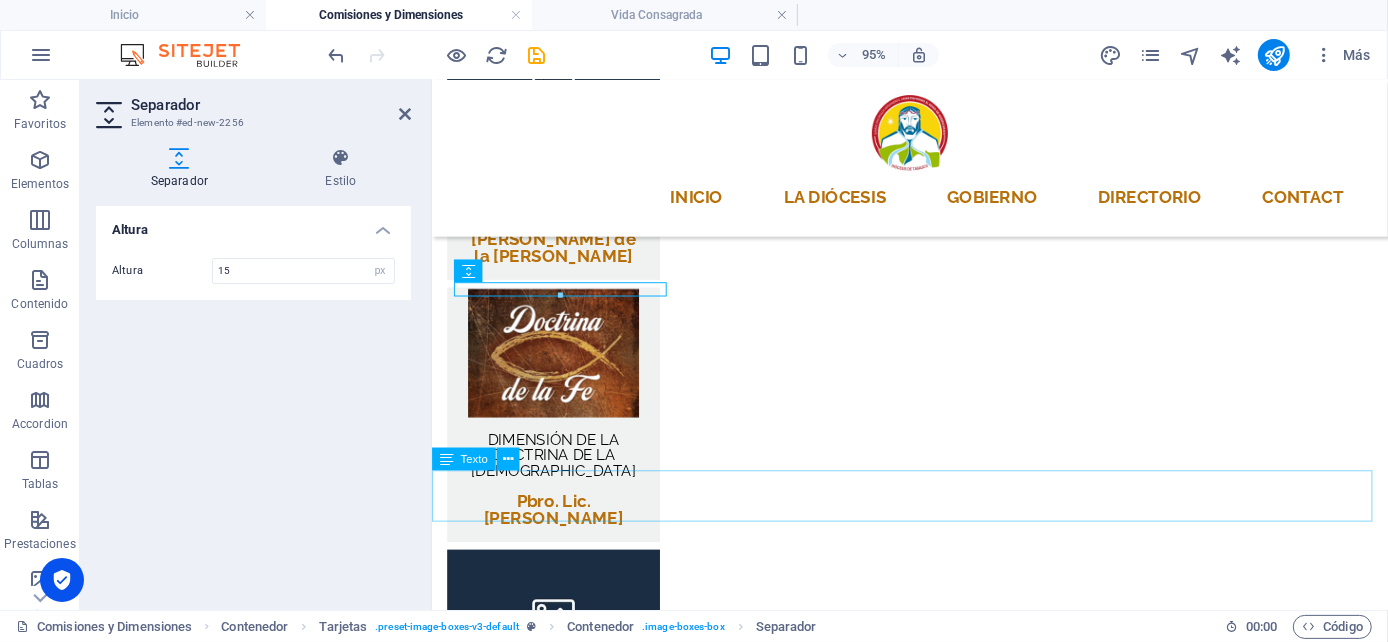 type on "15" 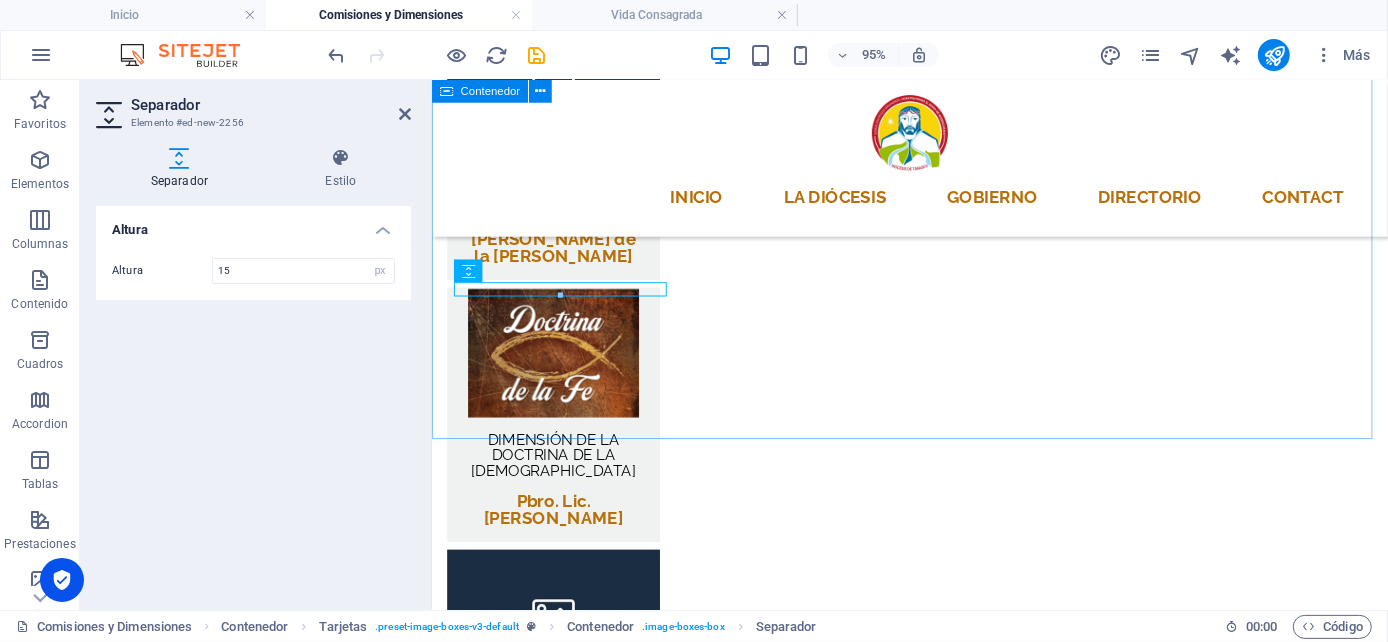 click on "DIMENSIÓN DE LA PASTORAL DE LA LITURGIA Pbro.Arq. [PERSON_NAME] de la [PERSON_NAME] DIMENSIÓN DE MÚSICA SACRA Pbro. Lic. [PERSON_NAME] DIMENSIÓN DE BIENES [DEMOGRAPHIC_DATA] Y ARTE SACRO Pbro. Arq. [PERSON_NAME] DIMENSIÓN DE SANTUARIOS Y PIEDAD POPULAR Pbro. [PERSON_NAME] [PERSON_NAME]" at bounding box center [934, 1717] 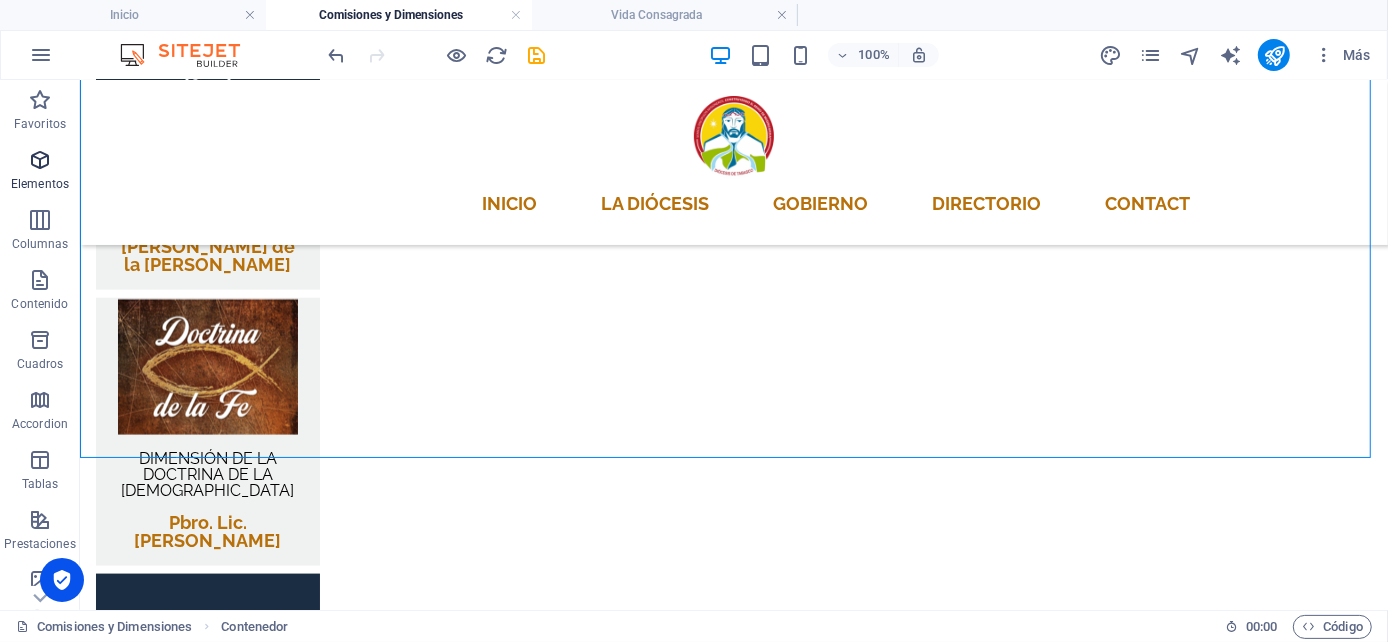 click on "Elementos" at bounding box center (40, 172) 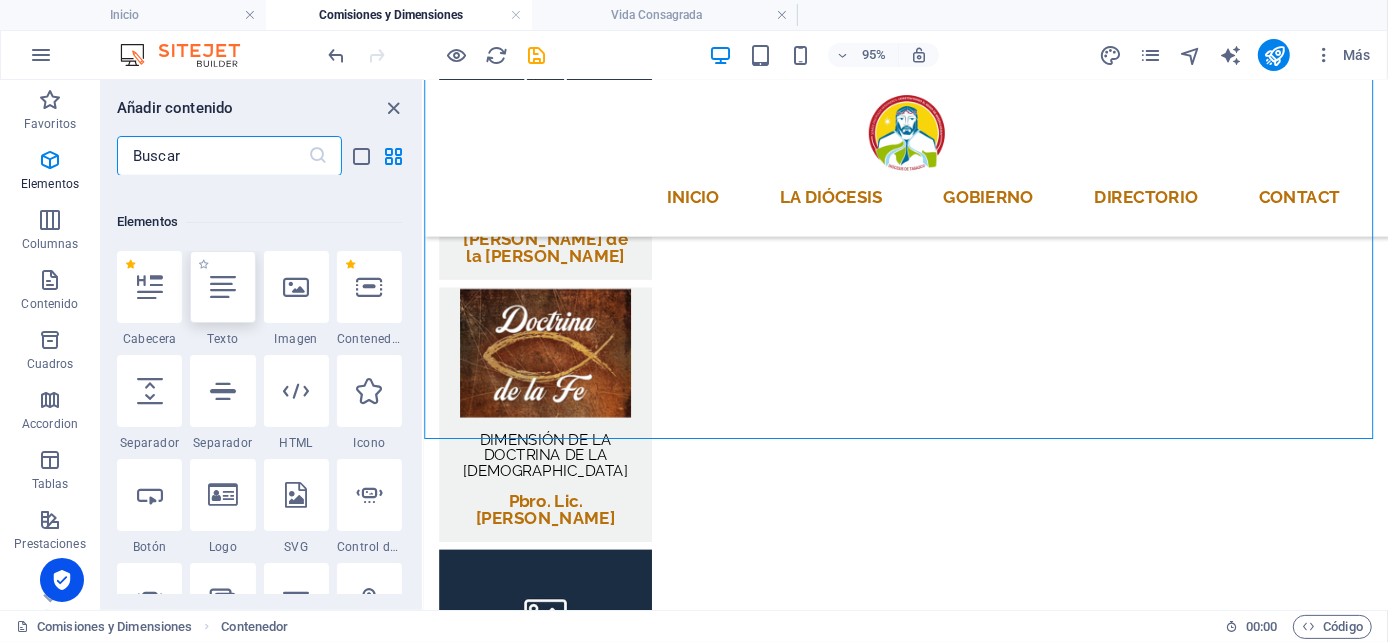 scroll, scrollTop: 377, scrollLeft: 0, axis: vertical 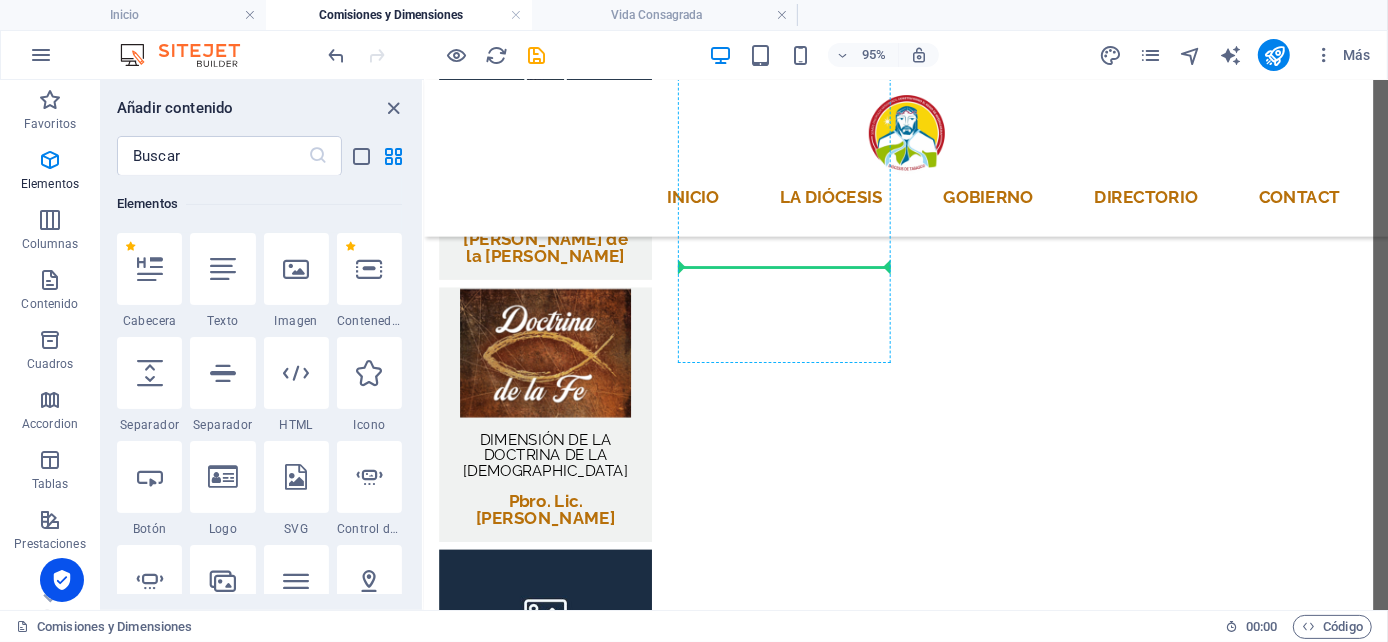 select on "px" 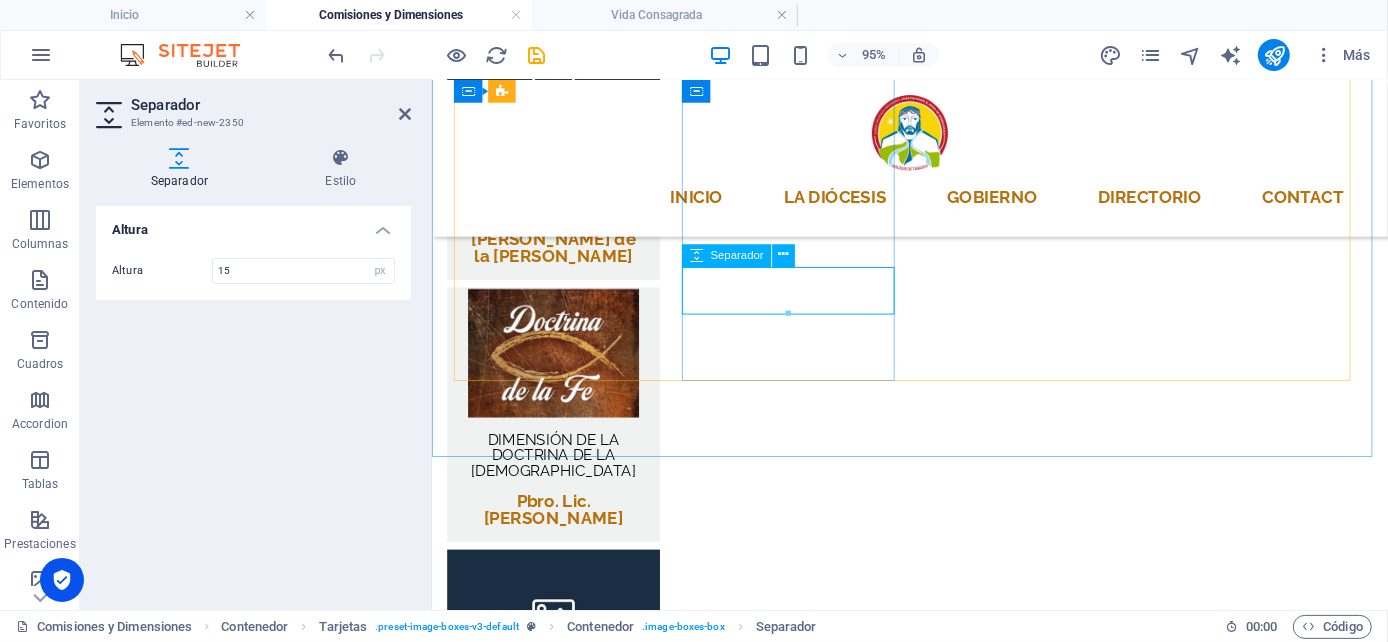 type on "15" 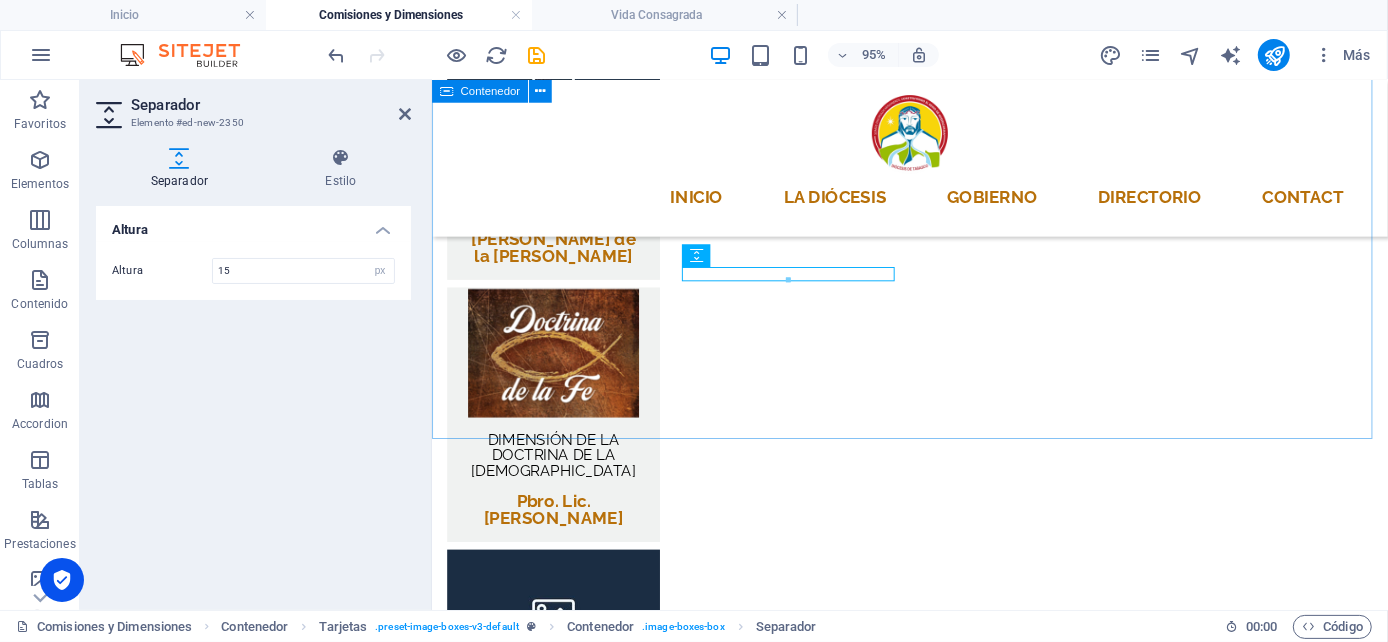 click on "DIMENSIÓN DE LA PASTORAL DE LA LITURGIA Pbro.Arq. [PERSON_NAME] de la [PERSON_NAME] DIMENSIÓN DE MÚSICA SACRA Pbro. Lic. [PERSON_NAME] DIMENSIÓN DE BIENES [DEMOGRAPHIC_DATA] Y ARTE SACRO Pbro. Arq. [PERSON_NAME] DIMENSIÓN DE SANTUARIOS Y PIEDAD POPULAR Pbro. [PERSON_NAME] [PERSON_NAME]" at bounding box center [934, 1724] 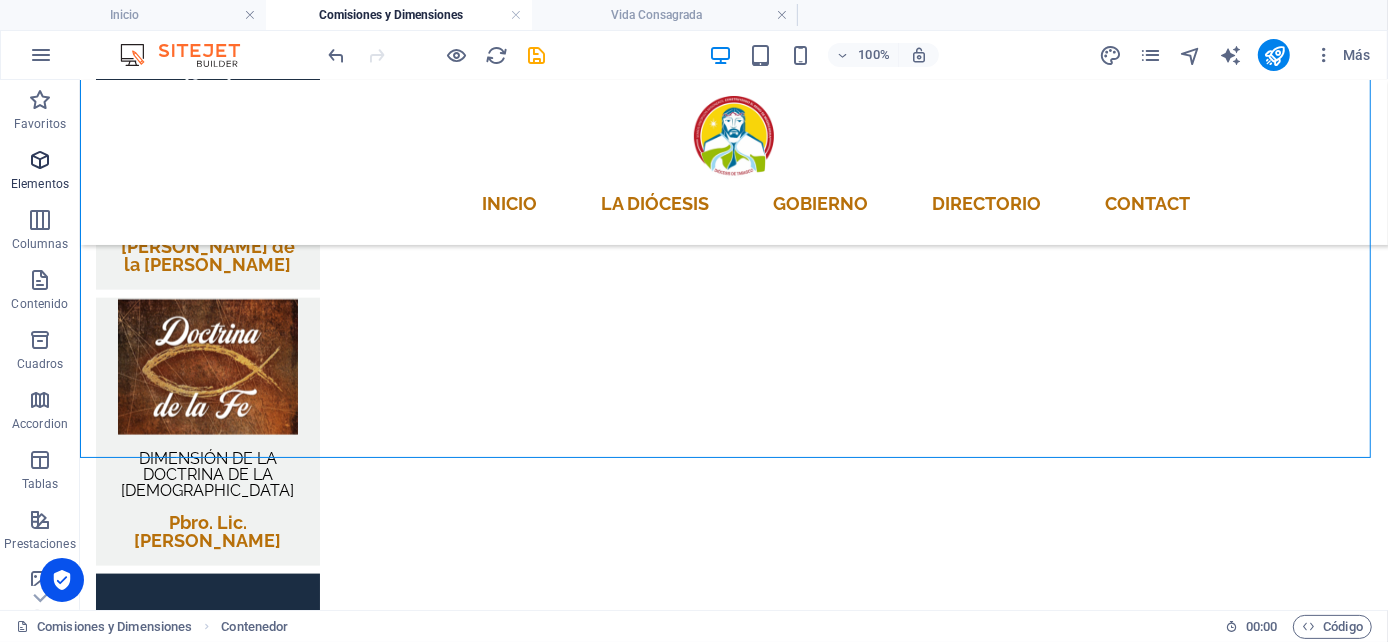 click at bounding box center (40, 160) 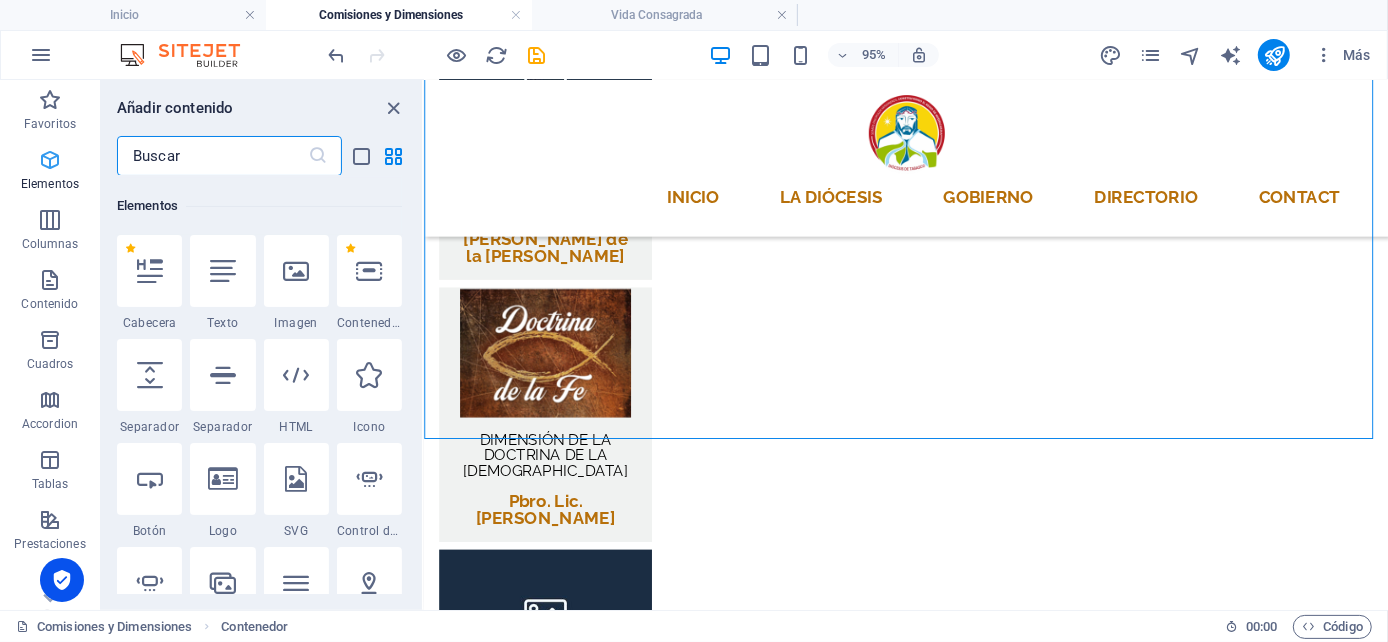 scroll, scrollTop: 377, scrollLeft: 0, axis: vertical 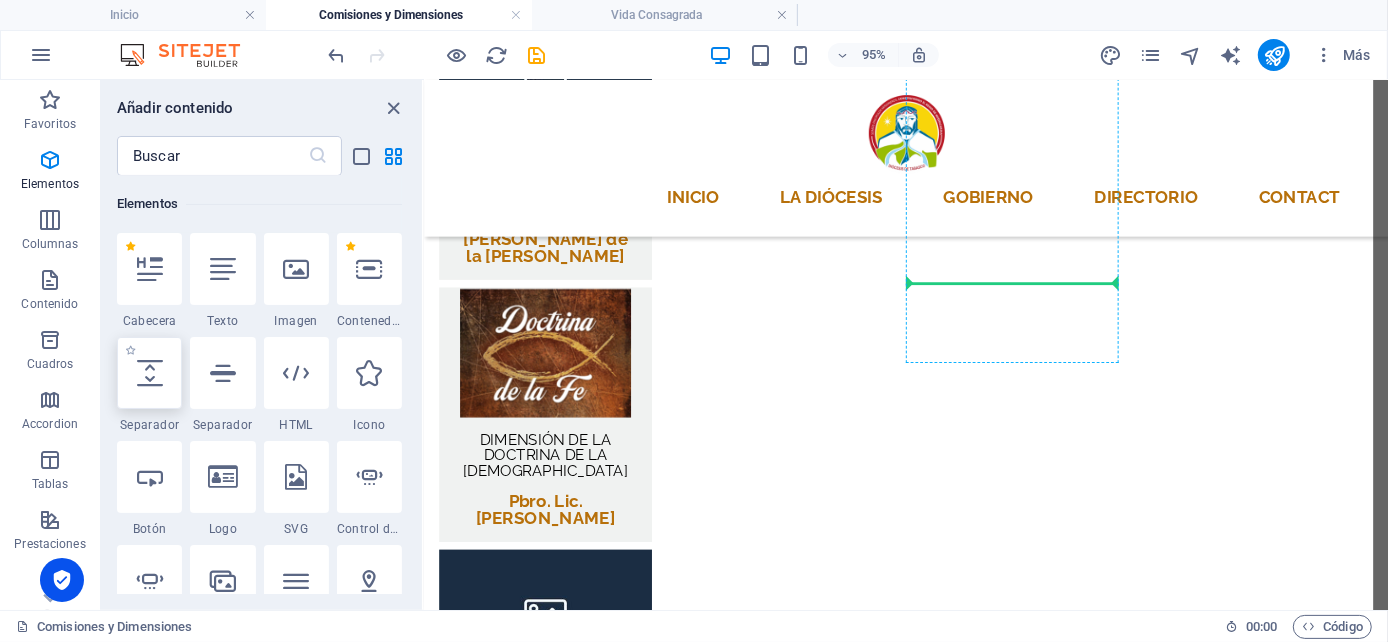 select on "px" 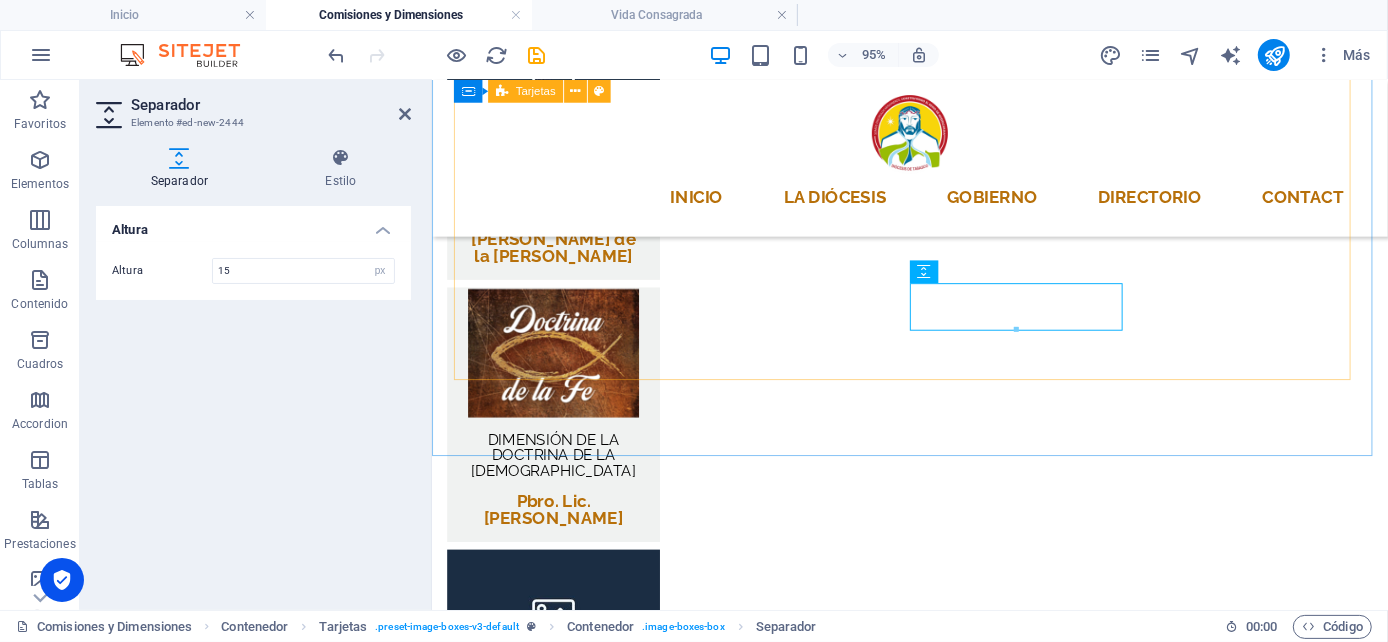 type on "15" 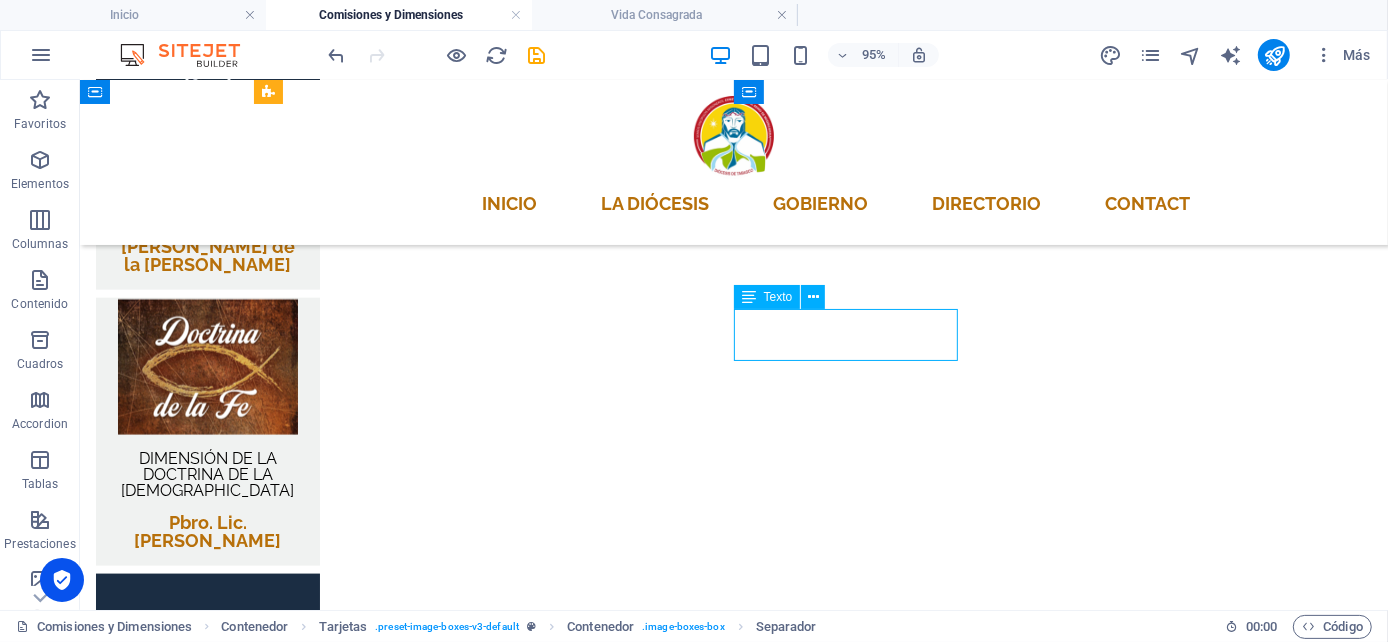 drag, startPoint x: 607, startPoint y: 353, endPoint x: 931, endPoint y: 340, distance: 324.2607 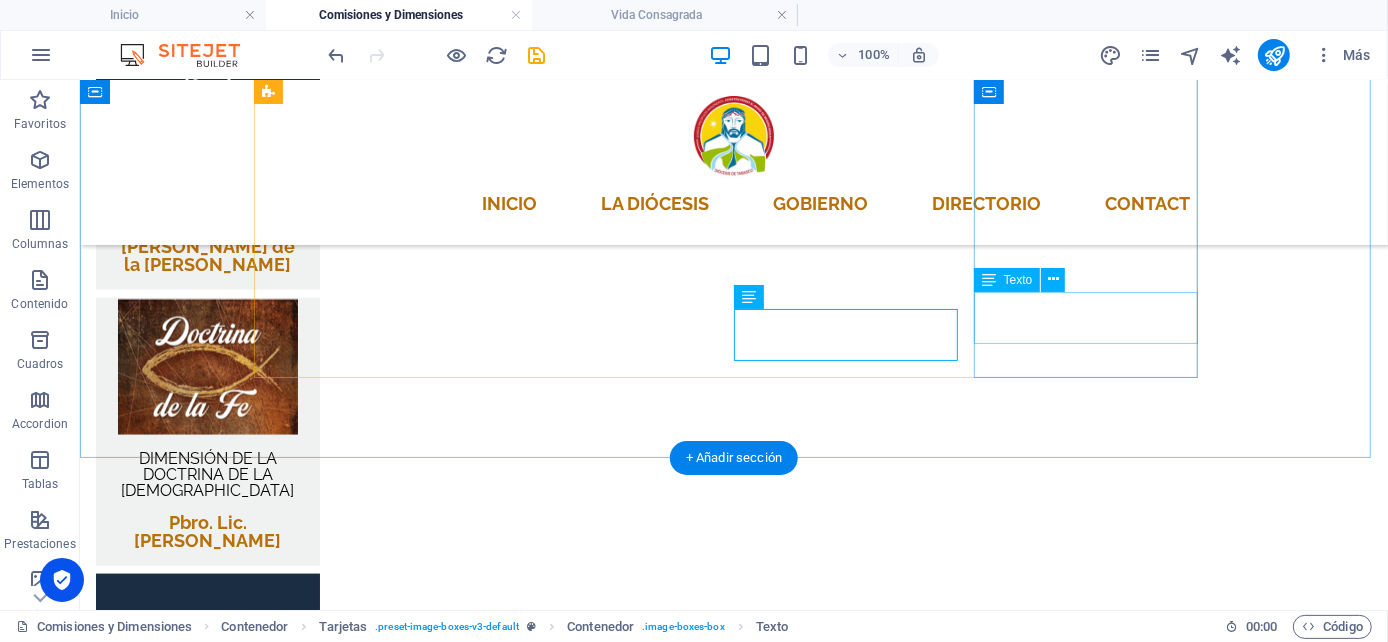 click on "Pbro. [PERSON_NAME] [PERSON_NAME]" at bounding box center [373, 2323] 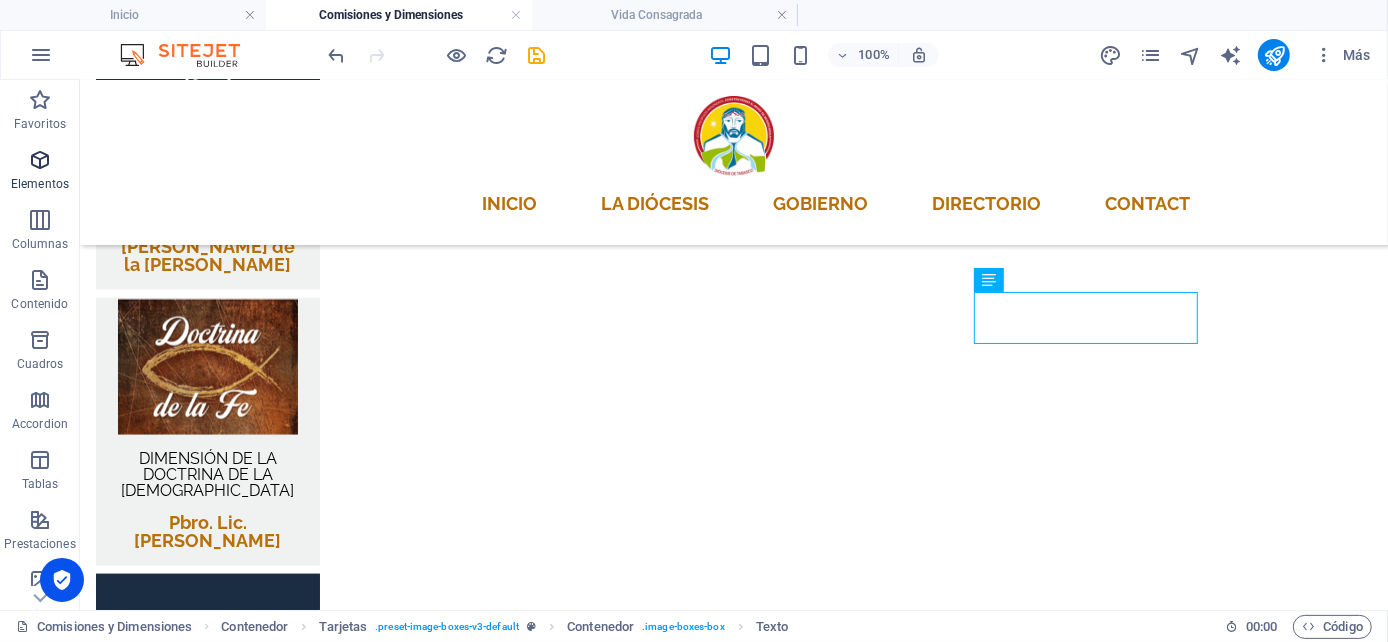 click on "Elementos" at bounding box center (40, 184) 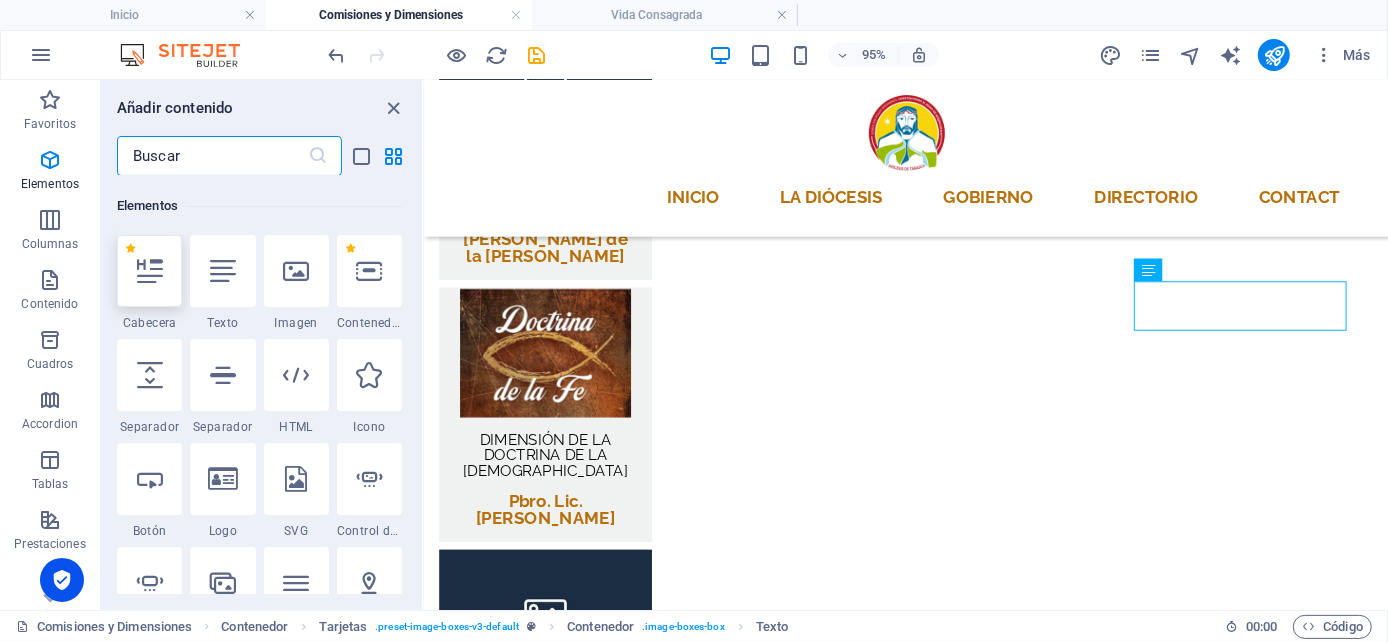 scroll, scrollTop: 377, scrollLeft: 0, axis: vertical 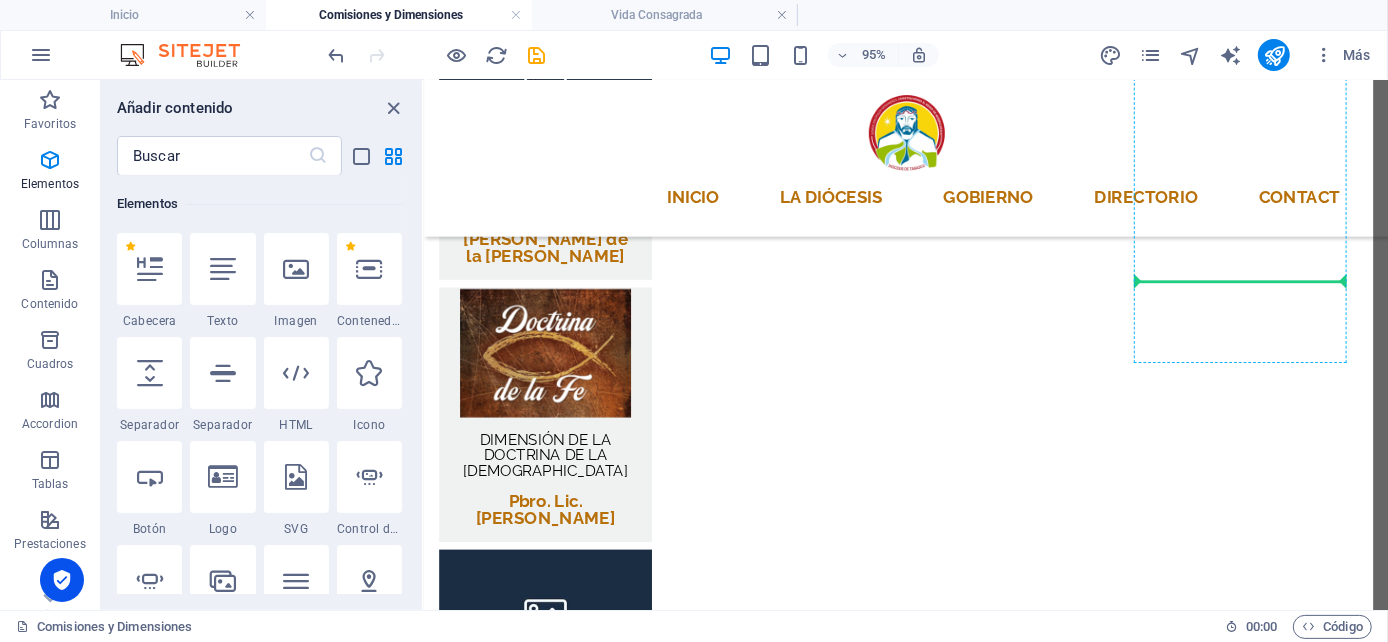 select on "px" 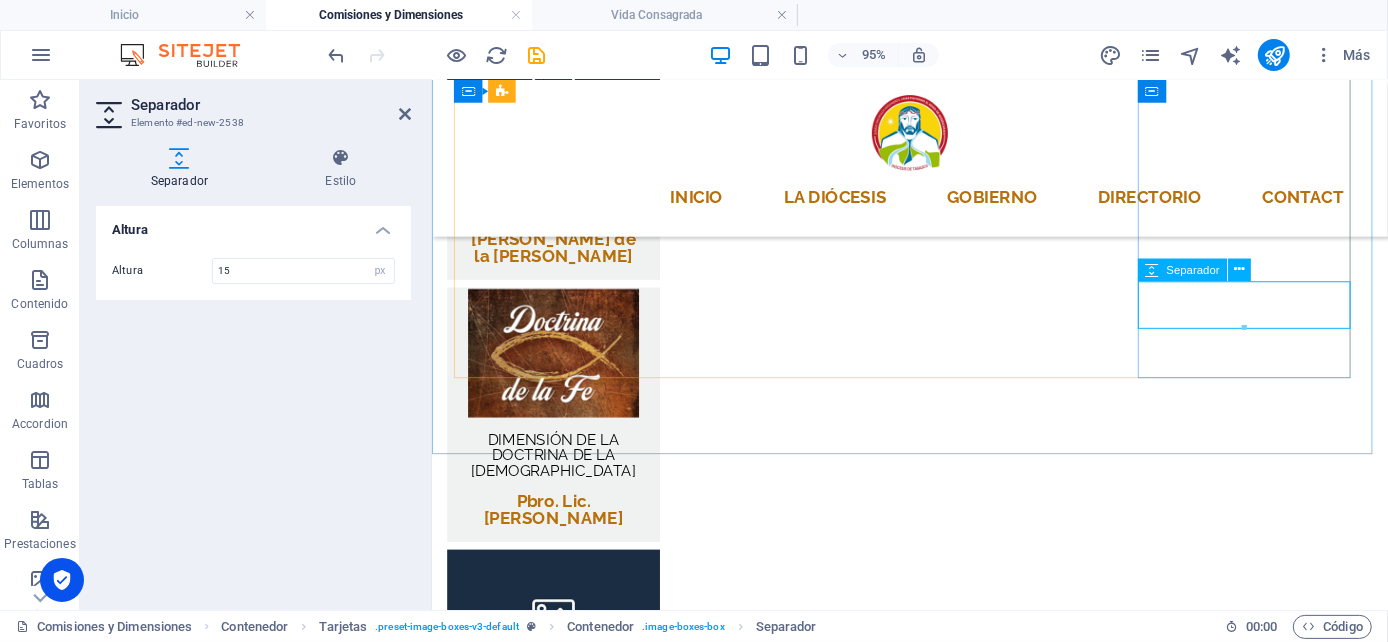 type on "15" 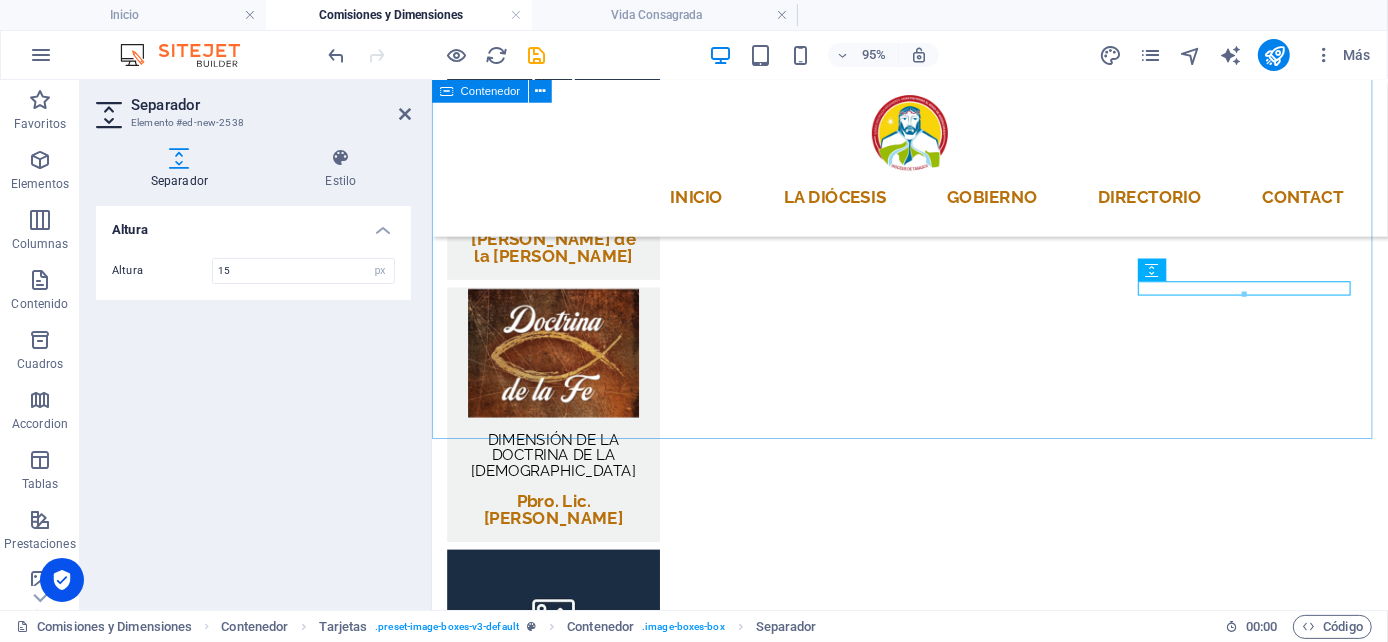 click on "DIMENSIÓN DE LA PASTORAL DE LA LITURGIA Pbro.Arq. [PERSON_NAME] de la [PERSON_NAME] DIMENSIÓN DE MÚSICA SACRA Pbro. Lic. [PERSON_NAME] DIMENSIÓN DE BIENES [DEMOGRAPHIC_DATA] Y ARTE SACRO Pbro. Arq. [PERSON_NAME] DIMENSIÓN DE SANTUARIOS Y PIEDAD POPULAR Pbro. [PERSON_NAME] [PERSON_NAME]" at bounding box center (934, 1739) 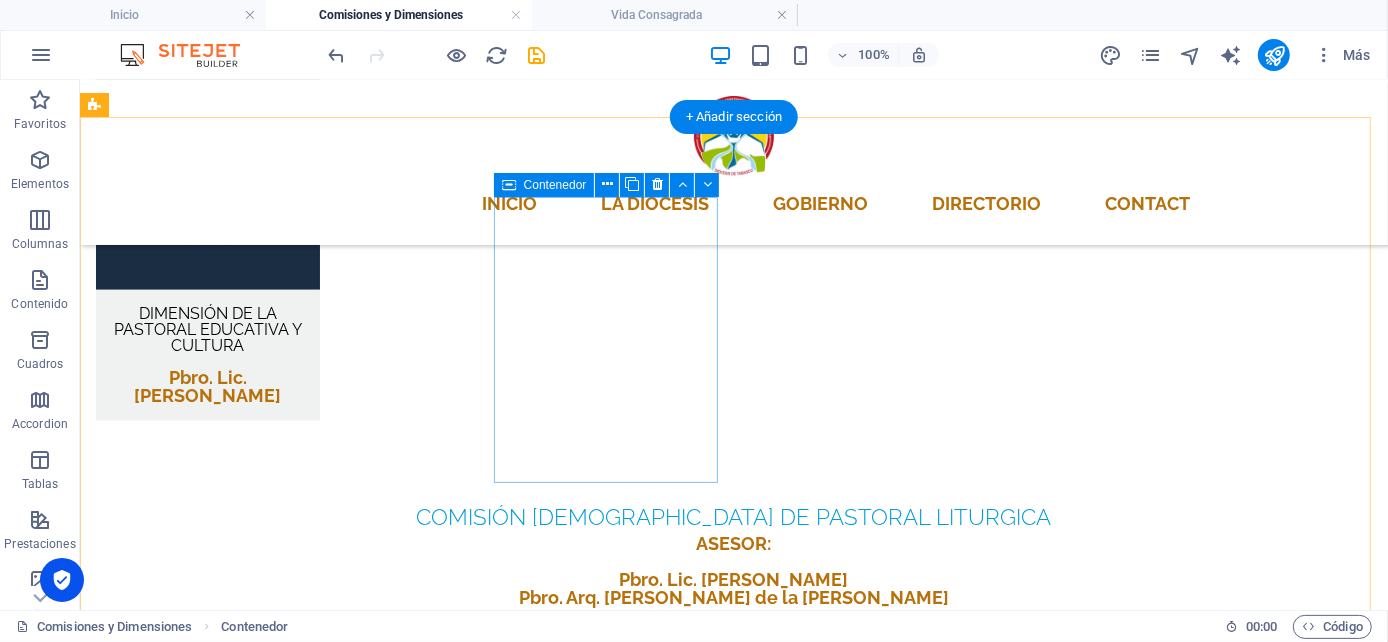 scroll, scrollTop: 2095, scrollLeft: 0, axis: vertical 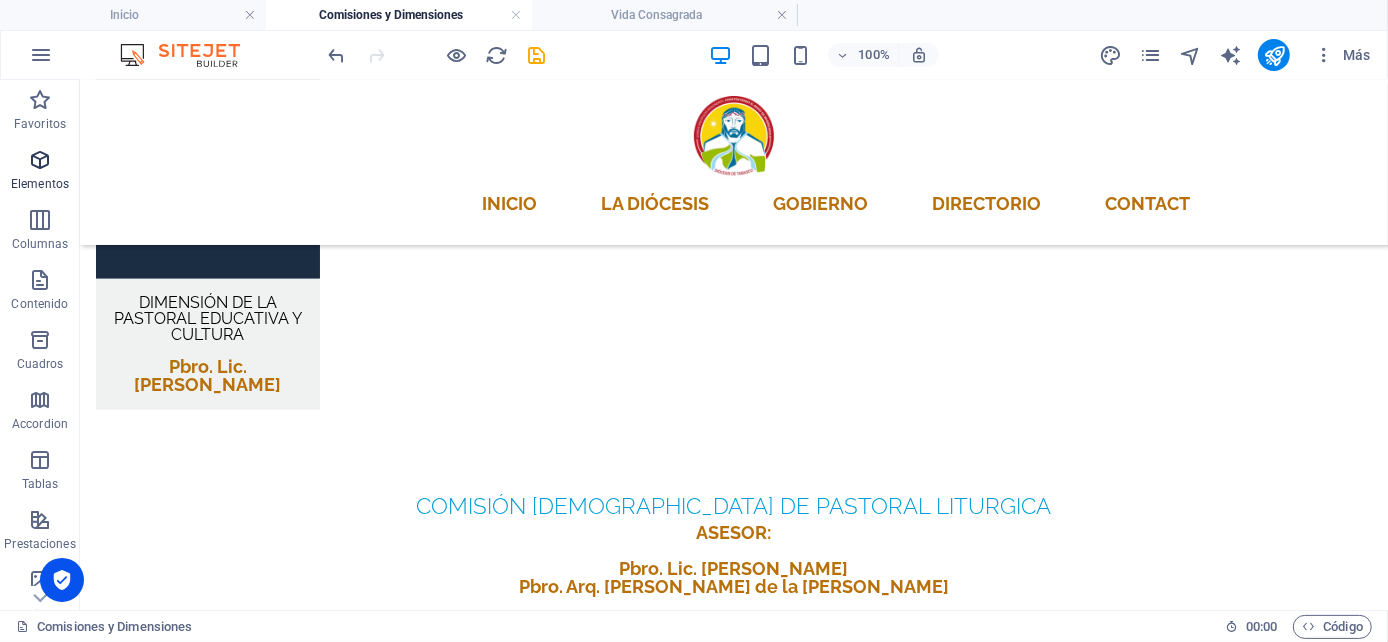click at bounding box center (40, 160) 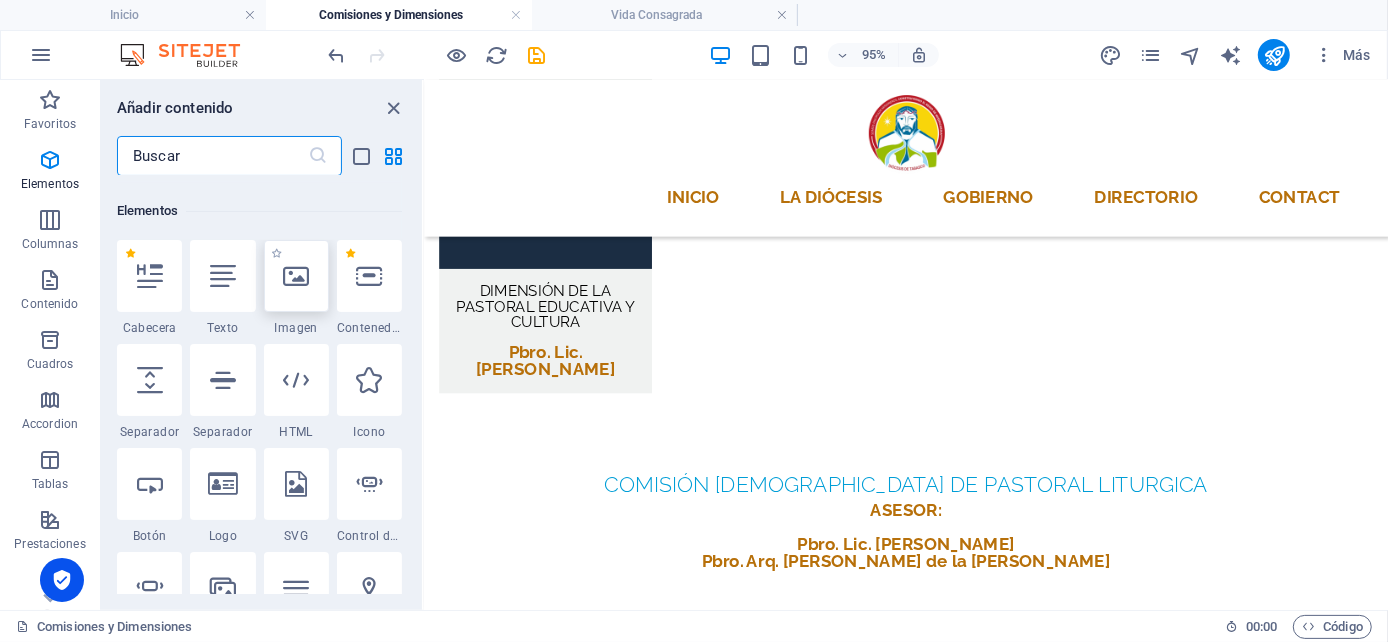 scroll, scrollTop: 377, scrollLeft: 0, axis: vertical 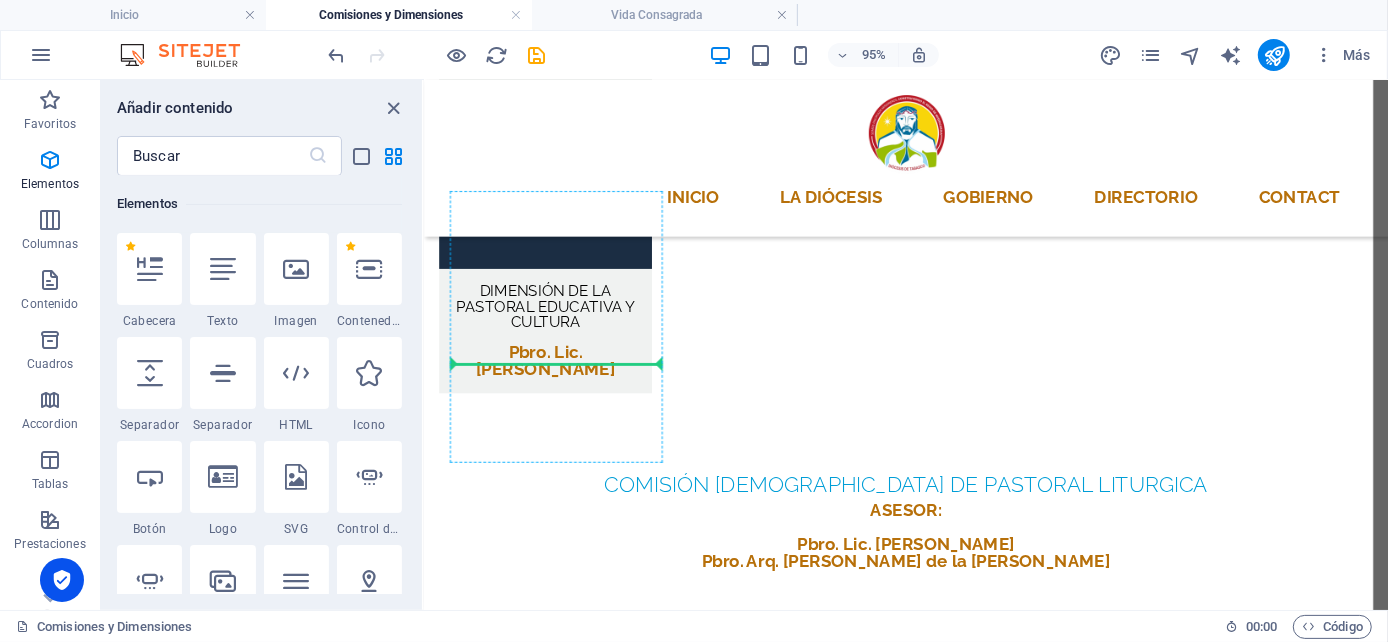 select on "px" 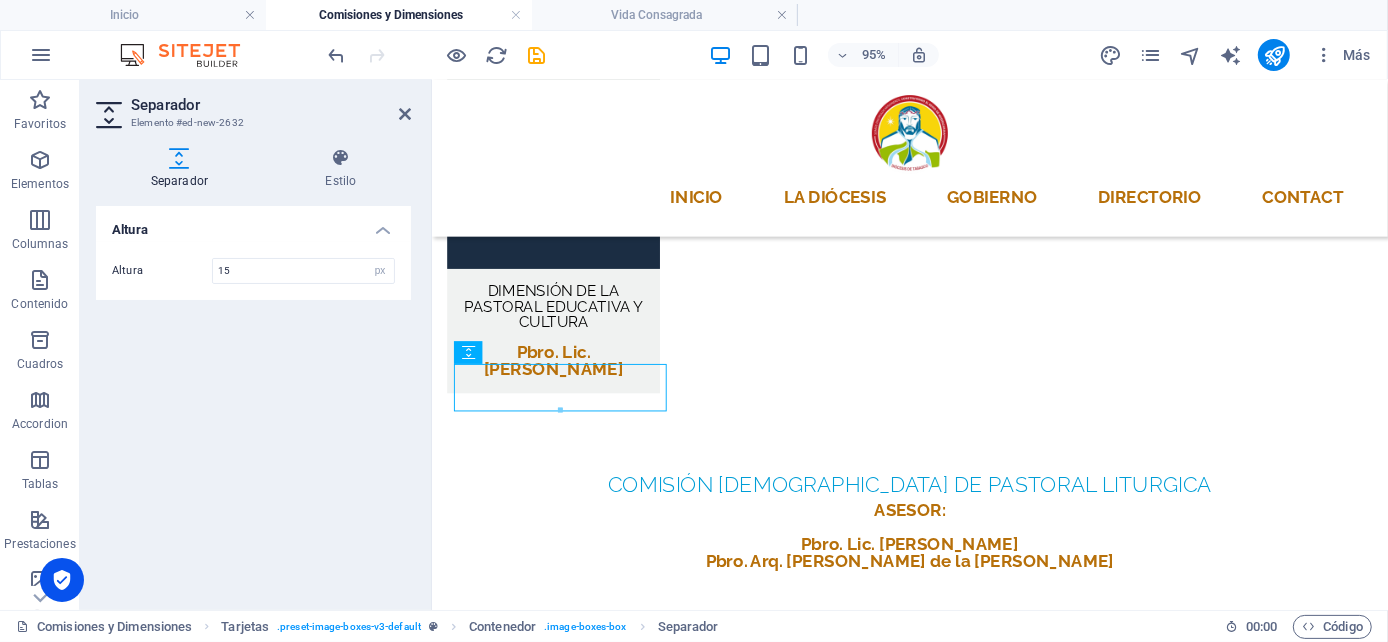 type on "15" 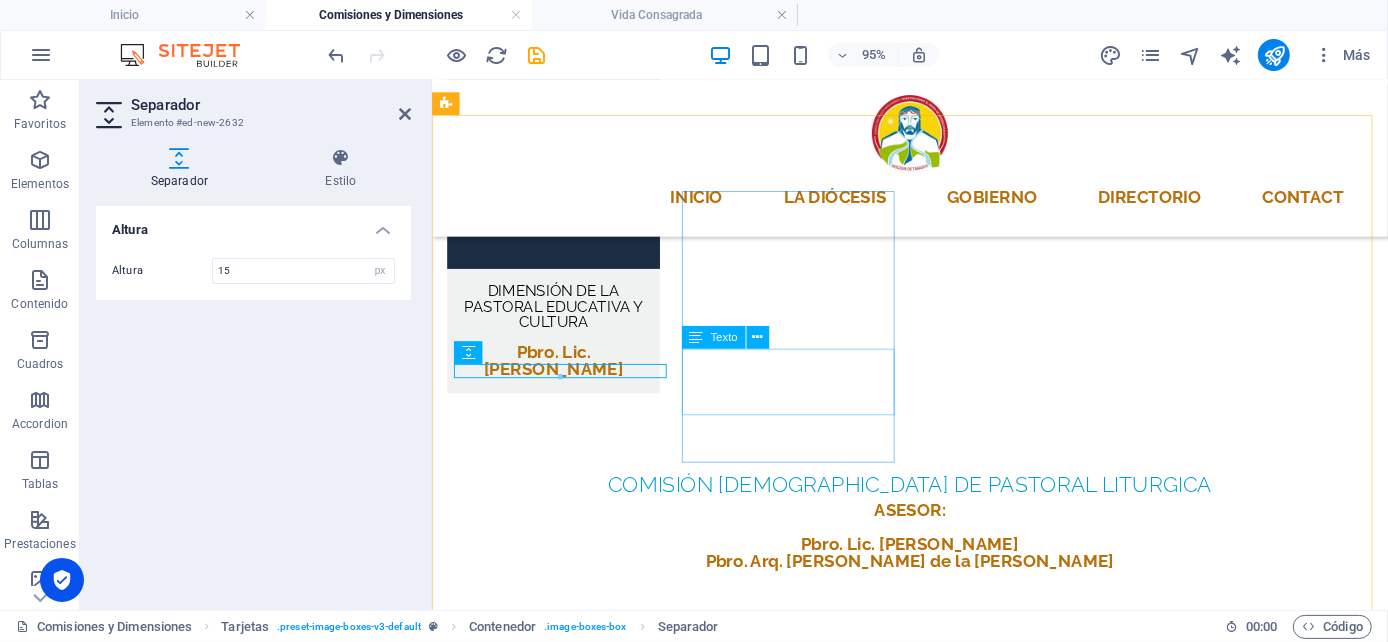 click on "Hna. [PERSON_NAME] [PERSON_NAME]" at bounding box center [559, 2643] 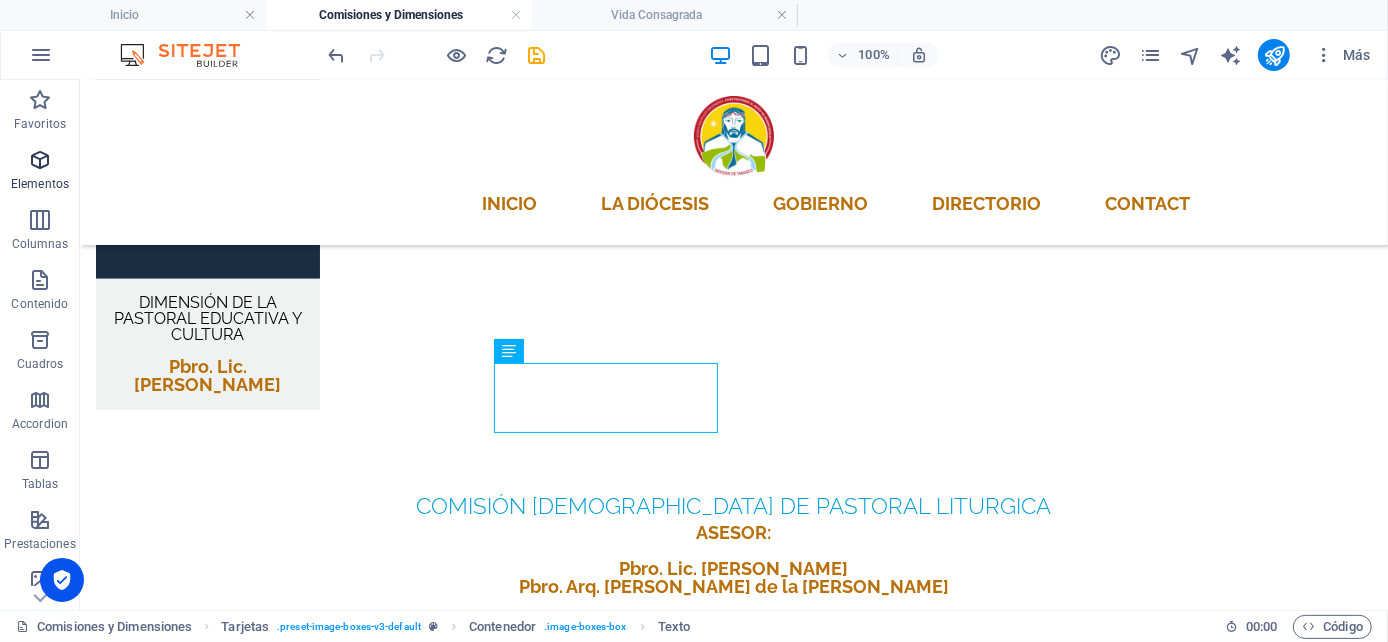 click at bounding box center [40, 160] 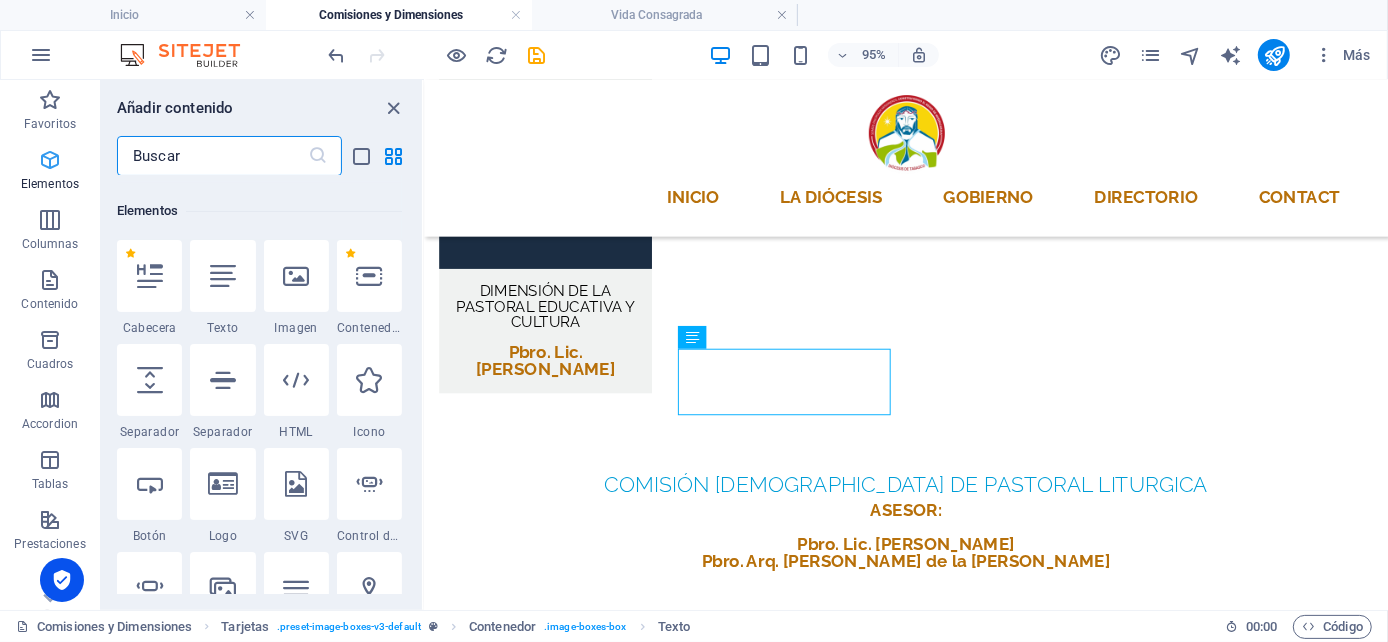scroll, scrollTop: 377, scrollLeft: 0, axis: vertical 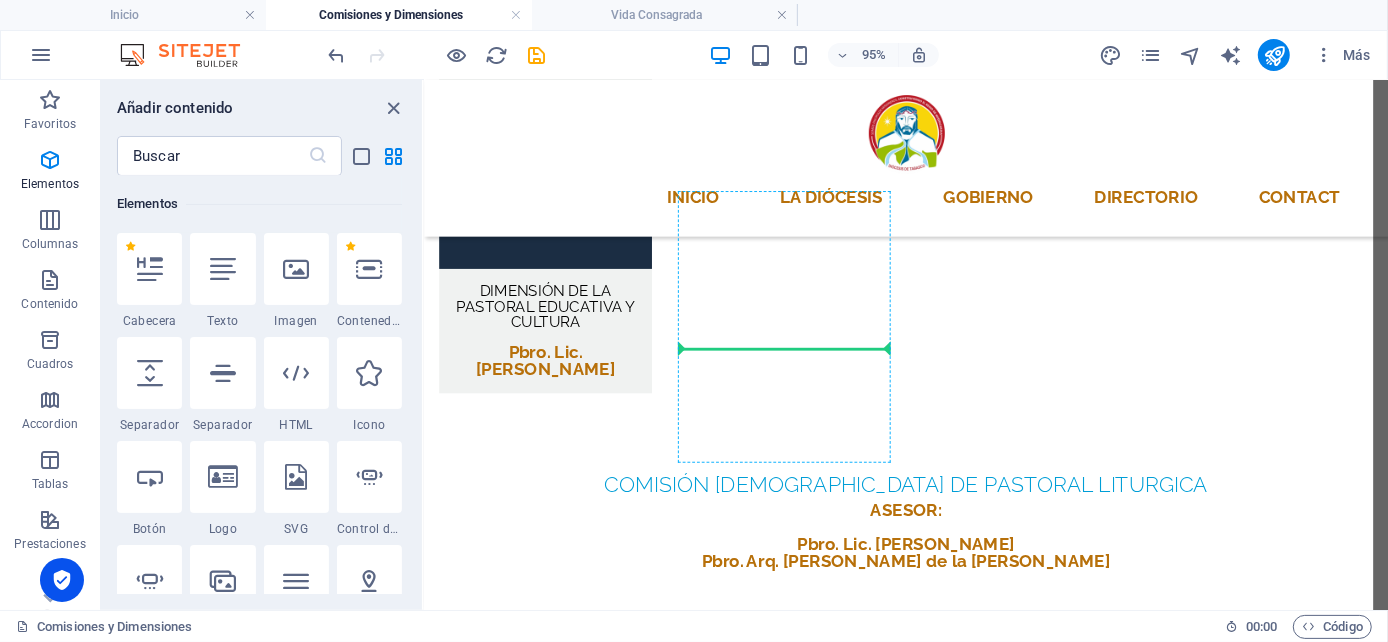 select on "px" 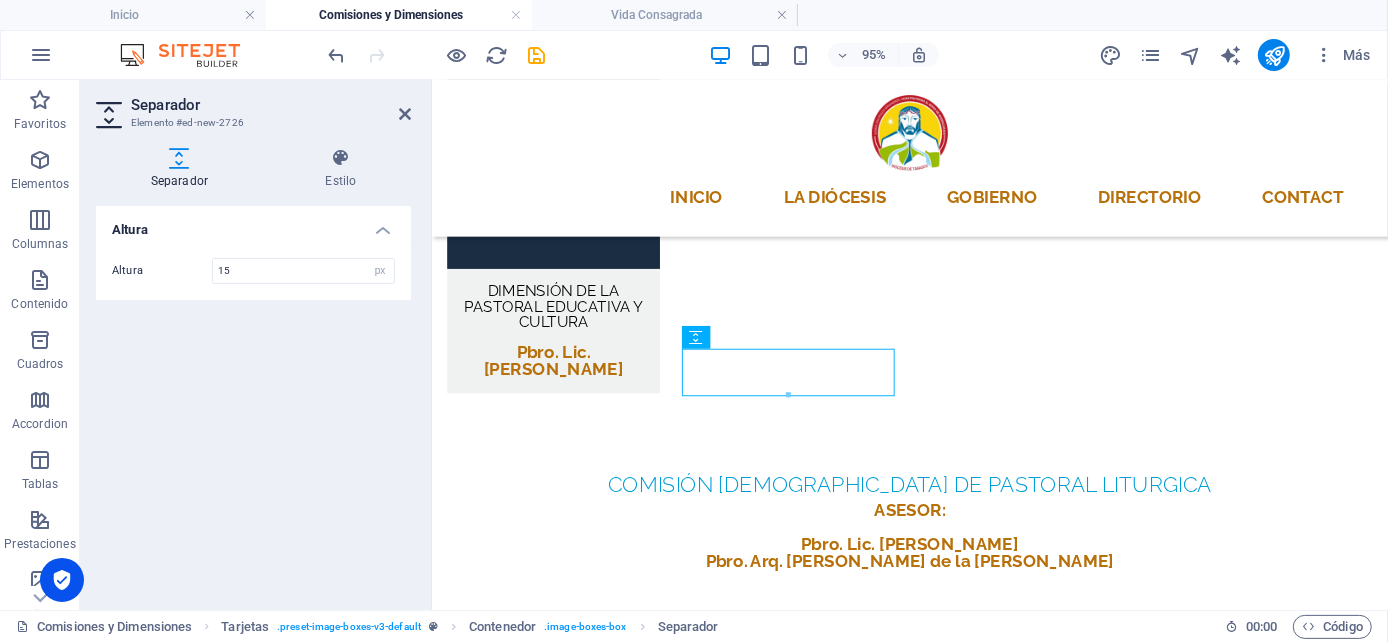 type on "15" 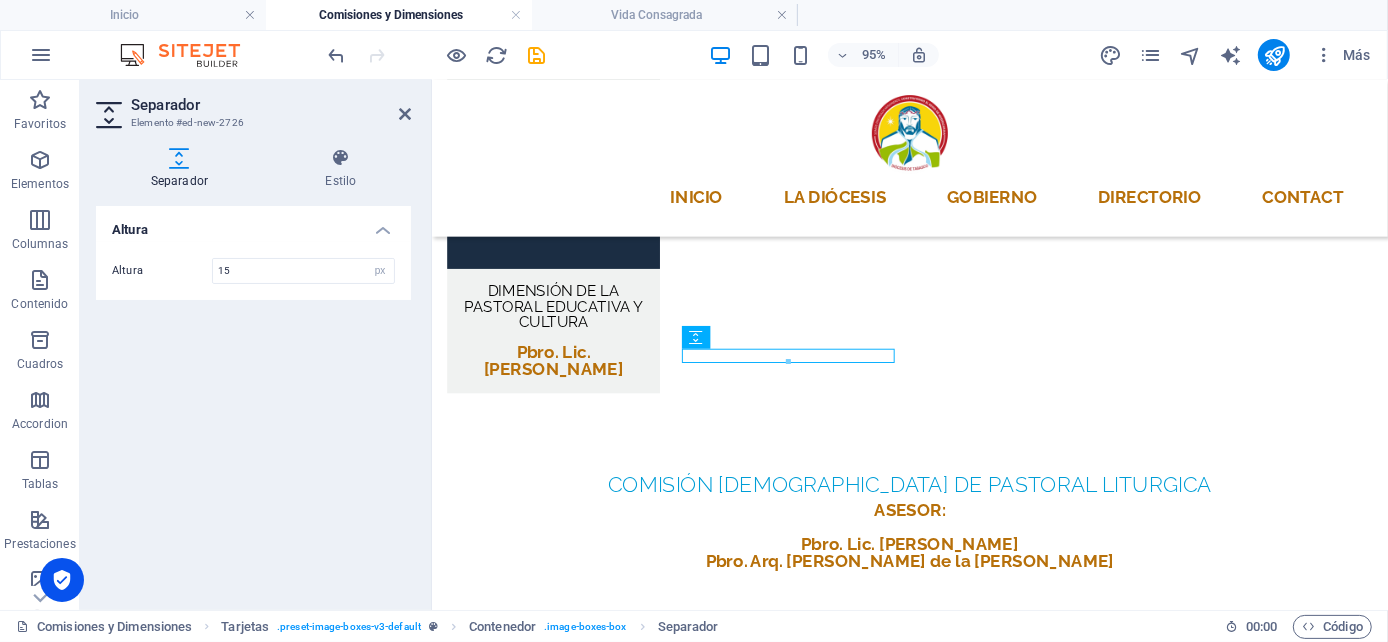drag, startPoint x: 333, startPoint y: 385, endPoint x: 411, endPoint y: 386, distance: 78.00641 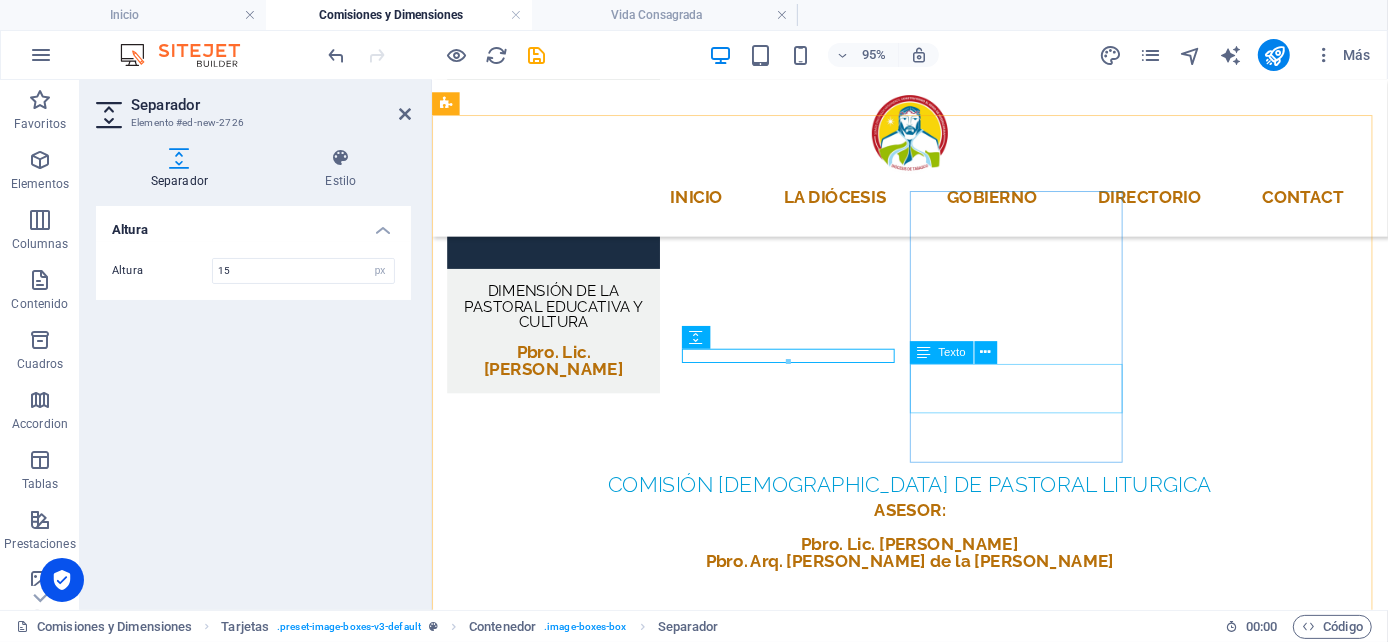 drag, startPoint x: 176, startPoint y: 159, endPoint x: 998, endPoint y: 361, distance: 846.4561 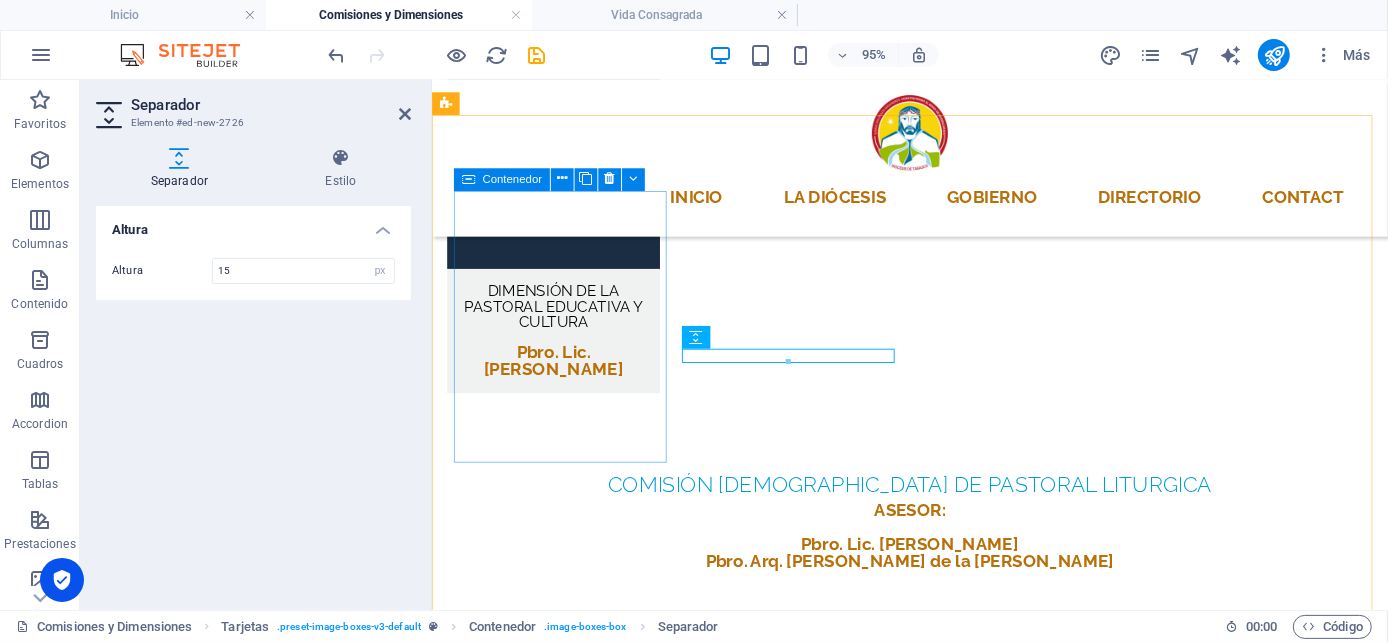 drag, startPoint x: 449, startPoint y: 444, endPoint x: 803, endPoint y: 425, distance: 354.50952 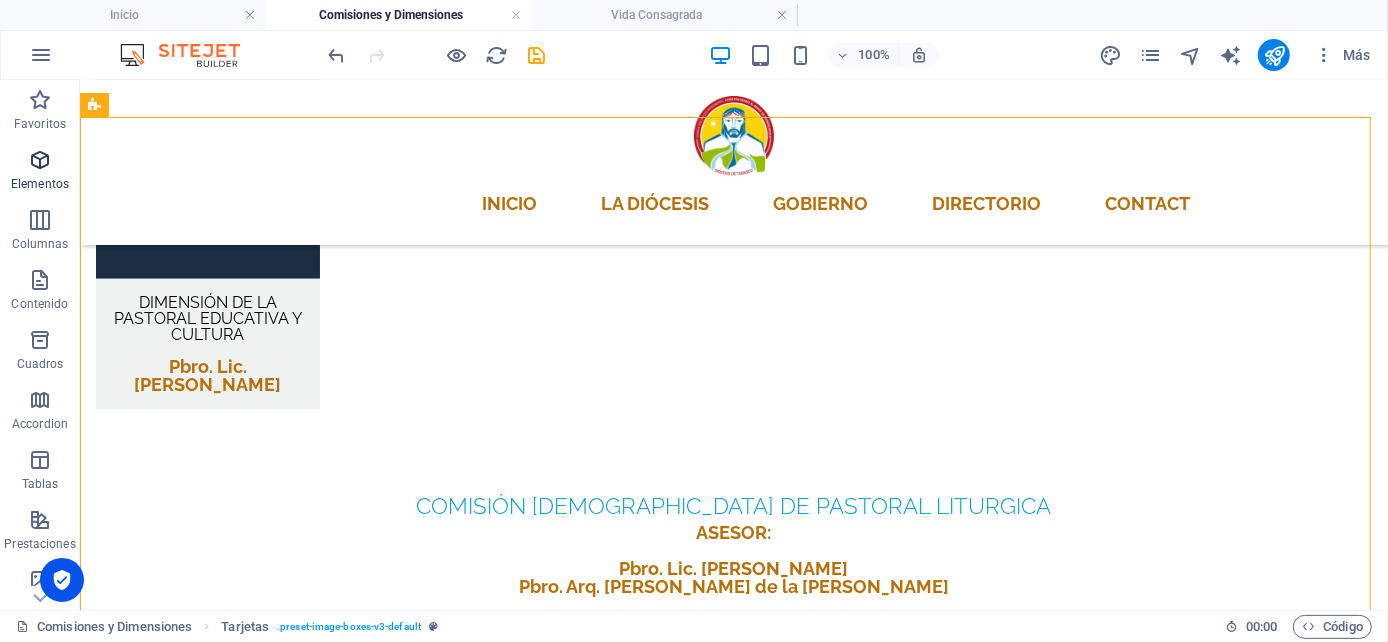 click at bounding box center [40, 160] 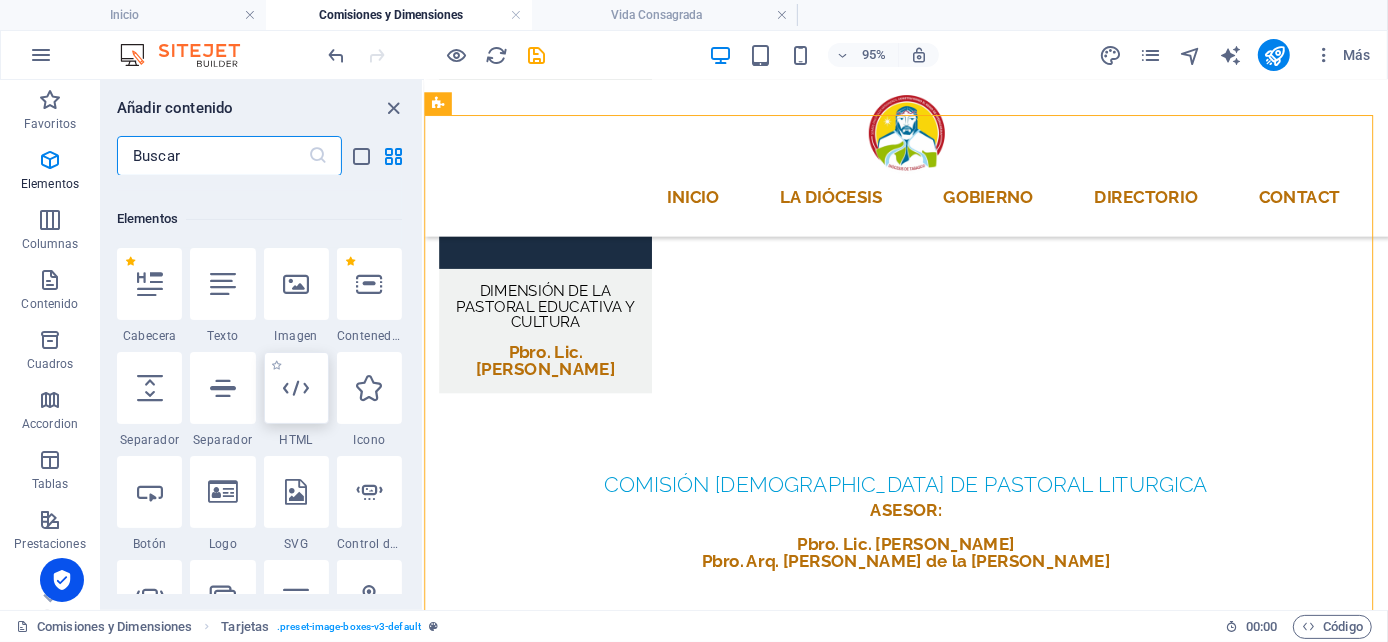 scroll, scrollTop: 377, scrollLeft: 0, axis: vertical 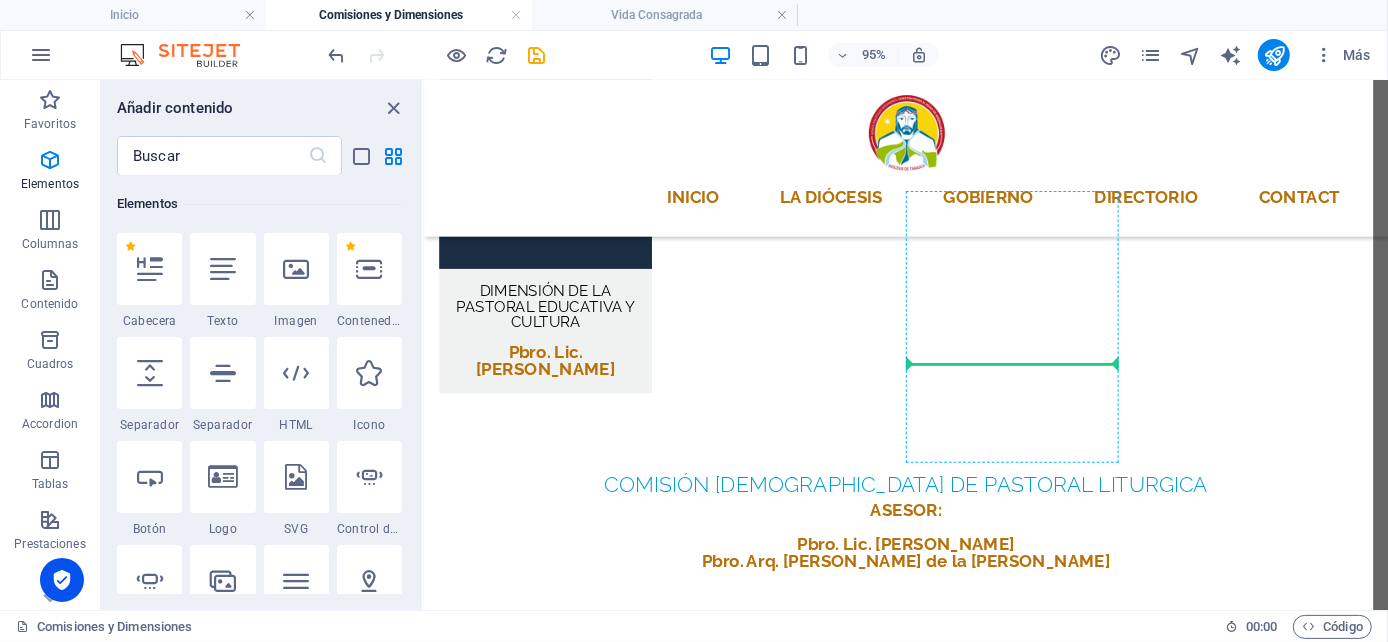 select on "px" 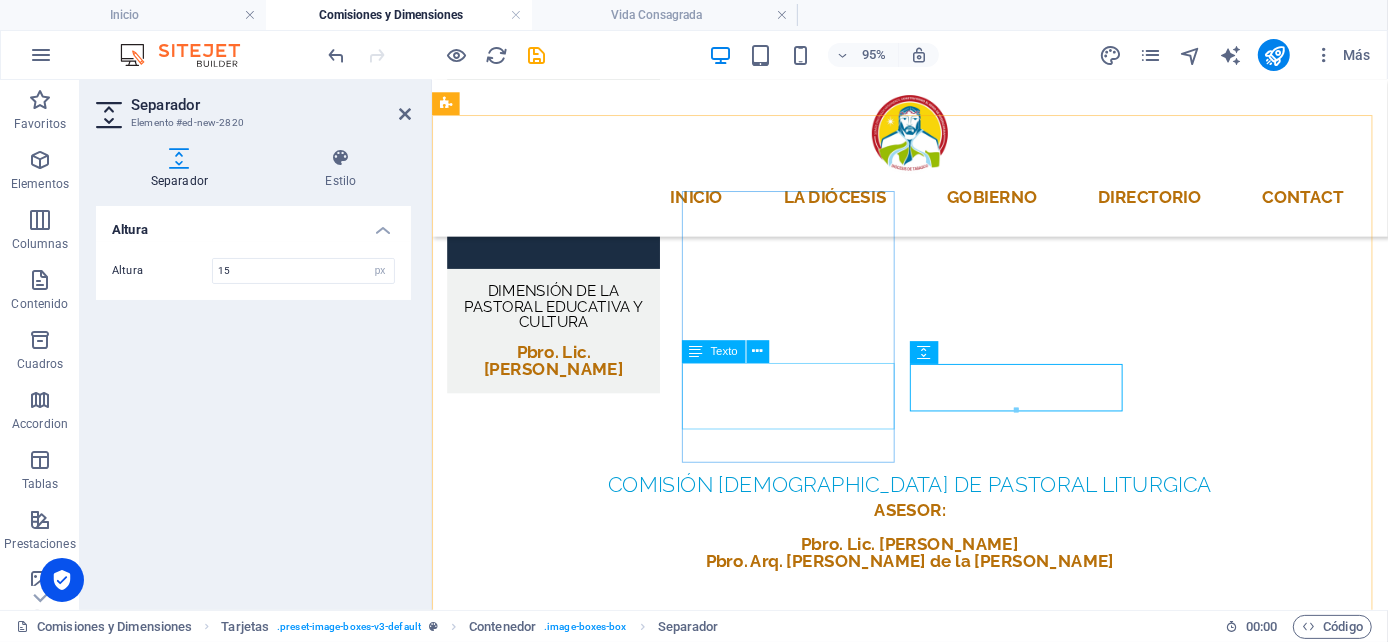 type on "15" 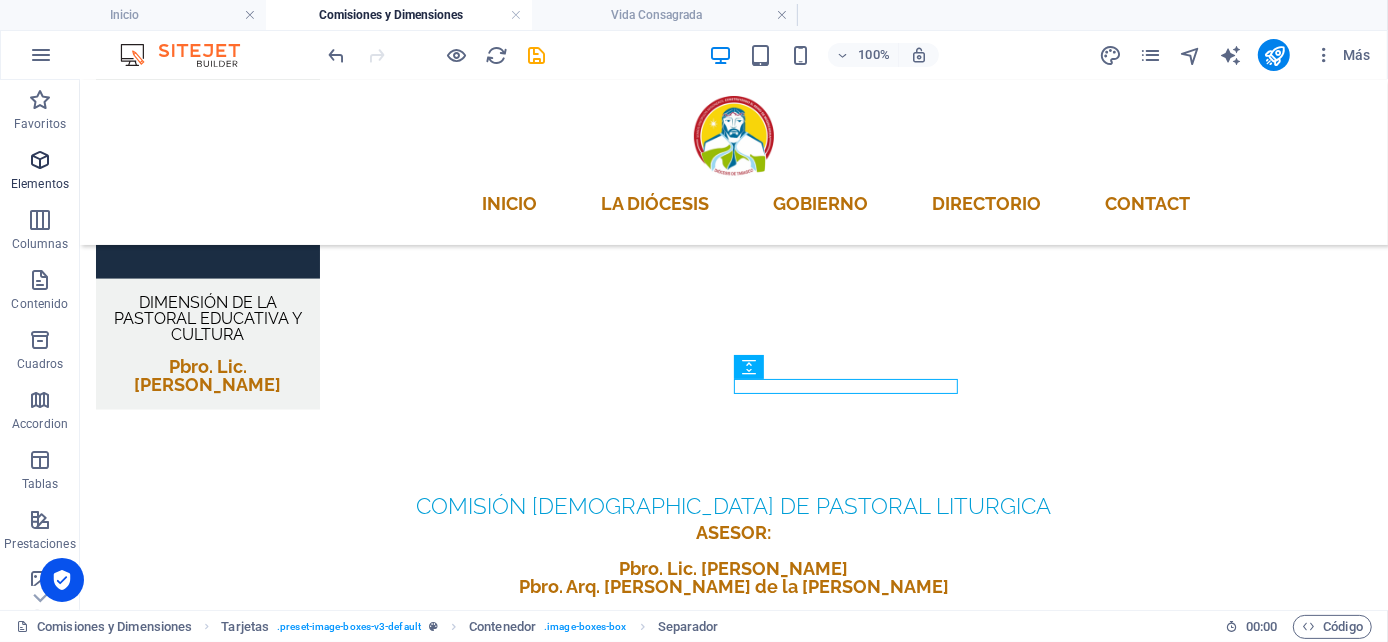 click on "Elementos" at bounding box center (40, 172) 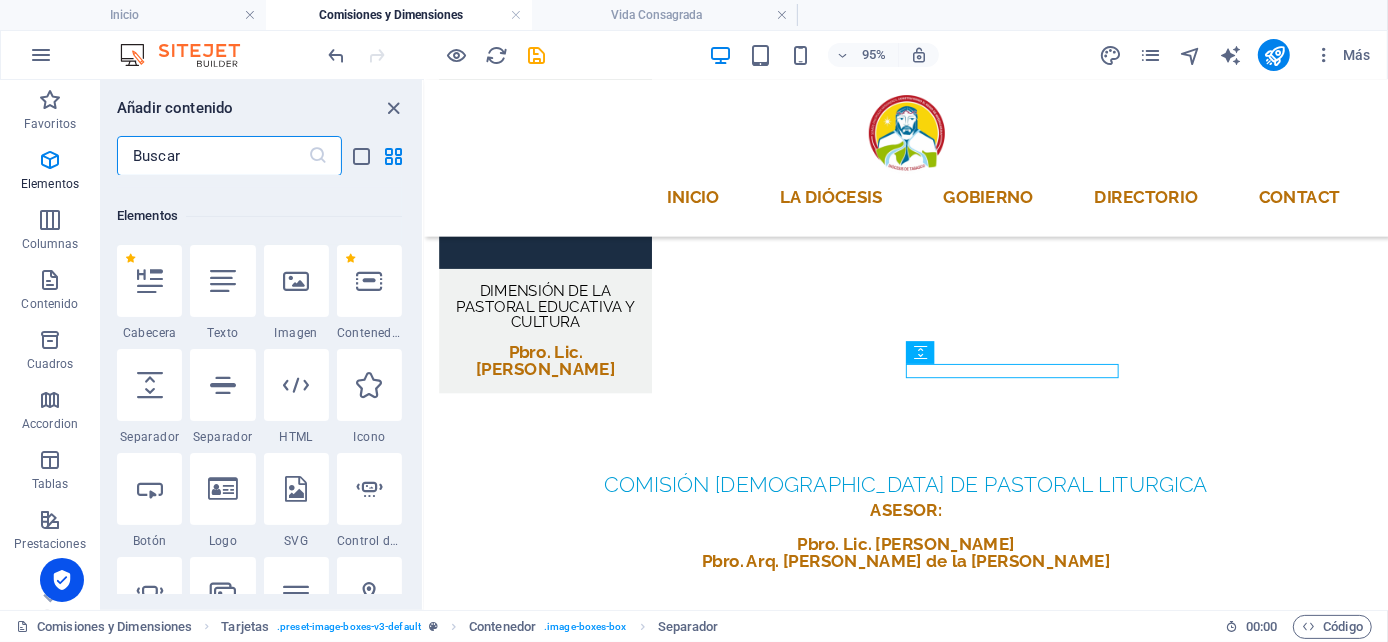 scroll, scrollTop: 377, scrollLeft: 0, axis: vertical 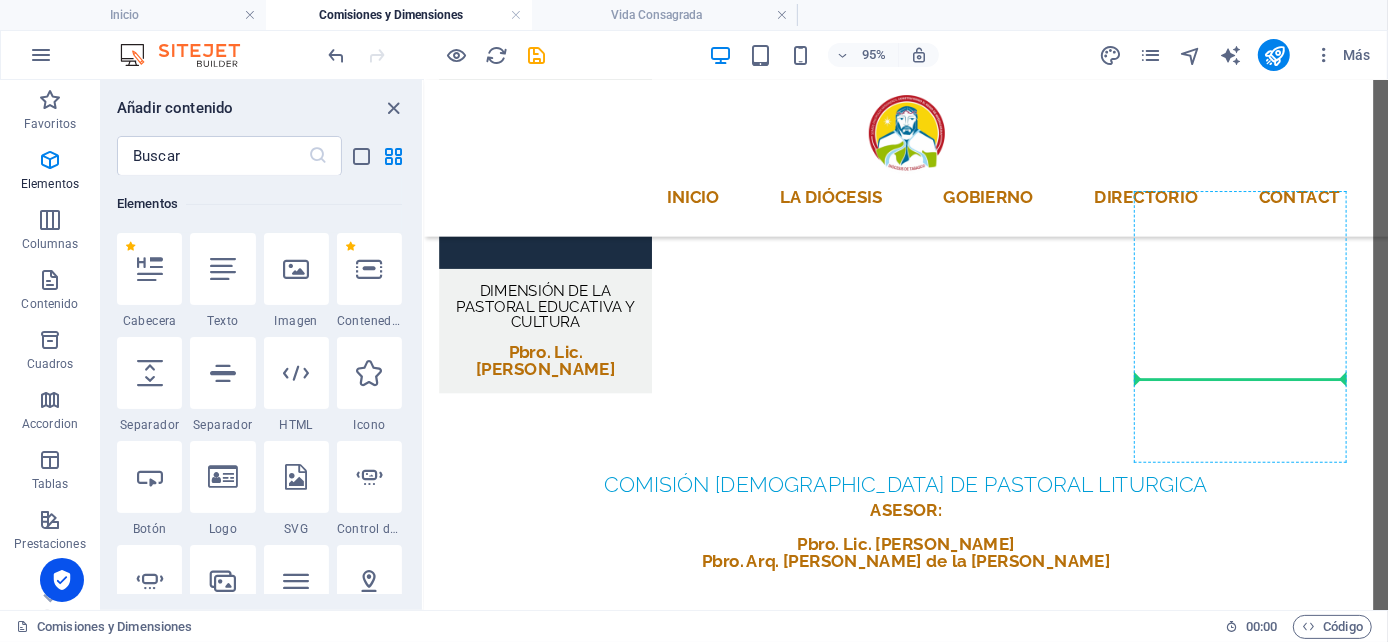 select on "px" 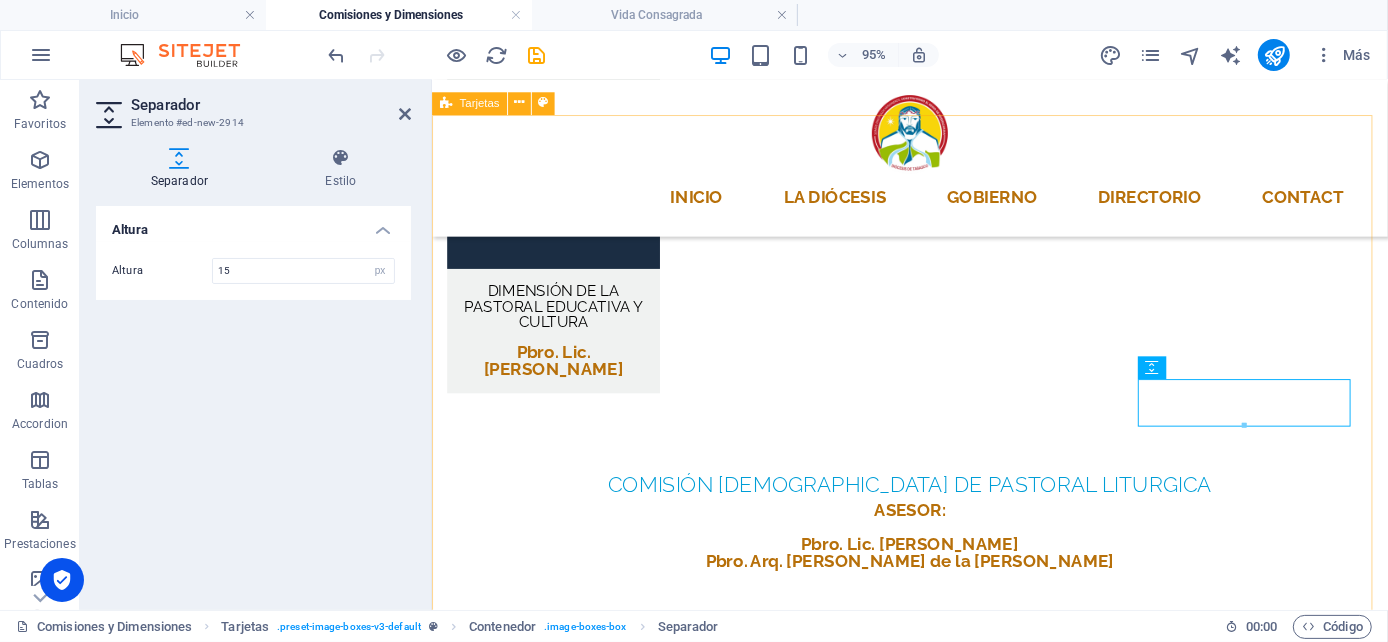 type on "15" 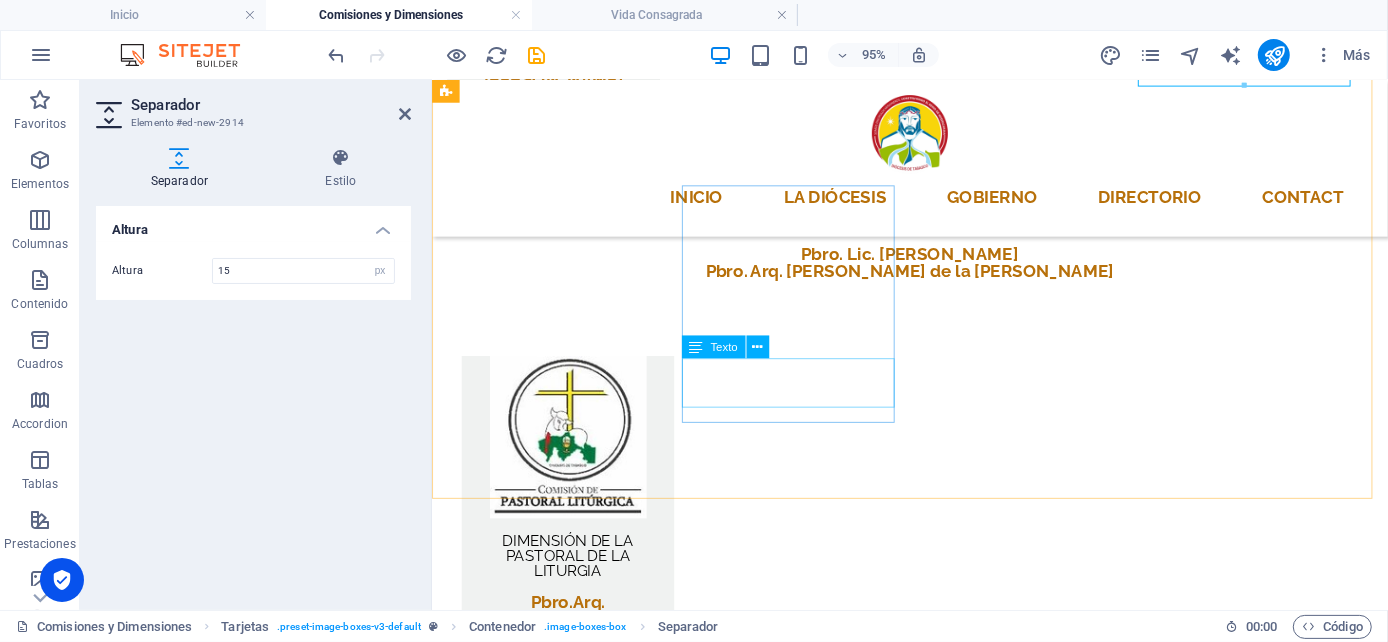 scroll, scrollTop: 2428, scrollLeft: 0, axis: vertical 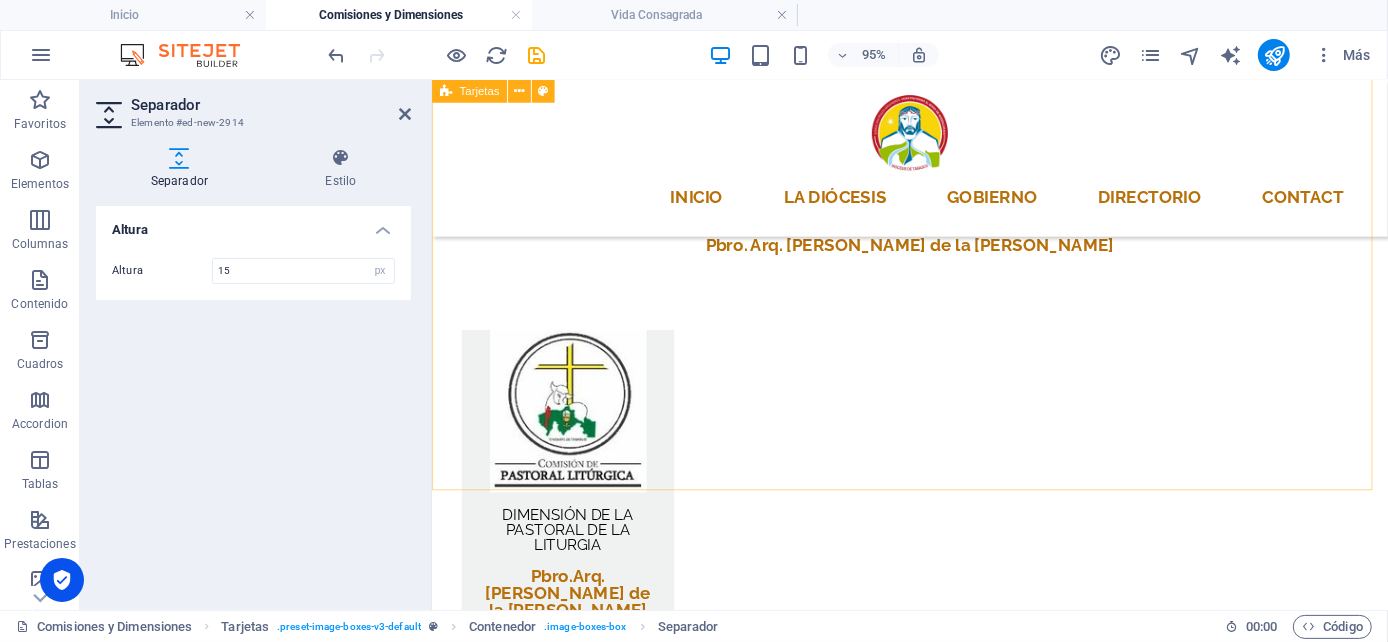 click on "DIMENSIÓN DE LA PASTORAL SOCIAL Pbro. Lic. [PERSON_NAME] CÁRITAS TABASCO Hna. [PERSON_NAME] [PERSON_NAME] DIMENSIÓN DE LA PASTORAL DE LA SALUD Pbro. [PERSON_NAME] DIMENSIÓN DE LA PASTORAL PENITENCIARIA Pbro. [PERSON_NAME] Pbro. [PERSON_NAME] (Adjunto) DIMENSIÓN DE LA PASTORAL DE MIGRACIÓN Pbro. [PERSON_NAME] del [PERSON_NAME] DIMENSIÓN DE LA PASTORAL DEL MAR Pbro. Lic. [PERSON_NAME] DIMENSIÓN DE LA PASTORAL INDIGENA [PERSON_NAME] H.S.C.P. ASILO DE ANCIANOS [PERSON_NAME]" at bounding box center (934, 2883) 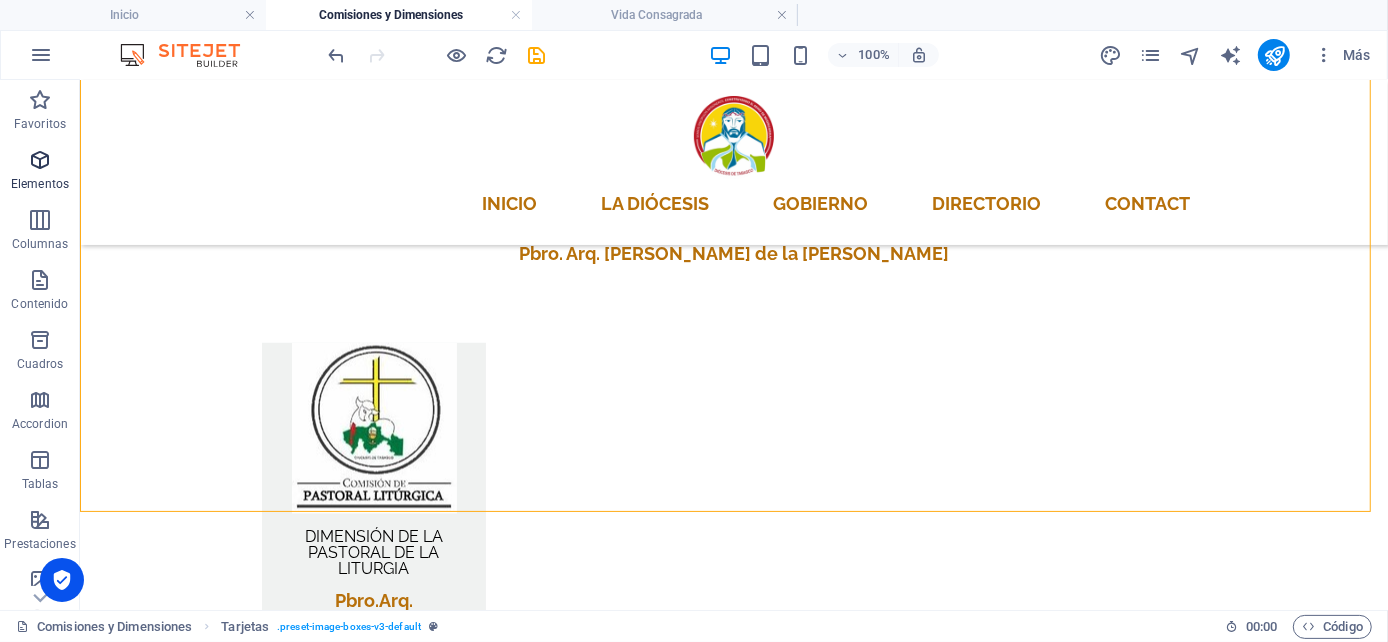 click at bounding box center [40, 160] 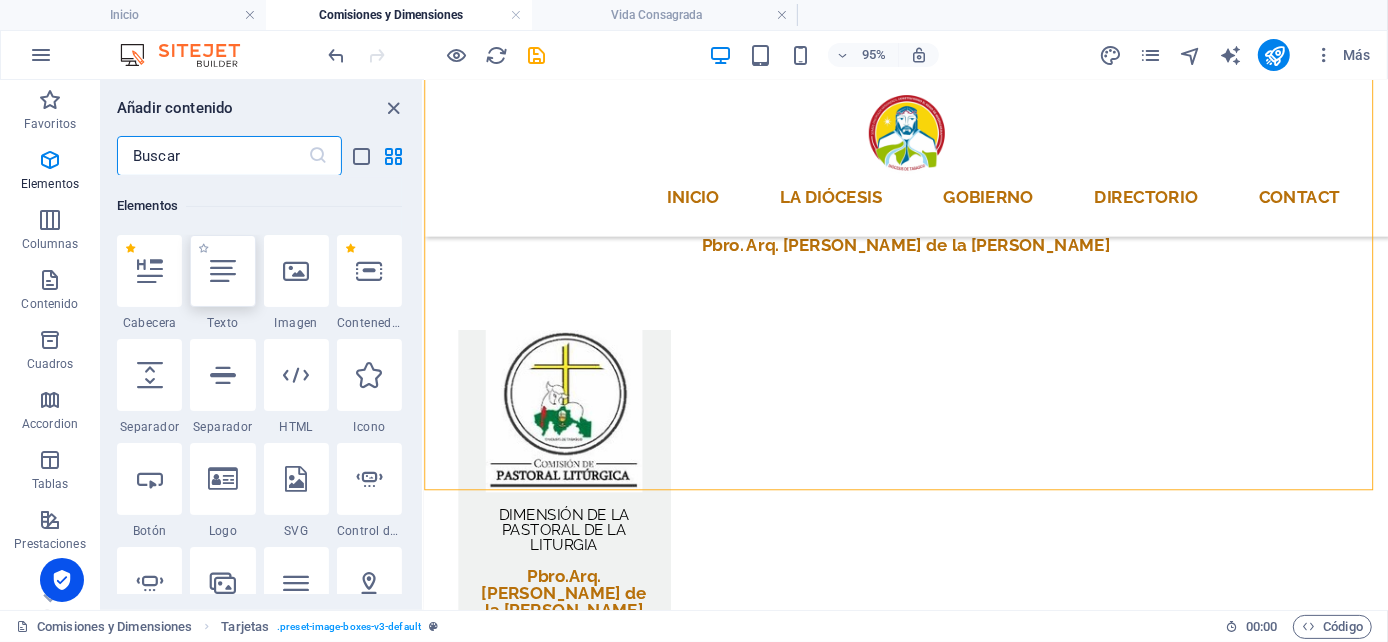 scroll, scrollTop: 377, scrollLeft: 0, axis: vertical 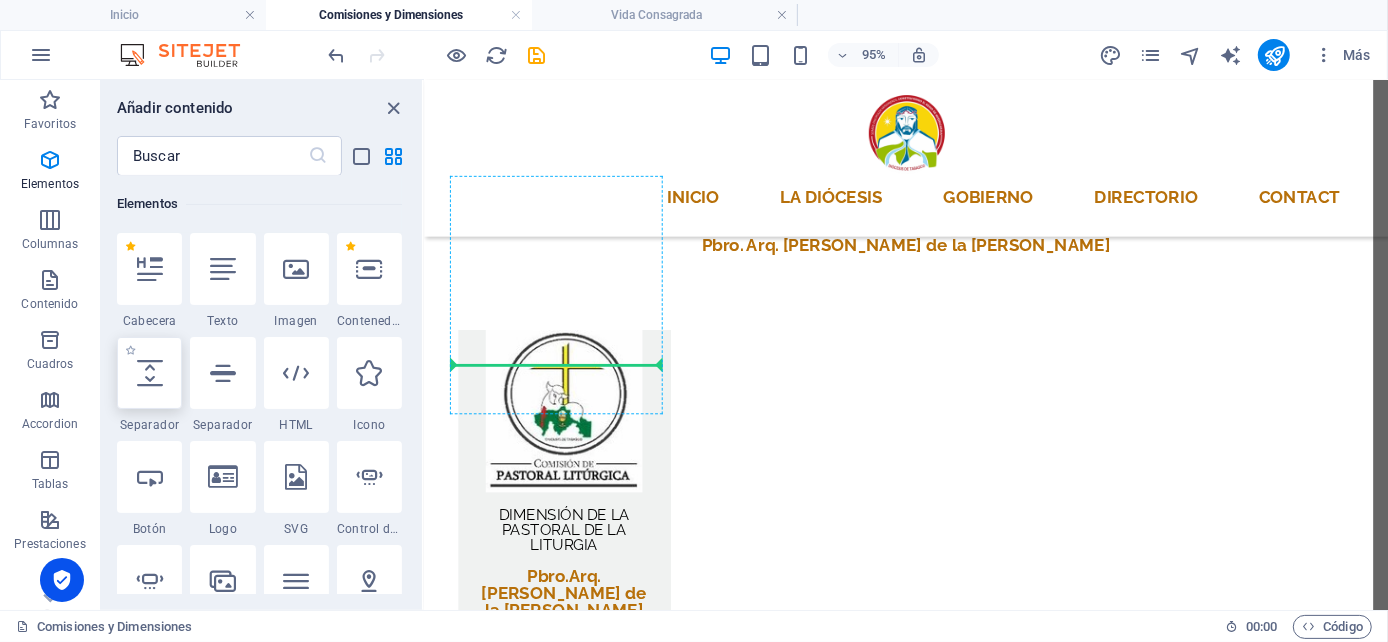 select on "px" 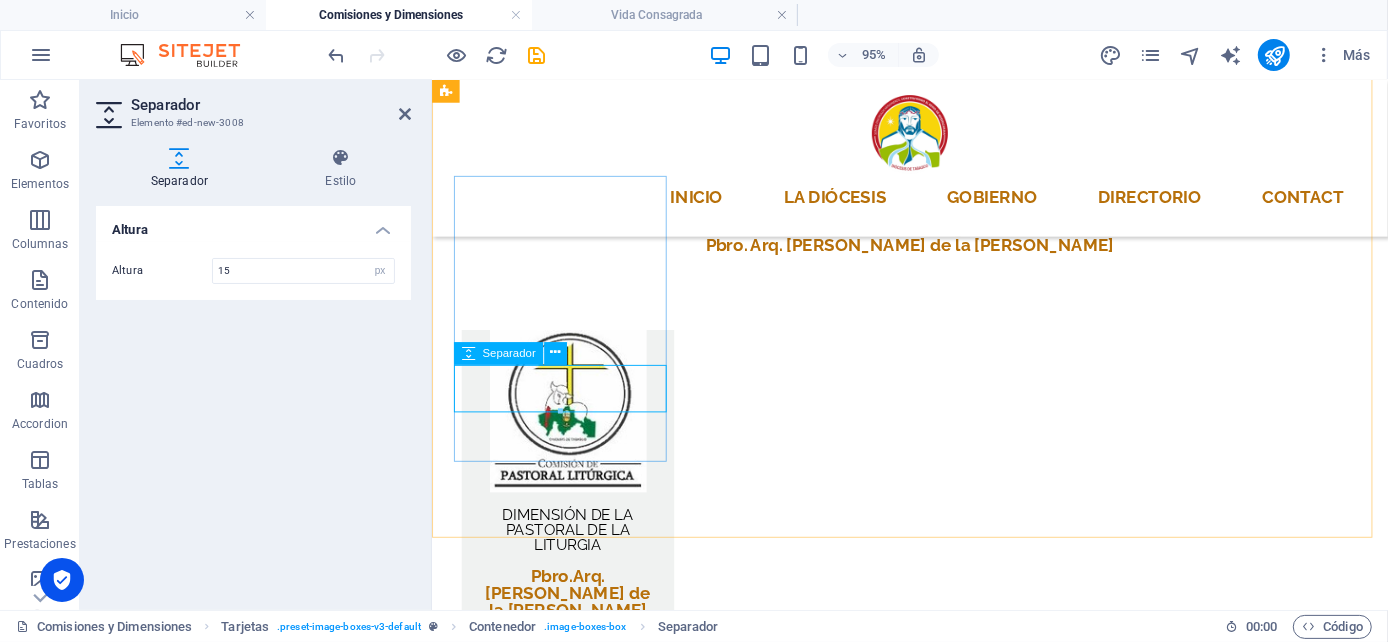 type on "15" 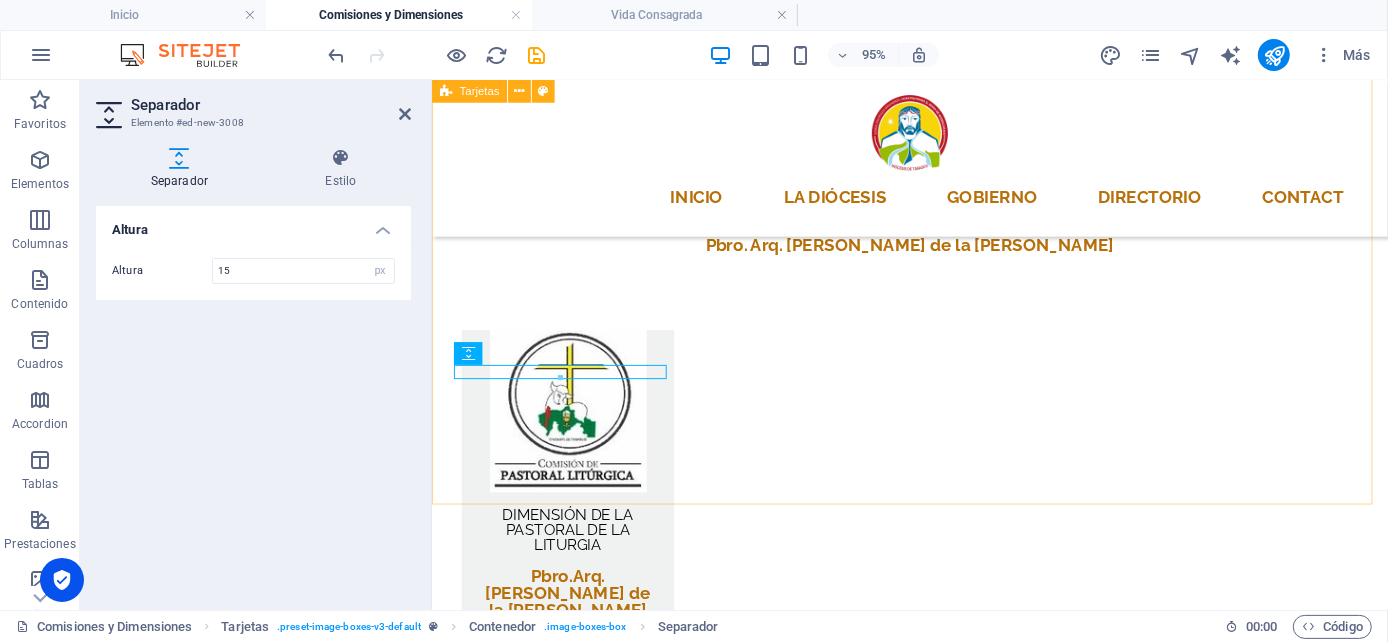 click on "DIMENSIÓN DE LA PASTORAL SOCIAL Pbro. Lic. [PERSON_NAME] CÁRITAS TABASCO Hna. [PERSON_NAME] [PERSON_NAME] DIMENSIÓN DE LA PASTORAL DE LA SALUD Pbro. [PERSON_NAME] DIMENSIÓN DE LA PASTORAL PENITENCIARIA Pbro. [PERSON_NAME] Pbro. [PERSON_NAME] (Adjunto) DIMENSIÓN DE LA PASTORAL DE MIGRACIÓN Pbro. [PERSON_NAME] del [PERSON_NAME] DIMENSIÓN DE LA PASTORAL DEL MAR Pbro. Lic. [PERSON_NAME] DIMENSIÓN DE LA PASTORAL INDIGENA [PERSON_NAME] H.S.C.P. ASILO DE ANCIANOS [PERSON_NAME]" at bounding box center [934, 2890] 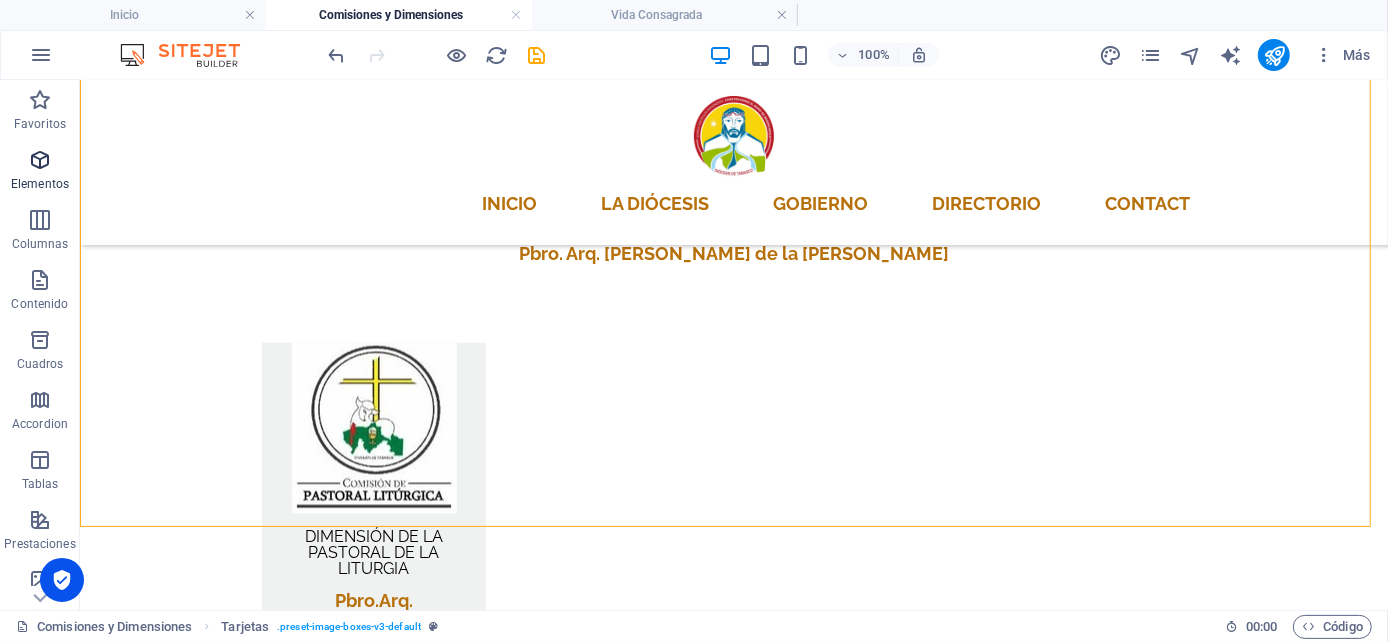 click on "Elementos" at bounding box center (40, 172) 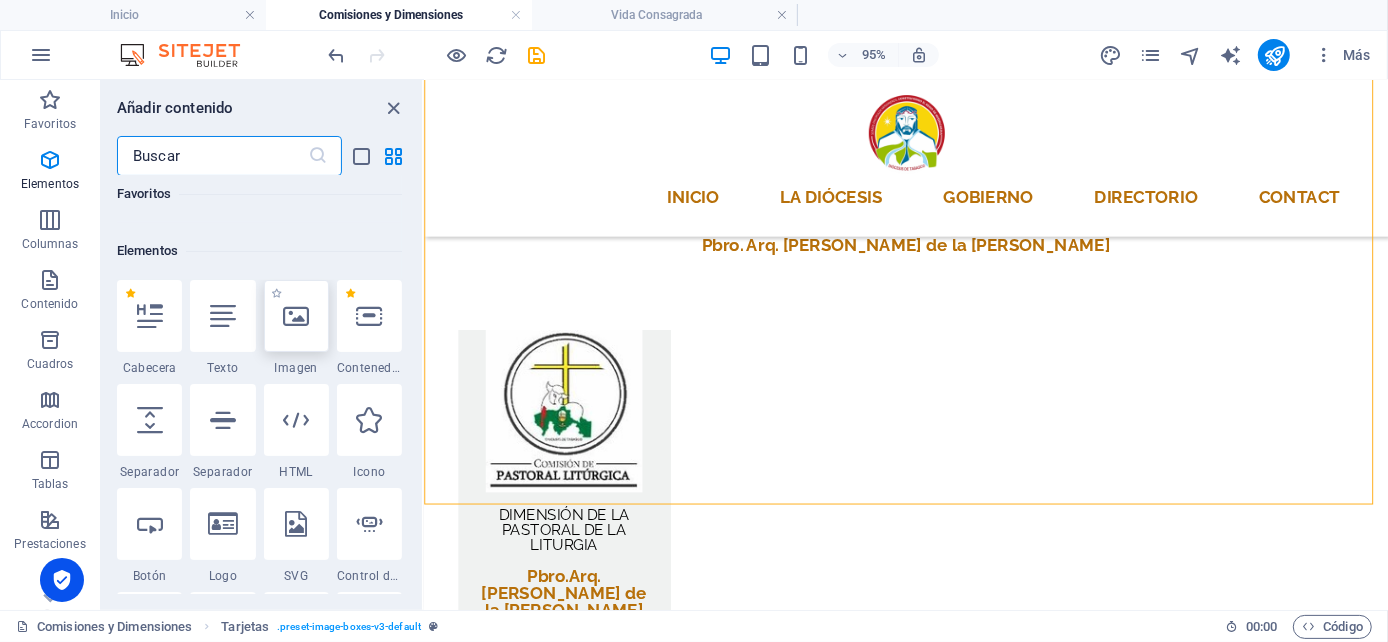 scroll, scrollTop: 377, scrollLeft: 0, axis: vertical 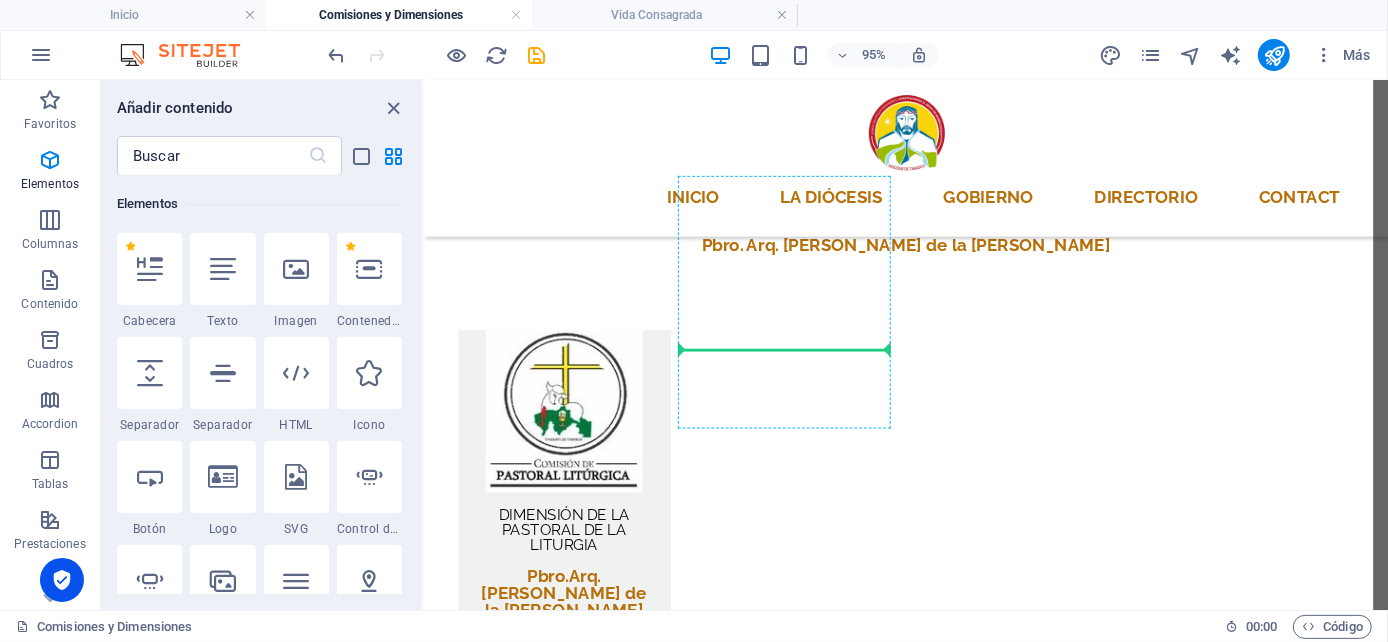 select on "px" 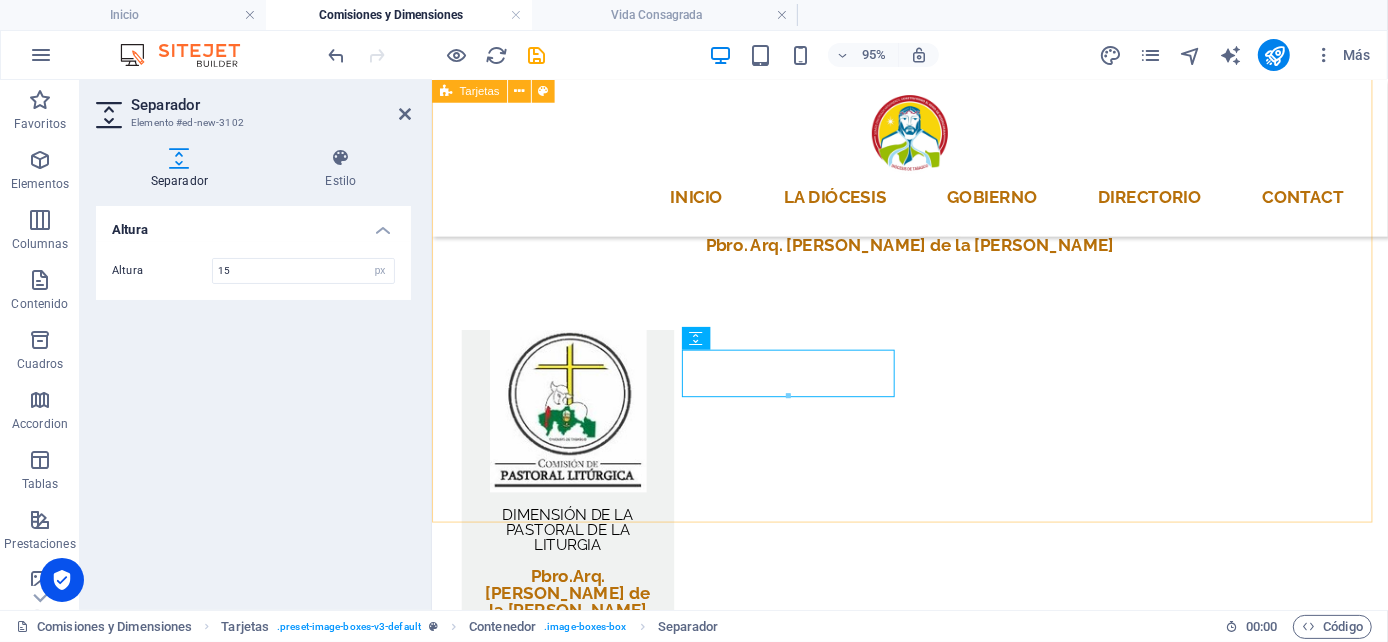 type on "15" 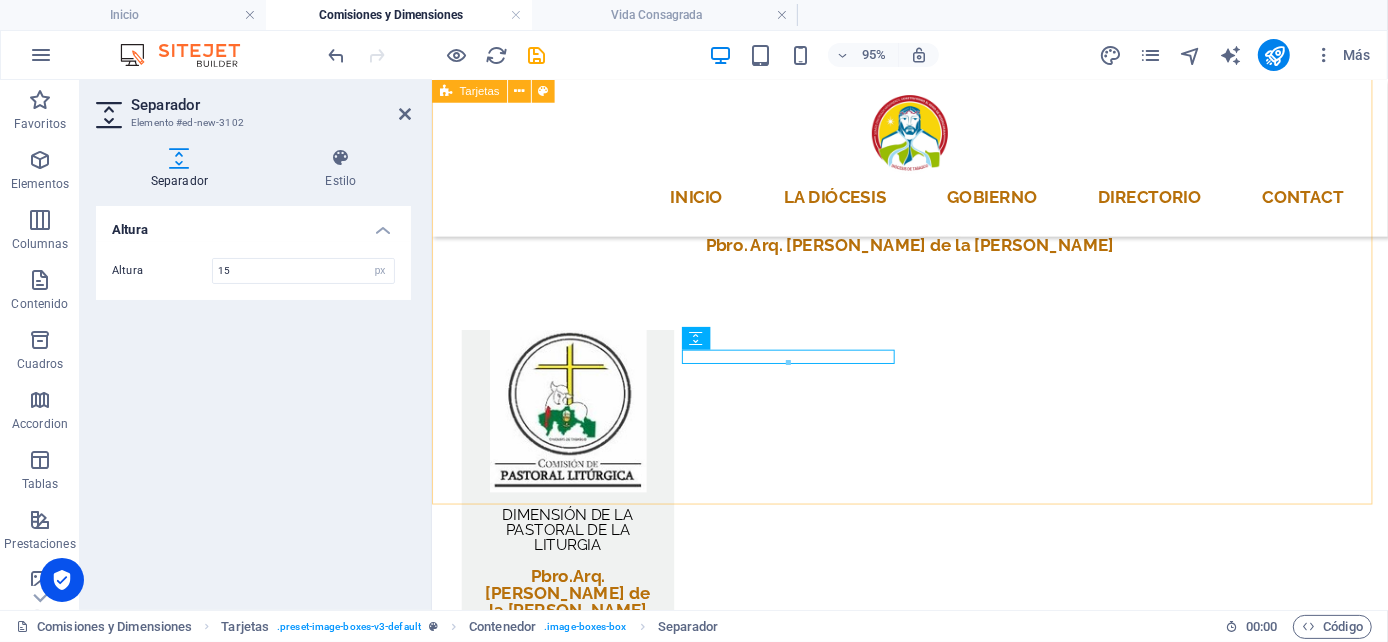 click on "DIMENSIÓN DE LA PASTORAL SOCIAL Pbro. Lic. [PERSON_NAME] CÁRITAS TABASCO Hna. [PERSON_NAME] [PERSON_NAME] DIMENSIÓN DE LA PASTORAL DE LA SALUD Pbro. [PERSON_NAME] DIMENSIÓN DE LA PASTORAL PENITENCIARIA Pbro. [PERSON_NAME] Pbro. [PERSON_NAME] (Adjunto) DIMENSIÓN DE LA PASTORAL DE MIGRACIÓN Pbro. [PERSON_NAME] del [PERSON_NAME] DIMENSIÓN DE LA PASTORAL DEL MAR Pbro. Lic. [PERSON_NAME] DIMENSIÓN DE LA PASTORAL INDIGENA [PERSON_NAME] H.S.C.P. ASILO DE ANCIANOS [PERSON_NAME]" at bounding box center (934, 2898) 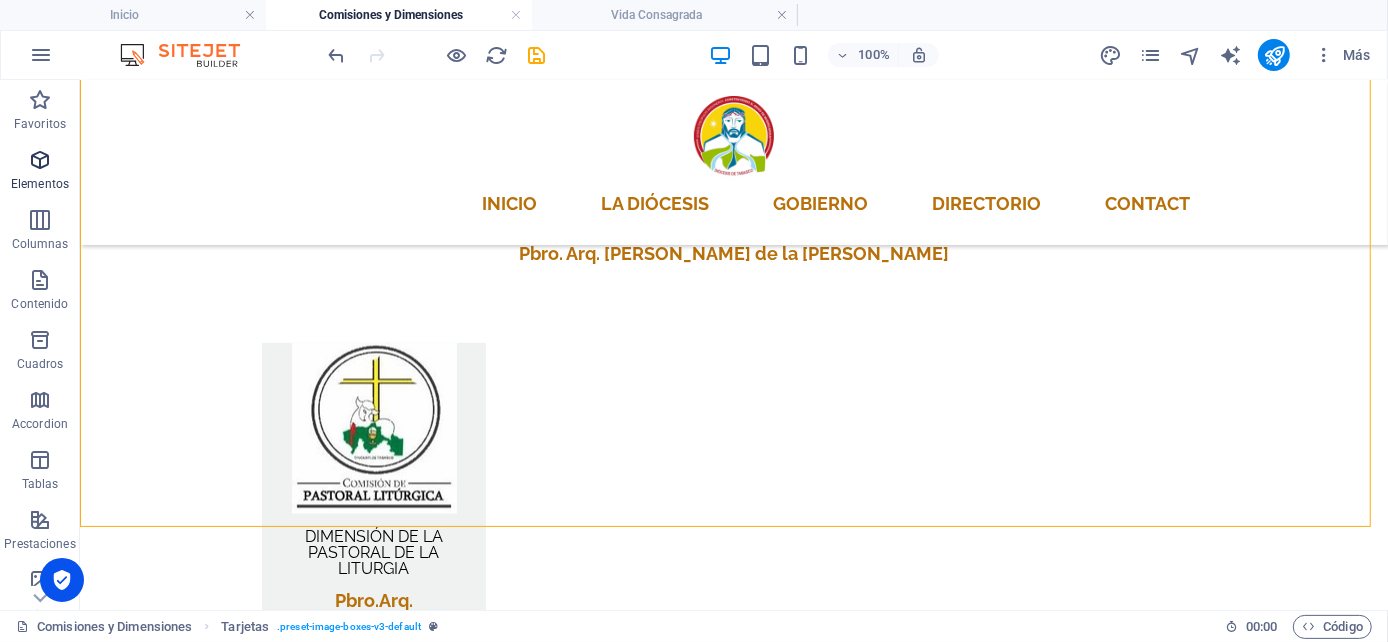 click at bounding box center (40, 160) 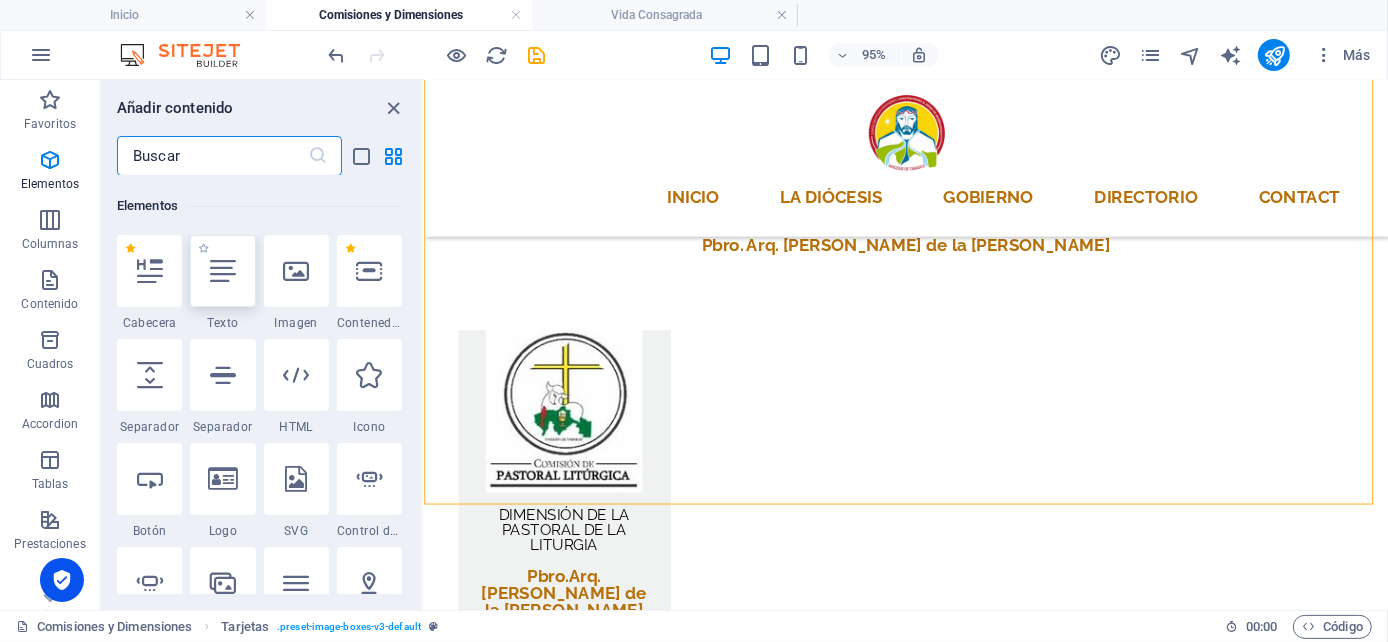 scroll, scrollTop: 377, scrollLeft: 0, axis: vertical 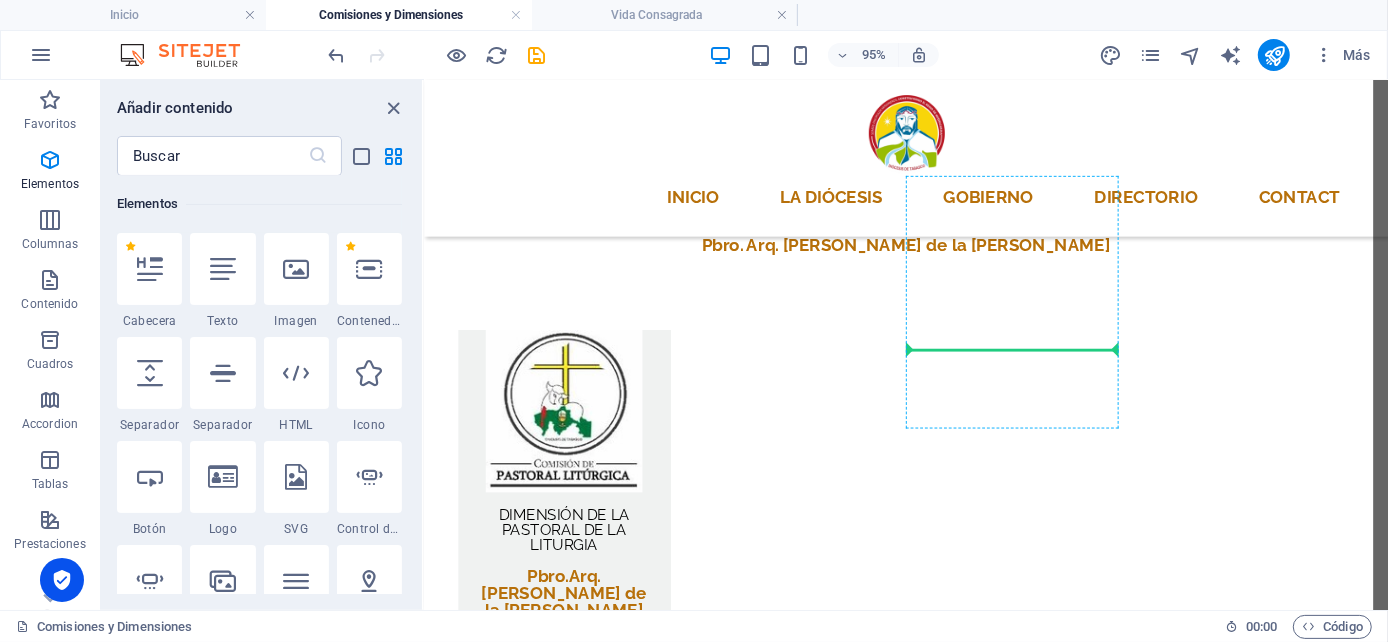 select on "px" 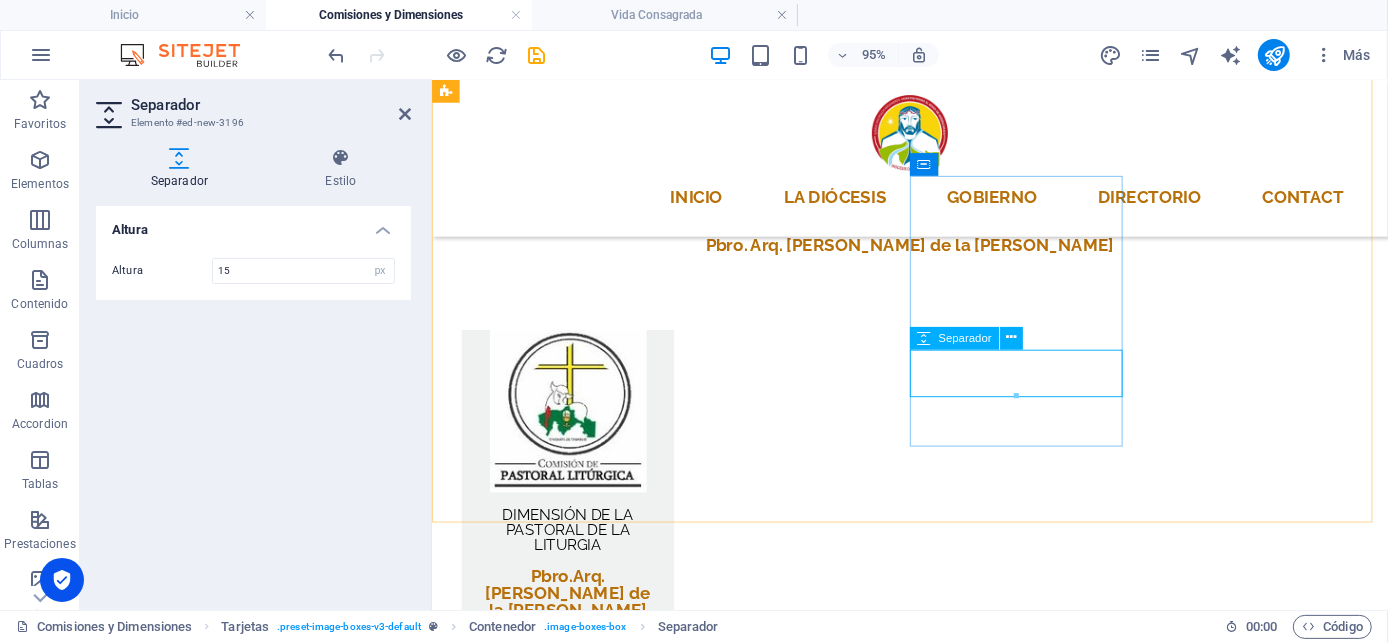 type on "15" 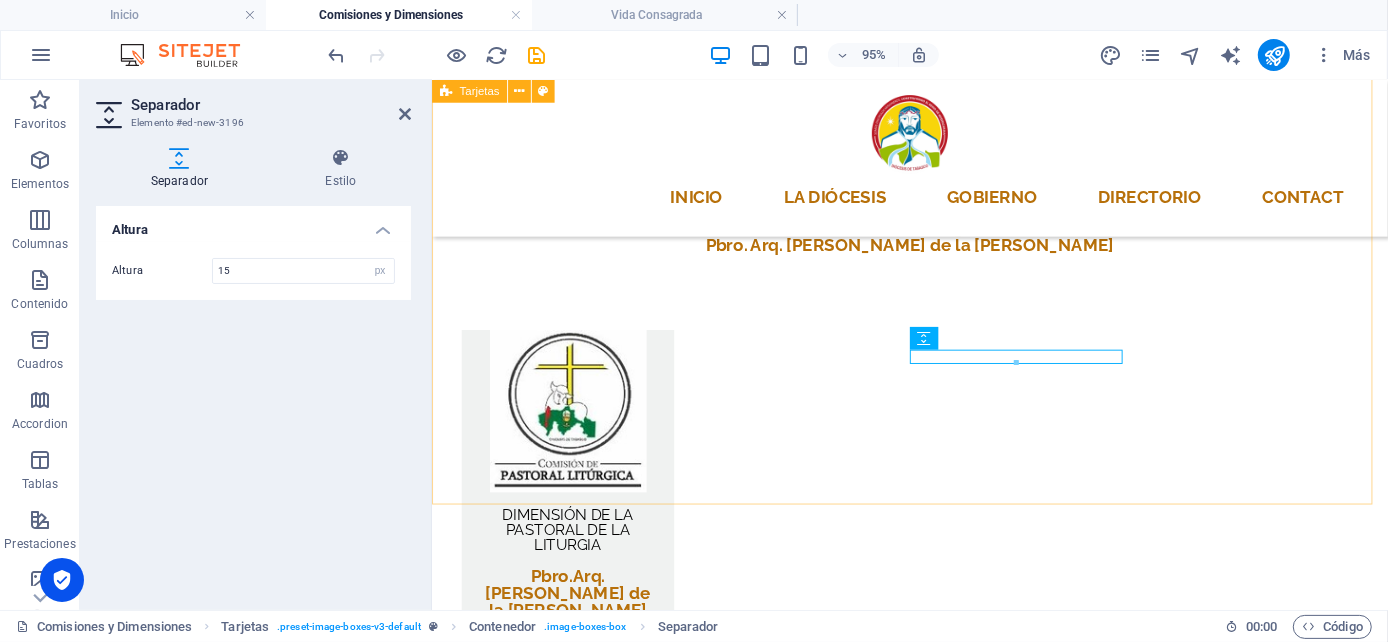 drag, startPoint x: 602, startPoint y: 486, endPoint x: 964, endPoint y: 468, distance: 362.44724 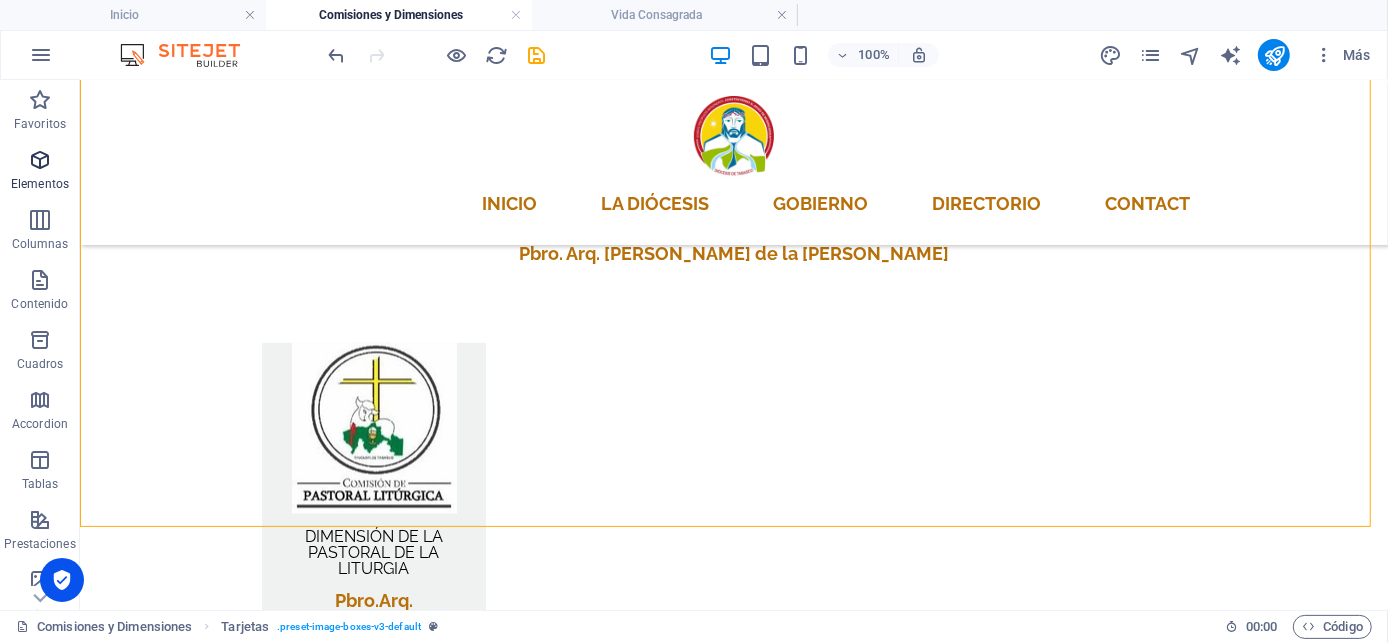 click at bounding box center (40, 160) 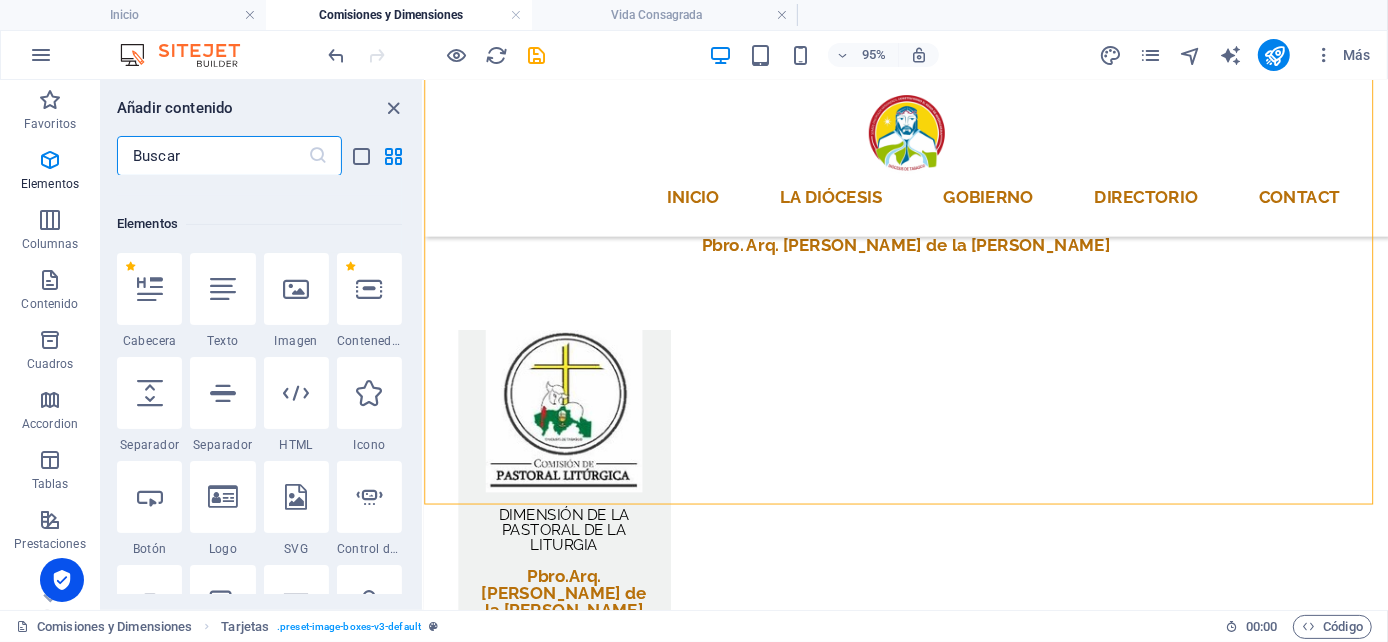 scroll, scrollTop: 377, scrollLeft: 0, axis: vertical 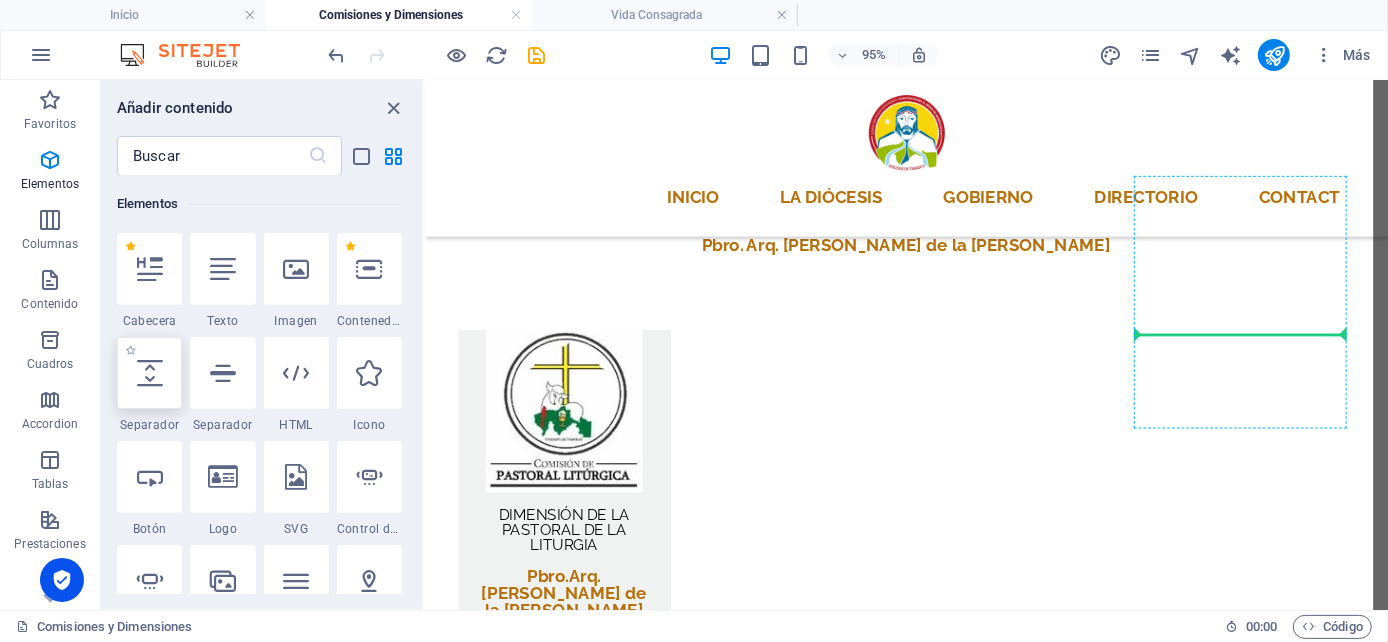 select on "px" 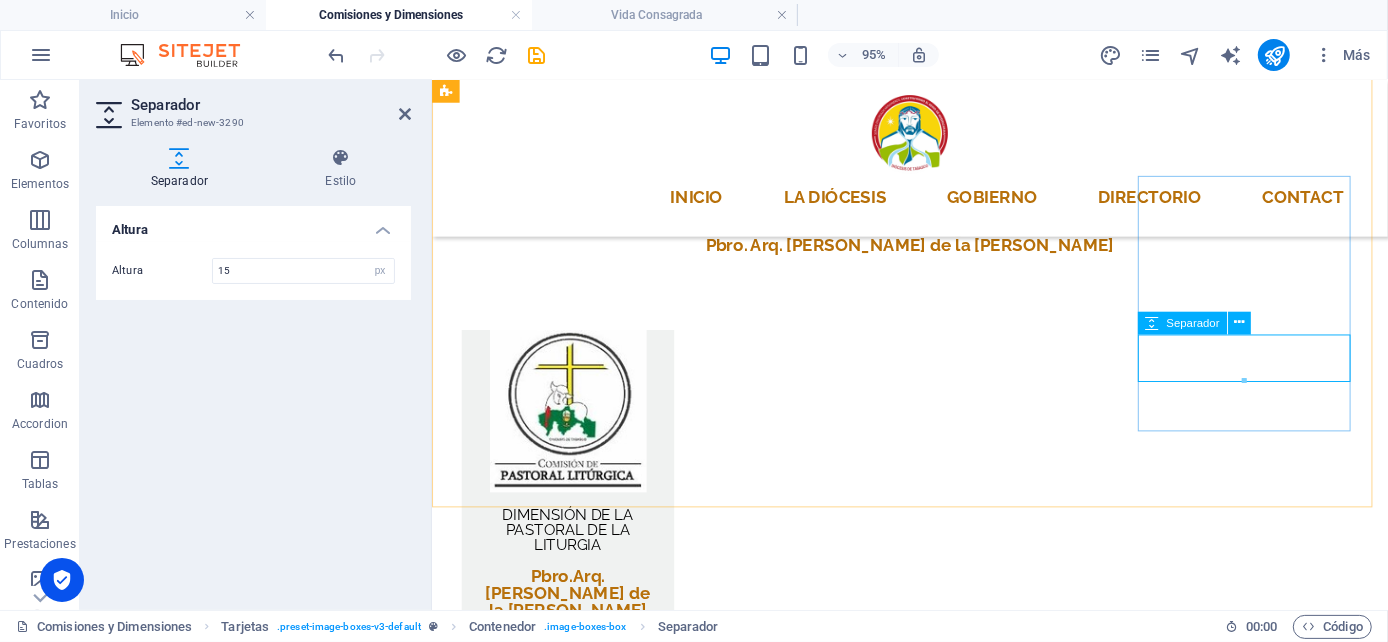type on "15" 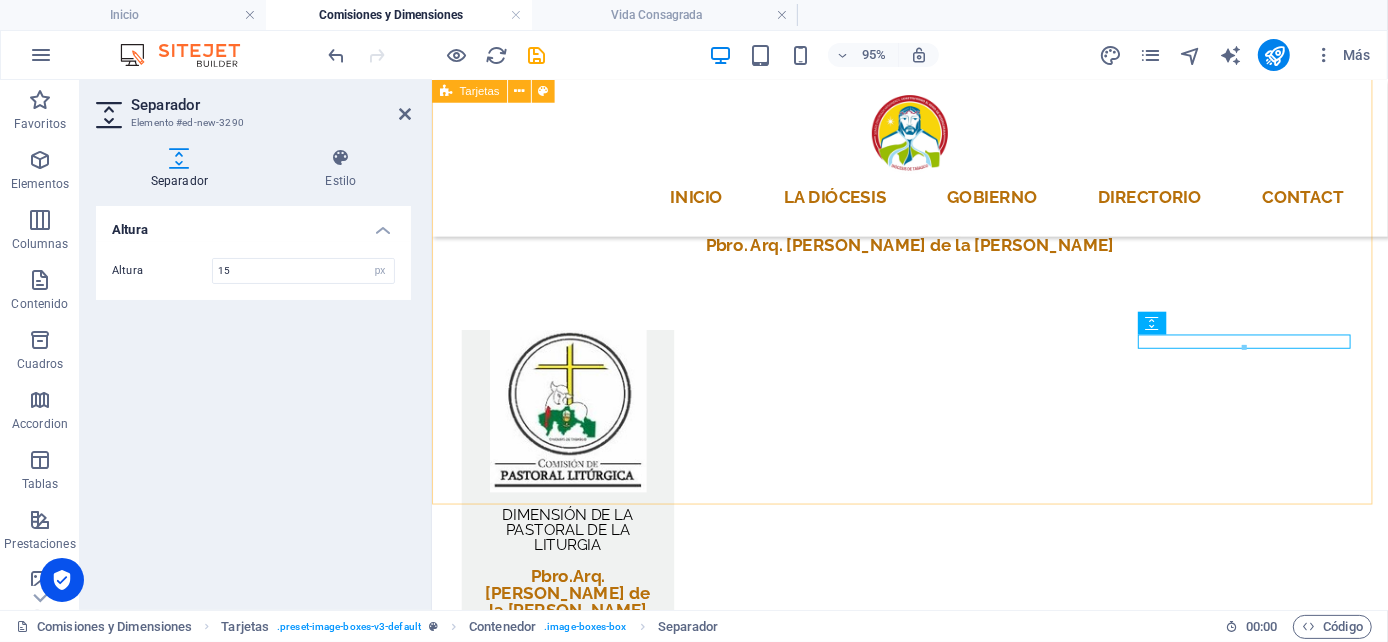 click on "DIMENSIÓN DE LA PASTORAL SOCIAL Pbro. Lic. [PERSON_NAME] CÁRITAS TABASCO Hna. [PERSON_NAME] [PERSON_NAME] DIMENSIÓN DE LA PASTORAL DE LA SALUD Pbro. [PERSON_NAME] DIMENSIÓN DE LA PASTORAL PENITENCIARIA Pbro. [PERSON_NAME] Pbro. [PERSON_NAME] (Adjunto) DIMENSIÓN DE LA PASTORAL DE MIGRACIÓN Pbro. [PERSON_NAME] del [PERSON_NAME] DIMENSIÓN DE LA PASTORAL DEL MAR Pbro. Lic. [PERSON_NAME] DIMENSIÓN DE LA PASTORAL INDIGENA [PERSON_NAME] H.S.C.P. ASILO DE ANCIANOS [PERSON_NAME]" at bounding box center (934, 2913) 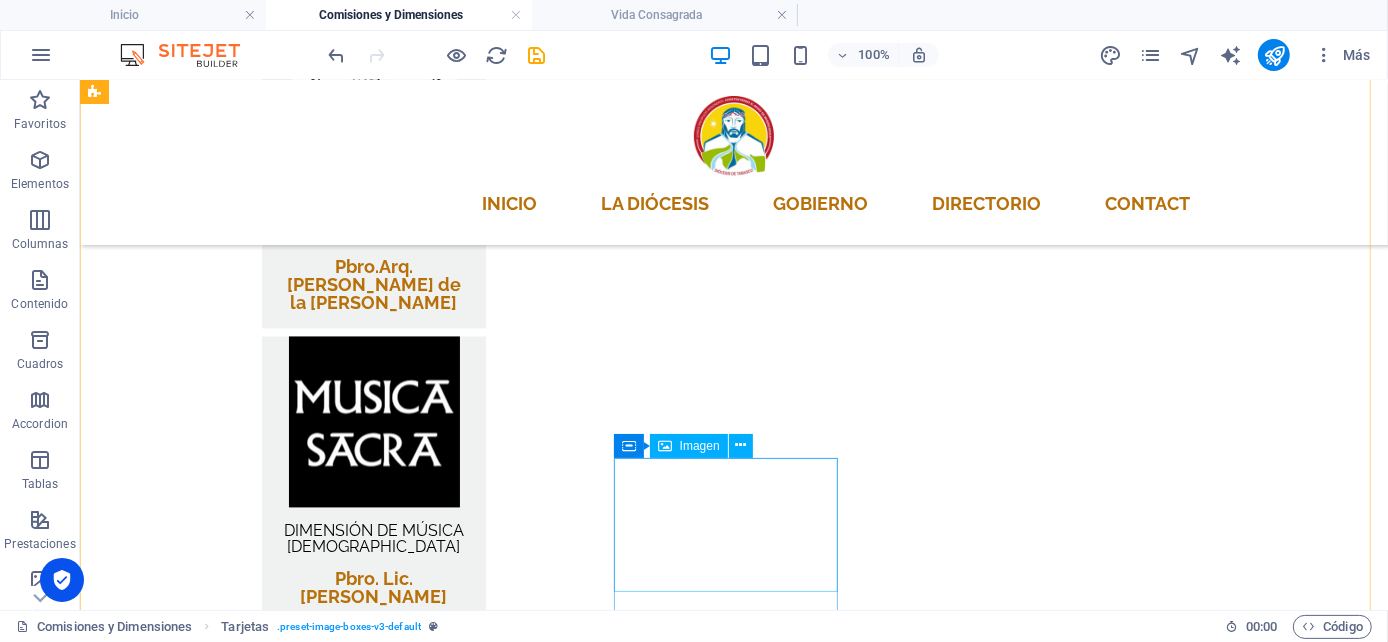 scroll, scrollTop: 2983, scrollLeft: 0, axis: vertical 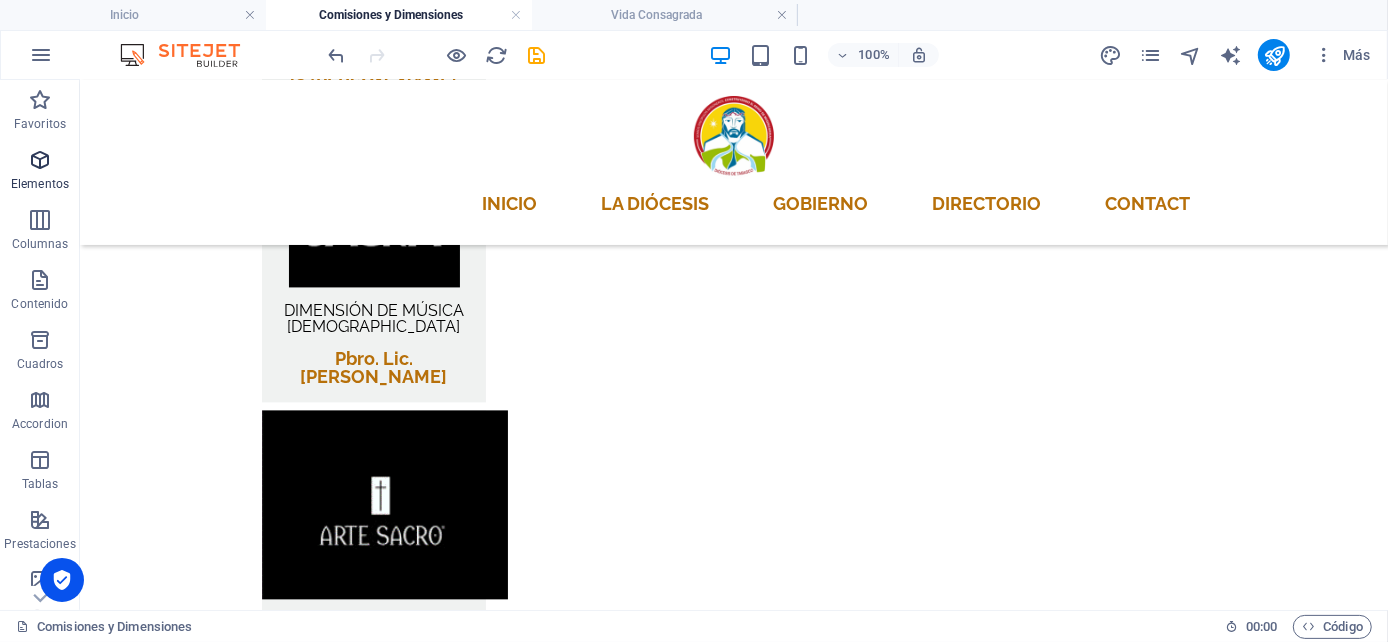 click at bounding box center (40, 160) 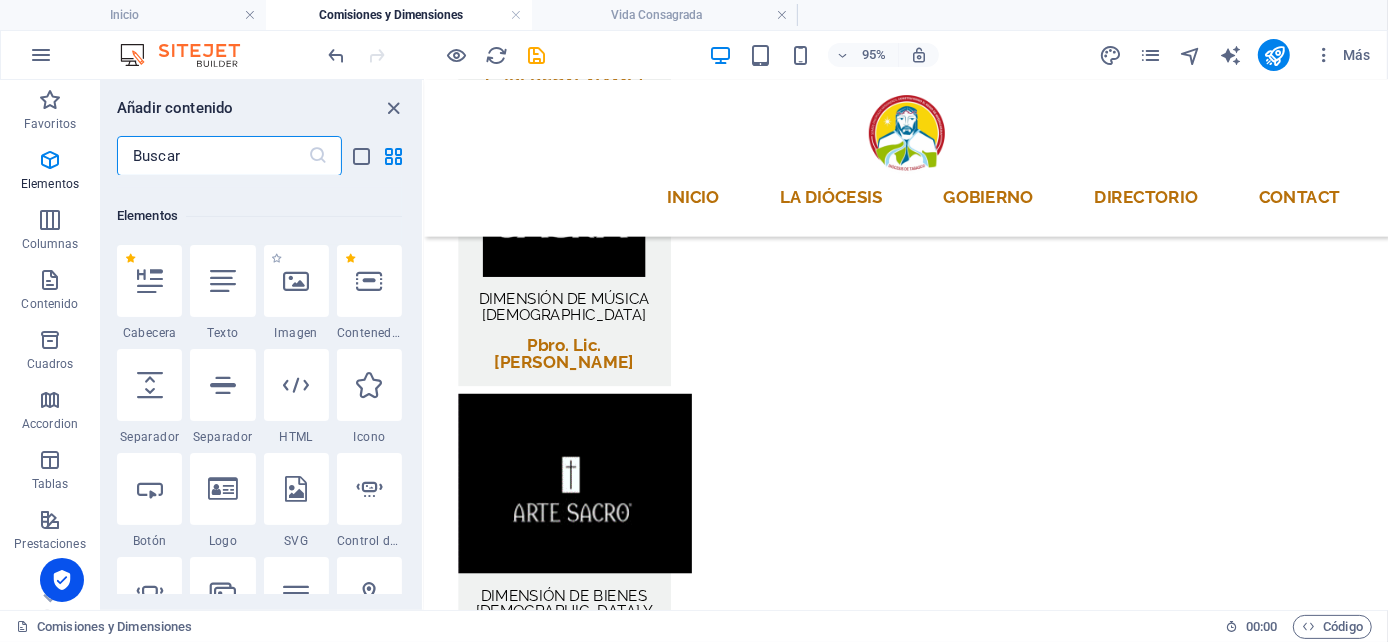 scroll, scrollTop: 377, scrollLeft: 0, axis: vertical 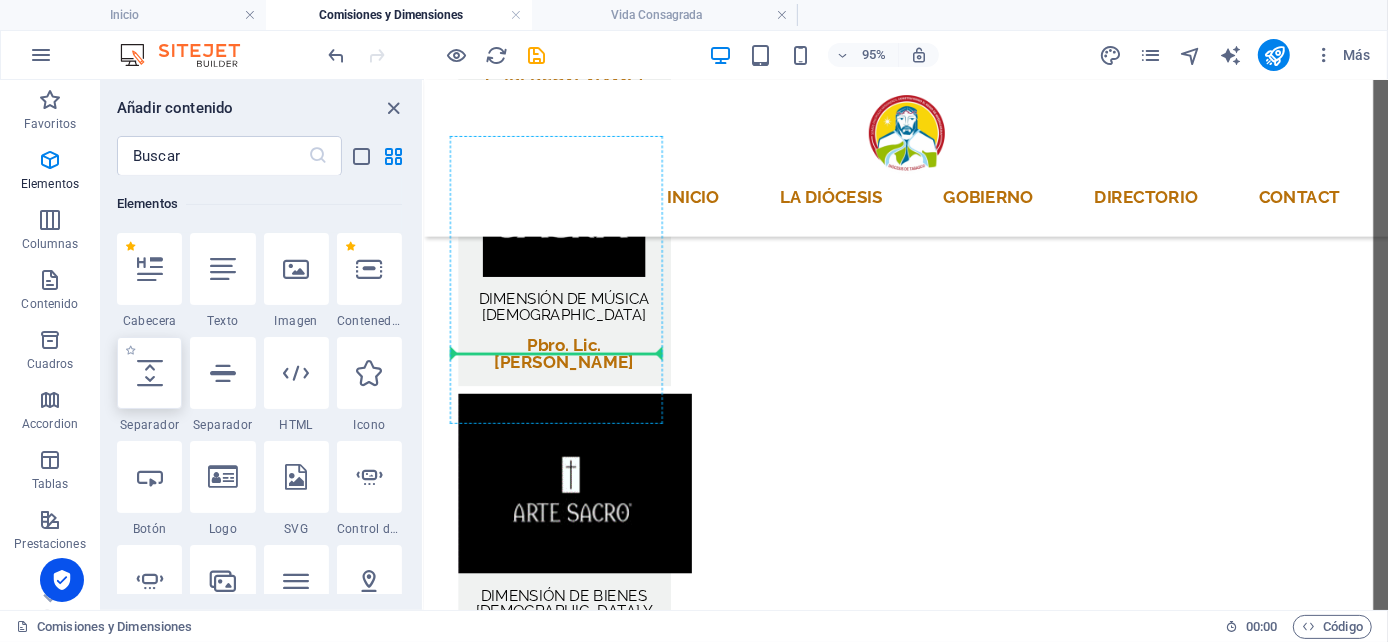 select on "px" 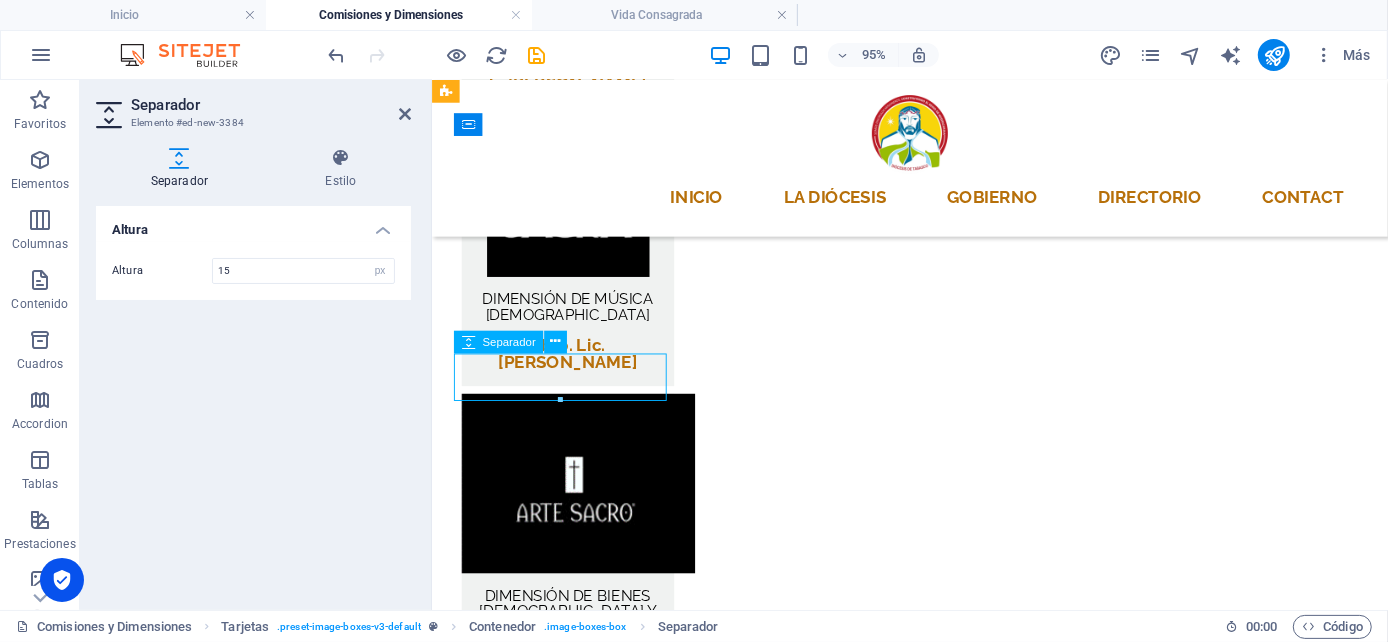 type on "15" 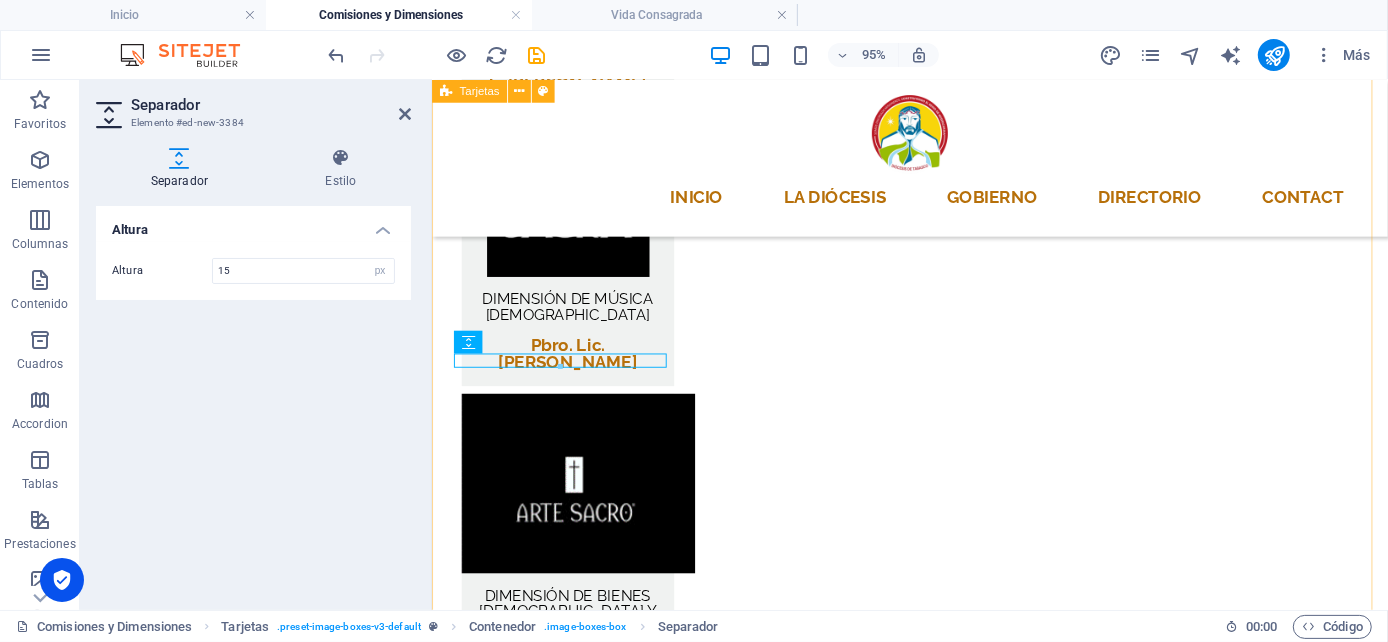 drag, startPoint x: 505, startPoint y: 519, endPoint x: 840, endPoint y: 491, distance: 336.16812 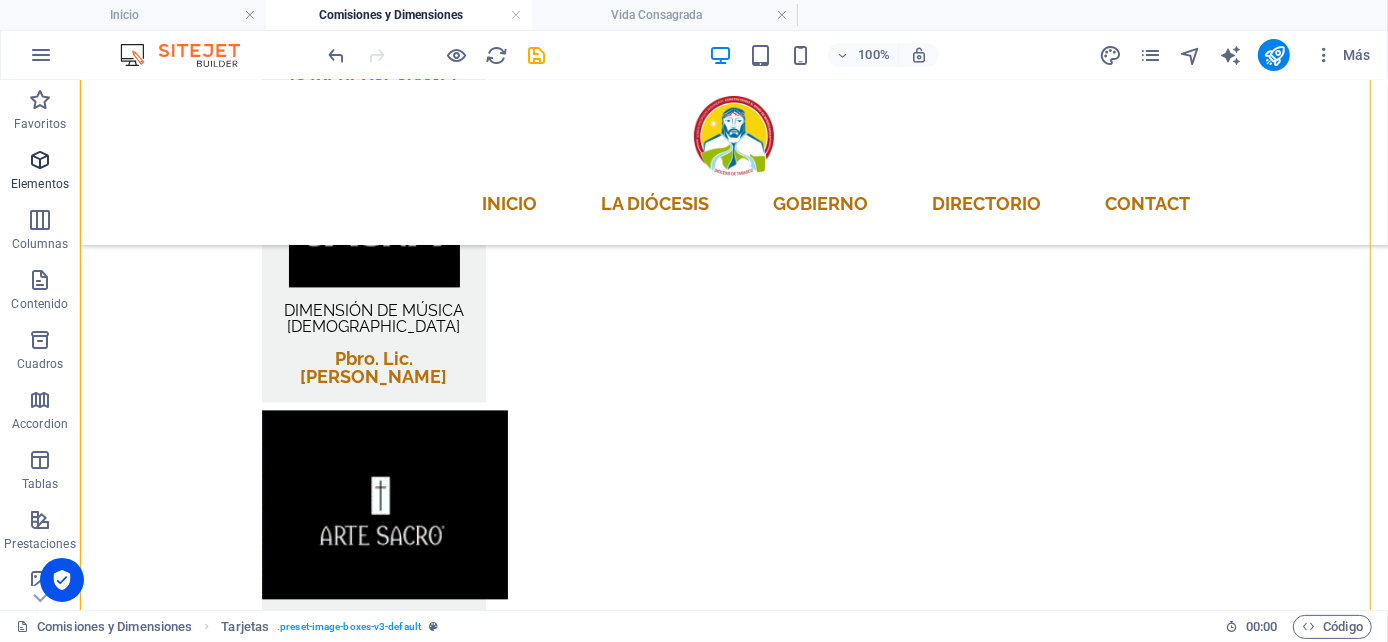 click at bounding box center (40, 160) 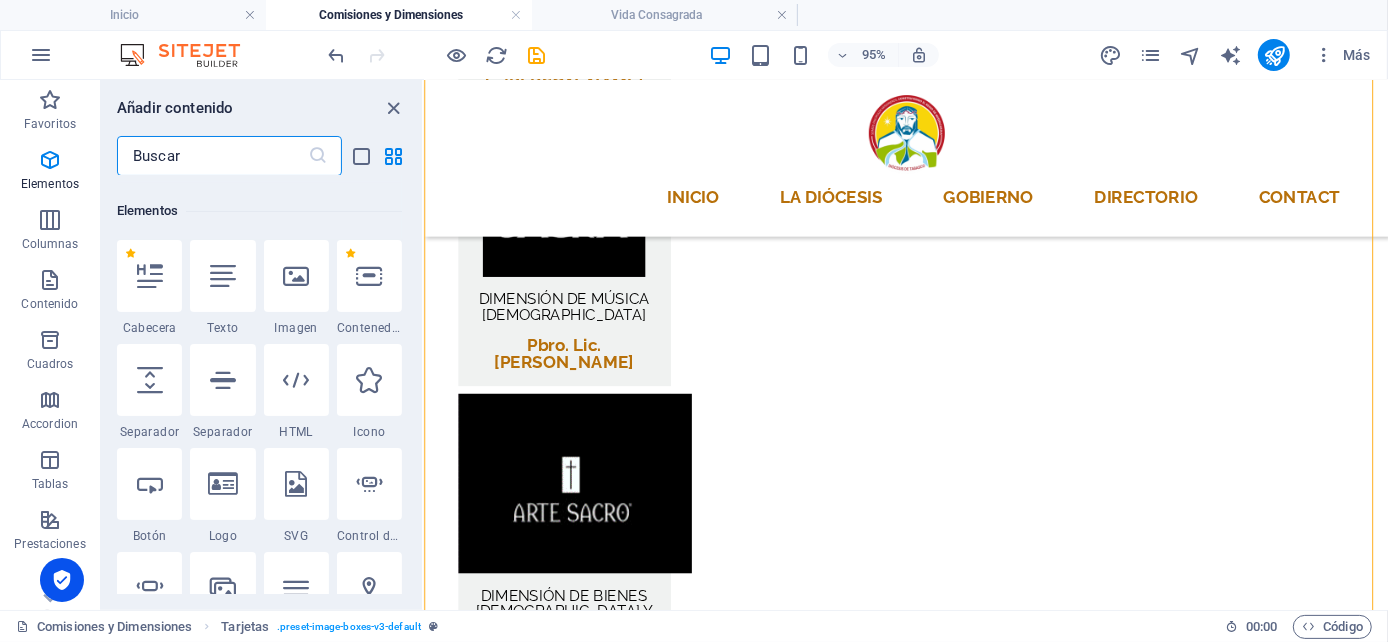 scroll, scrollTop: 377, scrollLeft: 0, axis: vertical 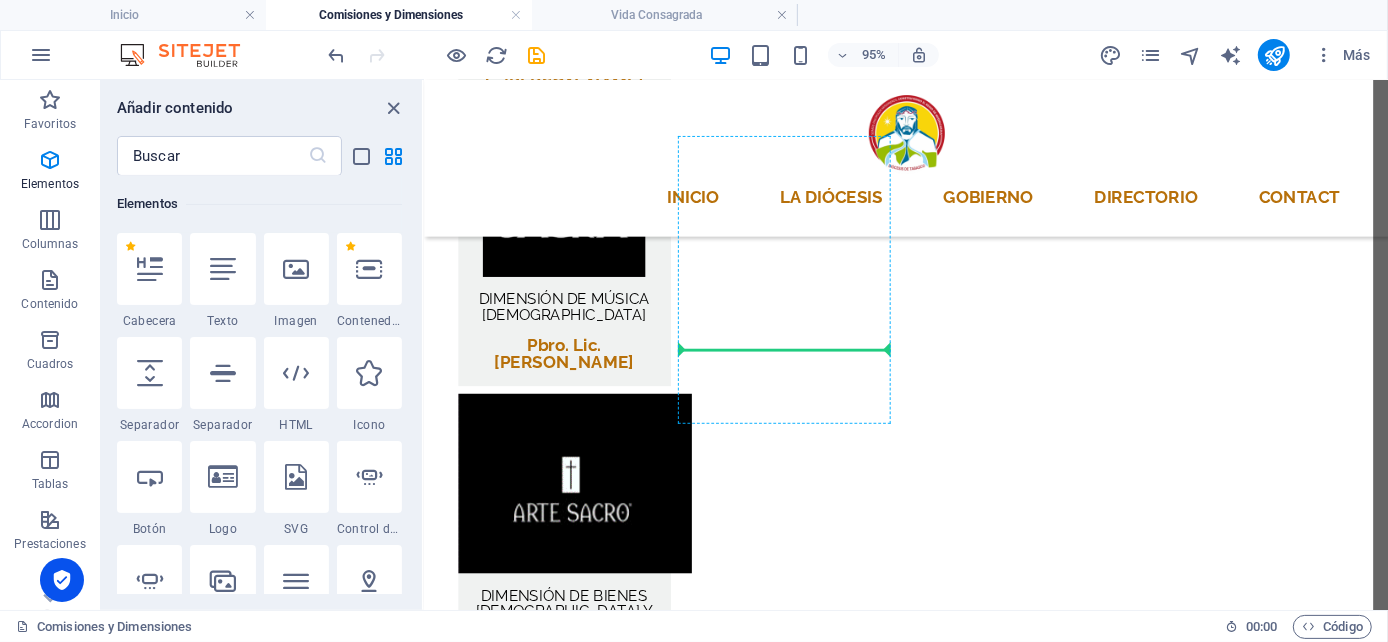 select on "px" 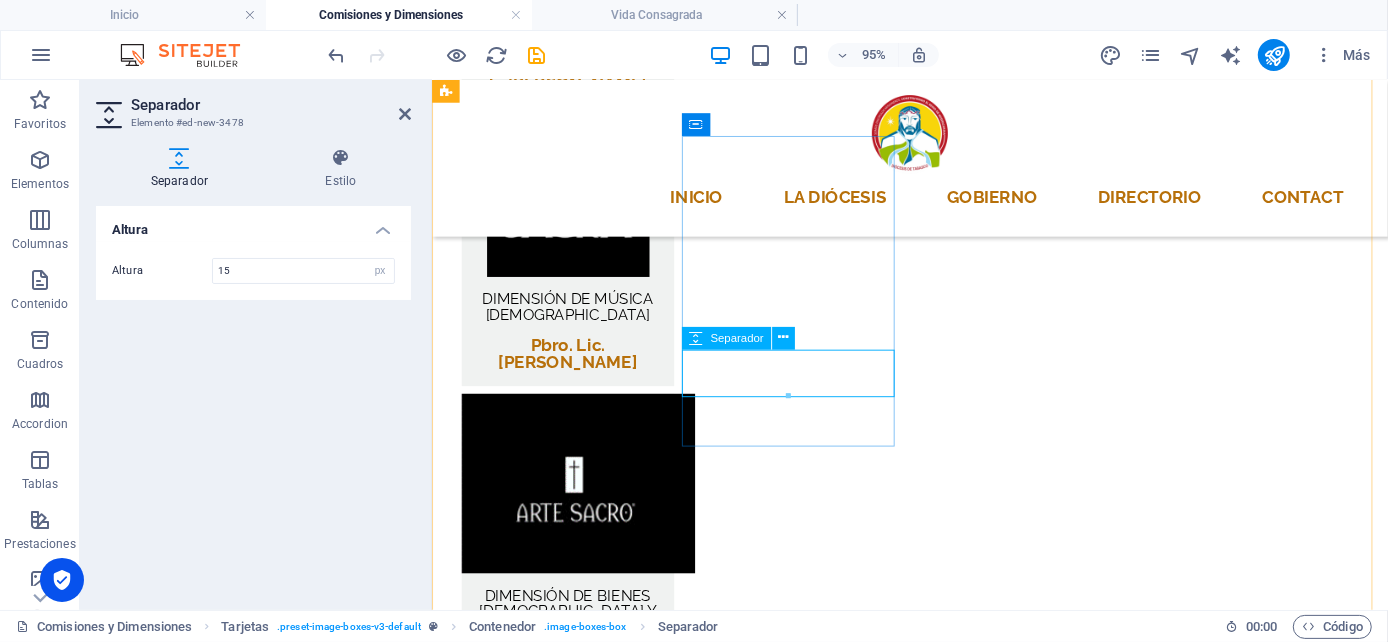 type on "15" 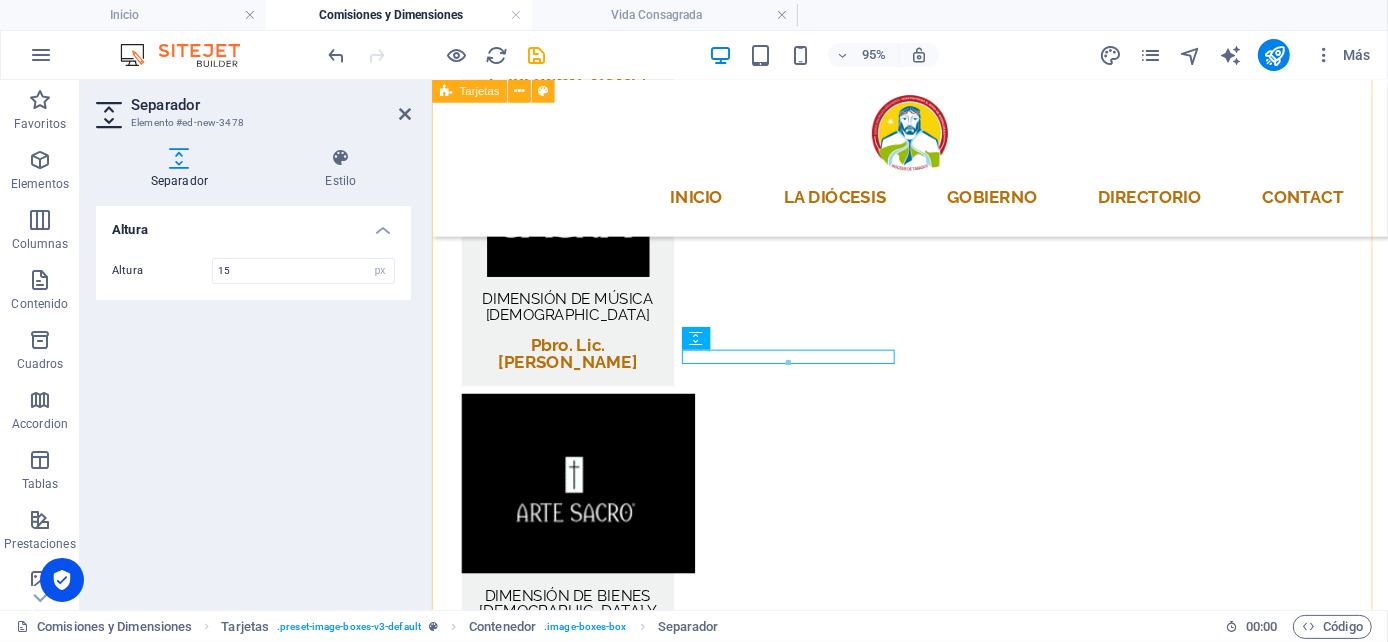 click on "DIMENSIÓN DE LA PASTORAL FAMILIA Pbro. [GEOGRAPHIC_DATA]. [PERSON_NAME] DIMENSIÓN DE LA PASTORAL JUVENIL Pbro. [PERSON_NAME] DIMENSIÓN DE LA PASTORAL DE ADOLESCENTES Pbro. [PERSON_NAME] DIMENSIÓN DE LA PASTORAL DE MOVIMIENTOS Y LAICOS Pbro. Lic. [PERSON_NAME] DIMENSIÓN DE LA PASTORAL DE LA VIDA Pbro. [PERSON_NAME]" at bounding box center (934, 4413) 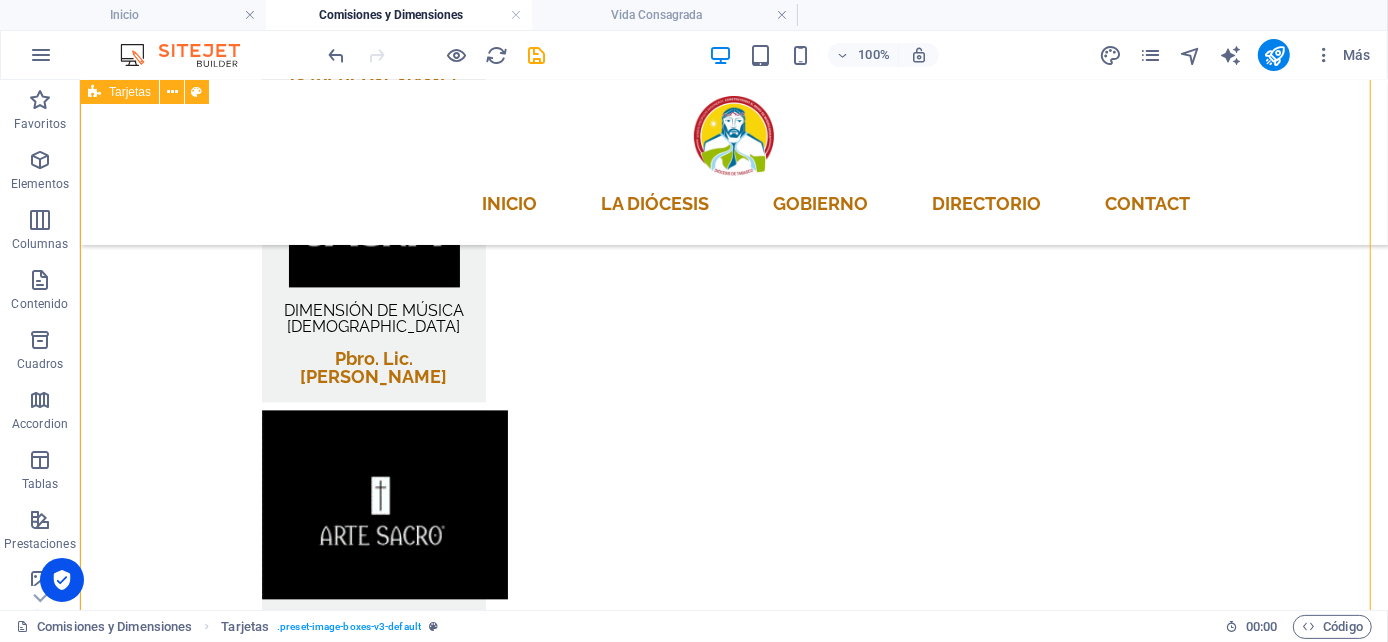 click on "DIMENSIÓN DE LA PASTORAL FAMILIA Pbro. [GEOGRAPHIC_DATA]. [PERSON_NAME] DIMENSIÓN DE LA PASTORAL JUVENIL Pbro. [PERSON_NAME] DIMENSIÓN DE LA PASTORAL DE ADOLESCENTES Pbro. [PERSON_NAME] DIMENSIÓN DE LA PASTORAL DE MOVIMIENTOS Y LAICOS Pbro. Lic. [PERSON_NAME] DIMENSIÓN DE LA PASTORAL DE LA VIDA Pbro. [PERSON_NAME]" at bounding box center [733, 4379] 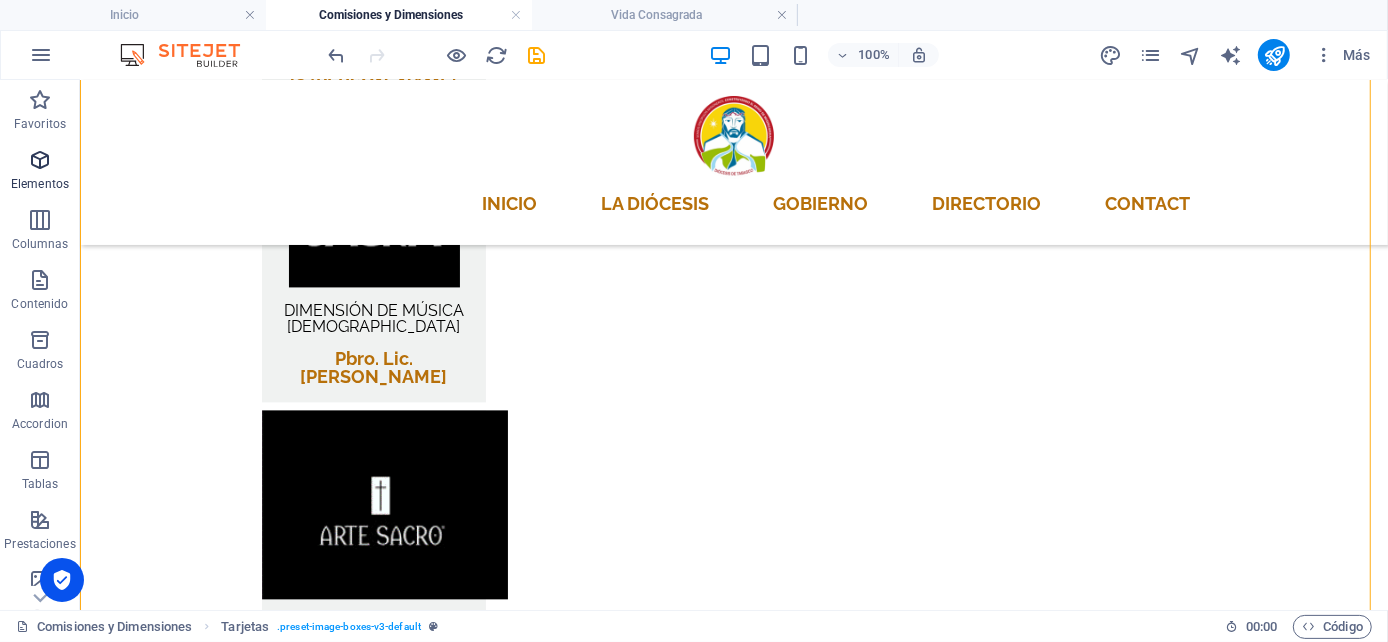 click at bounding box center (40, 160) 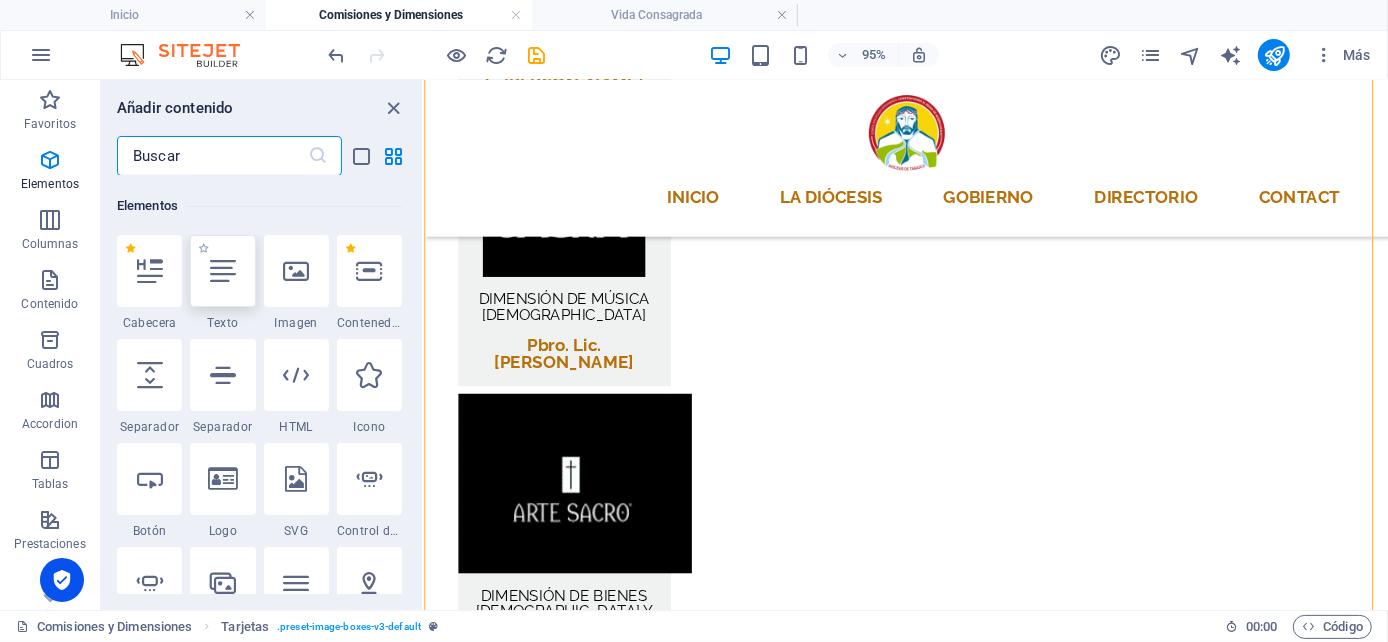 scroll, scrollTop: 377, scrollLeft: 0, axis: vertical 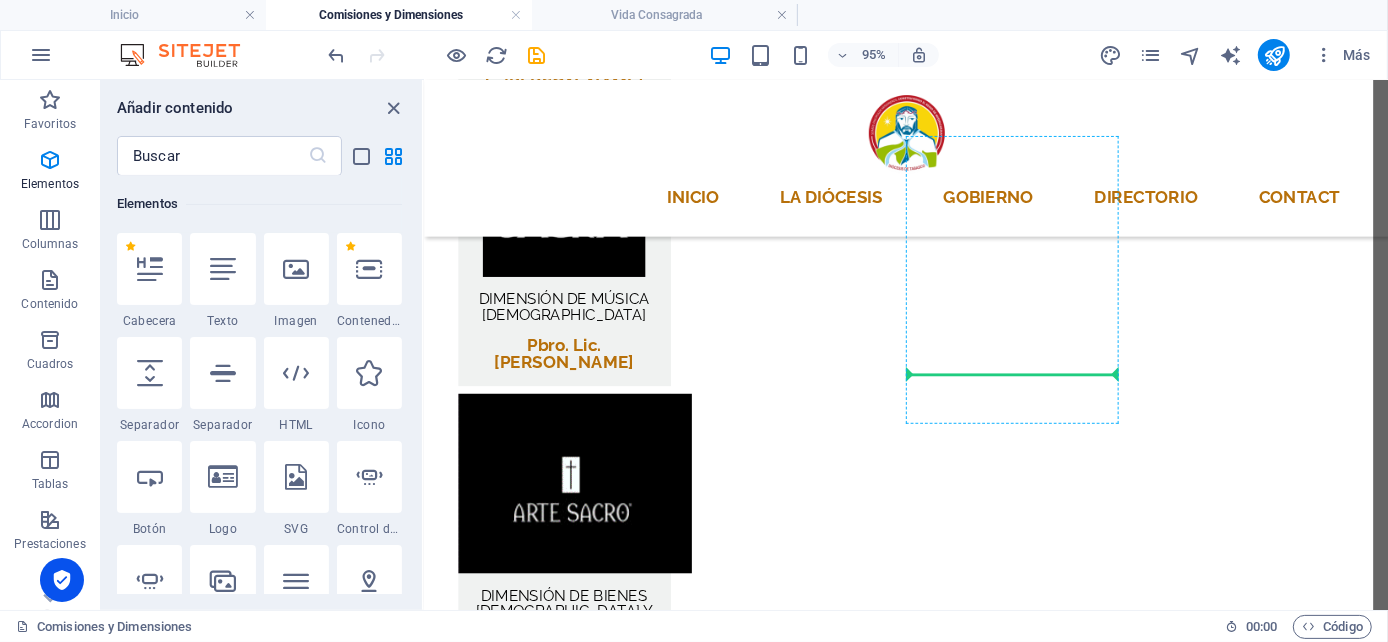 select on "px" 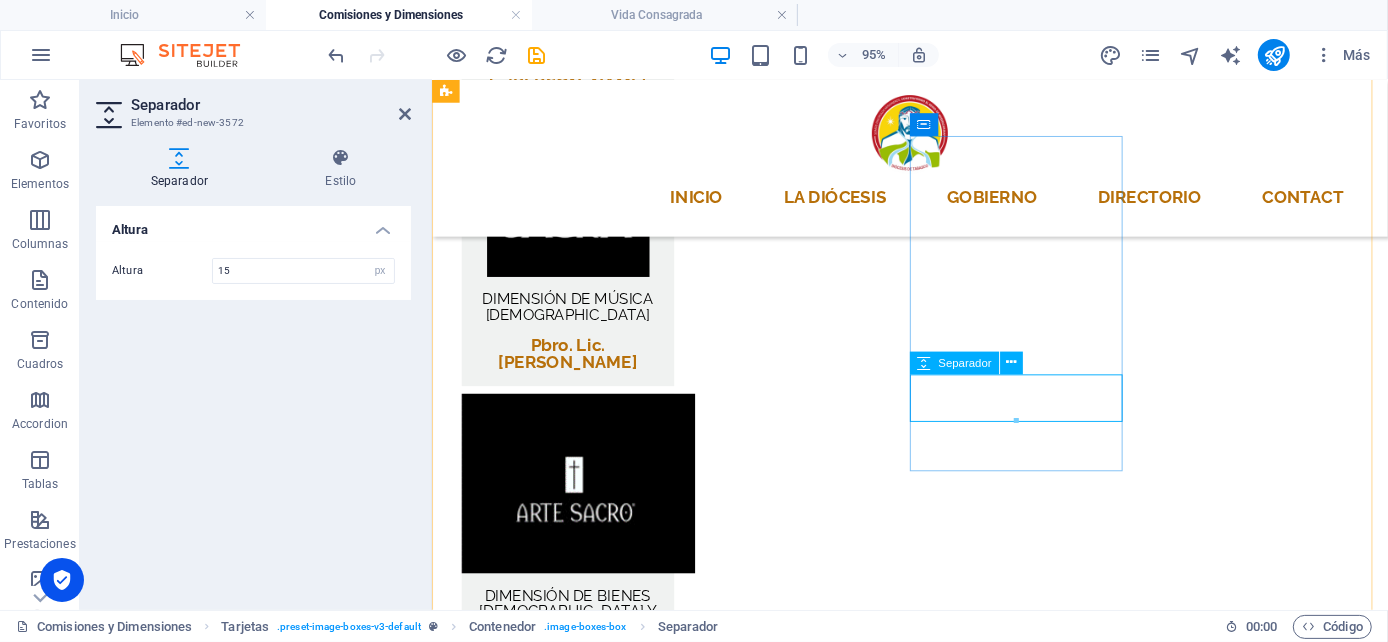 type on "15" 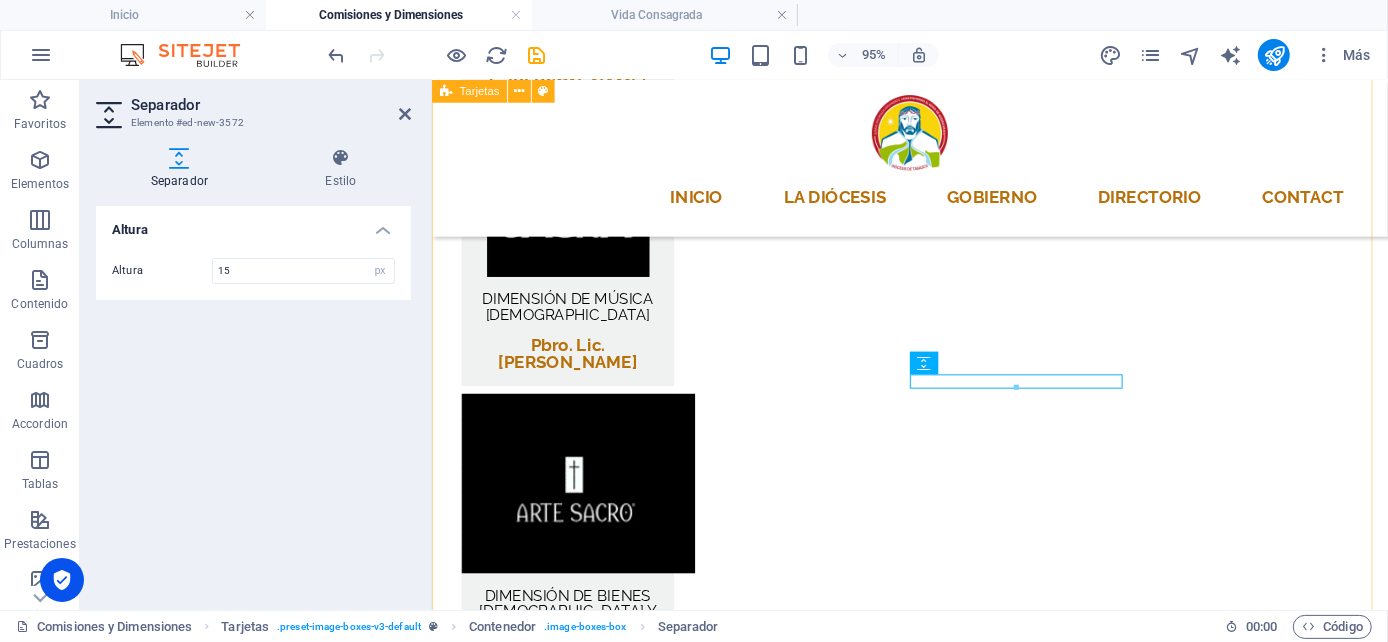 click on "DIMENSIÓN DE LA PASTORAL FAMILIA Pbro. [GEOGRAPHIC_DATA]. [PERSON_NAME] DIMENSIÓN DE LA PASTORAL JUVENIL Pbro. [PERSON_NAME] DIMENSIÓN DE LA PASTORAL DE ADOLESCENTES Pbro. [PERSON_NAME] DIMENSIÓN DE LA PASTORAL DE MOVIMIENTOS Y LAICOS Pbro. Lic. [PERSON_NAME] DIMENSIÓN DE LA PASTORAL DE LA VIDA Pbro. [PERSON_NAME]" at bounding box center (934, 4420) 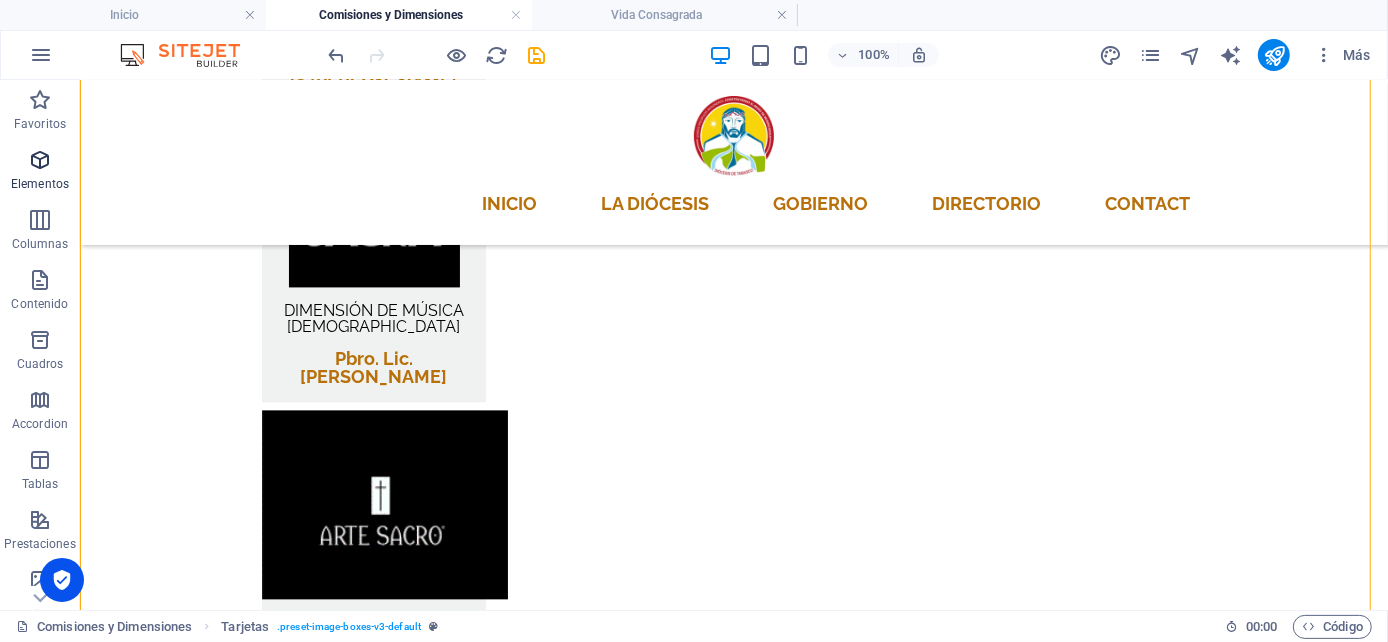 click on "Elementos" at bounding box center [40, 184] 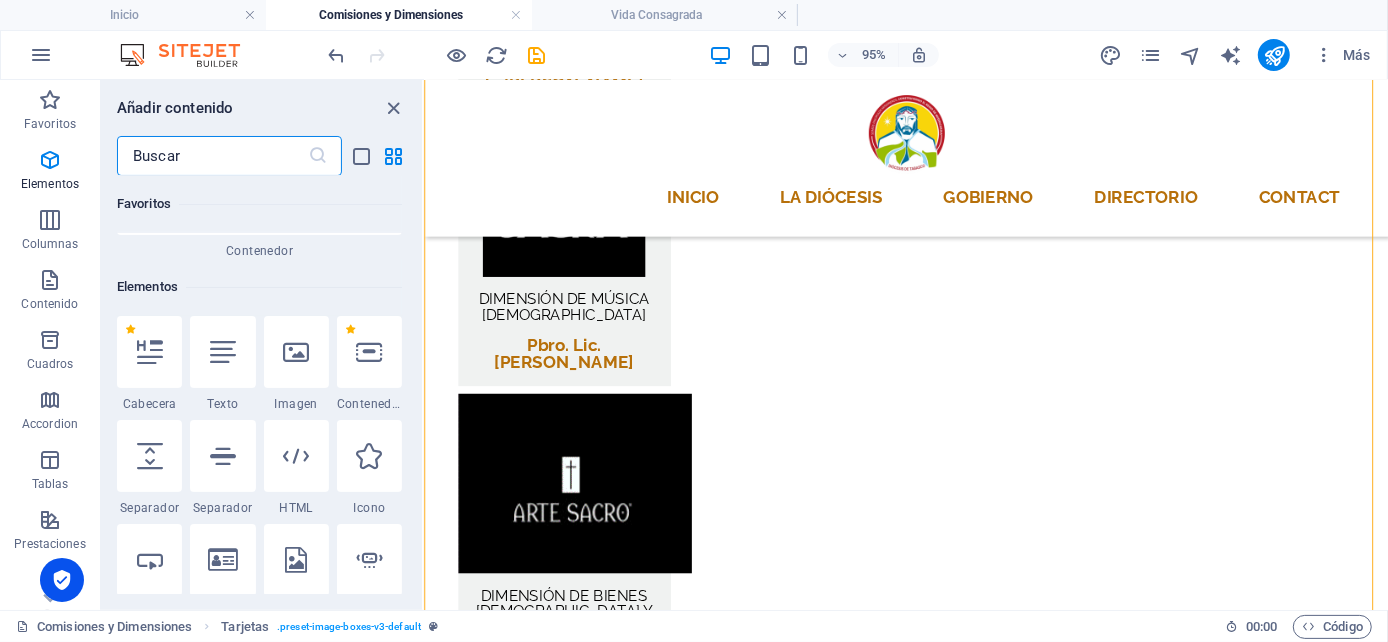 scroll, scrollTop: 377, scrollLeft: 0, axis: vertical 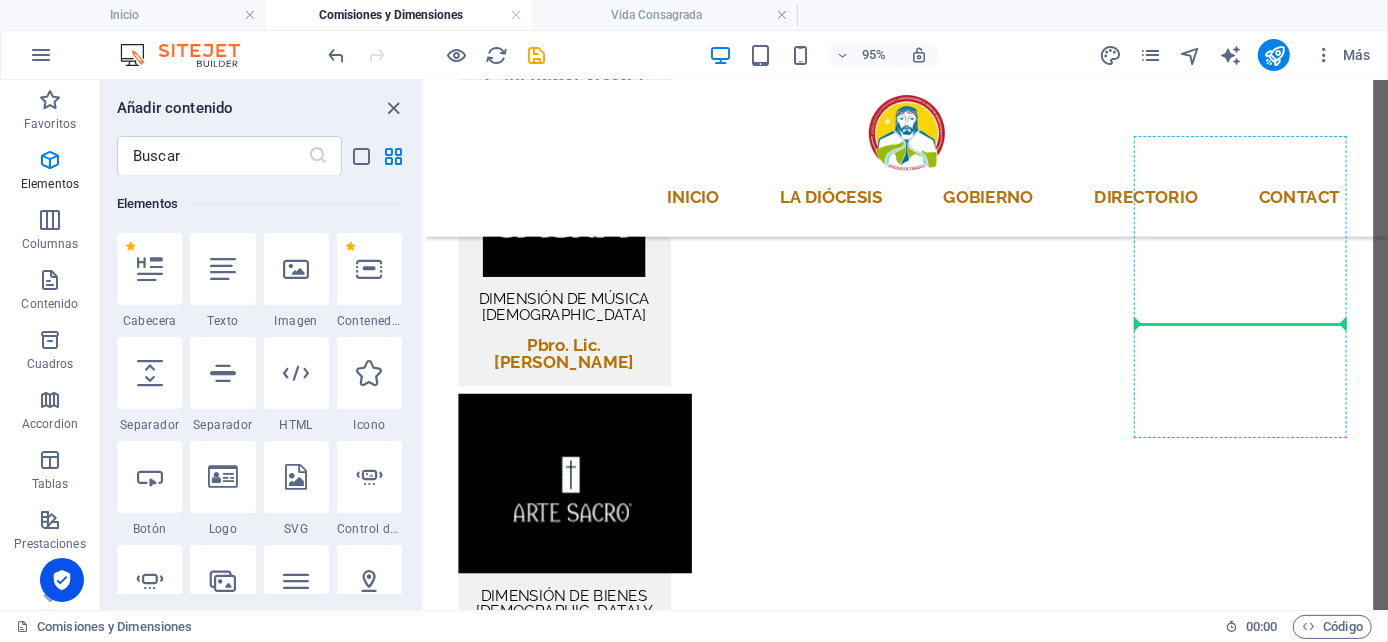 select on "px" 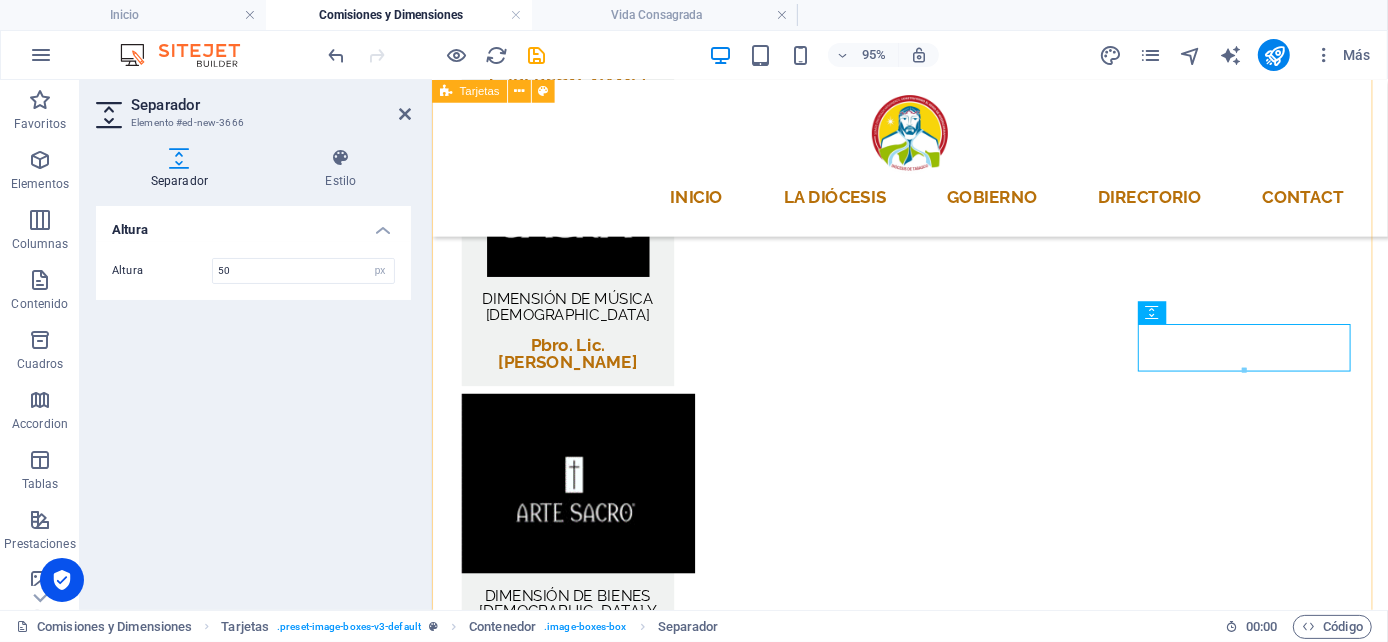 drag, startPoint x: 1169, startPoint y: 503, endPoint x: 1454, endPoint y: 484, distance: 285.63263 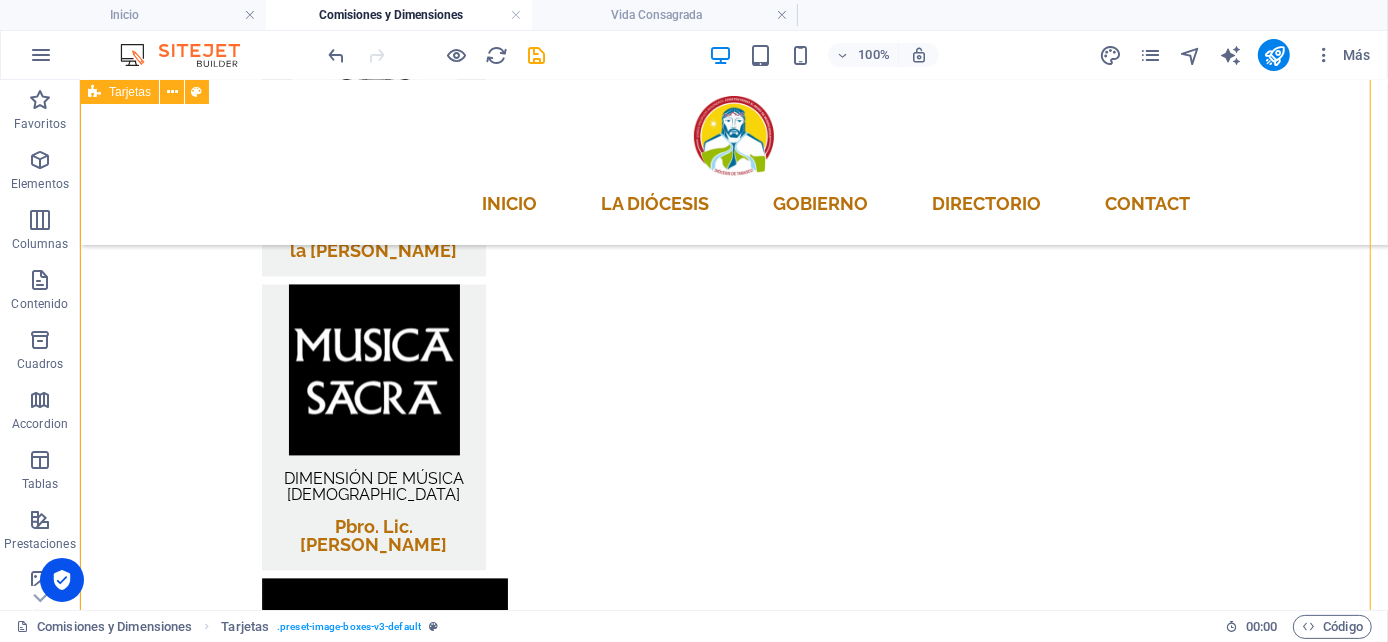 scroll, scrollTop: 2761, scrollLeft: 0, axis: vertical 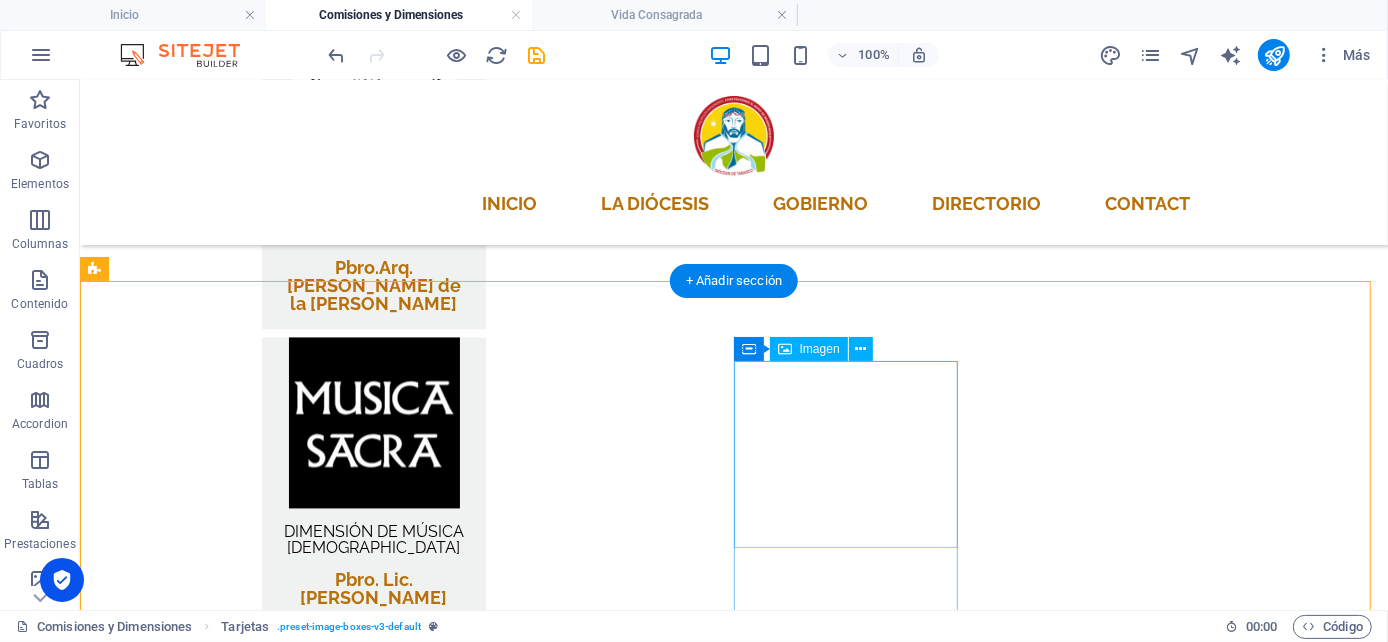 click at bounding box center (207, 4595) 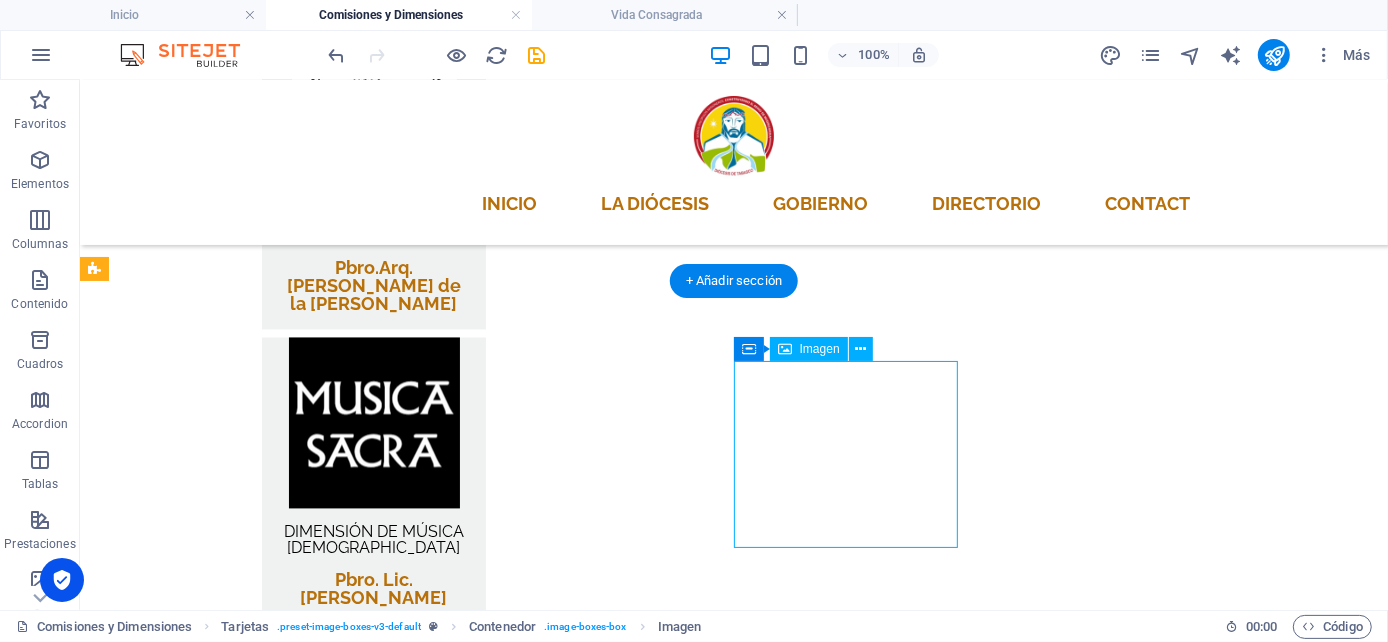 click at bounding box center (207, 4595) 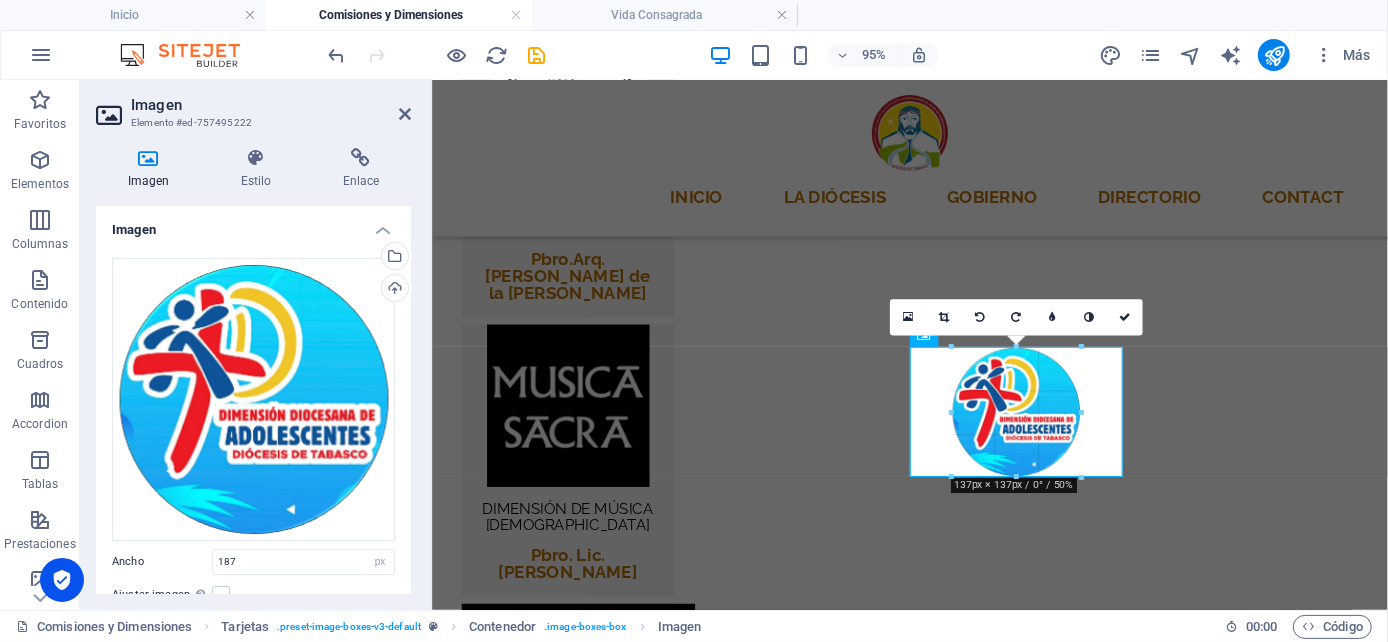 drag, startPoint x: 1108, startPoint y: 525, endPoint x: 1056, endPoint y: 464, distance: 80.1561 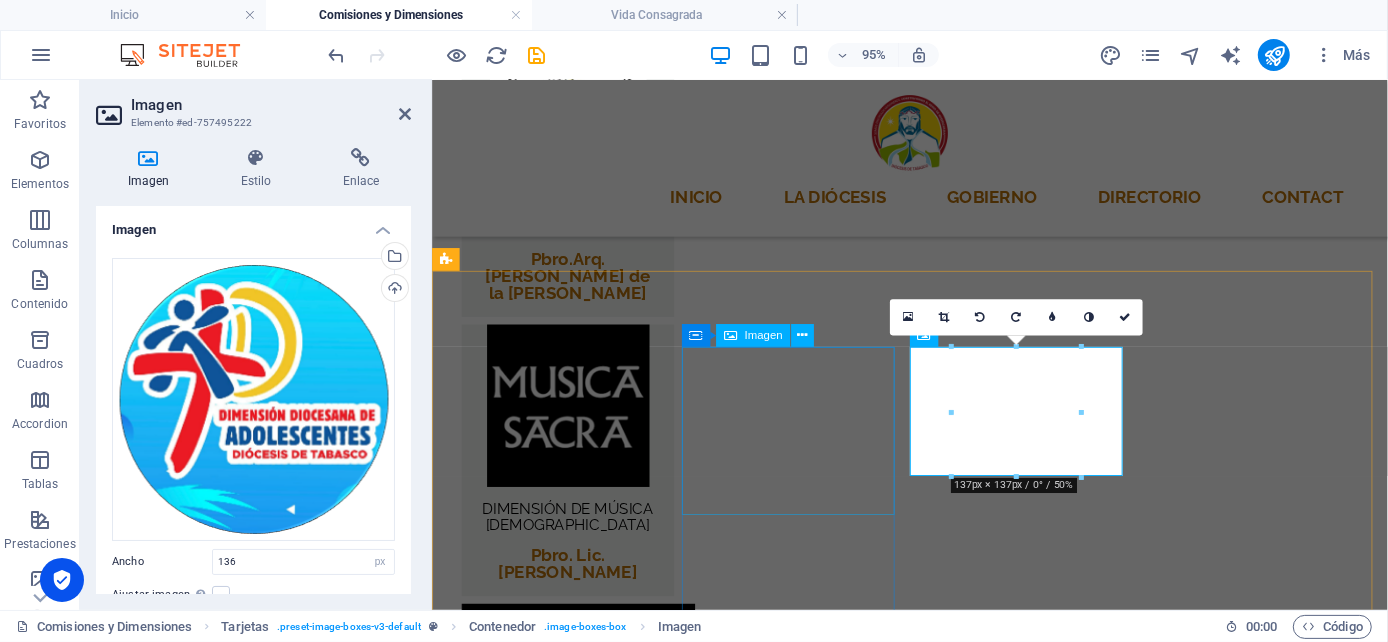 click at bounding box center (559, 4324) 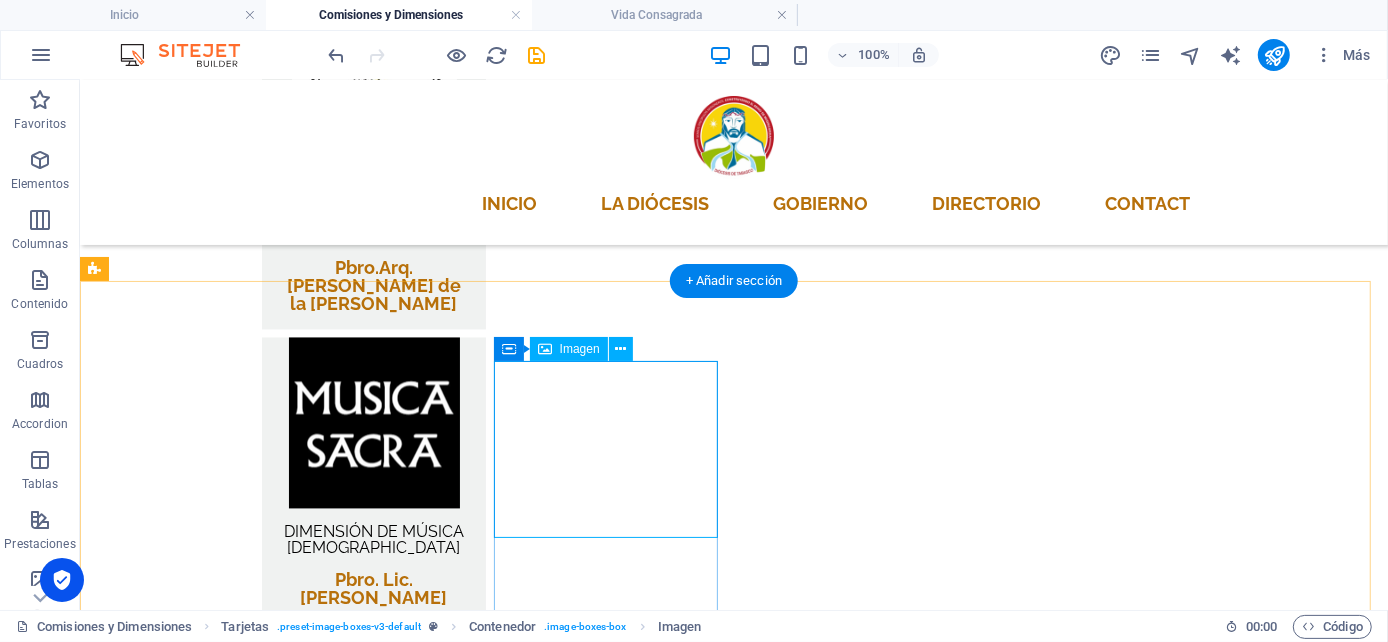 click at bounding box center [207, 4290] 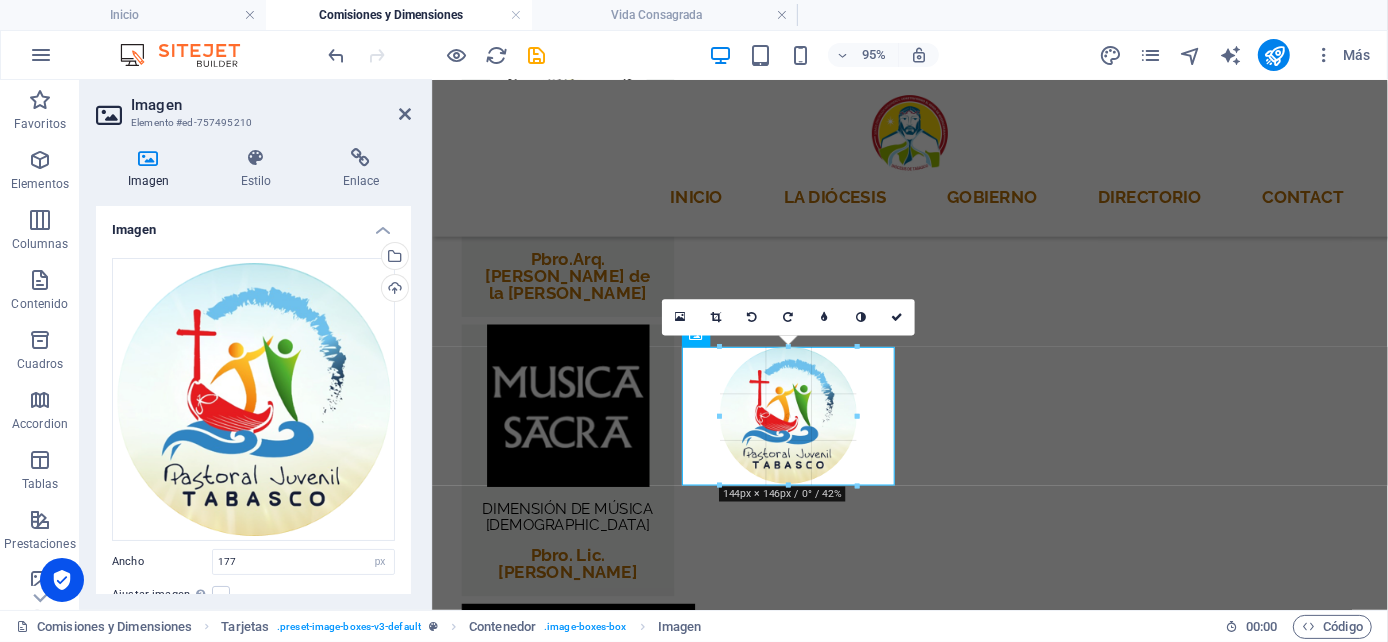 drag, startPoint x: 866, startPoint y: 510, endPoint x: 418, endPoint y: 421, distance: 456.75485 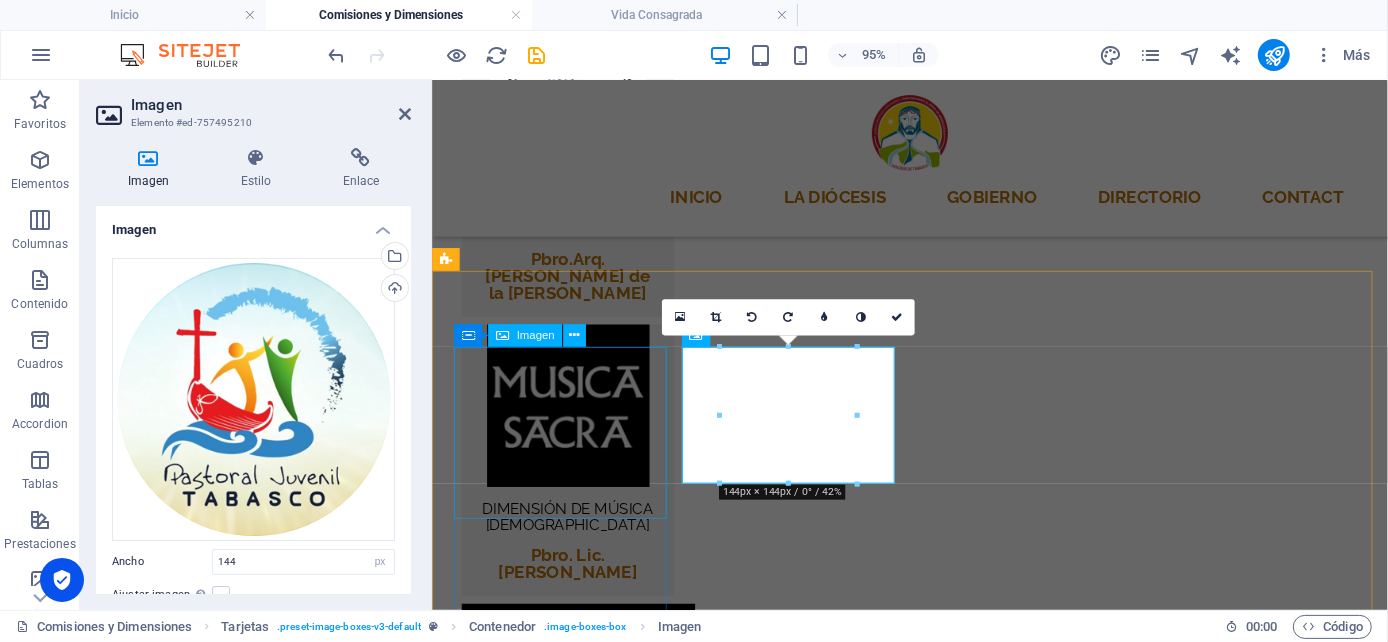 click at bounding box center (559, 4004) 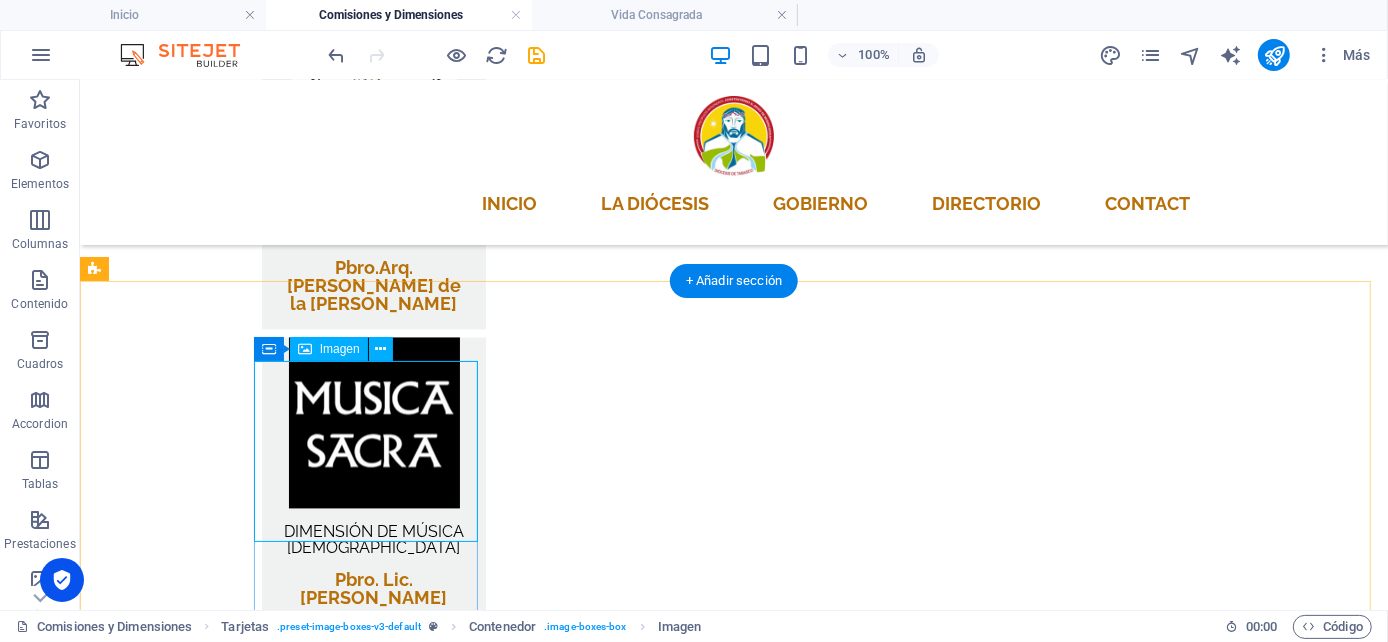 click at bounding box center [207, 3970] 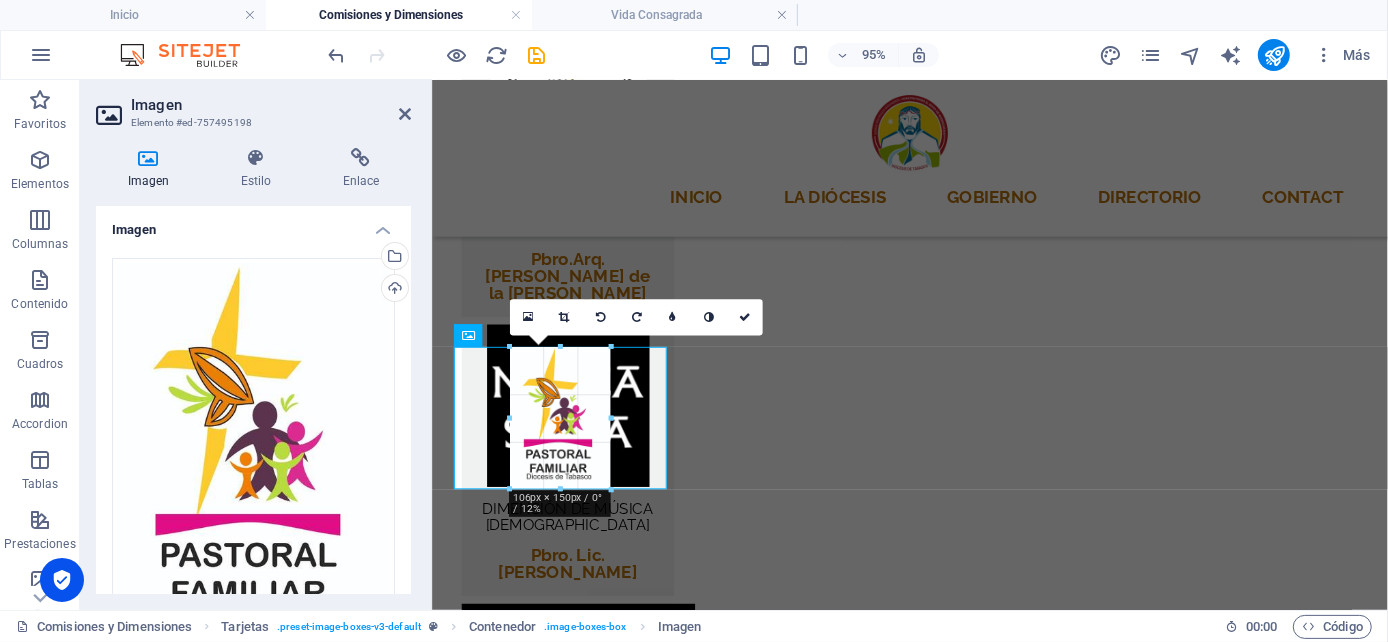 drag, startPoint x: 621, startPoint y: 517, endPoint x: 591, endPoint y: 481, distance: 46.8615 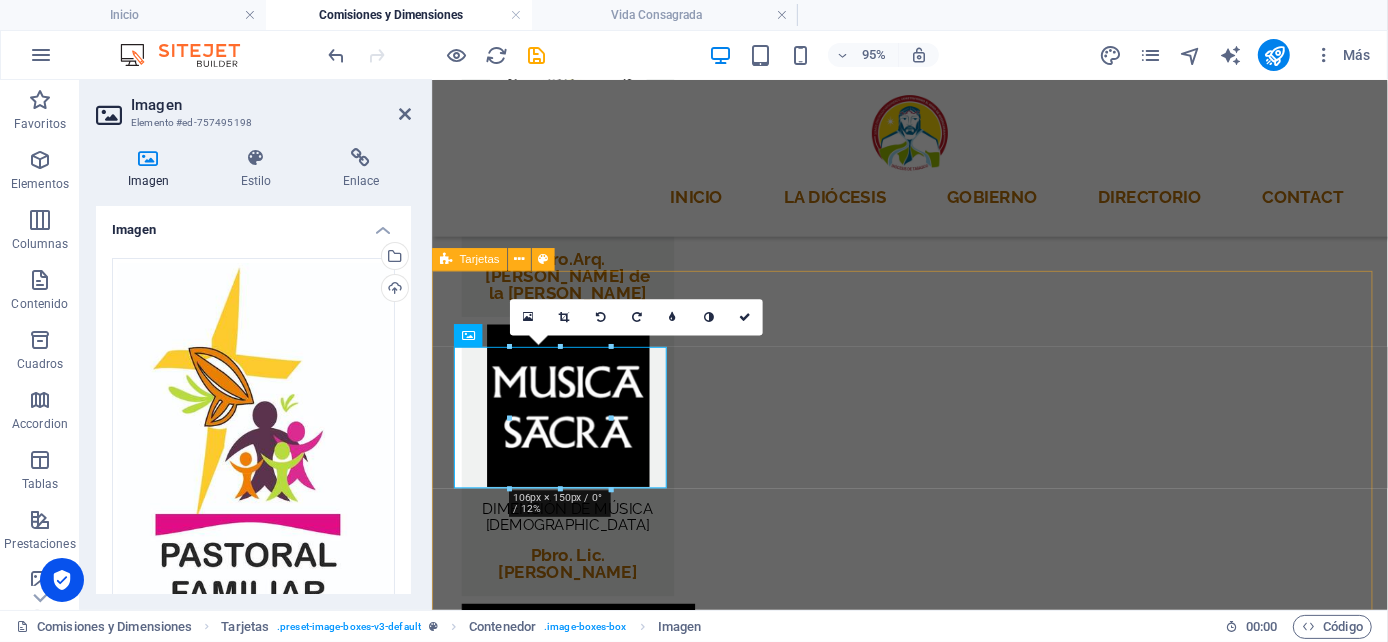 click on "DIMENSIÓN DE LA PASTORAL FAMILIA Pbro. [GEOGRAPHIC_DATA]. [PERSON_NAME] DIMENSIÓN DE LA PASTORAL JUVENIL Pbro. [PERSON_NAME] DIMENSIÓN DE LA PASTORAL DE ADOLESCENTES Pbro. [PERSON_NAME] DIMENSIÓN DE LA PASTORAL DE MOVIMIENTOS Y LAICOS Pbro. Lic. [PERSON_NAME] DIMENSIÓN DE LA PASTORAL DE LA VIDA Pbro. [PERSON_NAME]" at bounding box center (934, 4609) 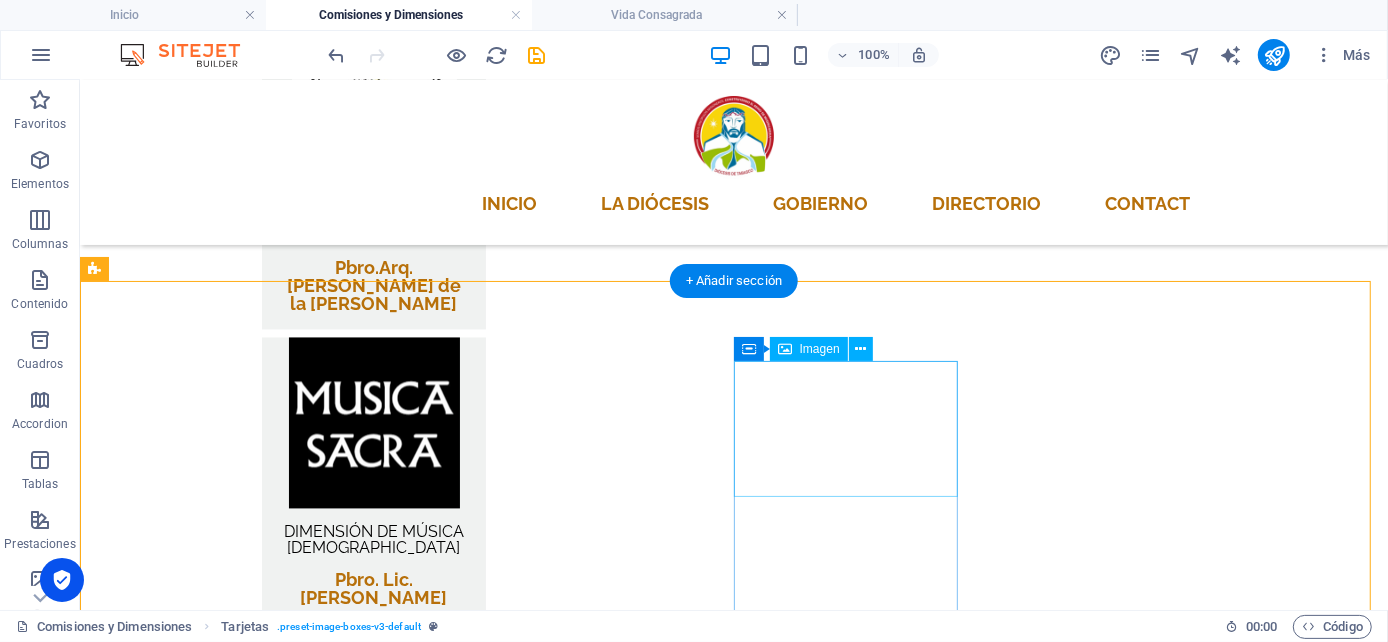 scroll, scrollTop: 2983, scrollLeft: 0, axis: vertical 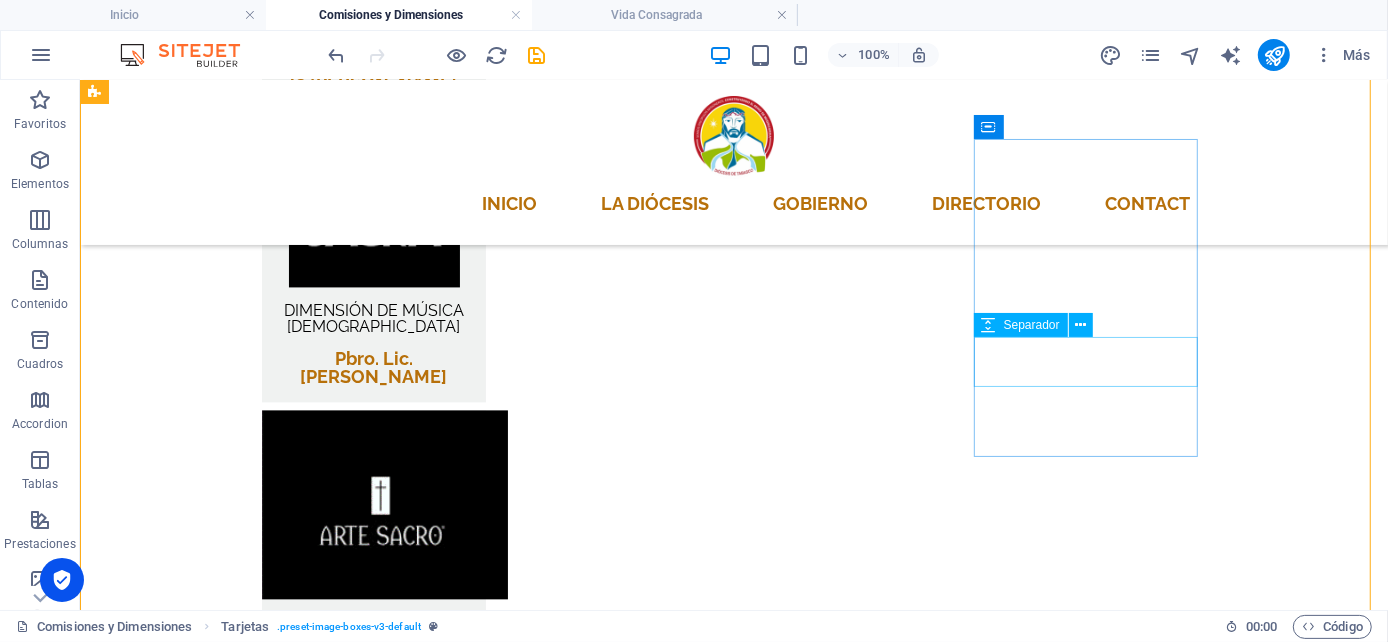 click at bounding box center (207, 4728) 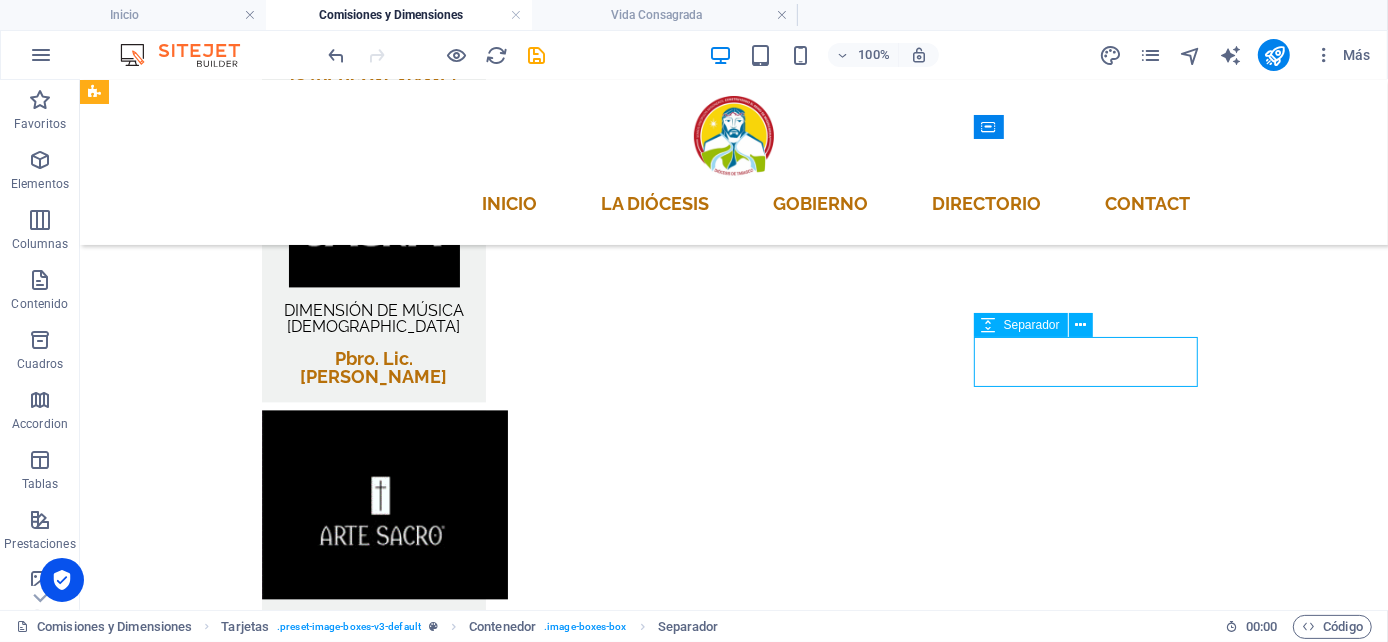 click at bounding box center [207, 4728] 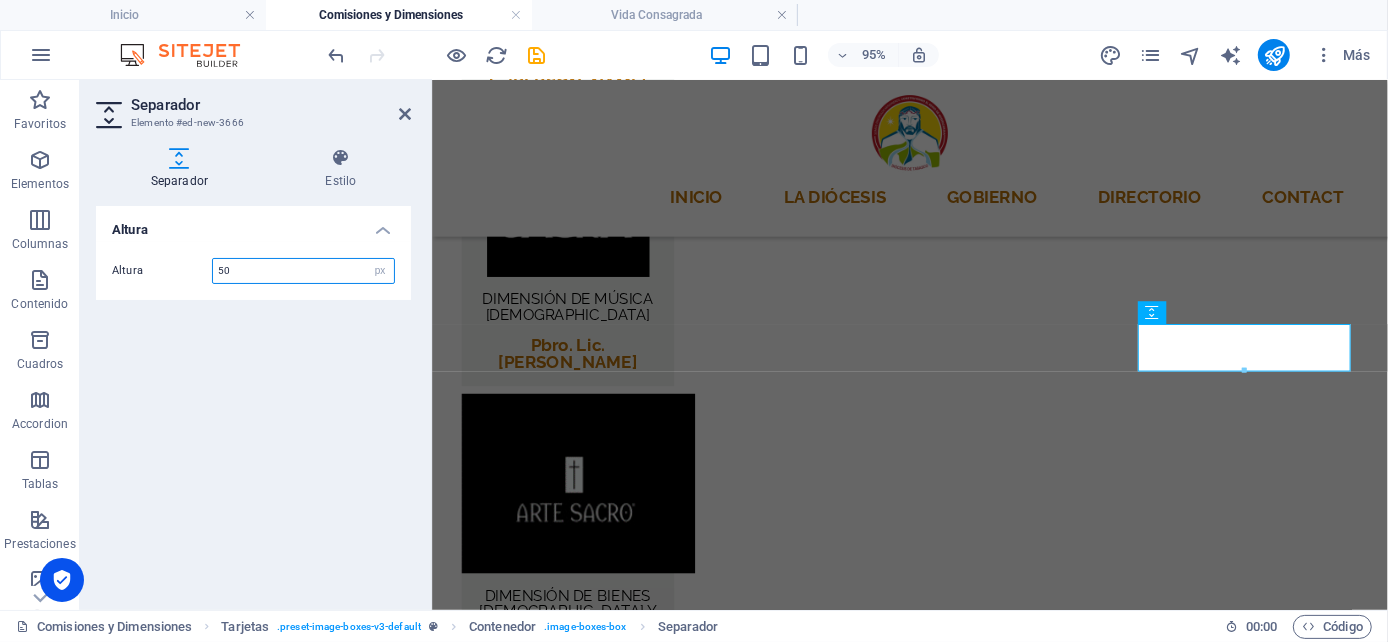 drag, startPoint x: 268, startPoint y: 267, endPoint x: 180, endPoint y: 263, distance: 88.09086 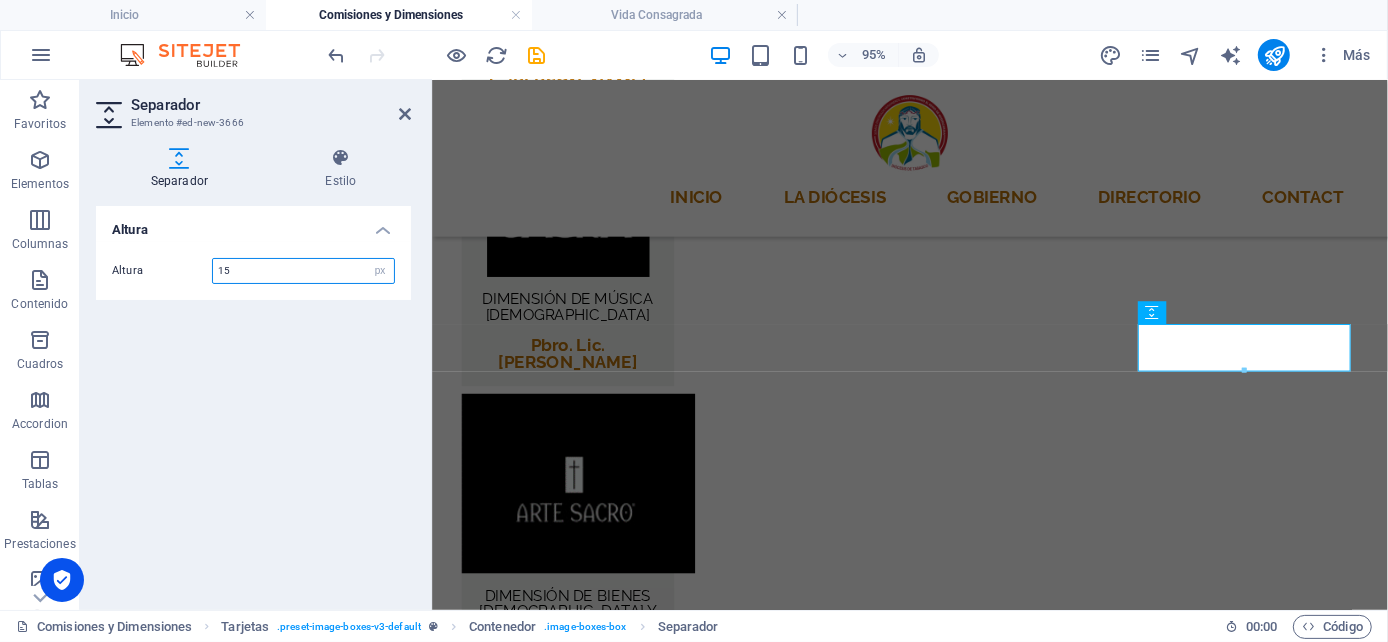 type on "15" 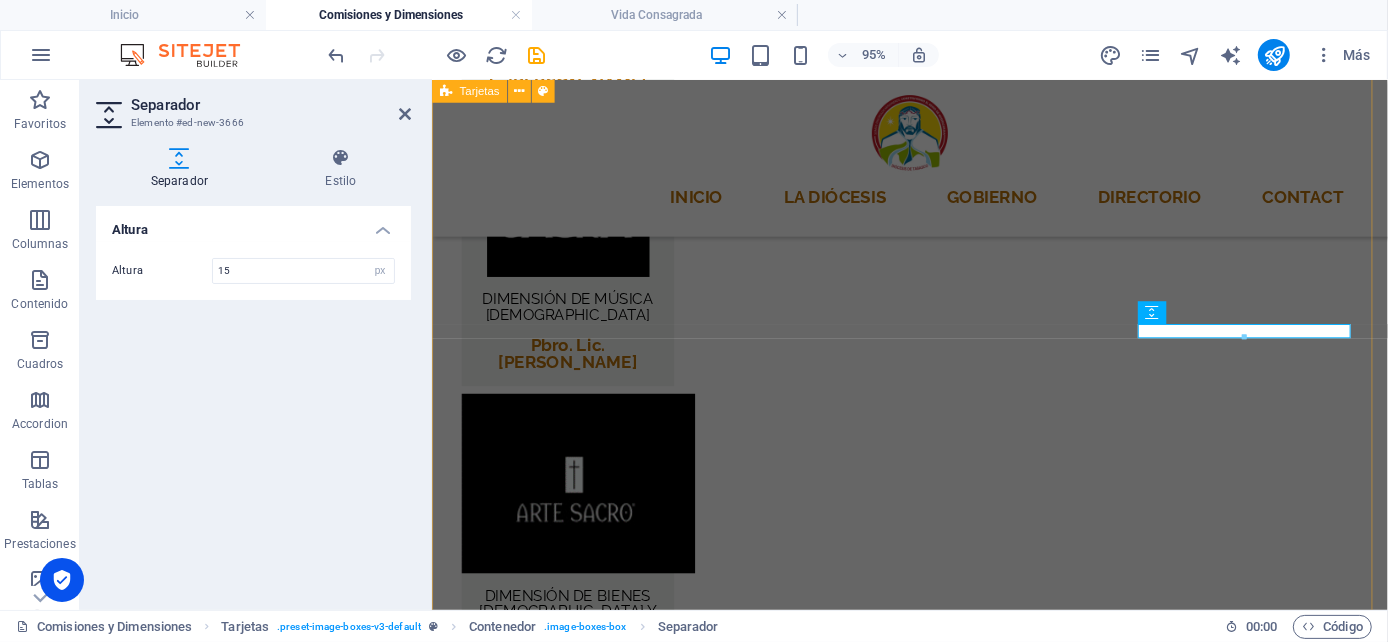 click on "DIMENSIÓN DE LA PASTORAL FAMILIA Pbro. [GEOGRAPHIC_DATA]. [PERSON_NAME] DIMENSIÓN DE LA PASTORAL JUVENIL Pbro. [PERSON_NAME] DIMENSIÓN DE LA PASTORAL DE ADOLESCENTES Pbro. [PERSON_NAME] DIMENSIÓN DE LA PASTORAL DE MOVIMIENTOS Y LAICOS Pbro. Lic. [PERSON_NAME] DIMENSIÓN DE LA PASTORAL DE LA VIDA Pbro. [PERSON_NAME]" at bounding box center [934, 4369] 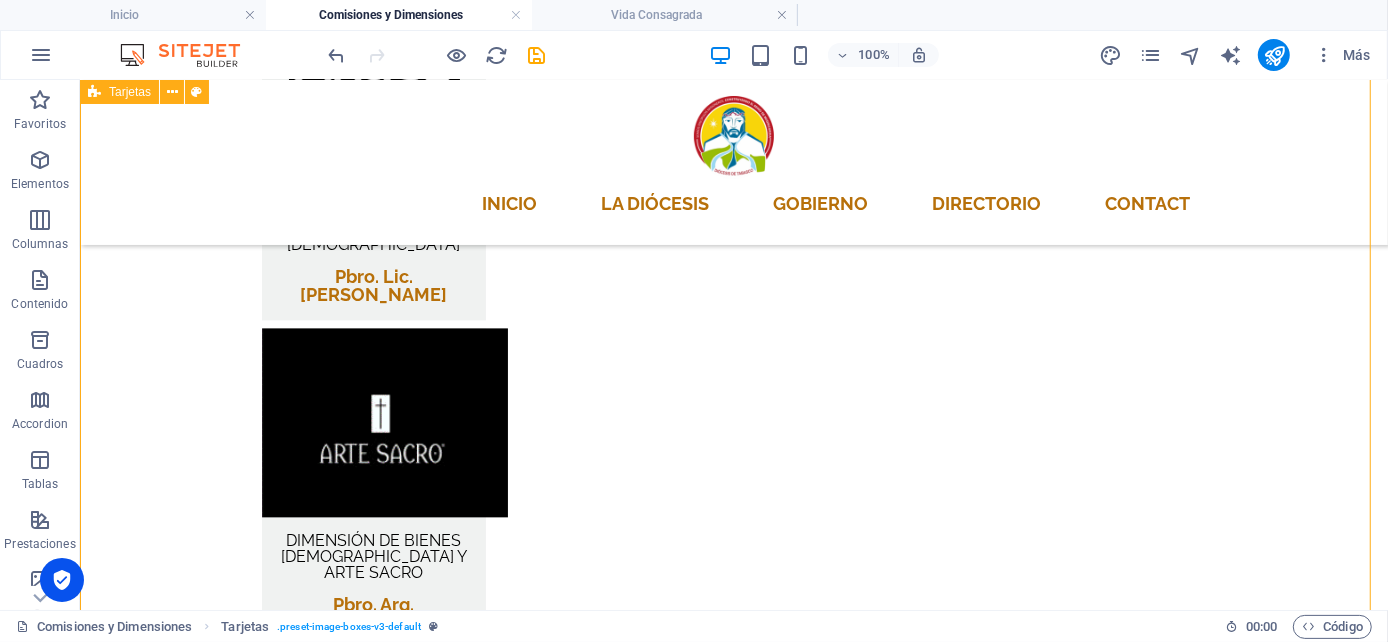scroll, scrollTop: 3127, scrollLeft: 0, axis: vertical 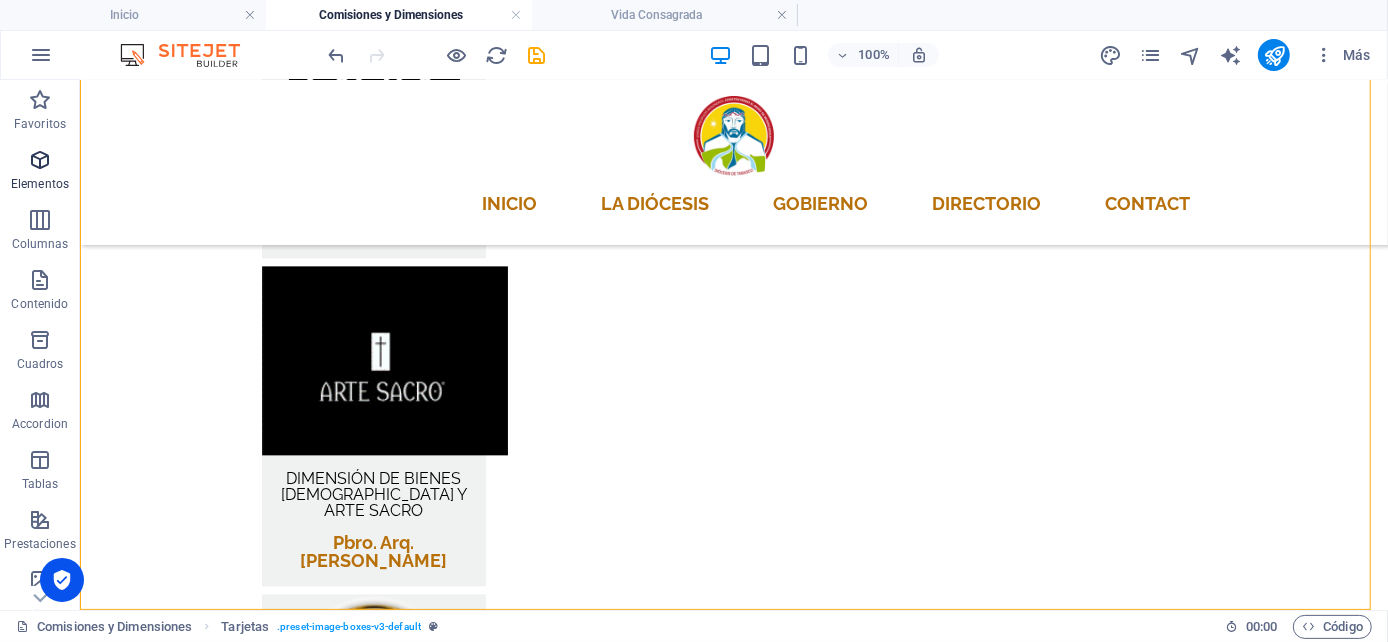 click at bounding box center (40, 160) 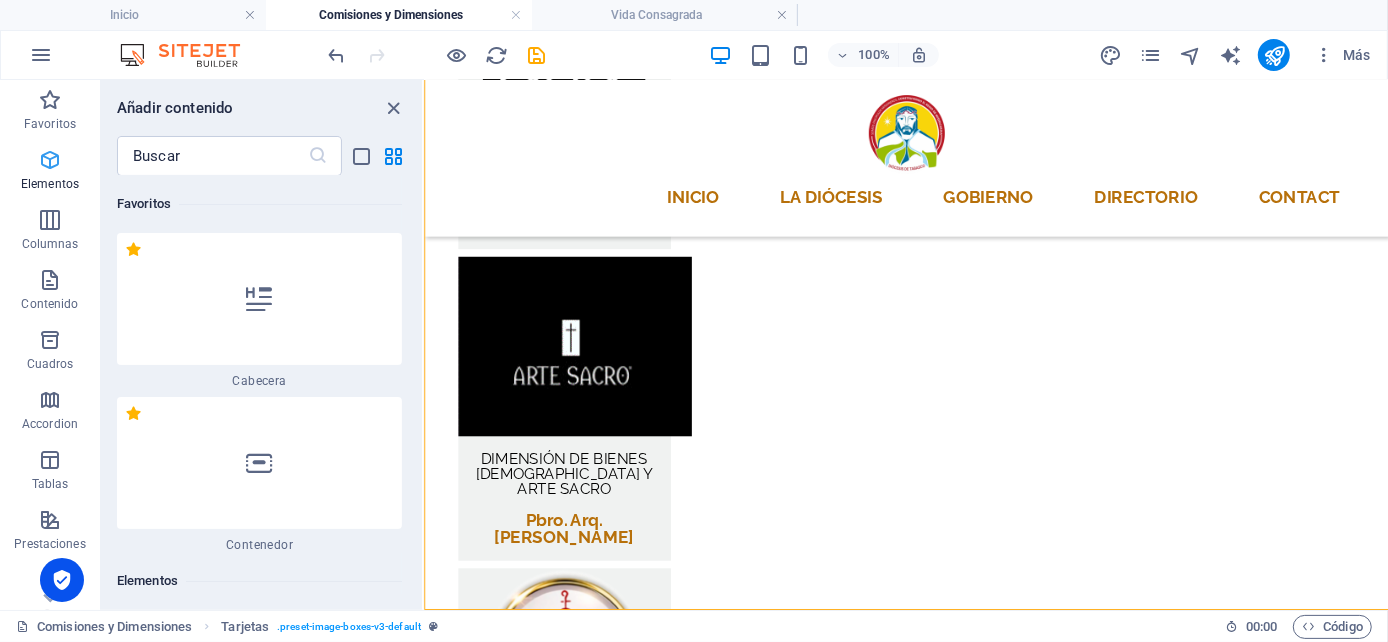 scroll, scrollTop: 3098, scrollLeft: 0, axis: vertical 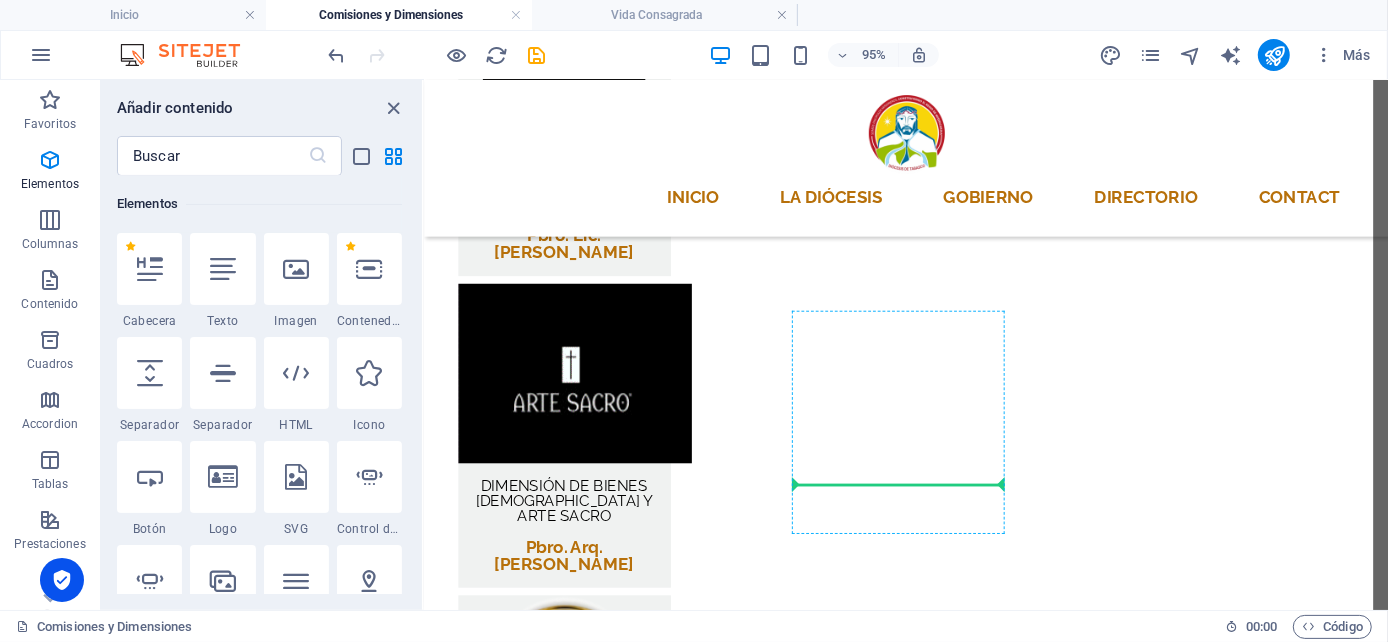 select on "px" 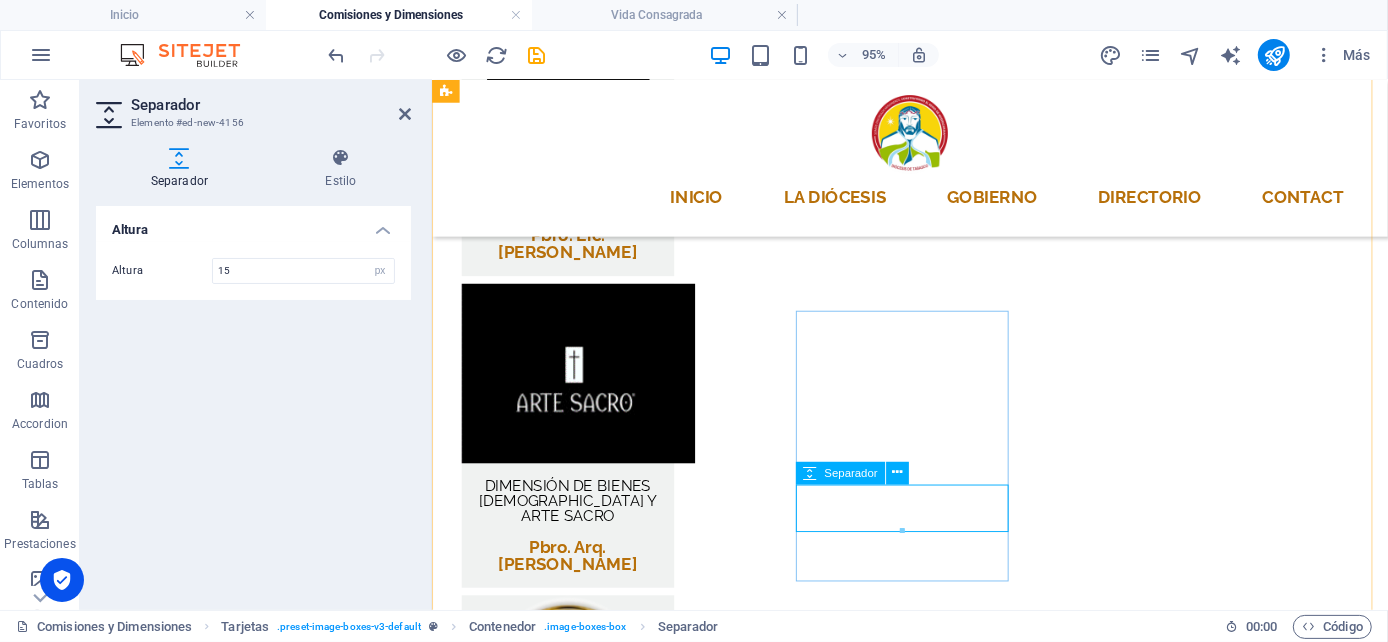 type on "15" 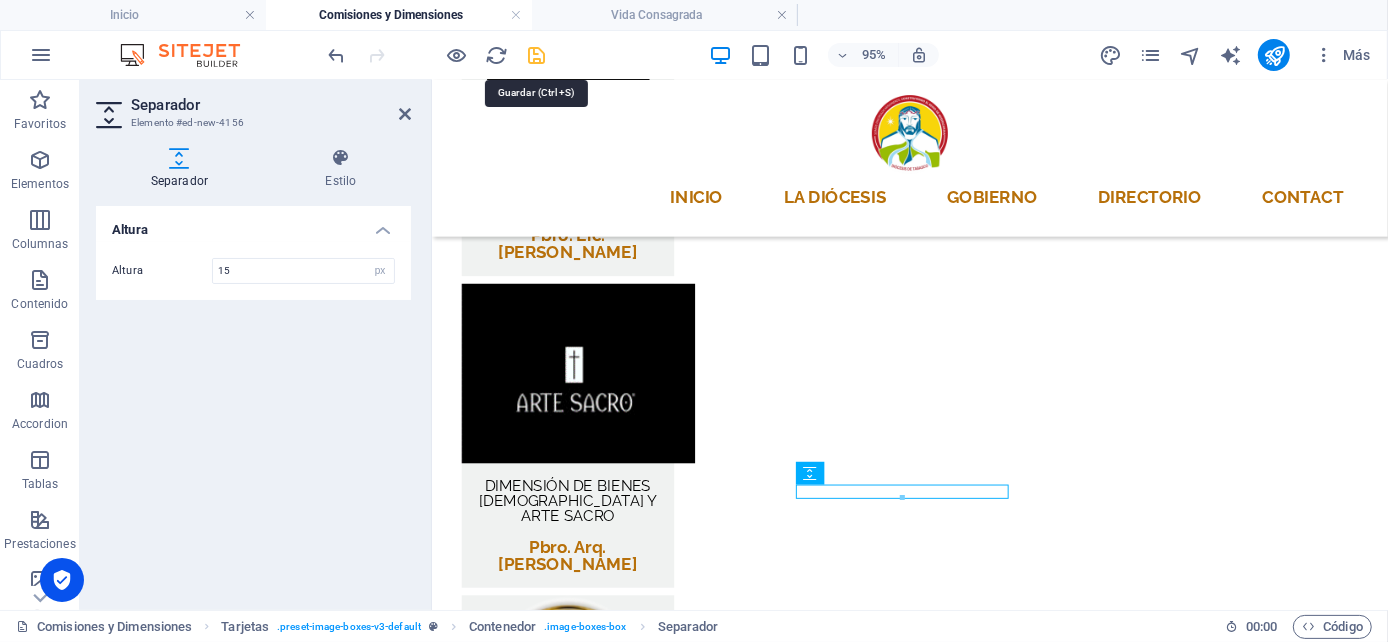 click at bounding box center [537, 55] 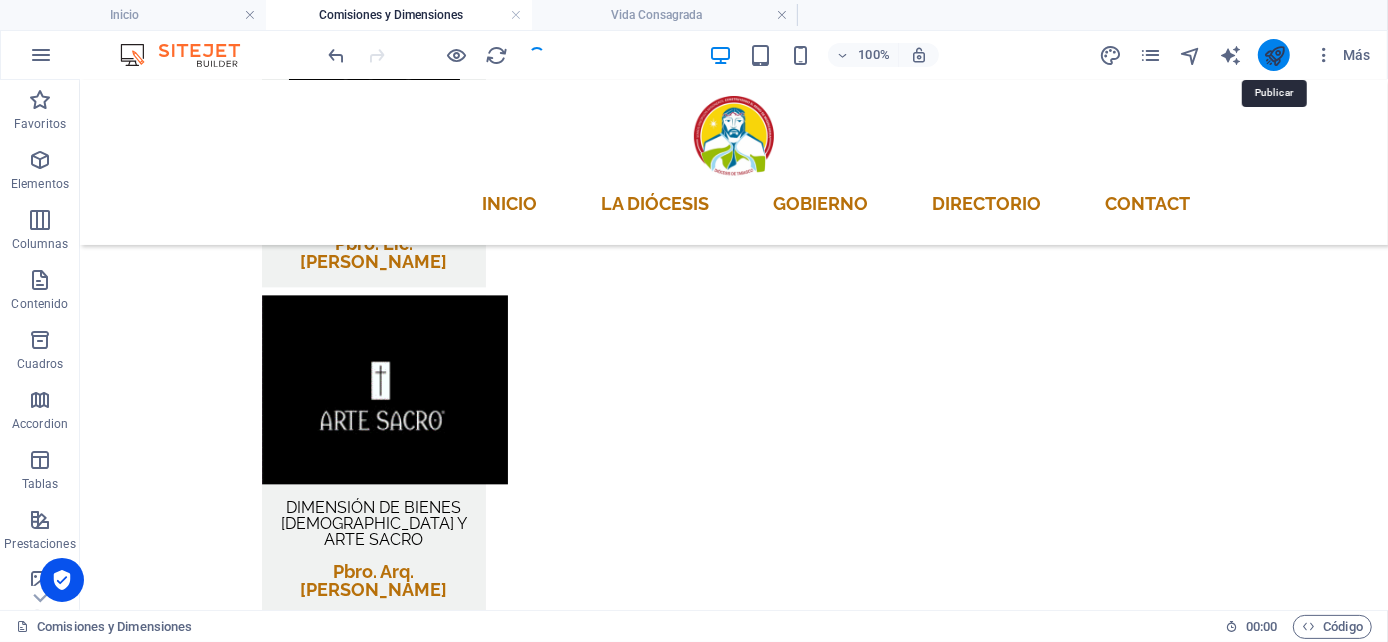 click at bounding box center [1274, 55] 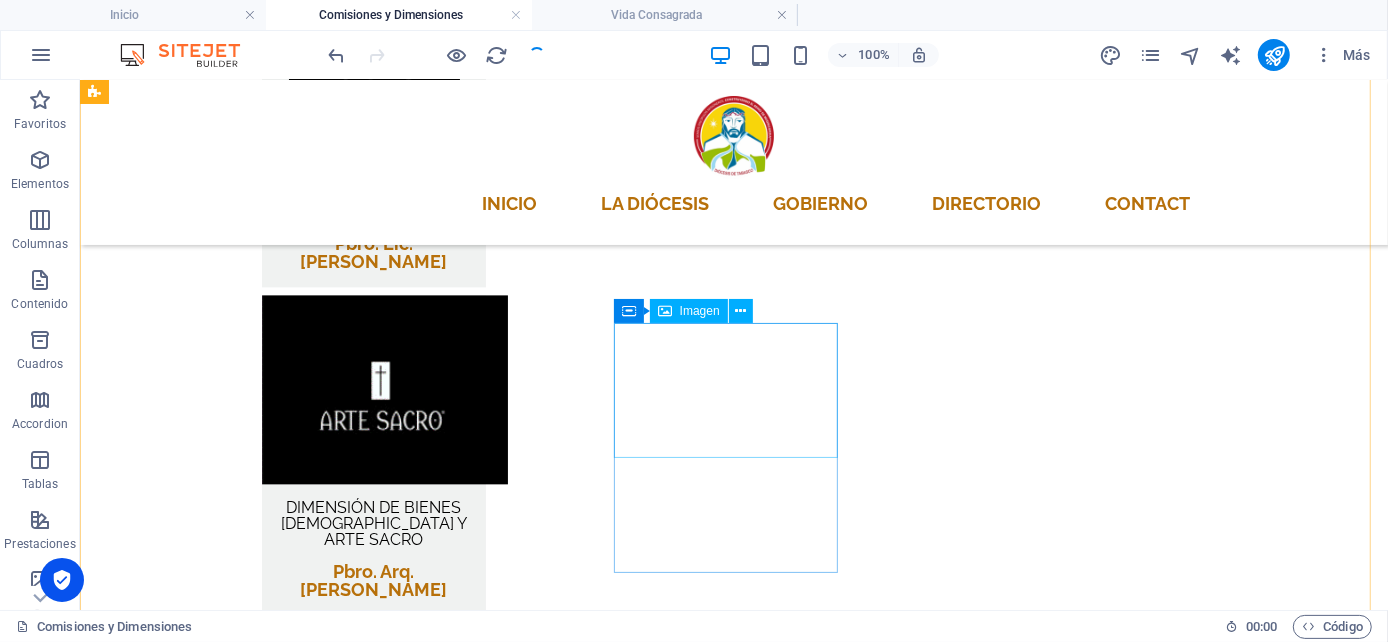 scroll, scrollTop: 3141, scrollLeft: 0, axis: vertical 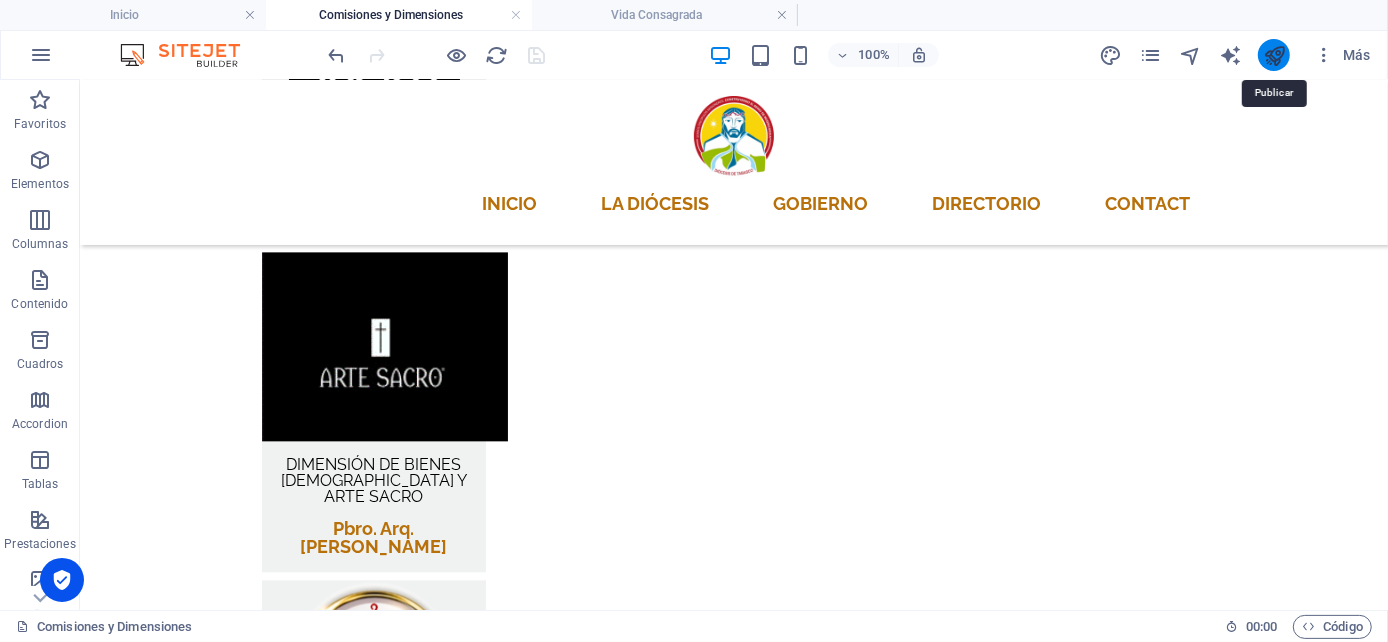 click at bounding box center (1274, 55) 